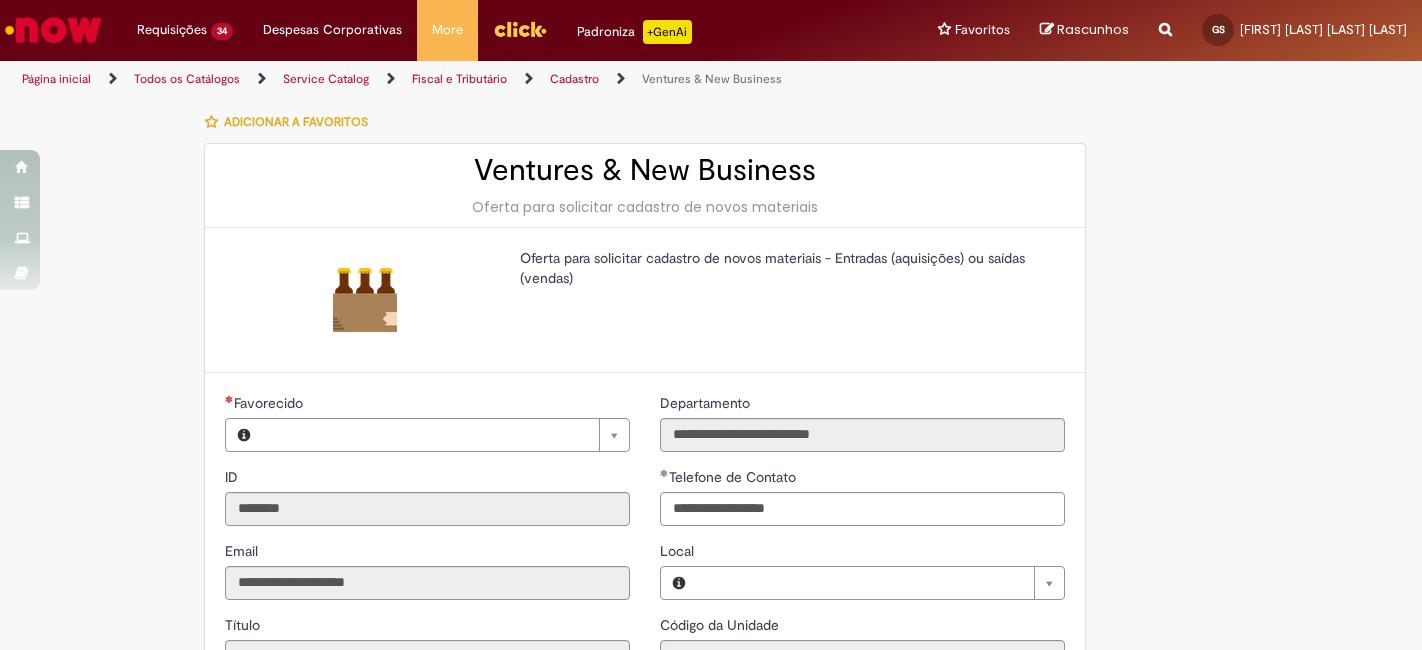 type on "**********" 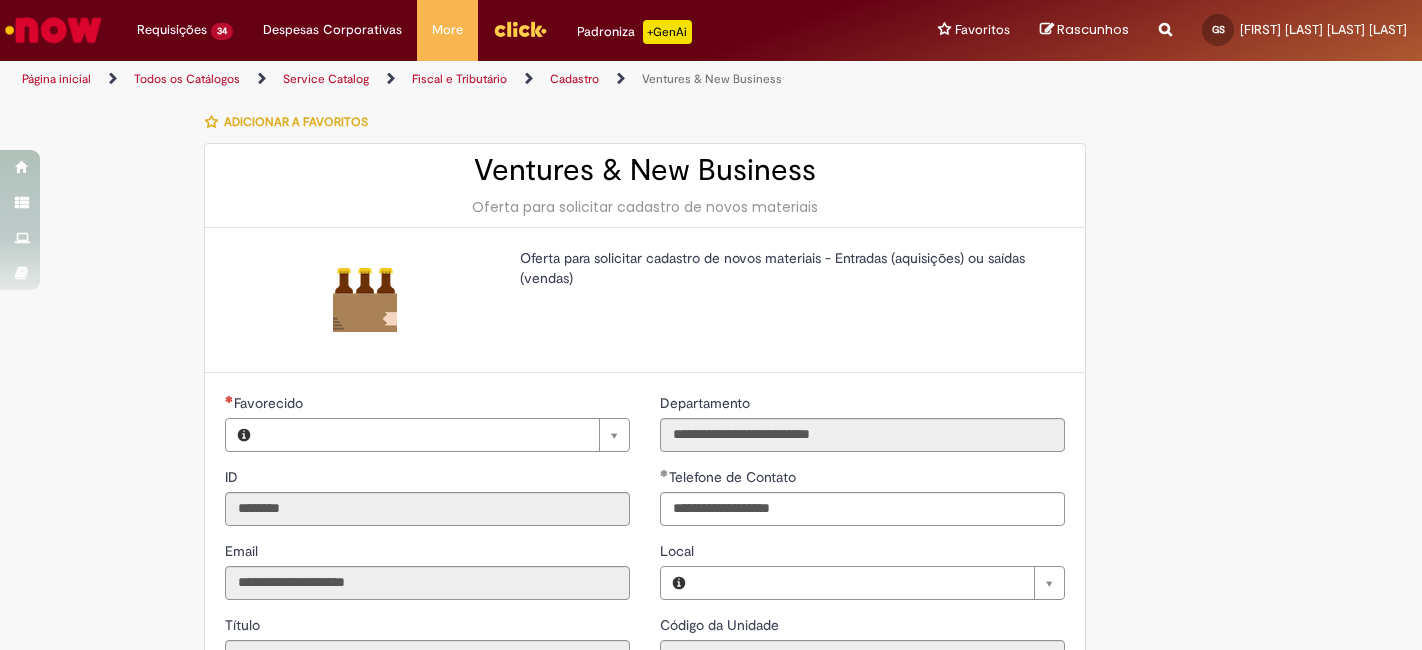 type on "**********" 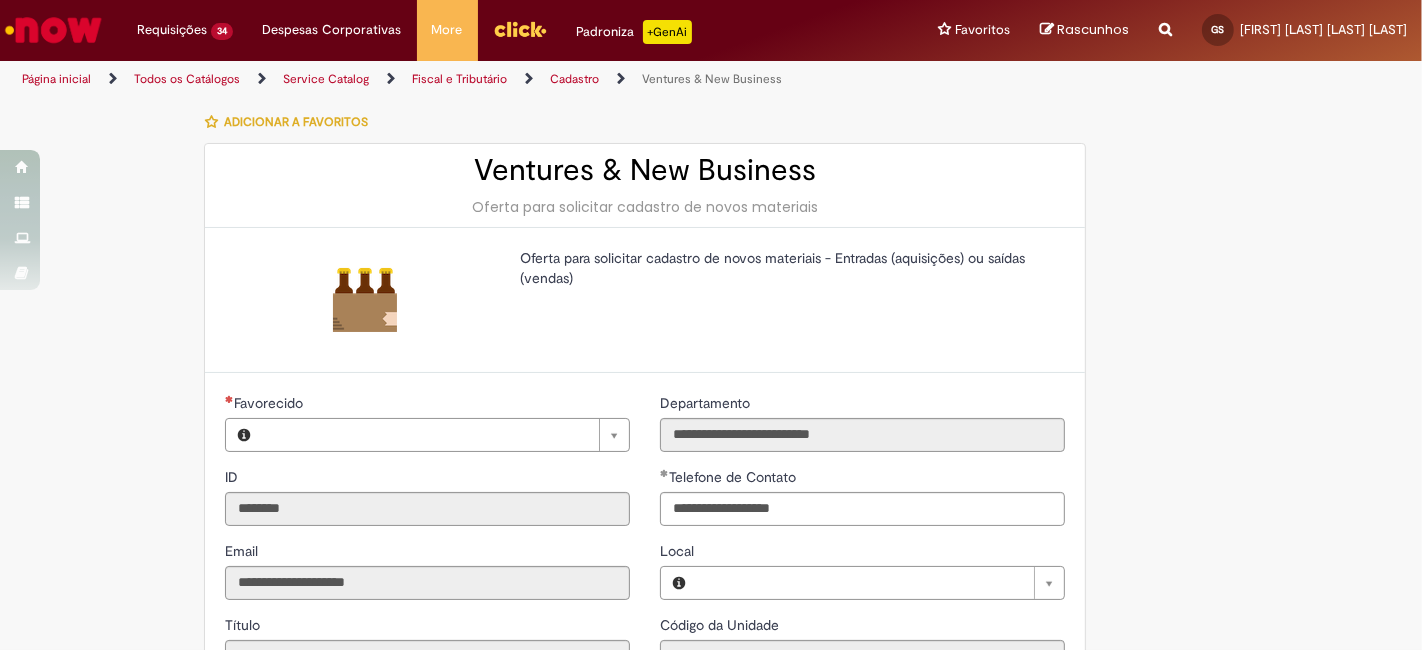 scroll, scrollTop: 148, scrollLeft: 0, axis: vertical 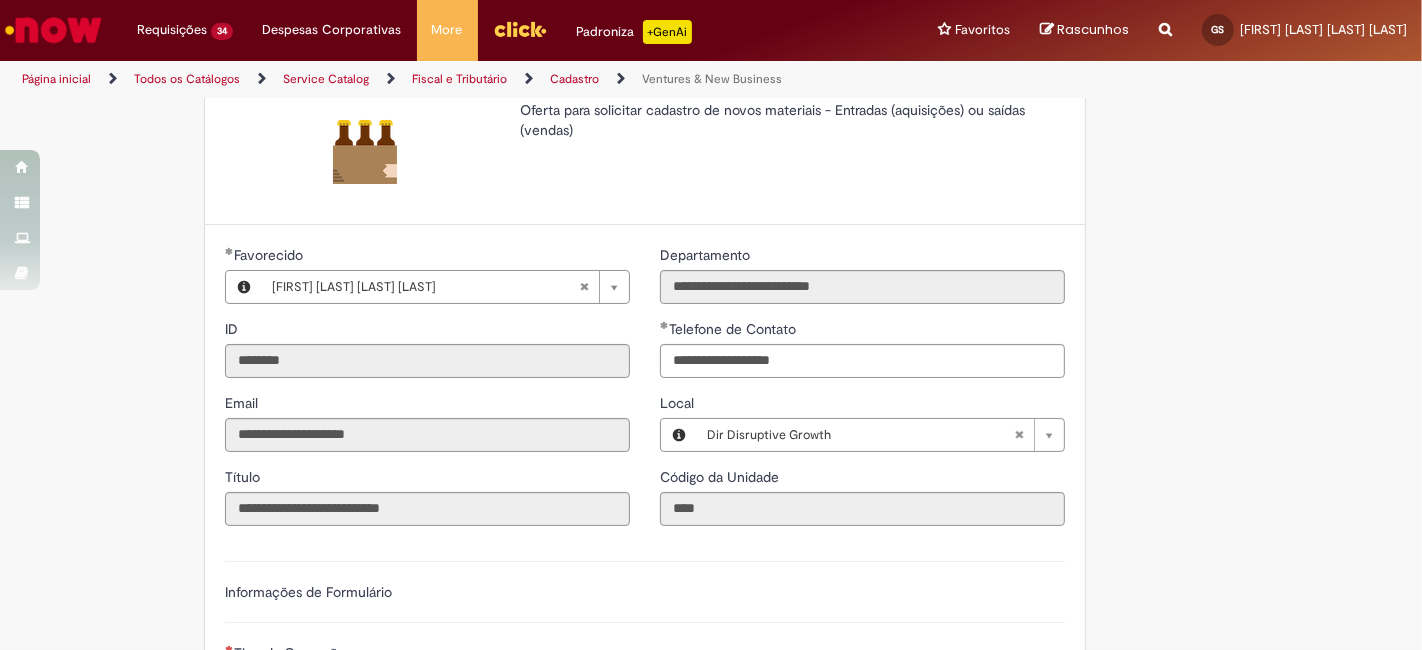 type 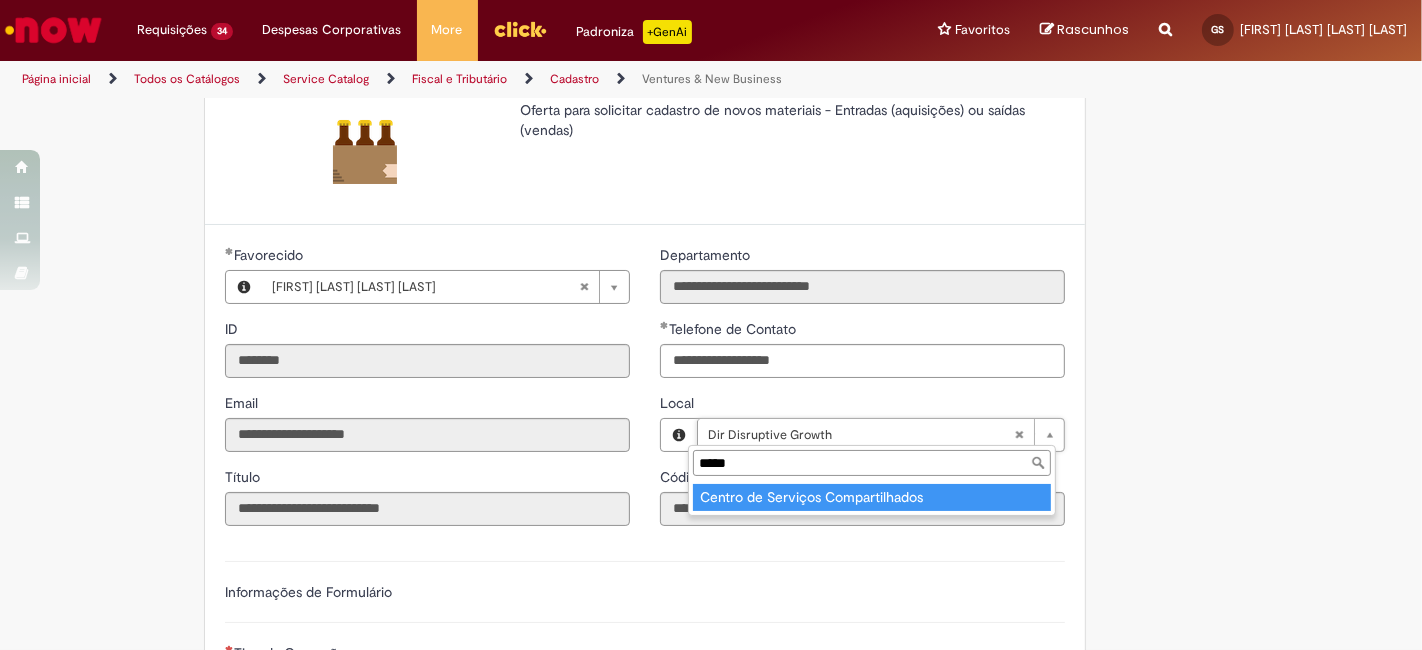 type on "*****" 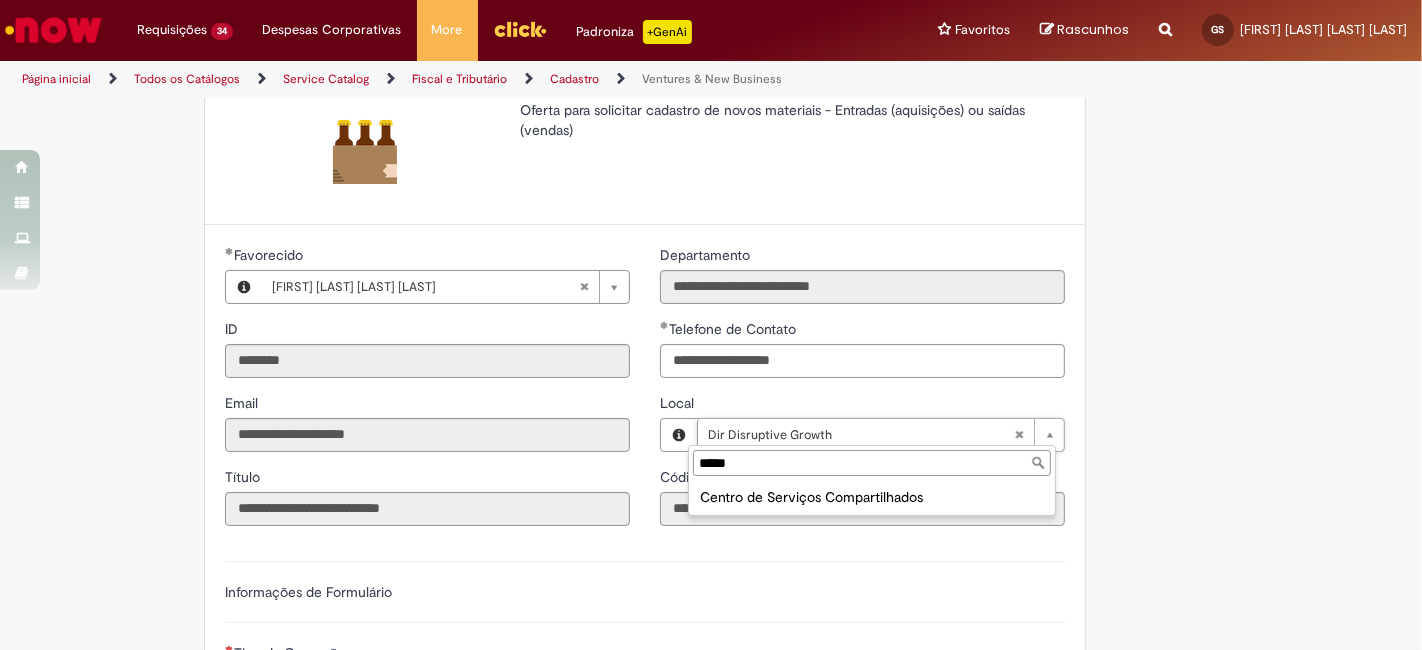 click on "Centro de Serviços Compartilhados" at bounding box center (872, 497) 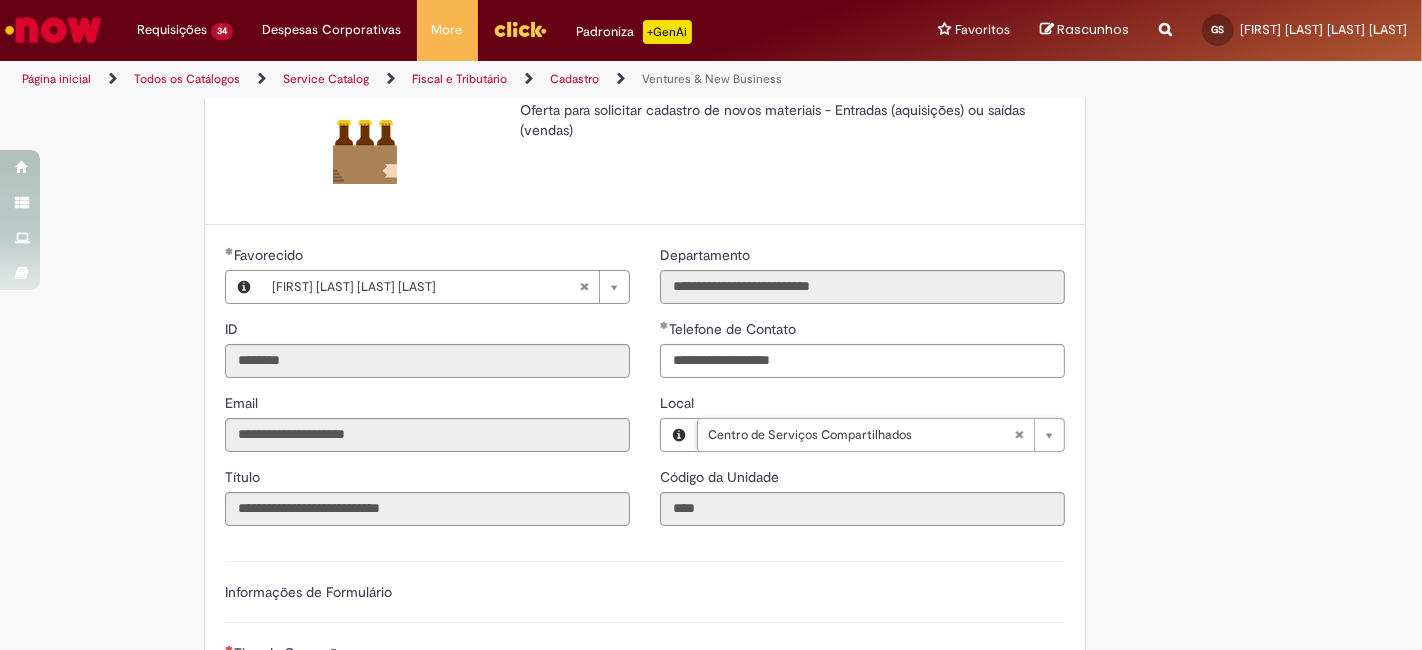 type on "**********" 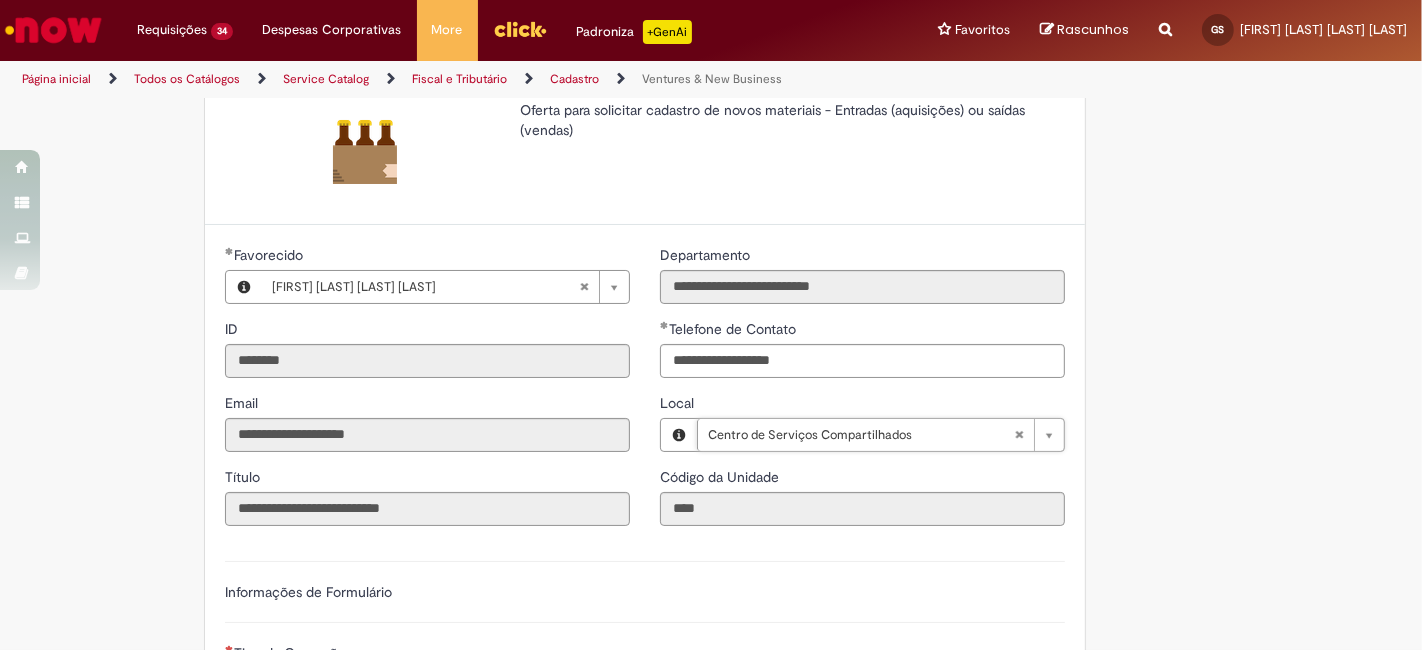 scroll, scrollTop: 0, scrollLeft: 134, axis: horizontal 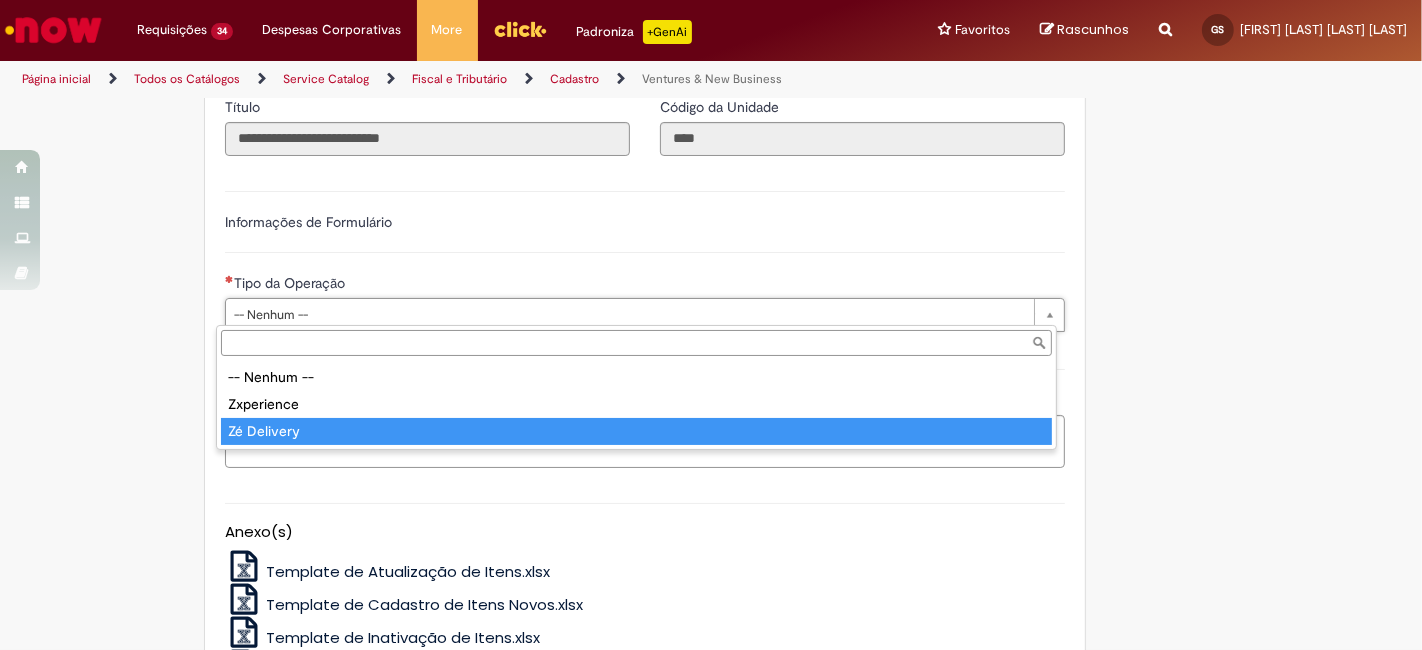 type on "**********" 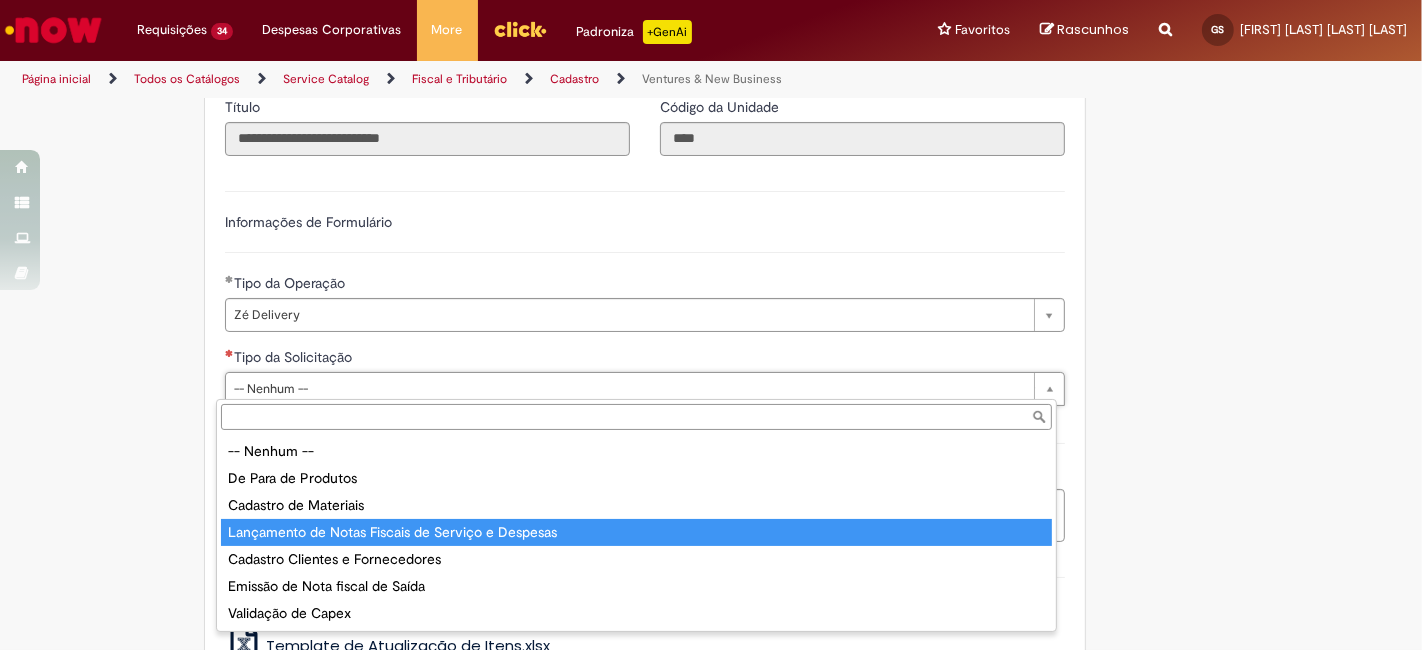 type on "**********" 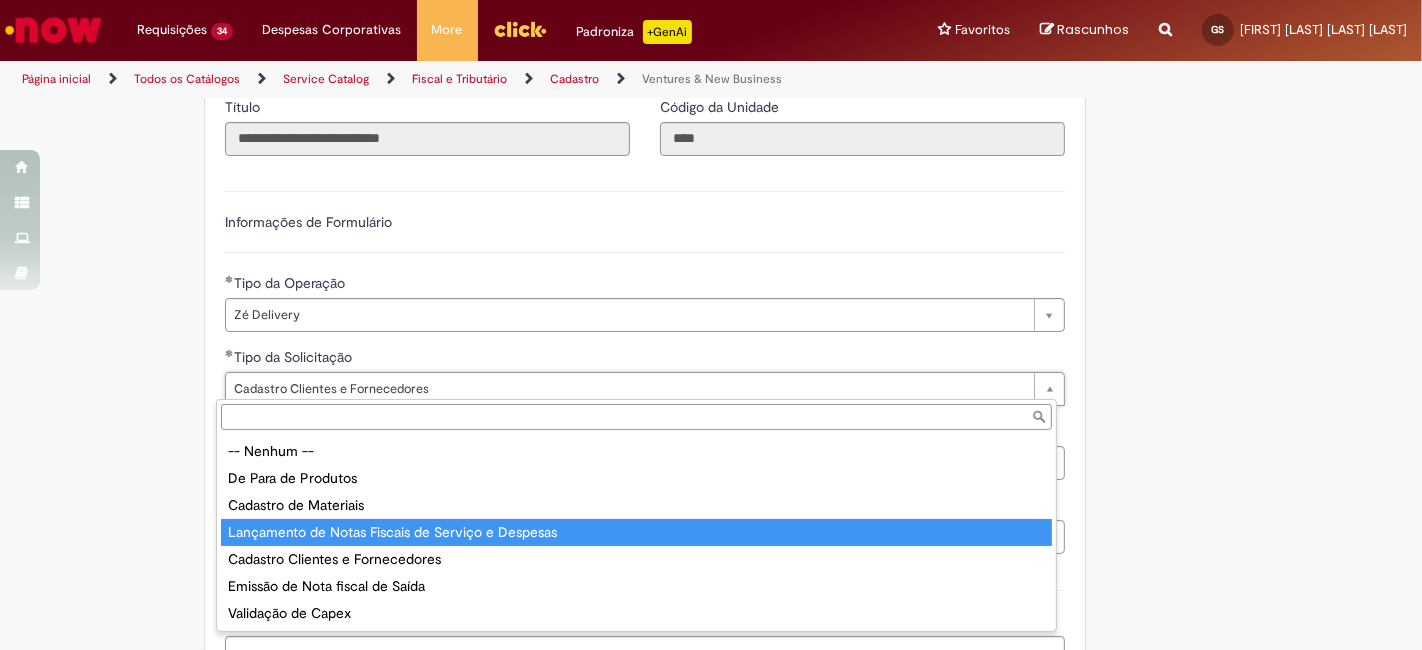type on "**********" 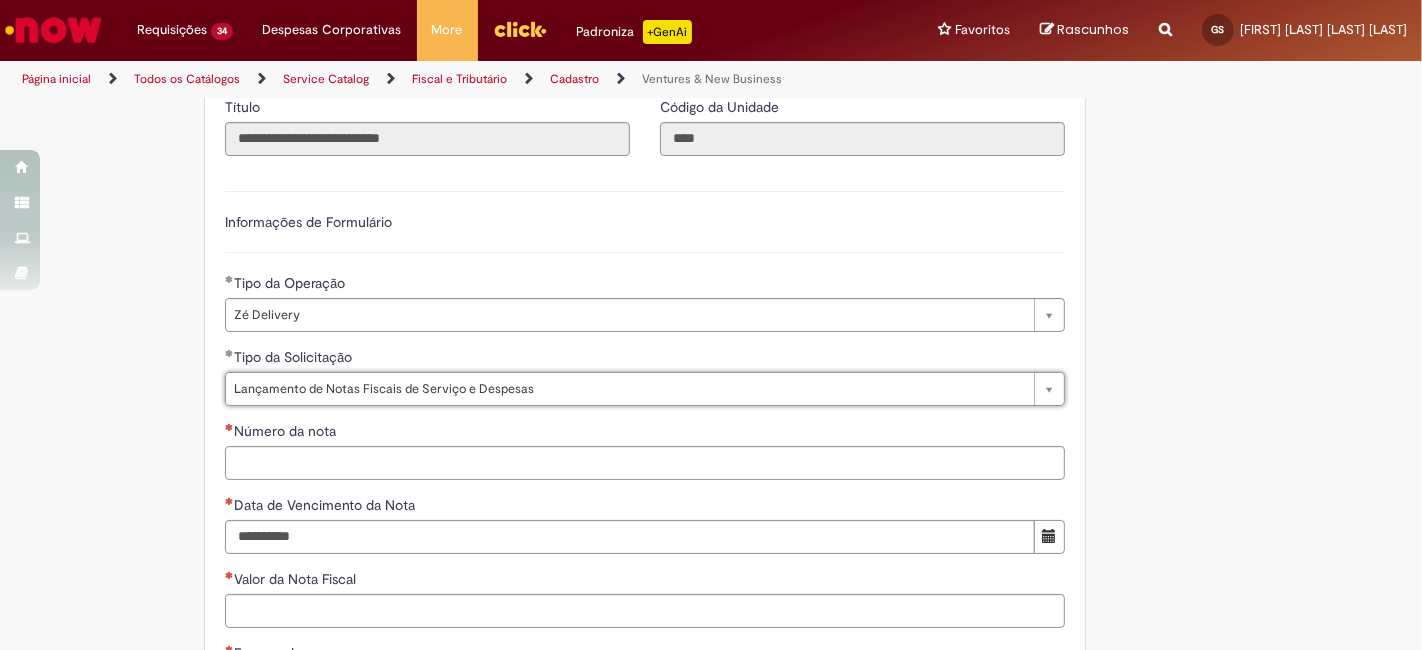 scroll, scrollTop: 0, scrollLeft: 211, axis: horizontal 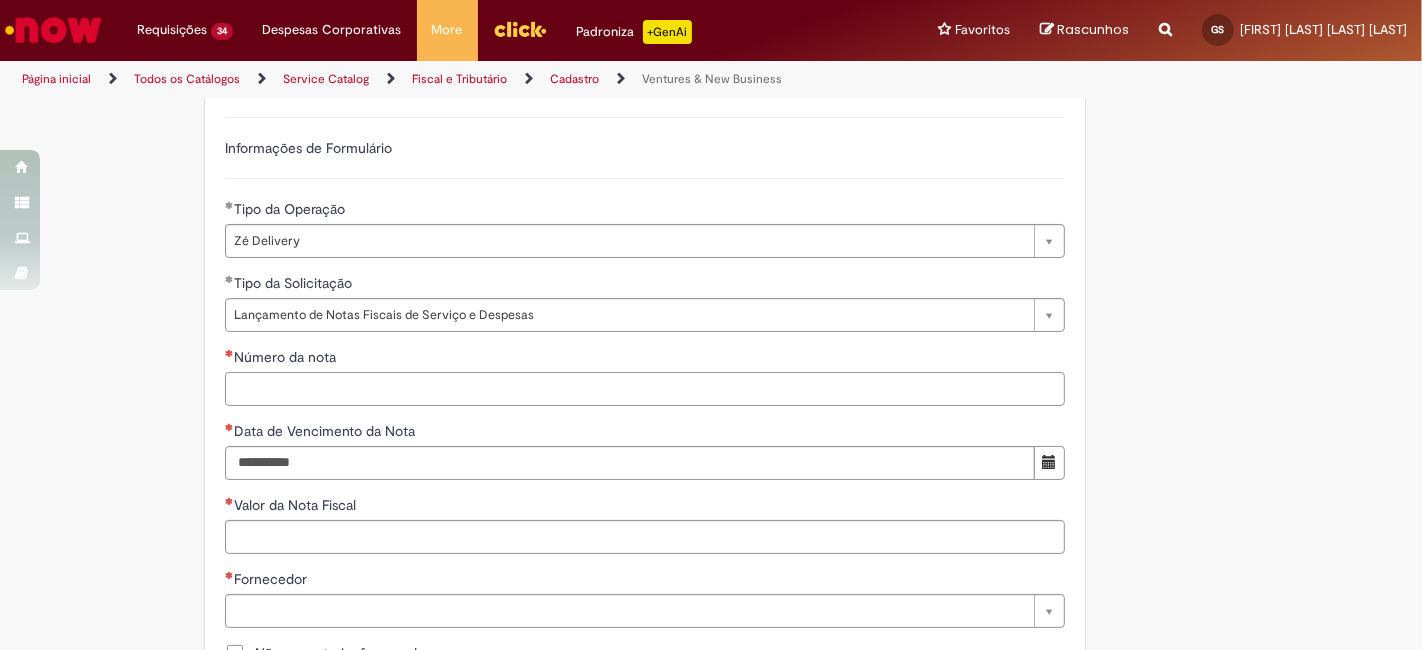 click on "Número da nota" at bounding box center (645, 389) 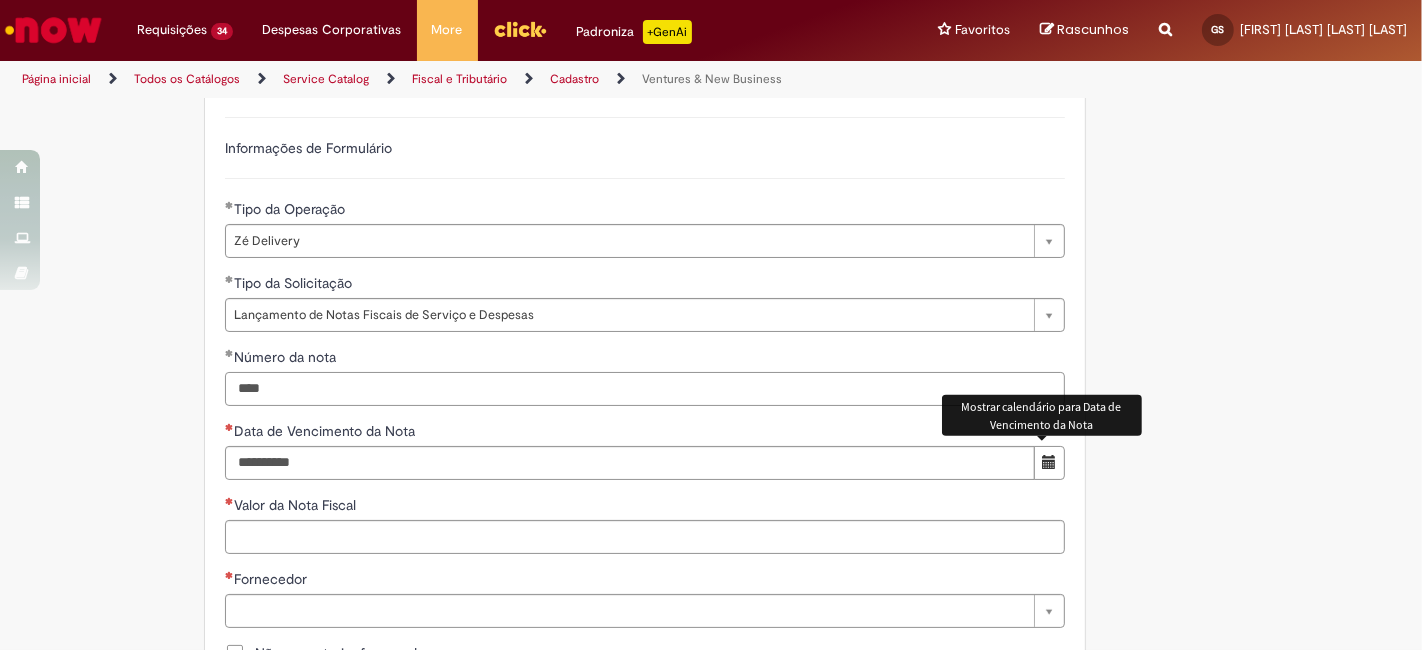 type on "****" 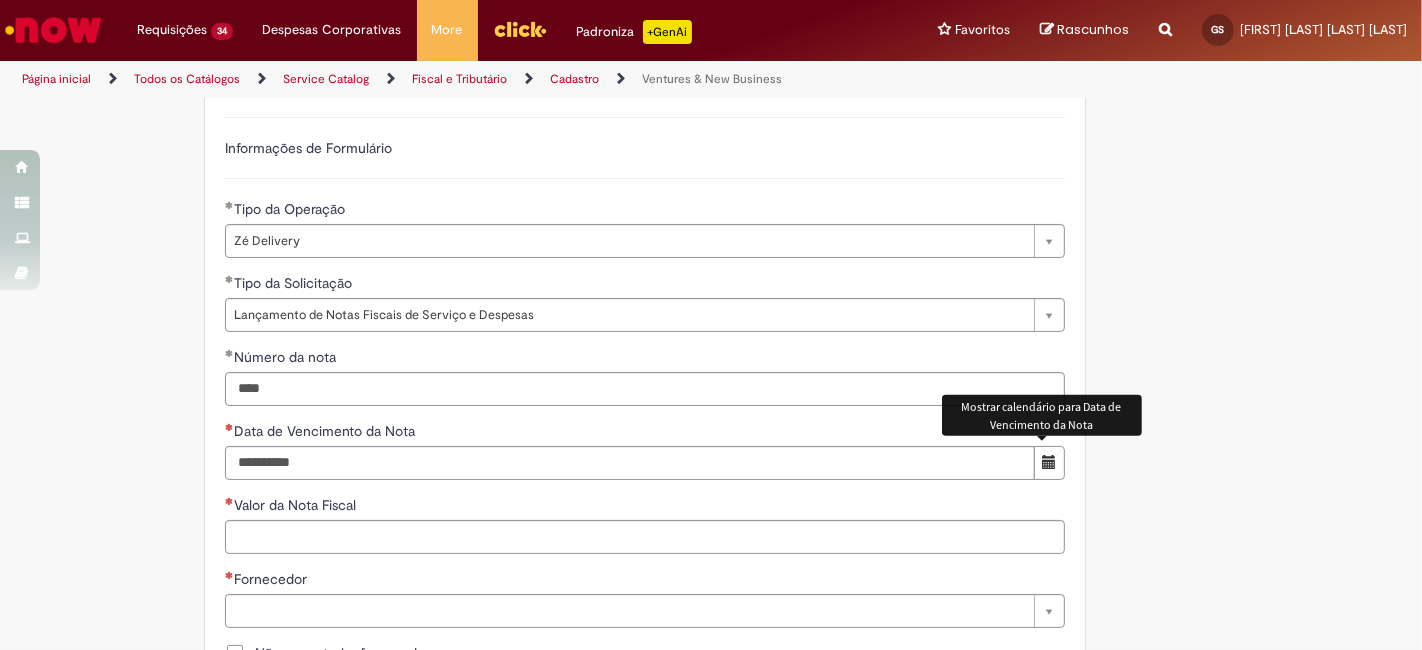 click at bounding box center (1049, 463) 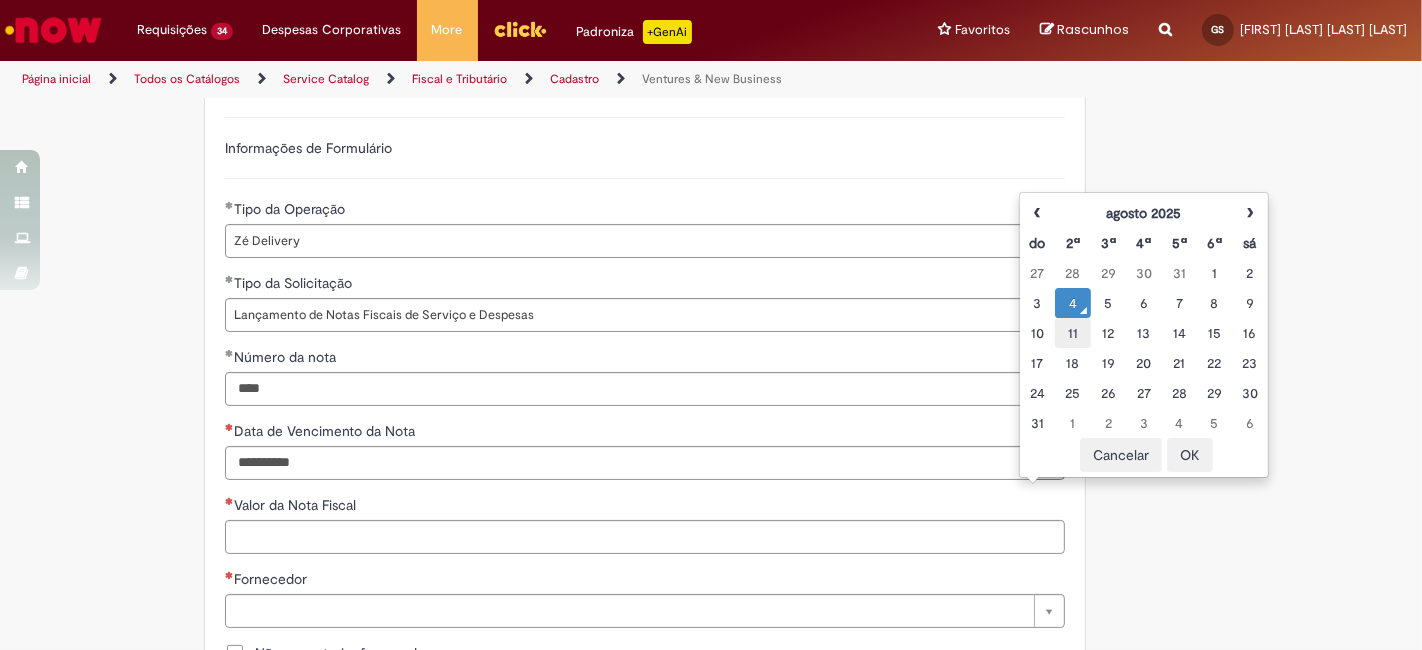 click on "11" at bounding box center [1072, 333] 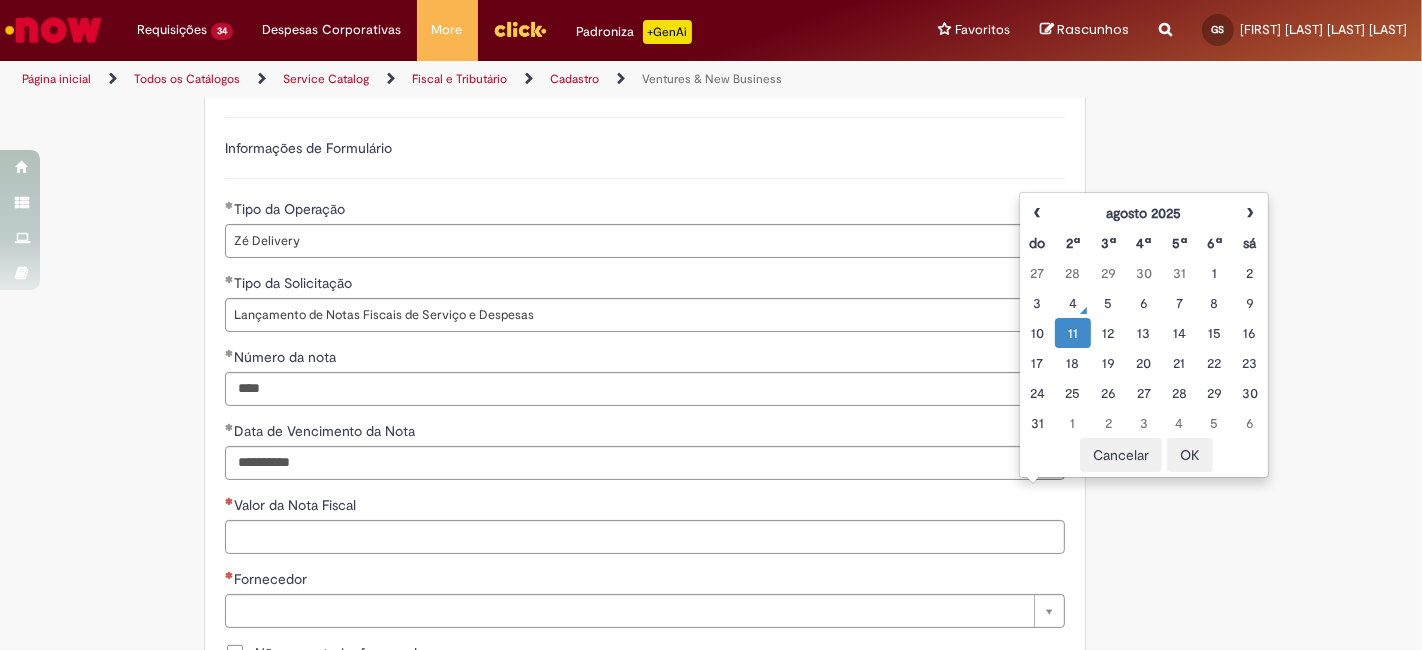 click on "OK" at bounding box center [1190, 455] 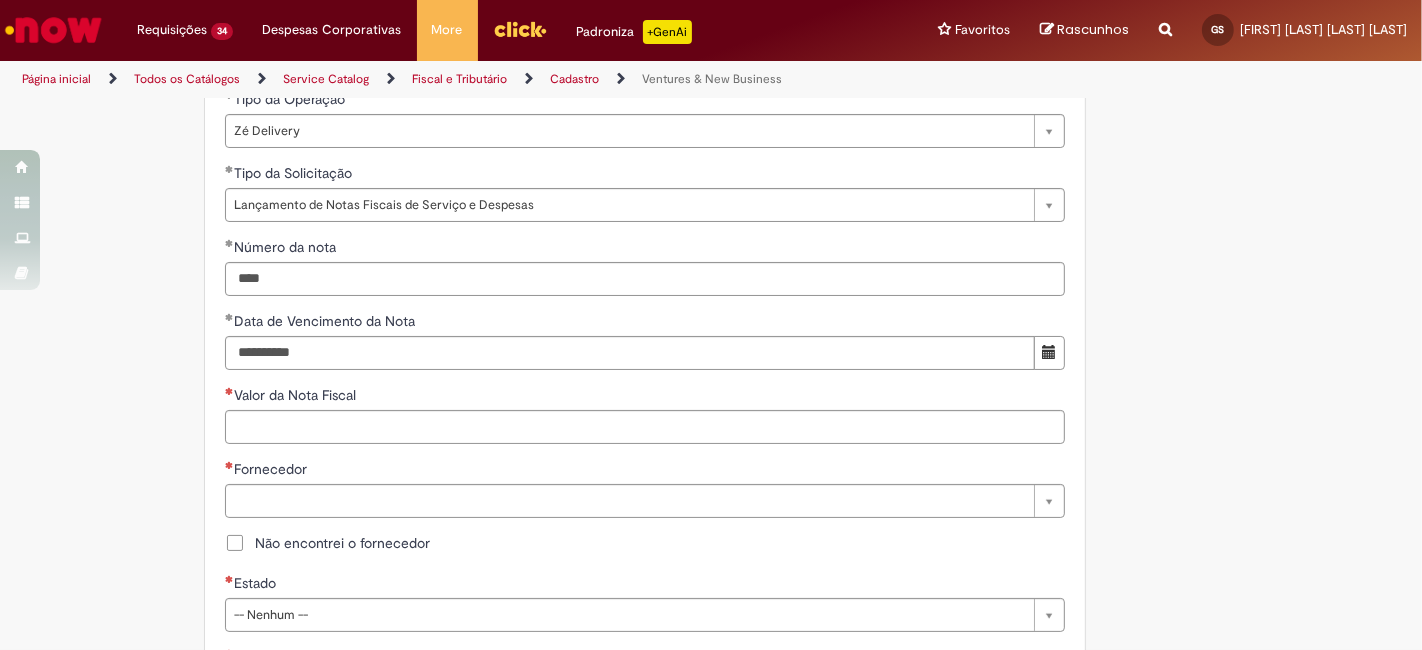 scroll, scrollTop: 814, scrollLeft: 0, axis: vertical 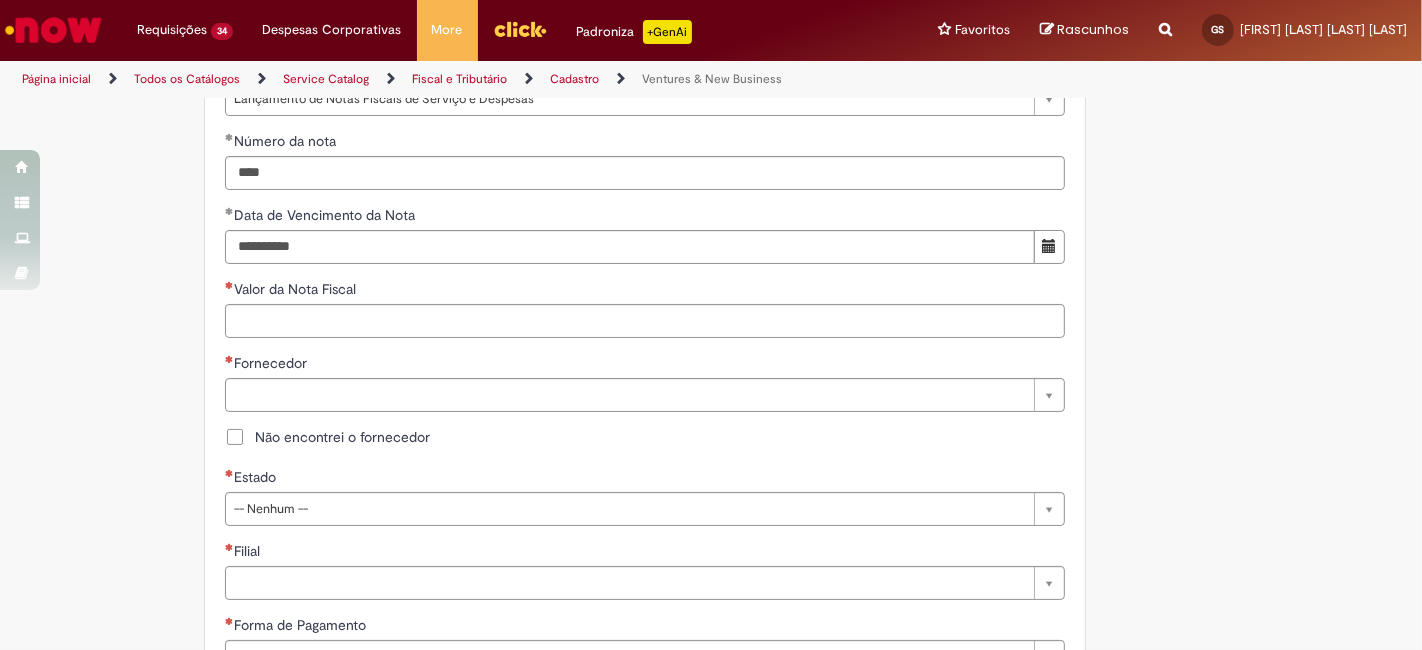 type 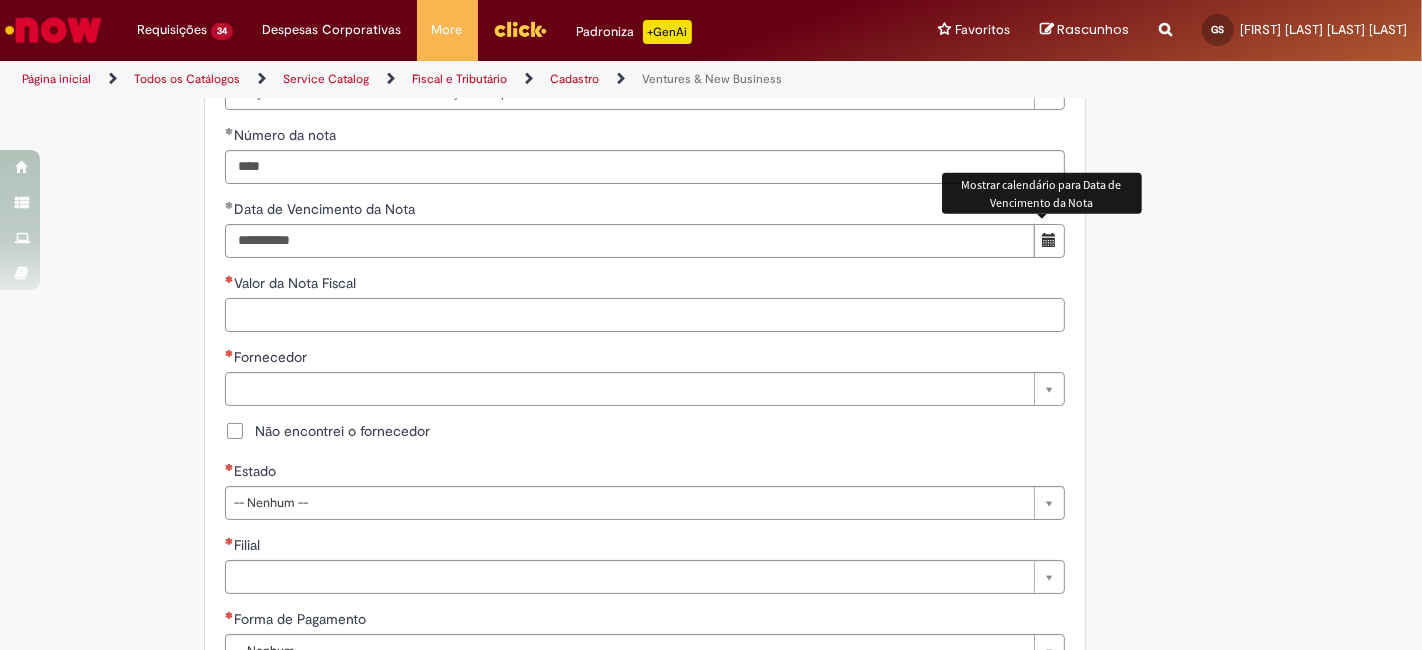 click on "Valor da Nota Fiscal" at bounding box center (645, 315) 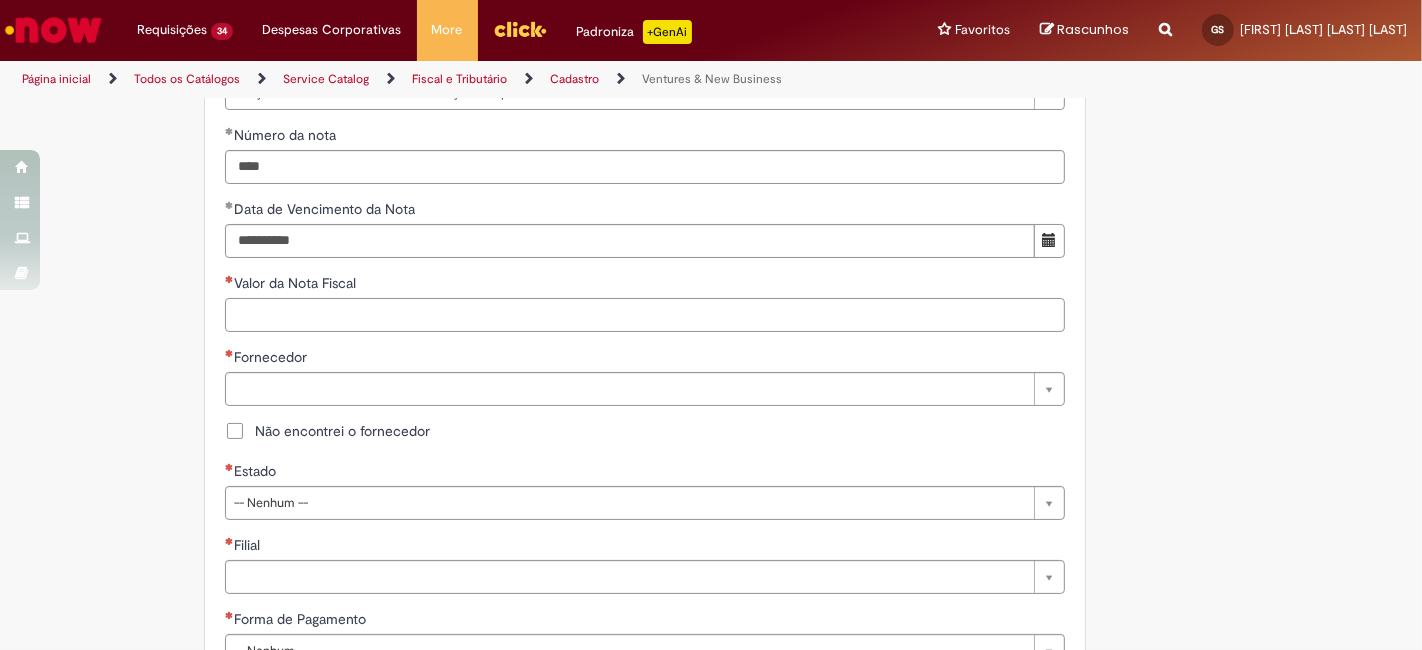 paste on "******" 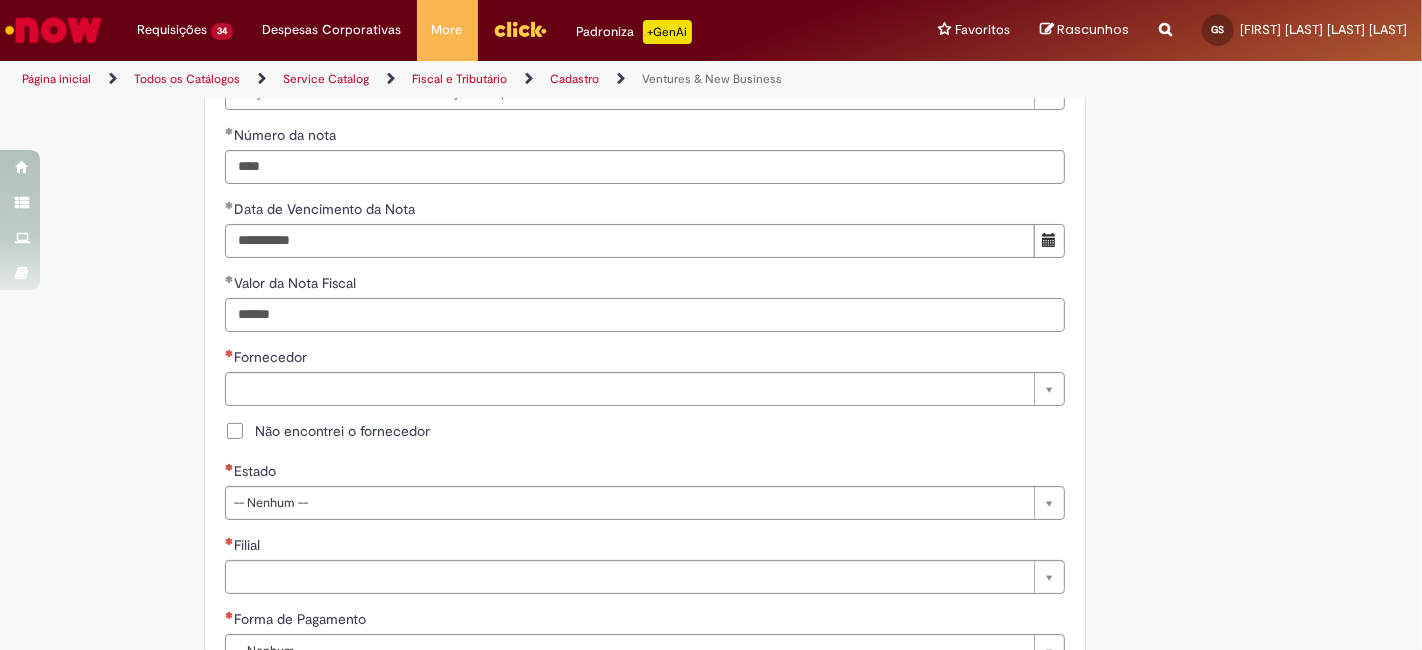 type on "******" 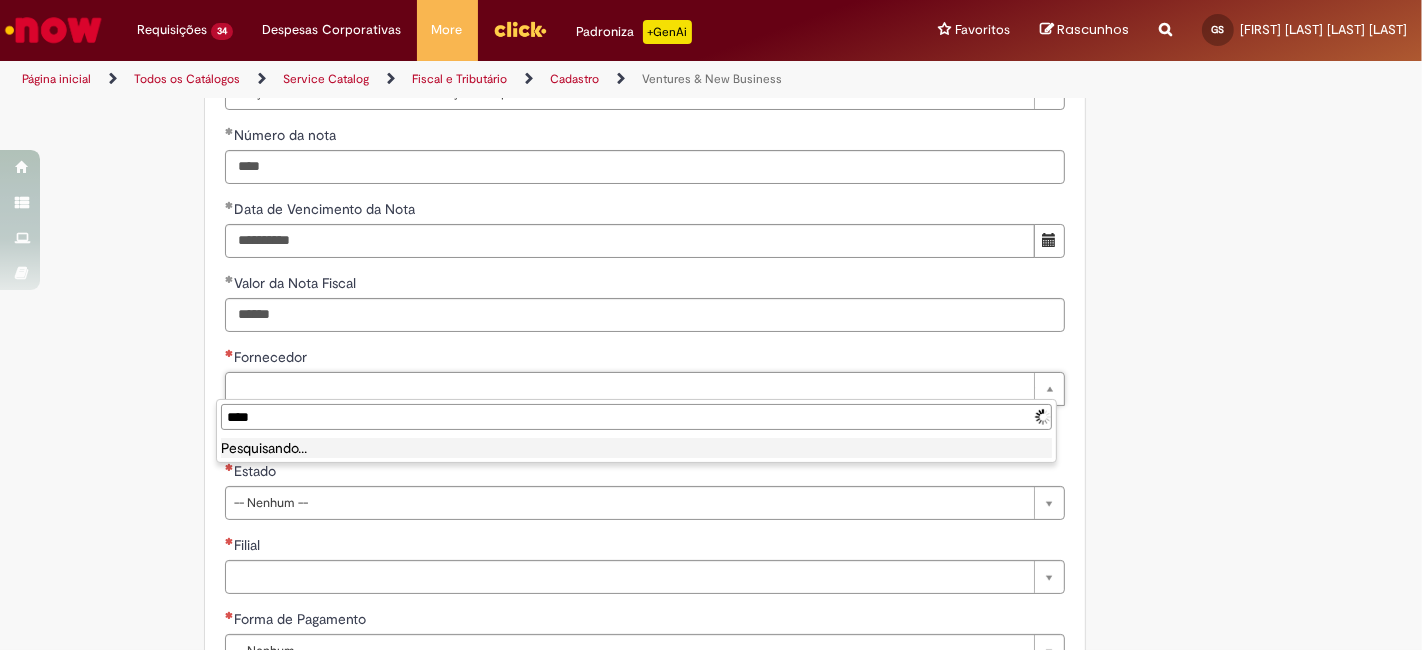 type on "*****" 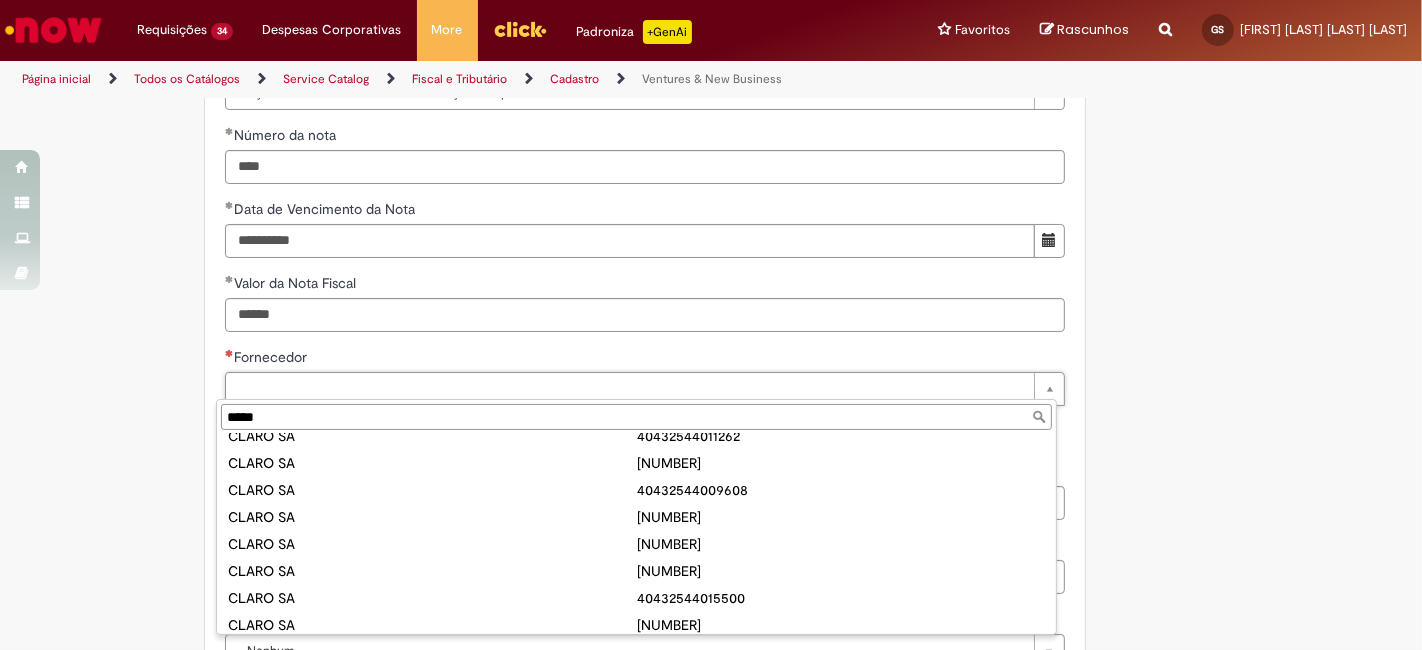 scroll, scrollTop: 582, scrollLeft: 0, axis: vertical 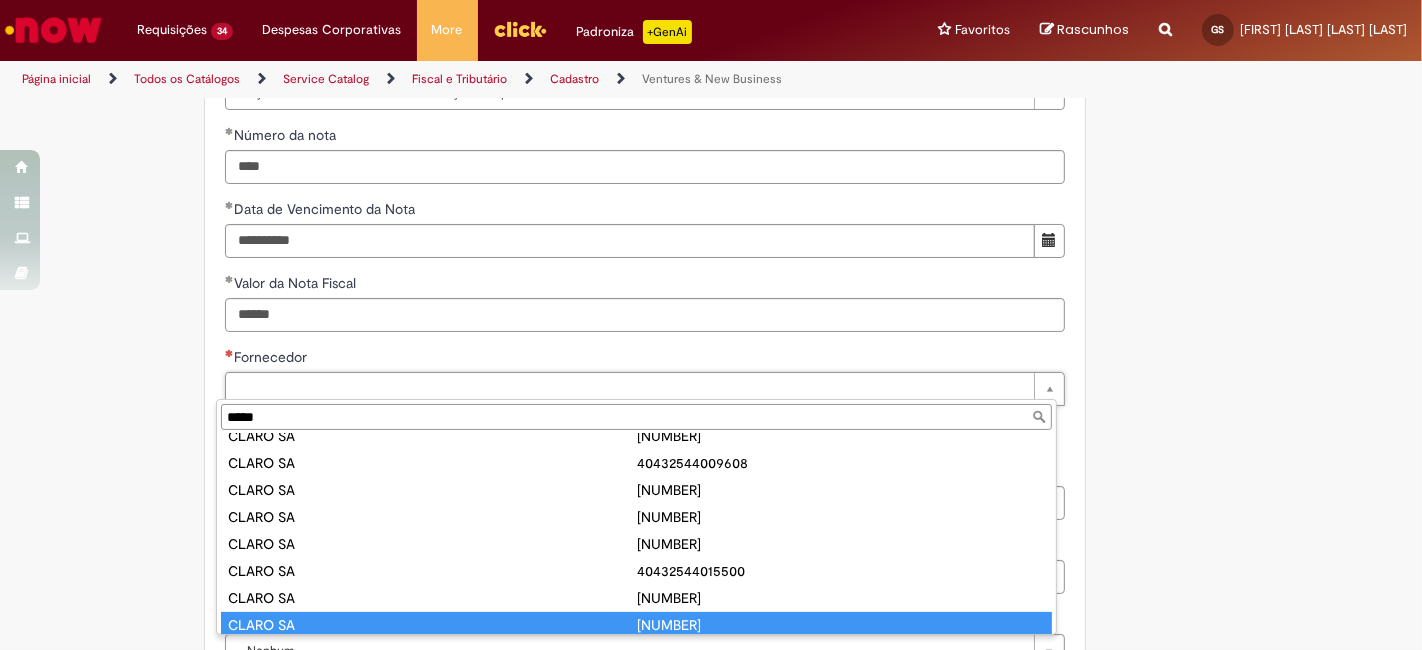 type on "********" 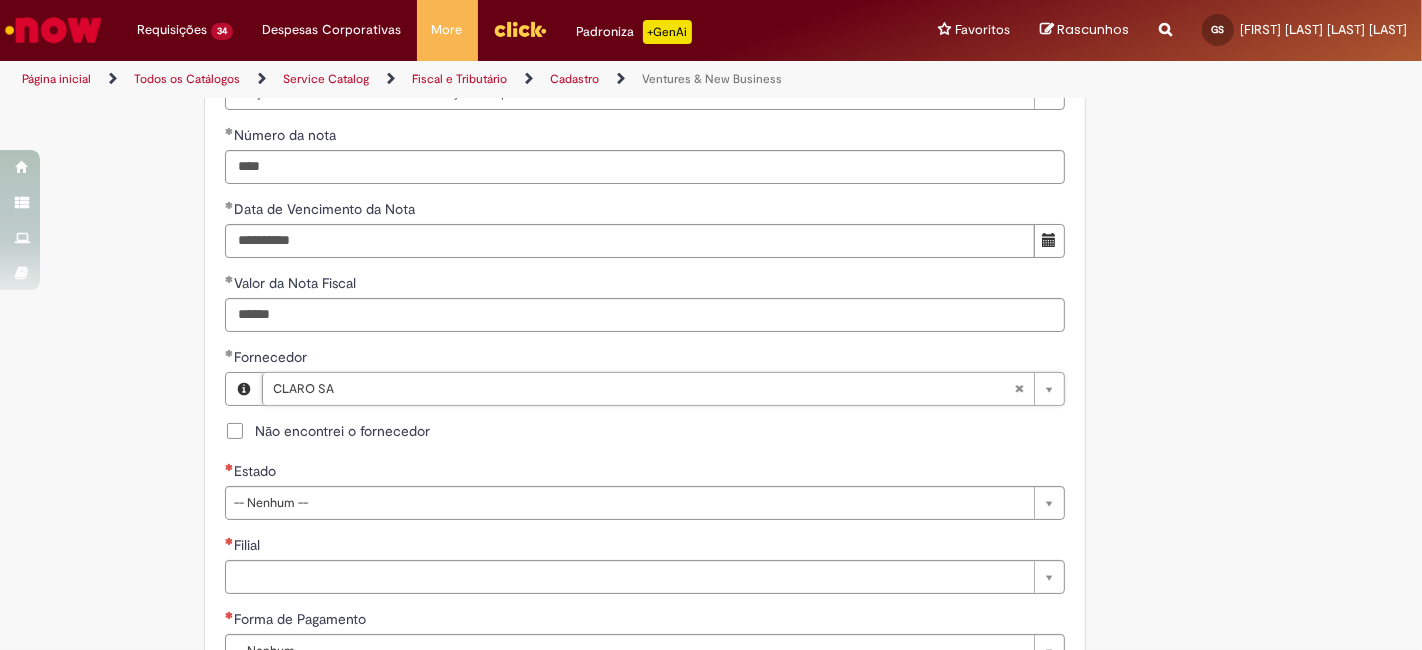type on "**********" 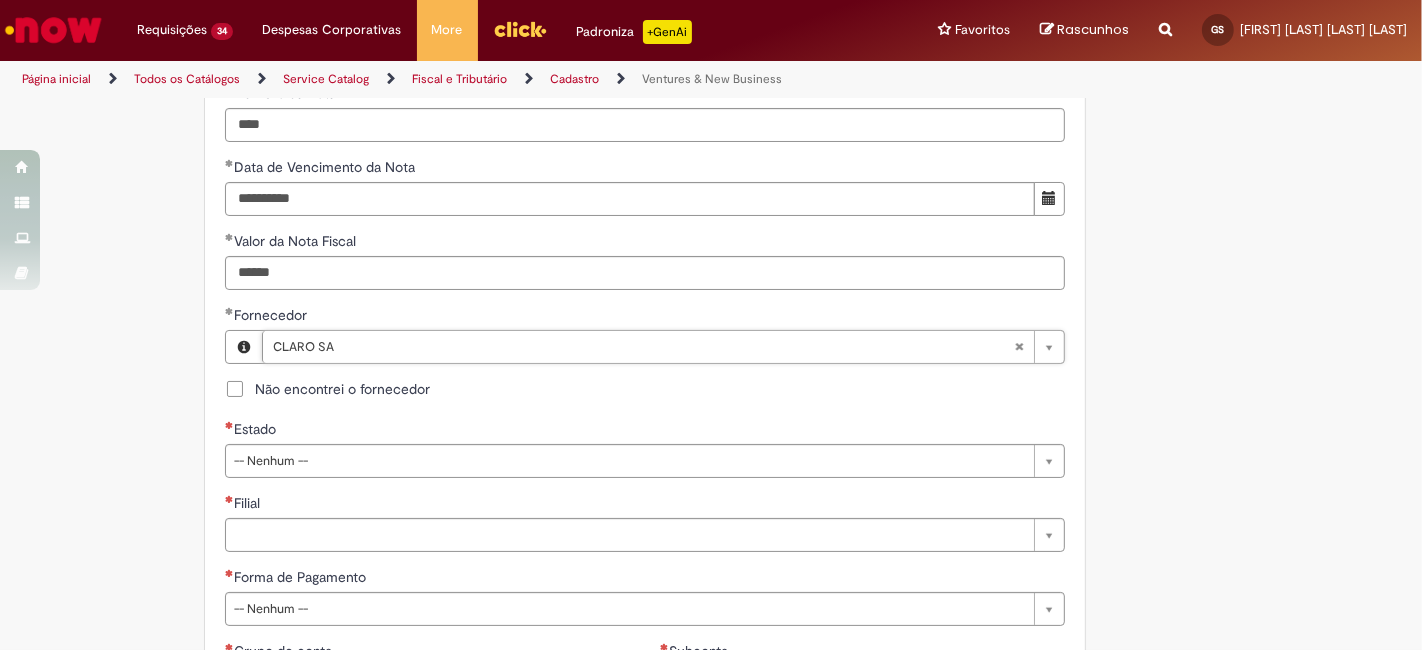 scroll, scrollTop: 1037, scrollLeft: 0, axis: vertical 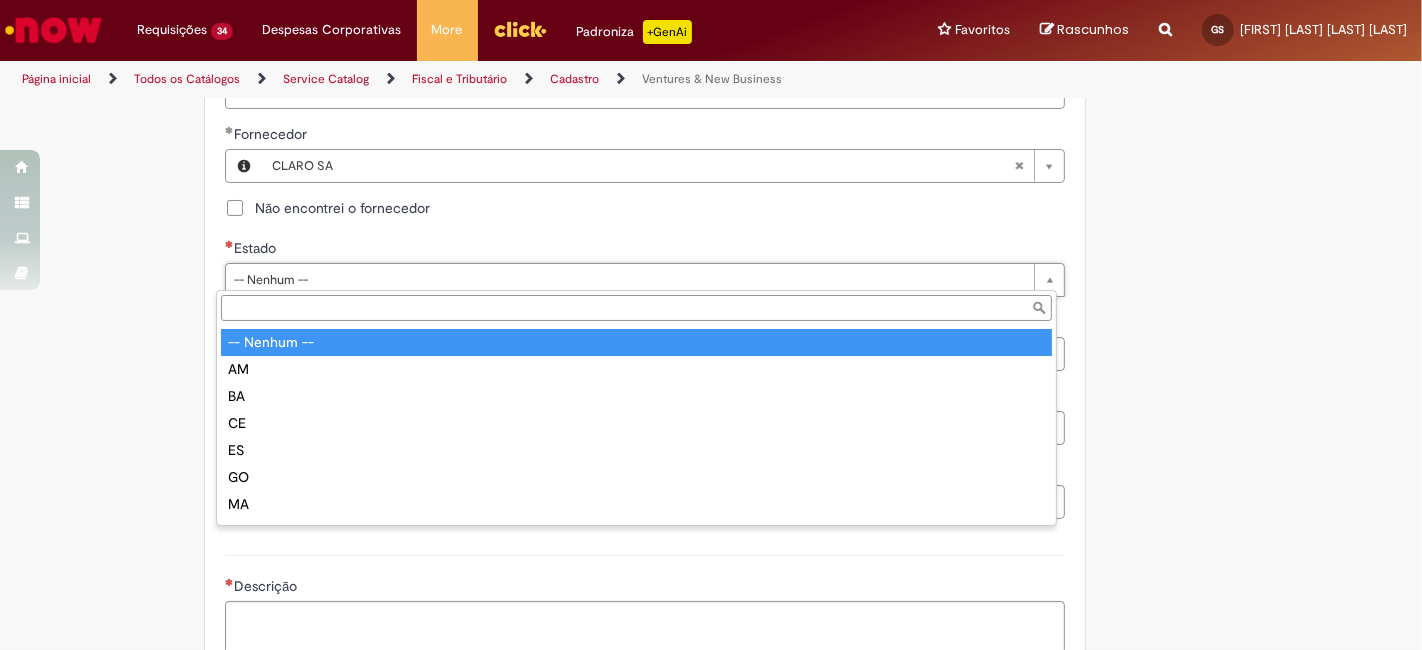 type on "*" 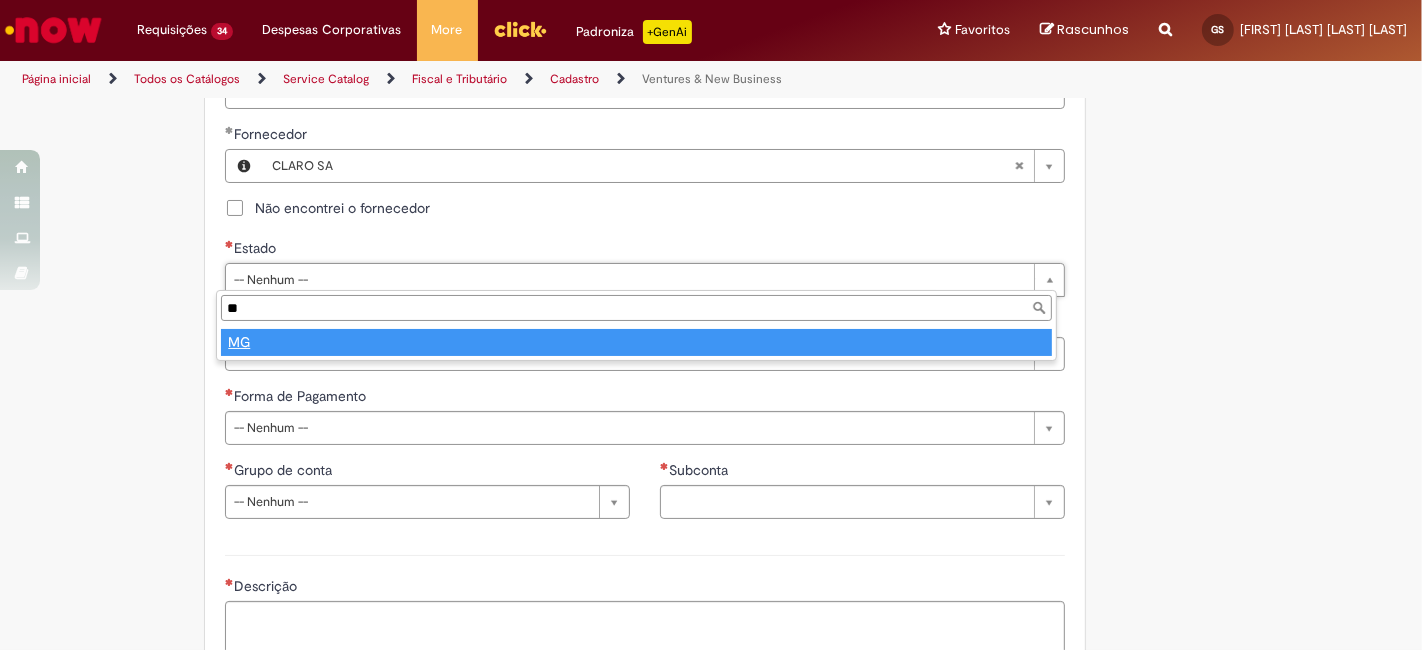 type on "**" 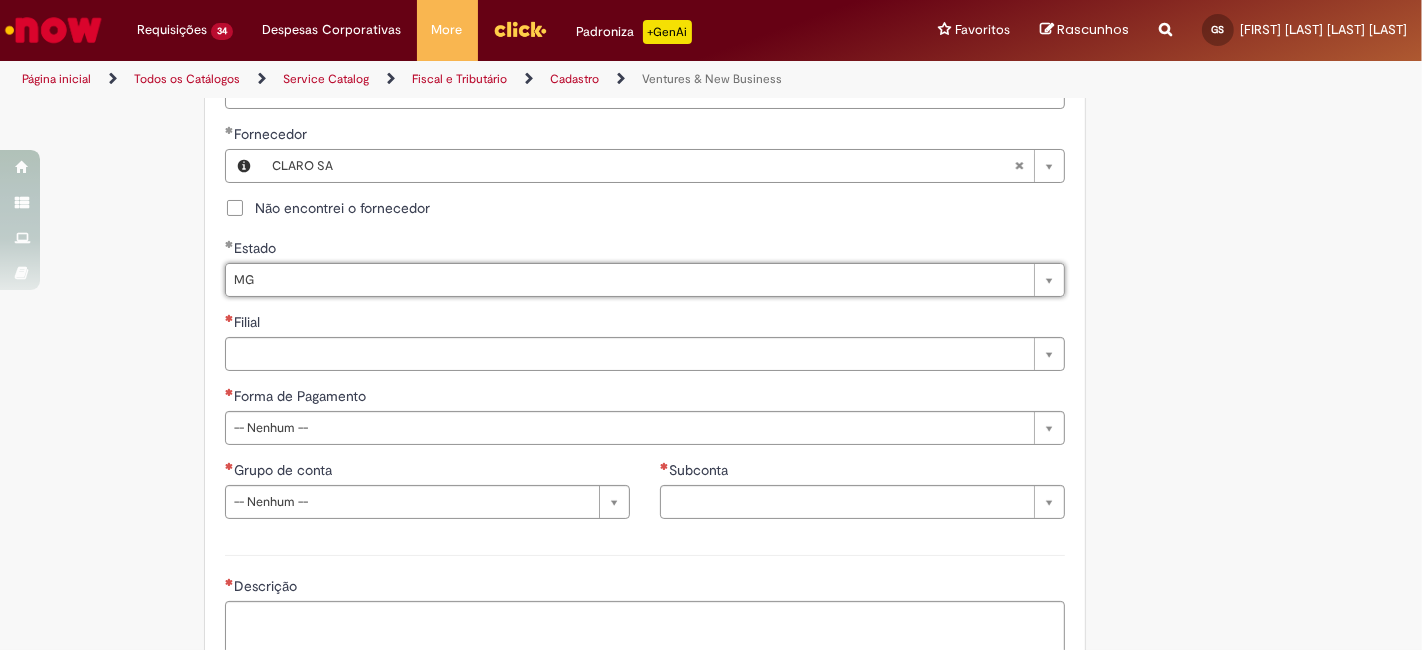 select 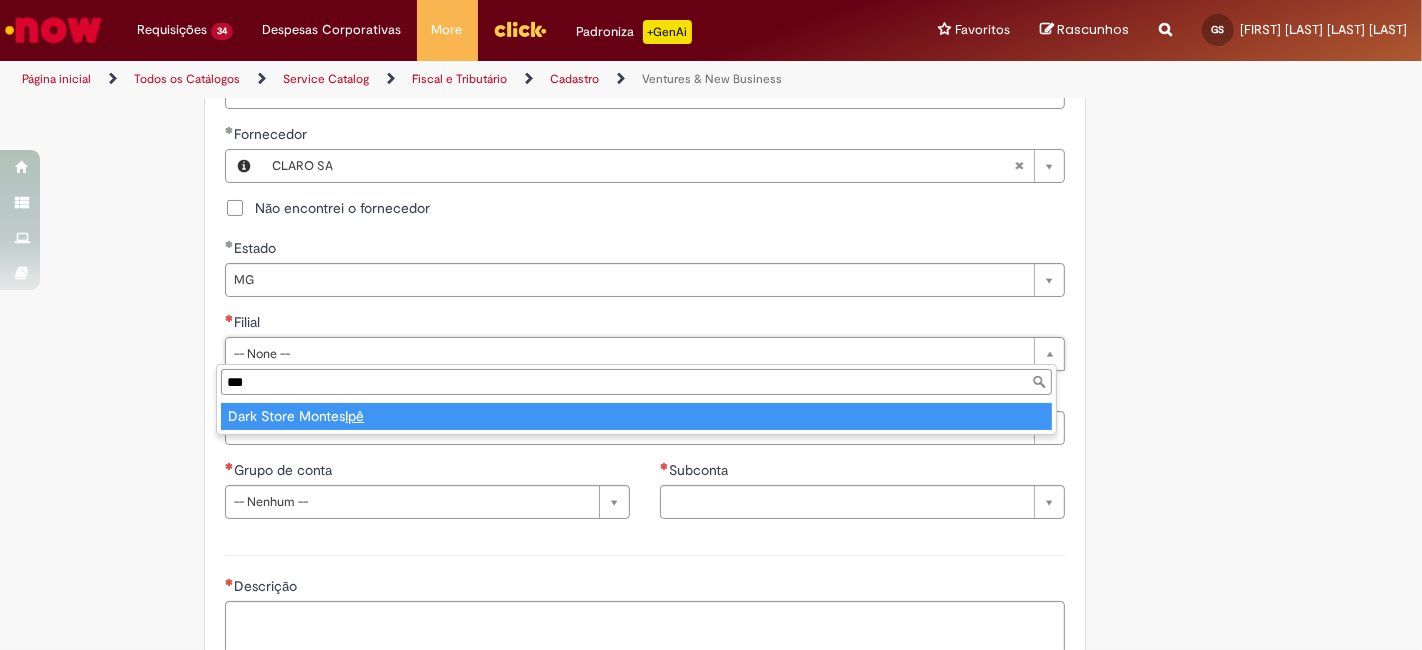 type on "***" 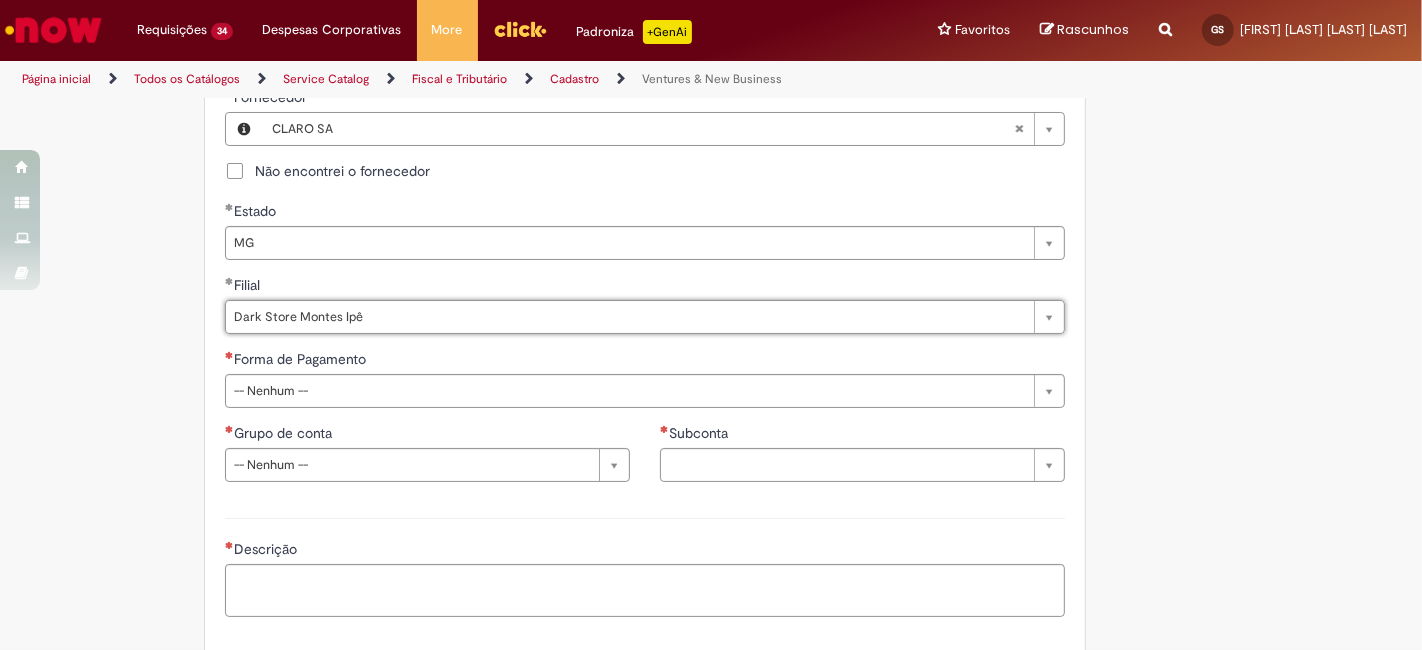 scroll, scrollTop: 1111, scrollLeft: 0, axis: vertical 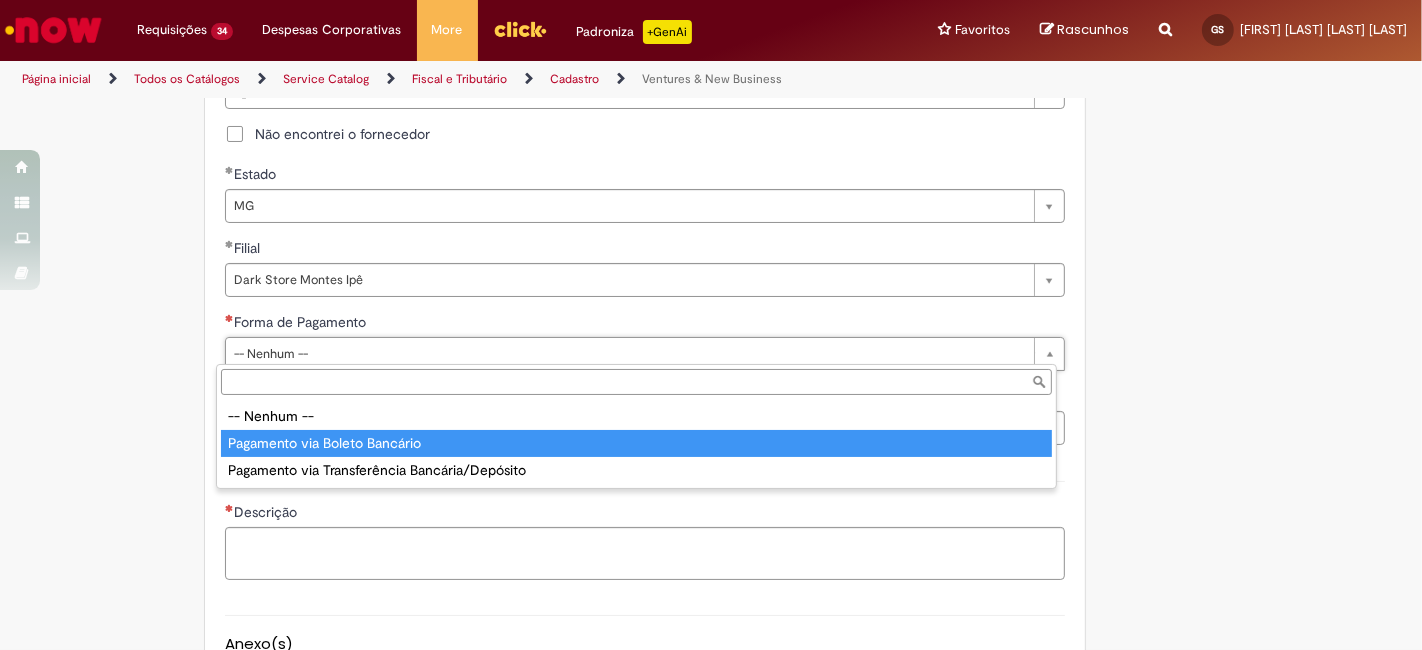 type on "**********" 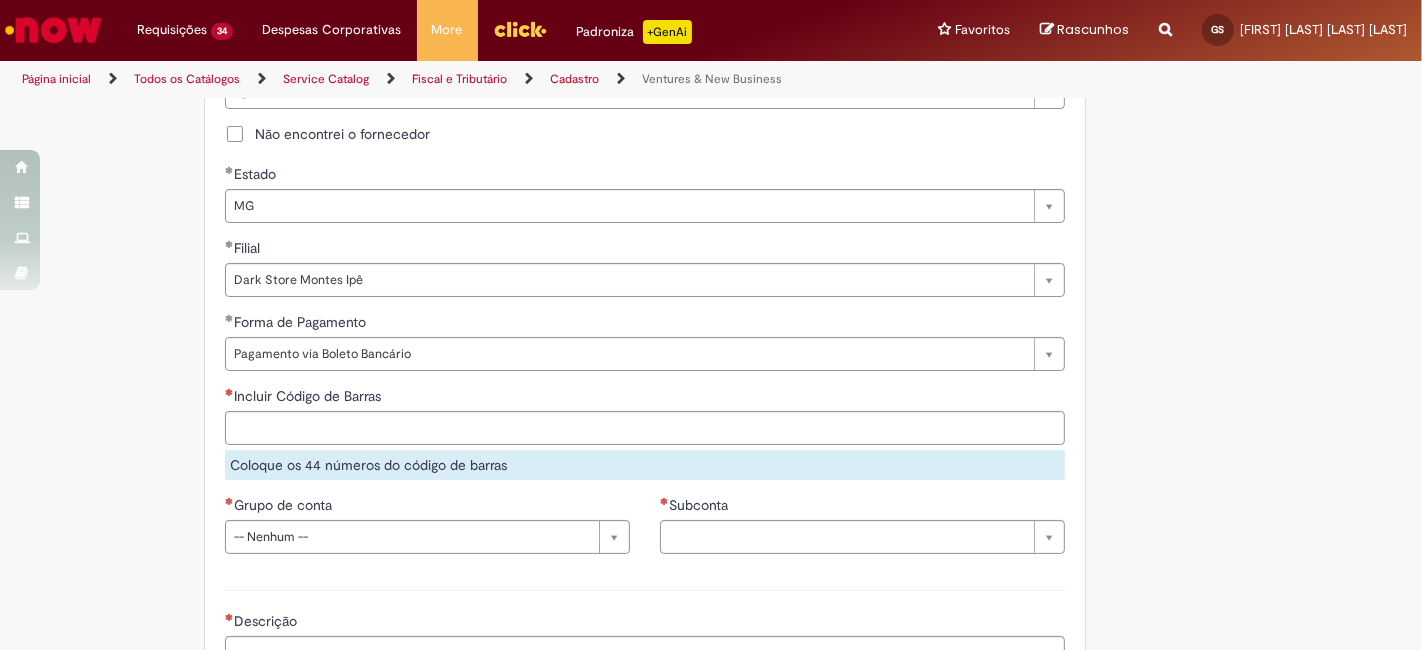 click on "Incluir Código de Barras Coloque os 44 números do código de barras" at bounding box center [645, 433] 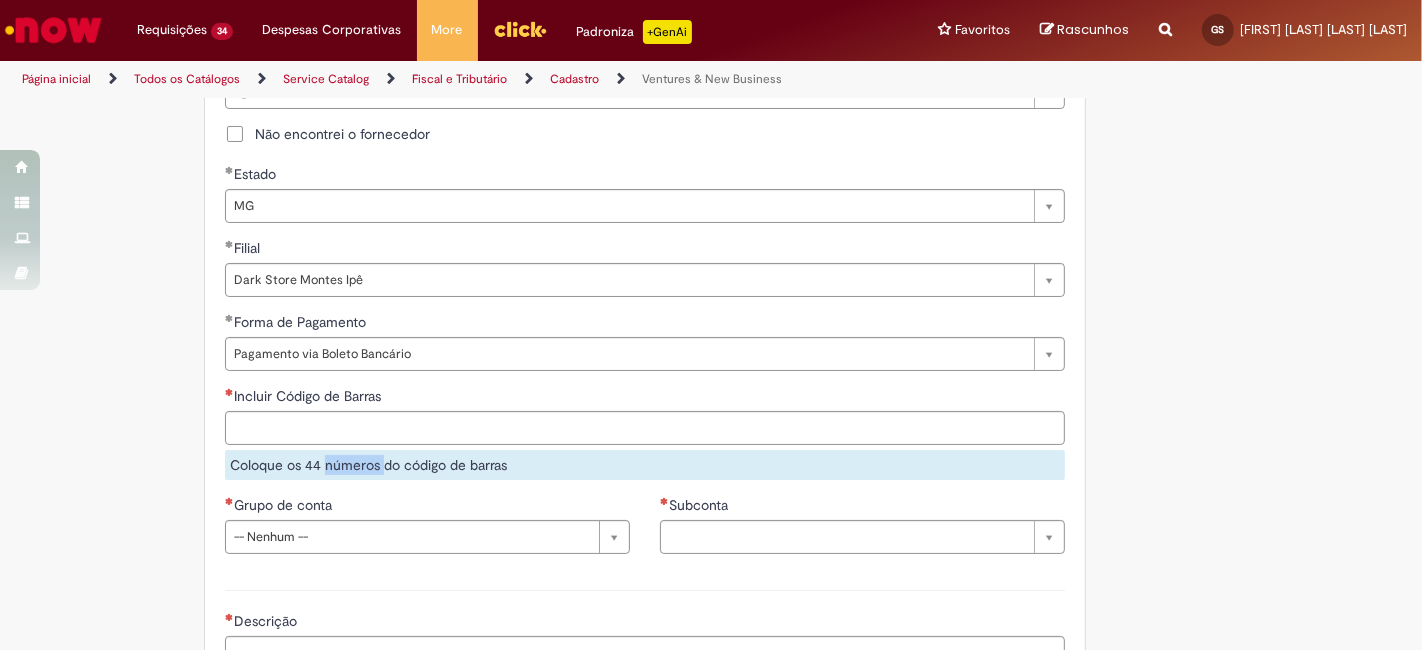 click on "Coloque os 44 números do código de barras" at bounding box center [645, 465] 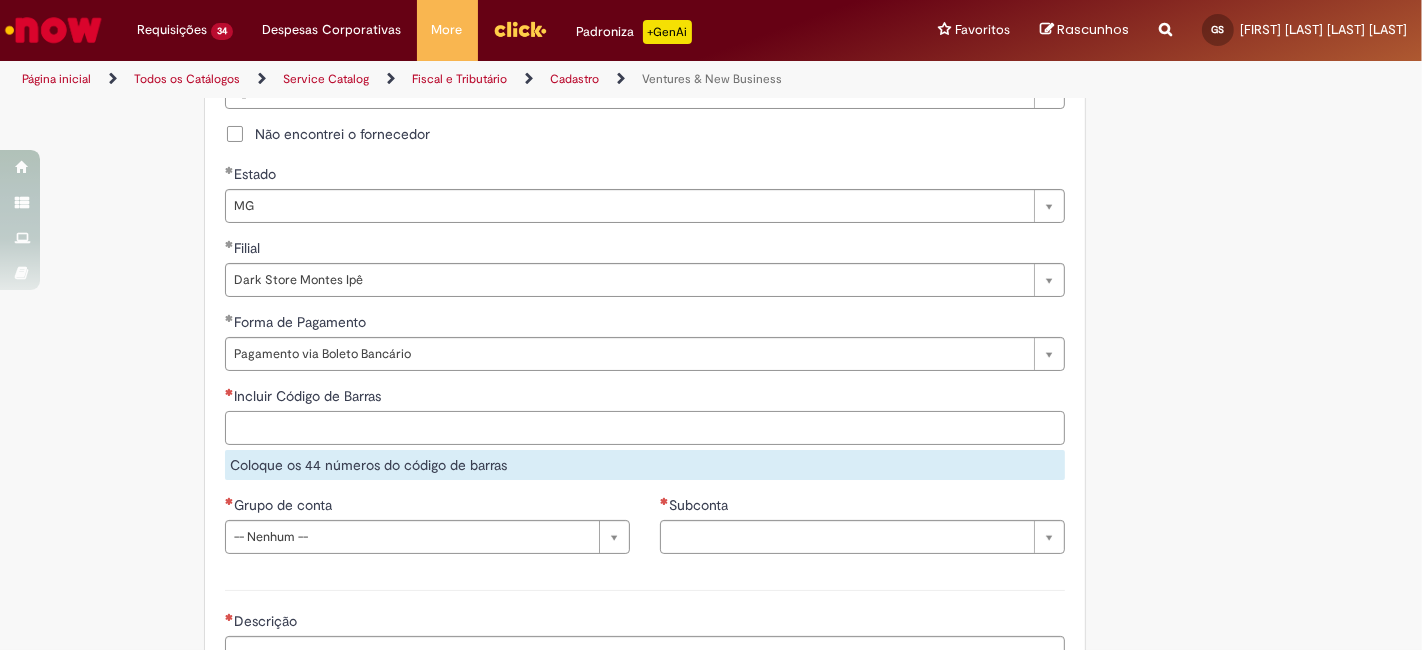 click on "Incluir Código de Barras" at bounding box center [645, 428] 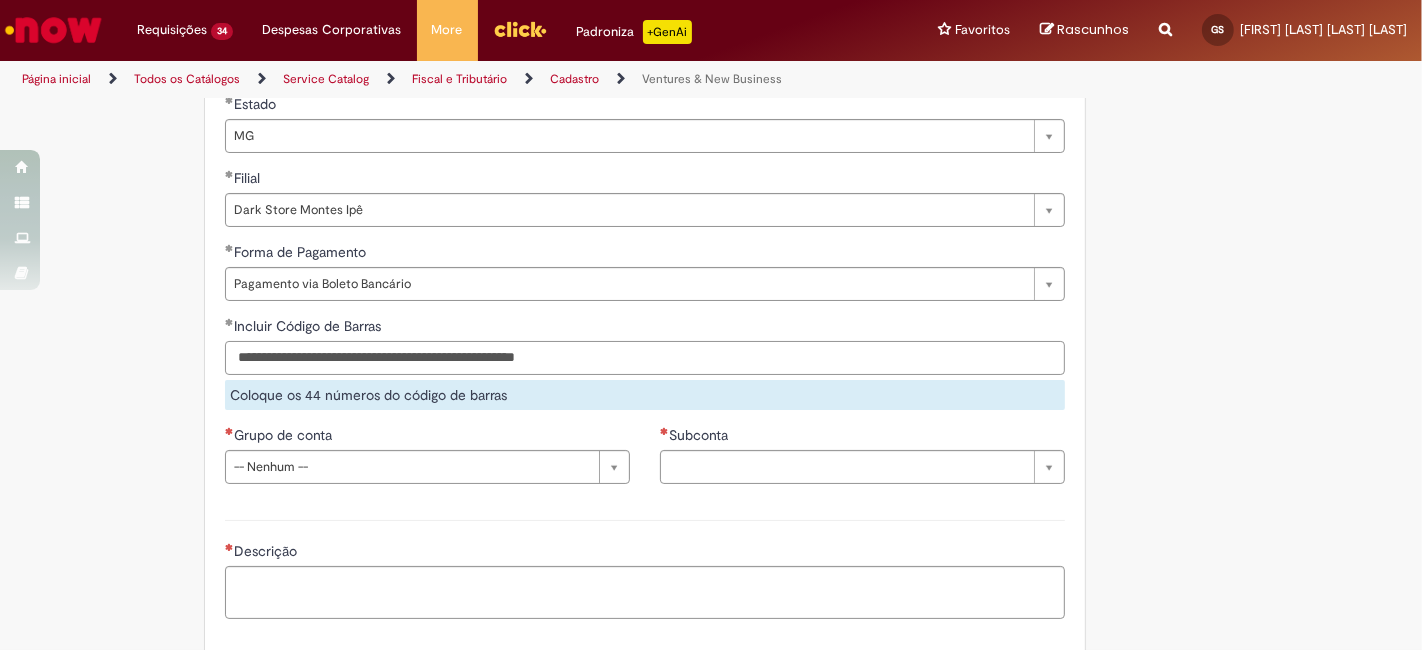 scroll, scrollTop: 1333, scrollLeft: 0, axis: vertical 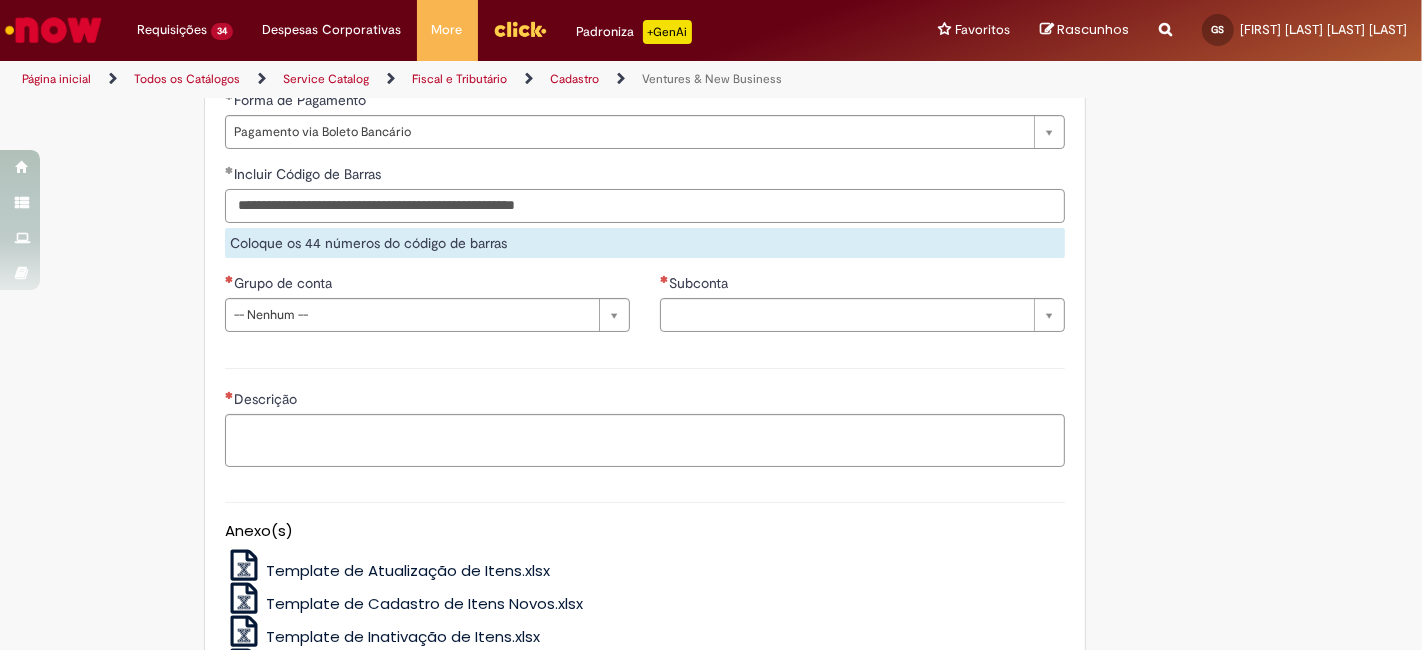 type on "**********" 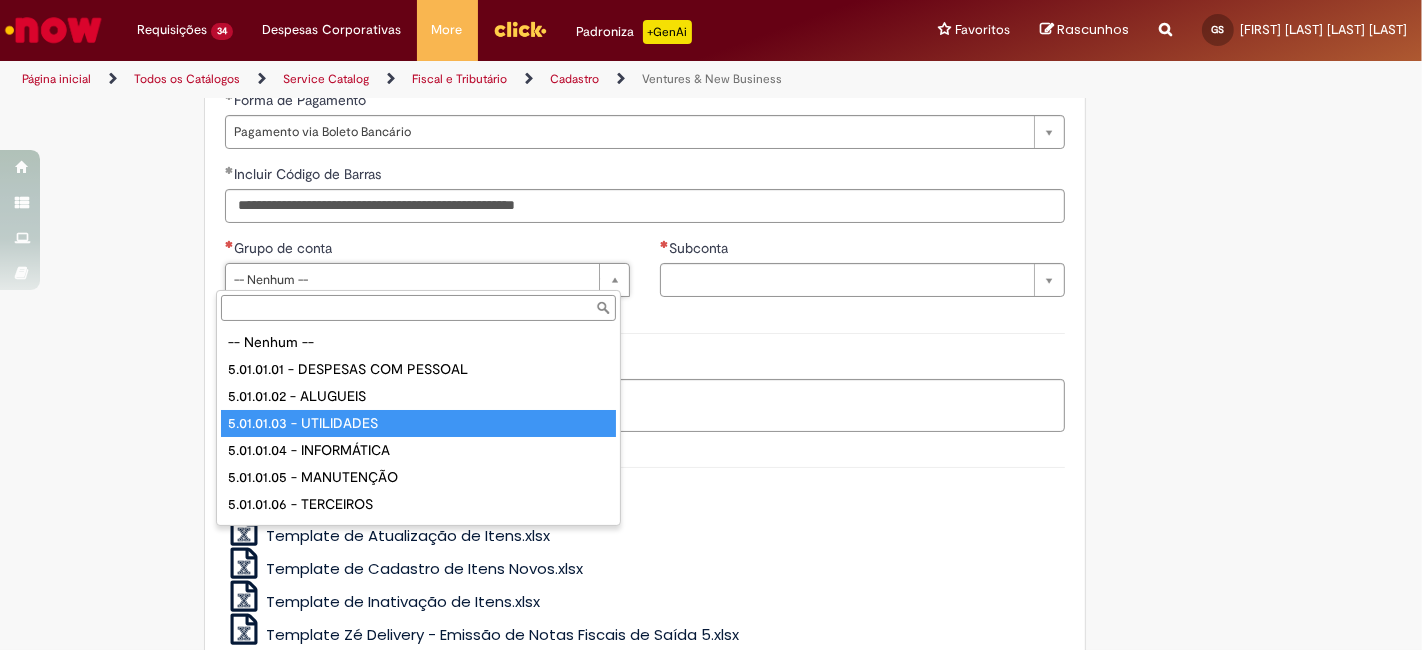 type on "**********" 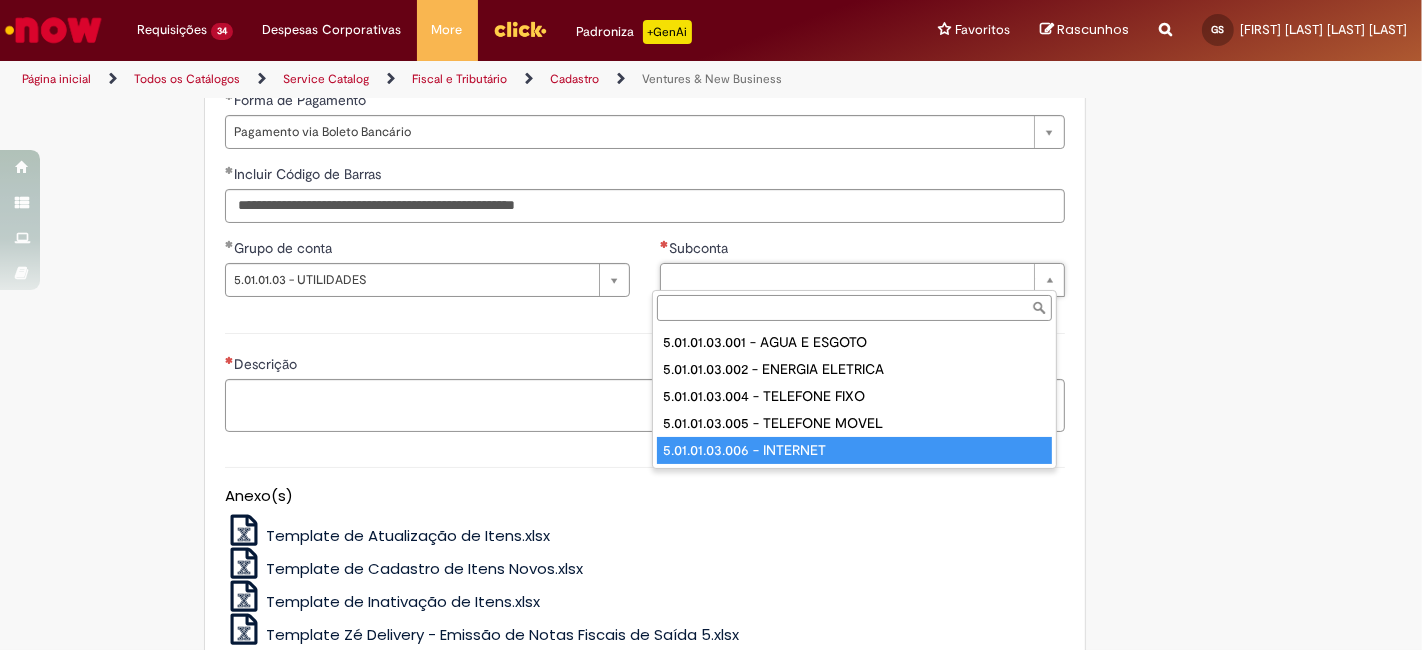 type on "**********" 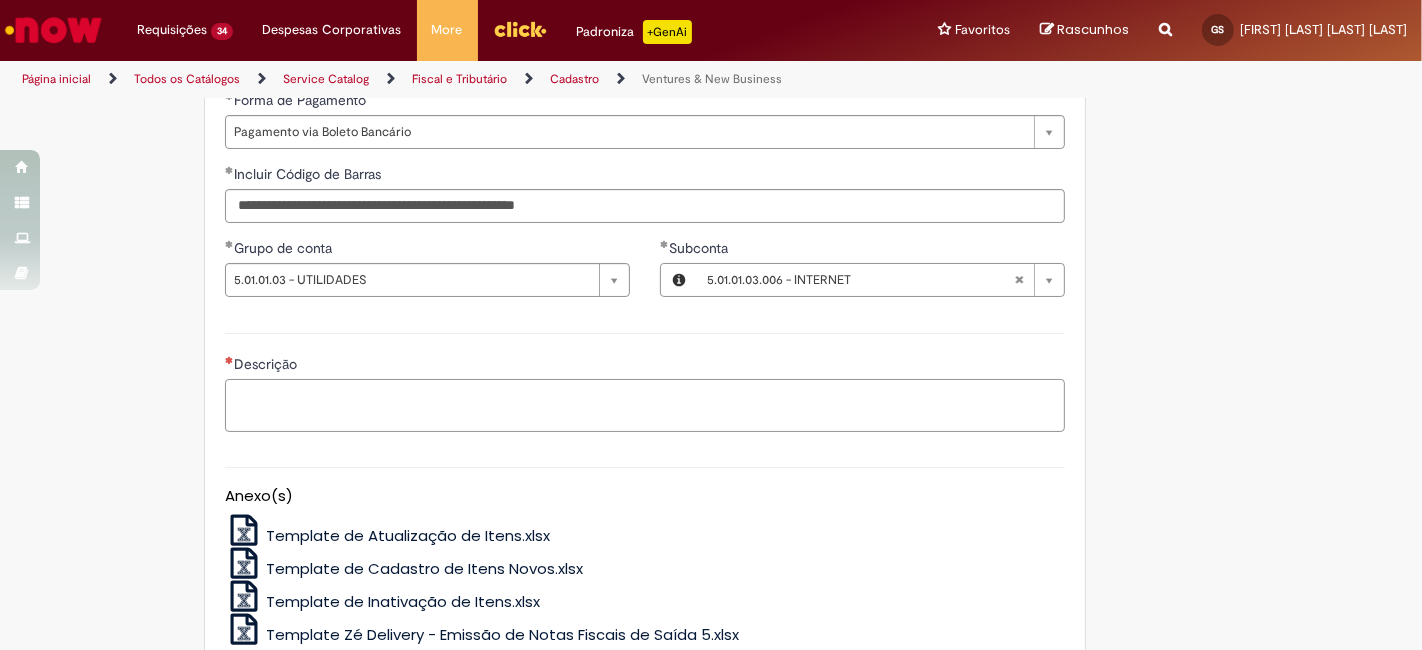 click on "Descrição" at bounding box center (645, 405) 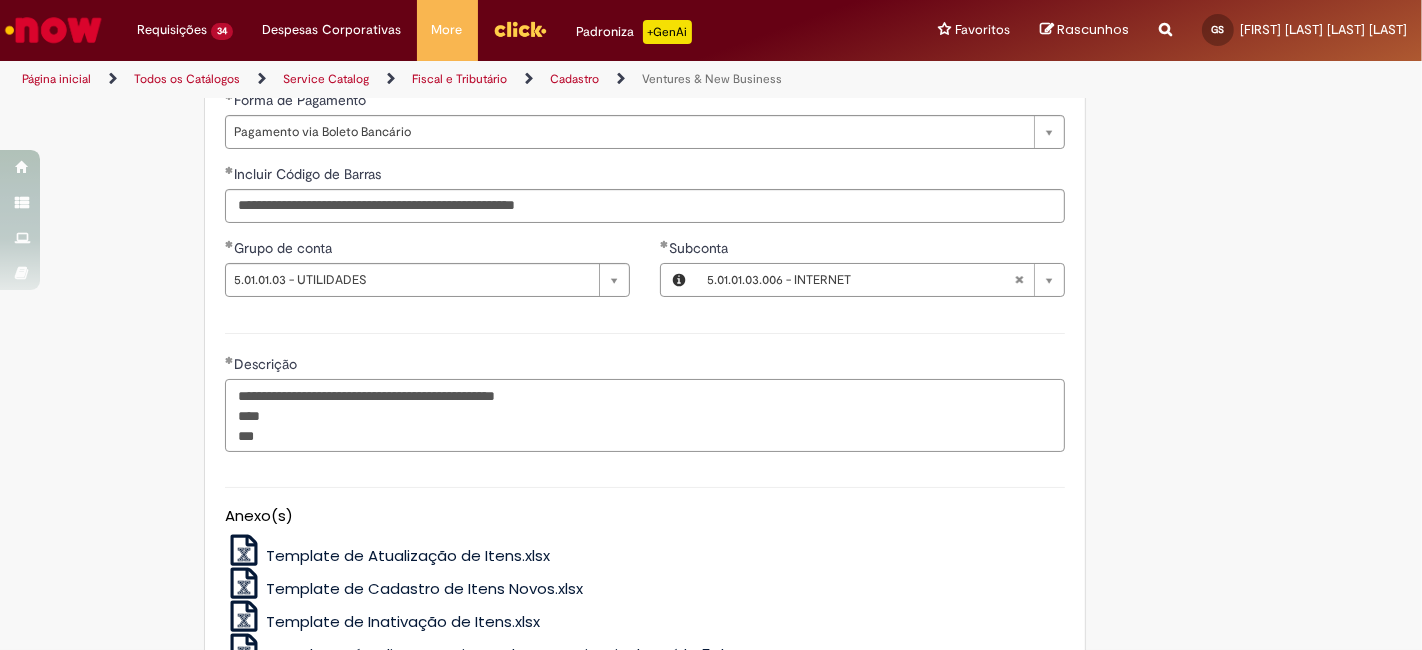 click on "**********" at bounding box center (645, 415) 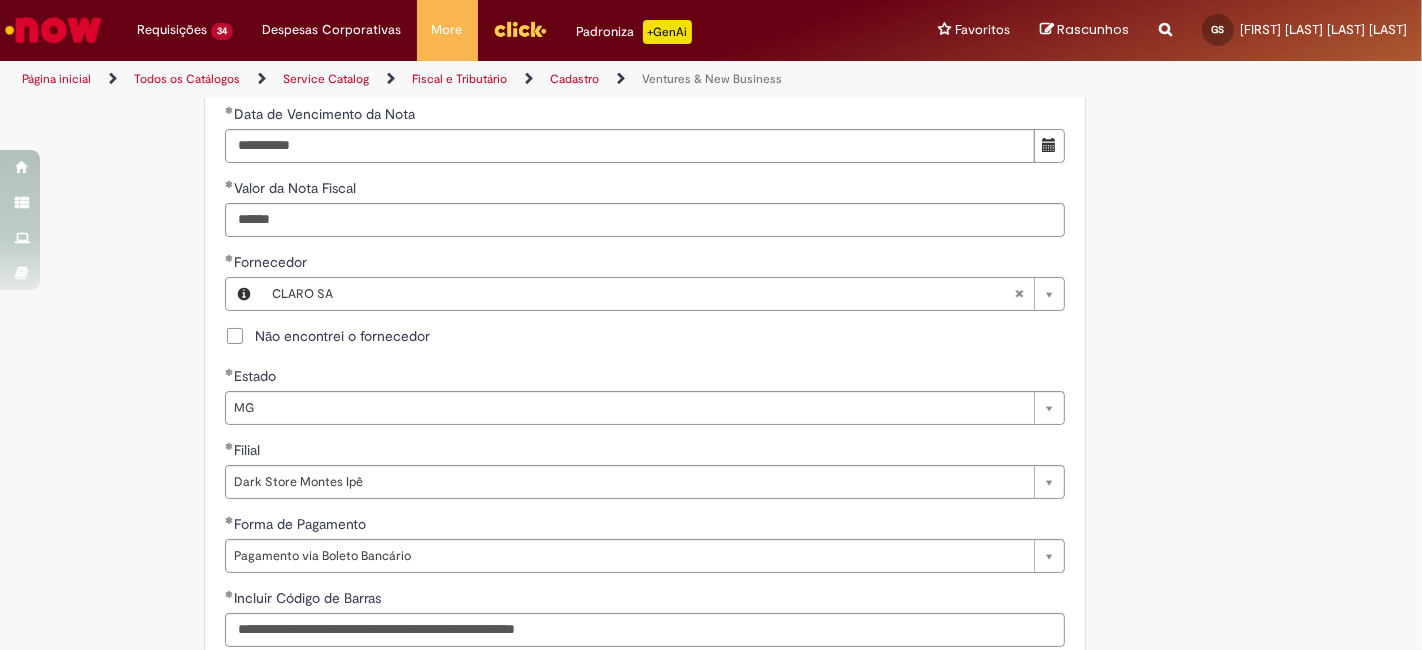 scroll, scrollTop: 888, scrollLeft: 0, axis: vertical 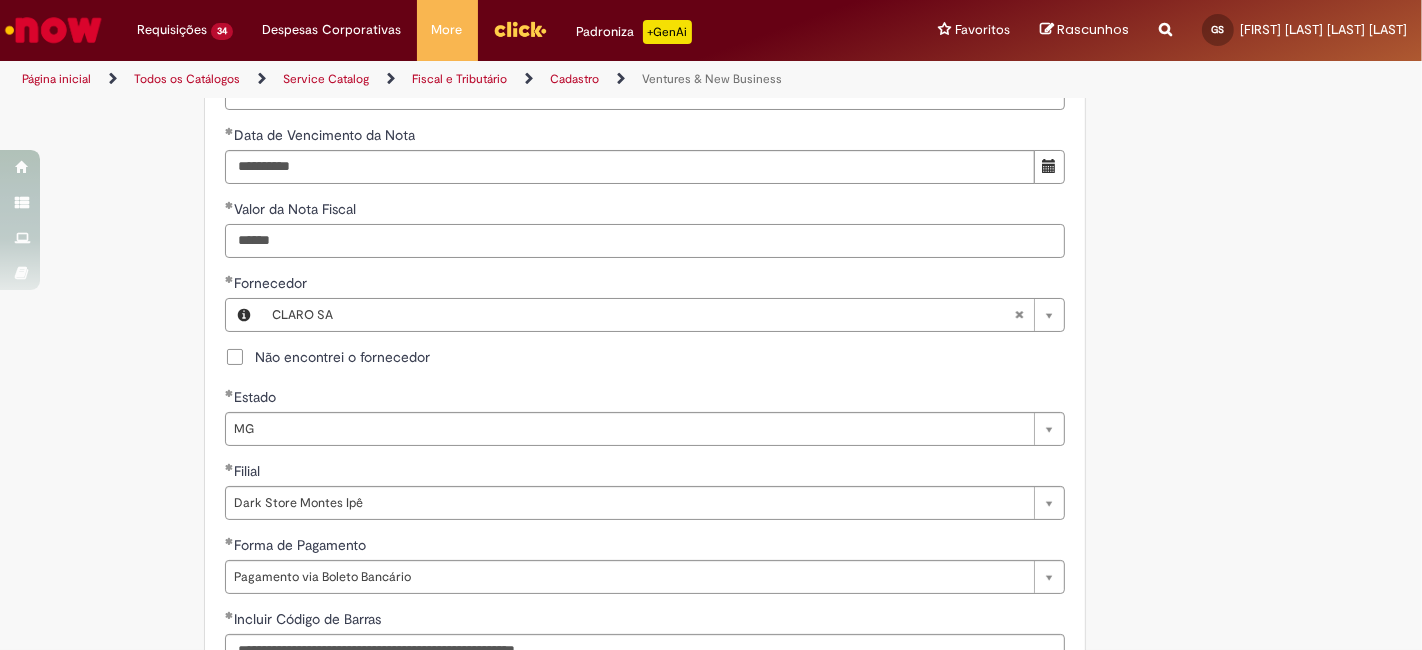 click on "******" at bounding box center [645, 241] 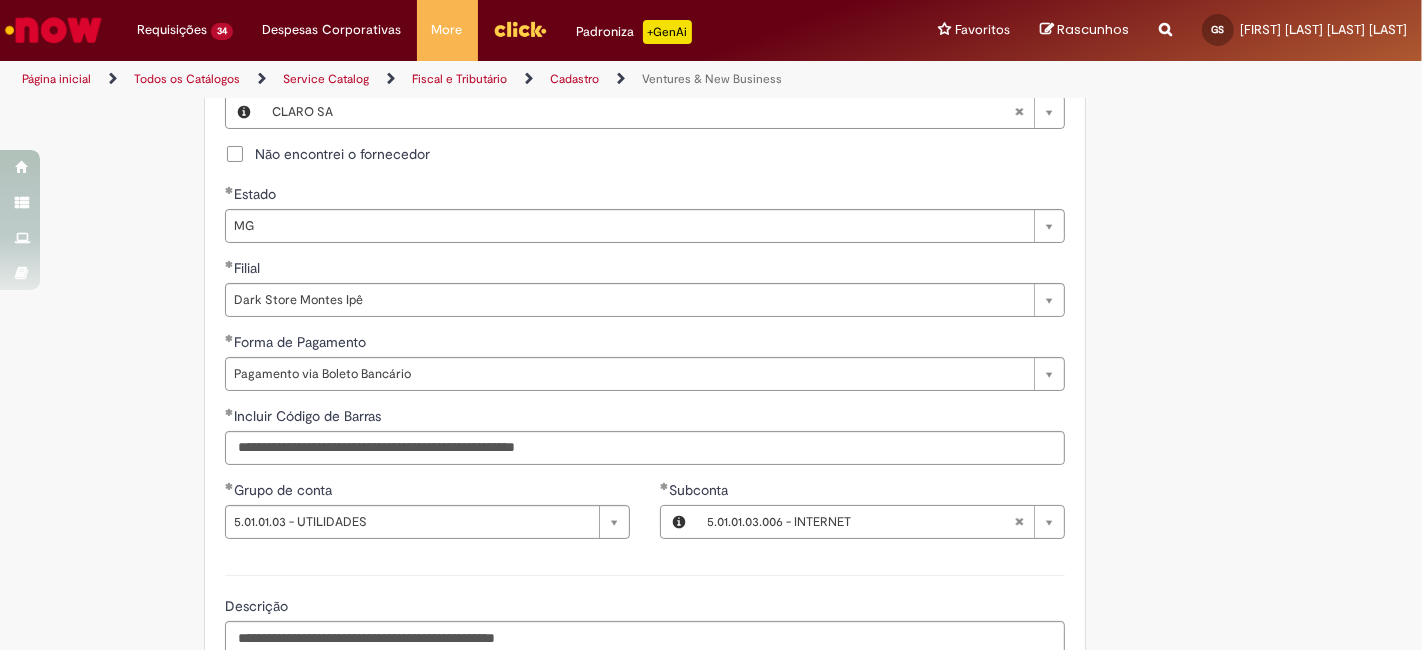 scroll, scrollTop: 1407, scrollLeft: 0, axis: vertical 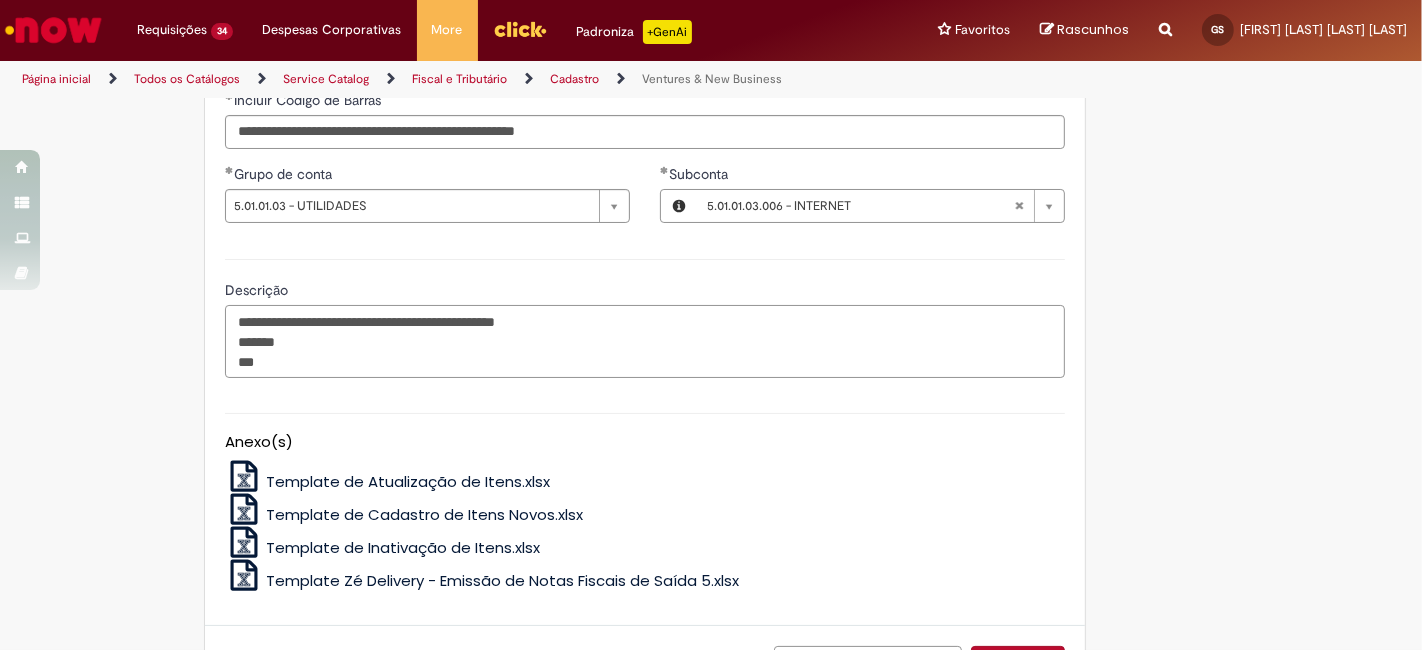 click on "**********" at bounding box center [645, 341] 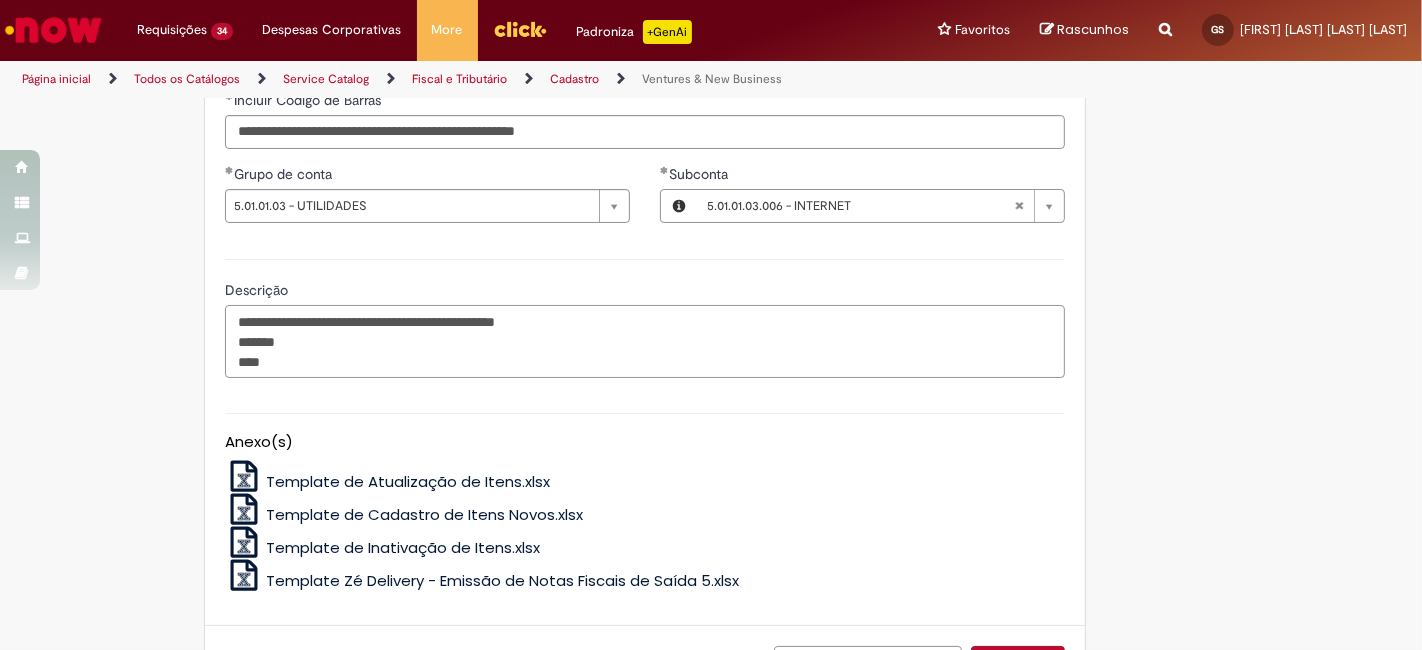 paste on "*******" 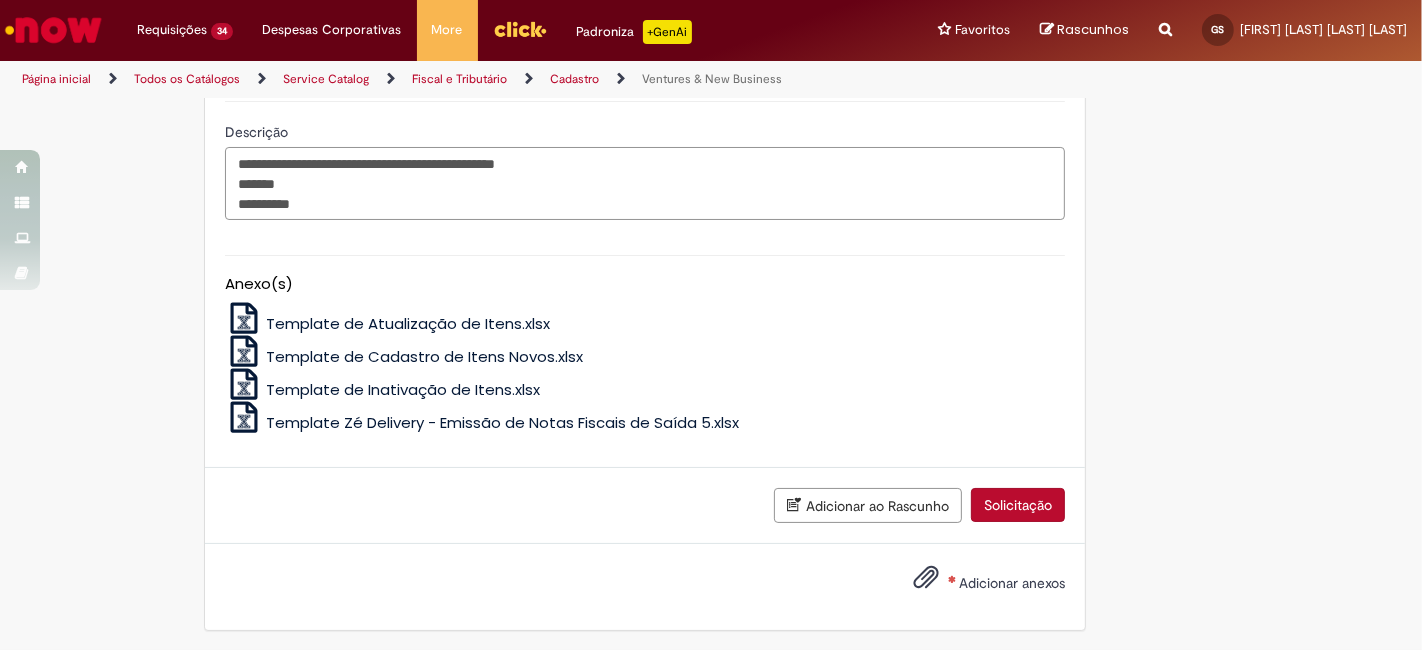 scroll, scrollTop: 1565, scrollLeft: 0, axis: vertical 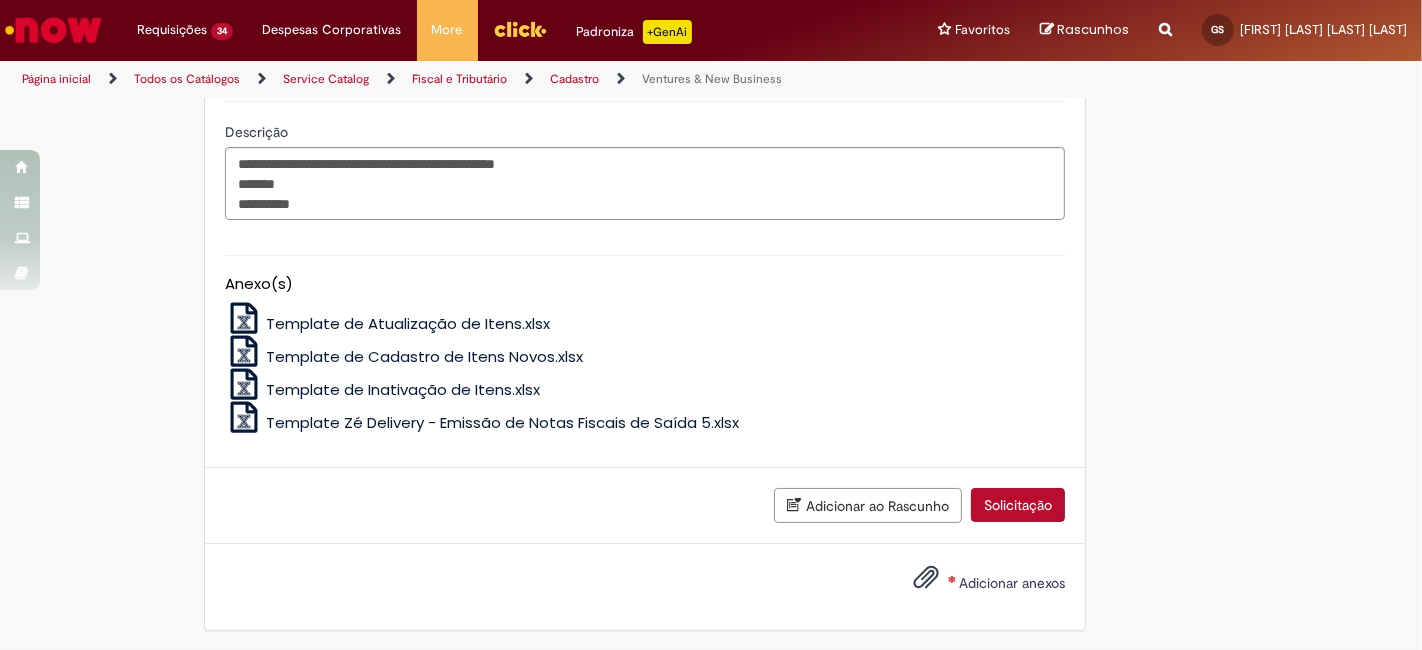 click on "Adicionar anexos" at bounding box center [974, 584] 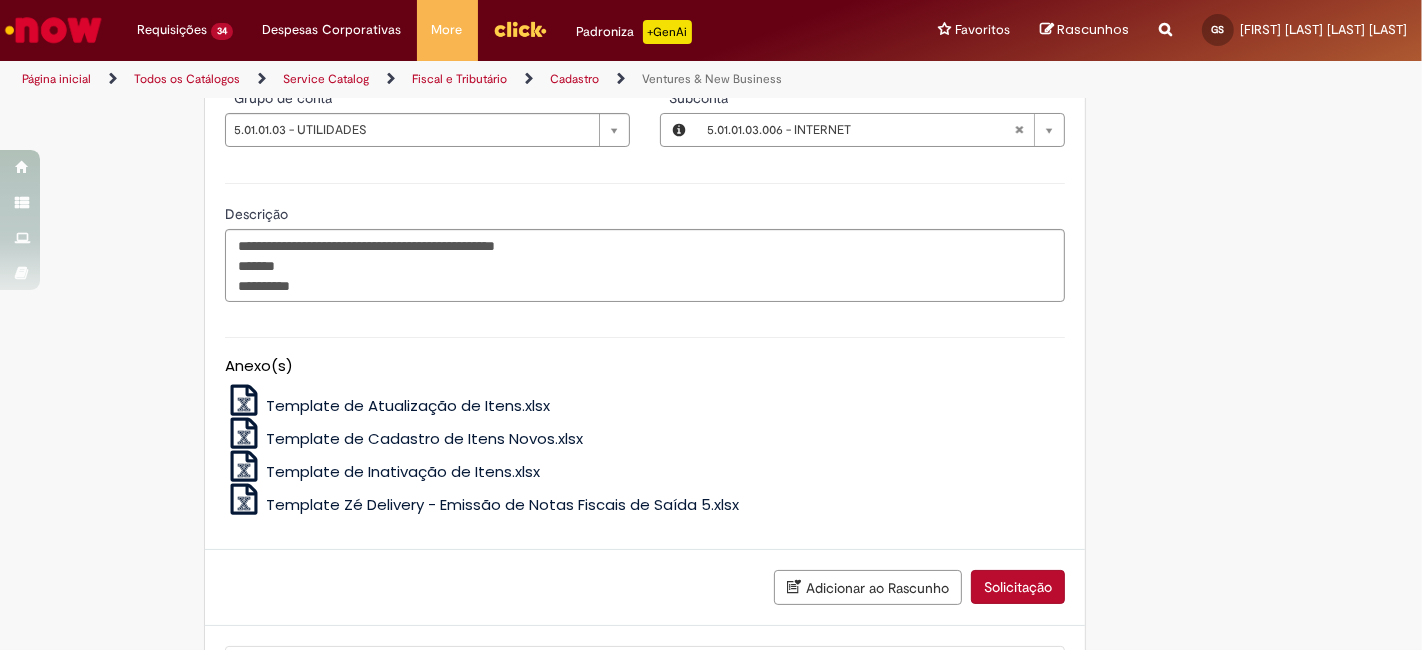 scroll, scrollTop: 1491, scrollLeft: 0, axis: vertical 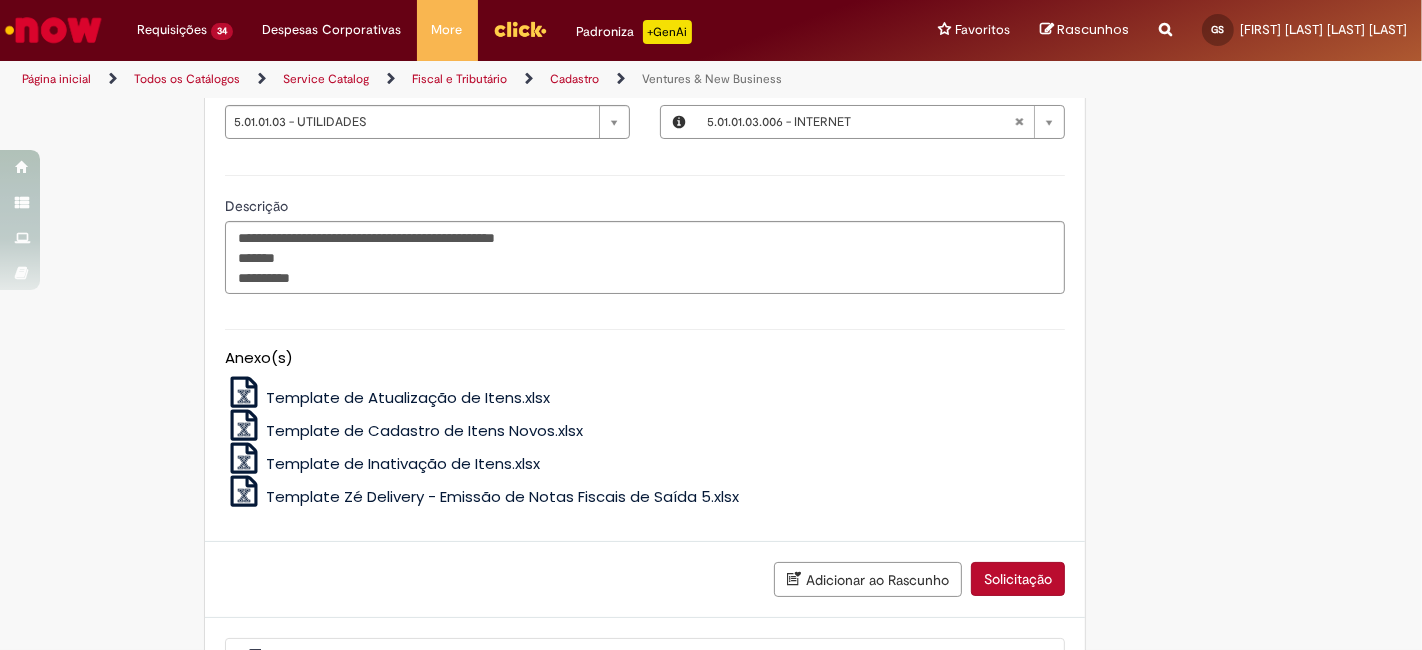 click on "Solicitação" at bounding box center (1018, 579) 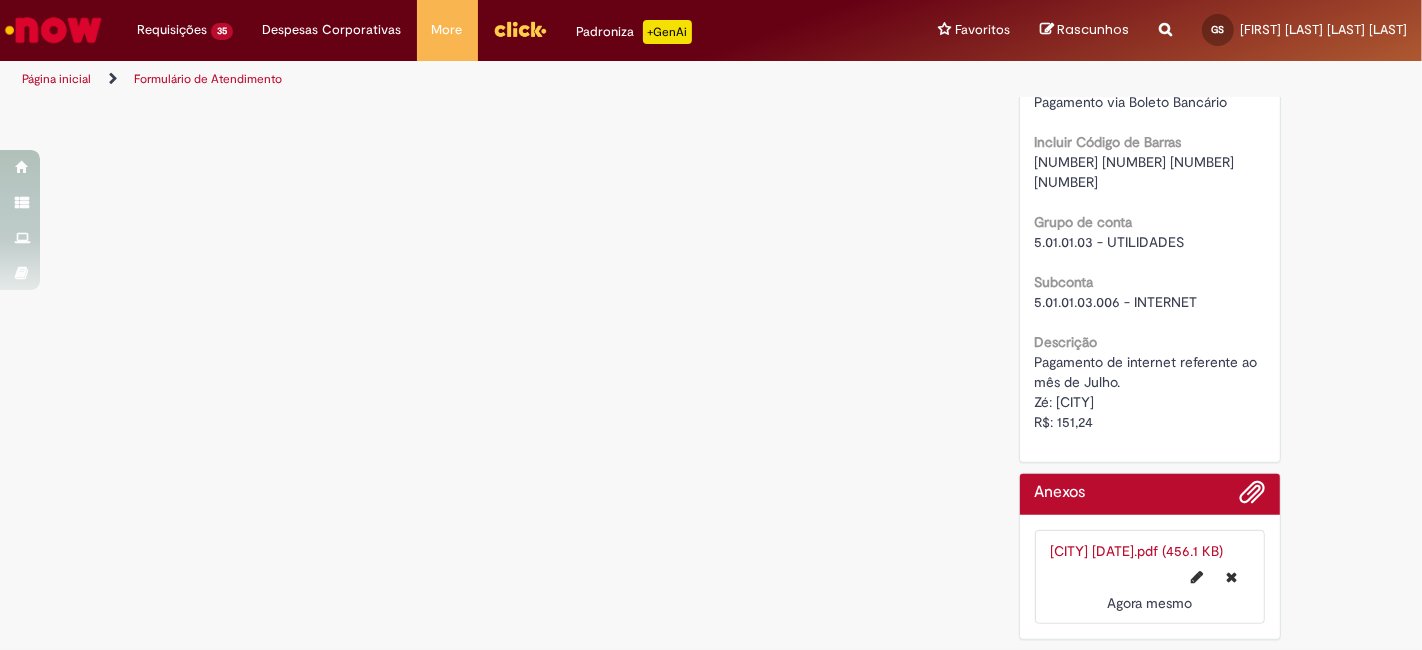 scroll, scrollTop: 0, scrollLeft: 0, axis: both 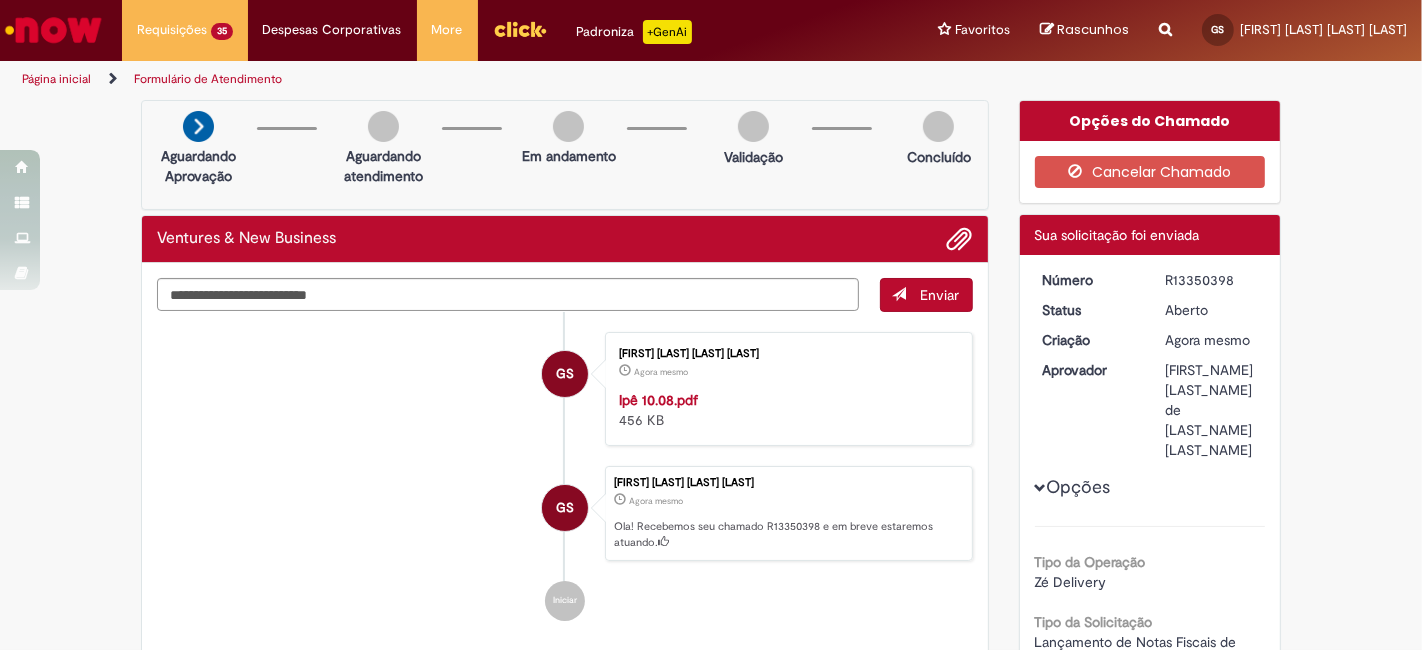 click on "R13350398" at bounding box center [1211, 280] 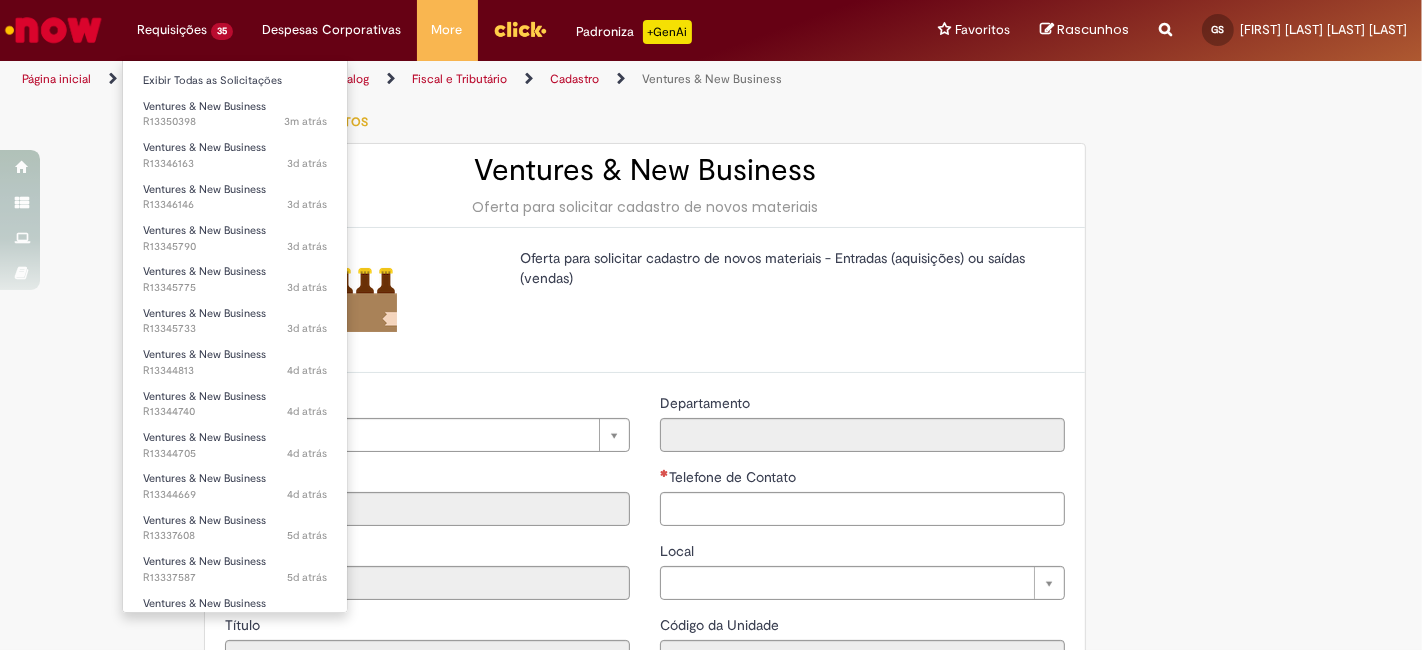 type on "********" 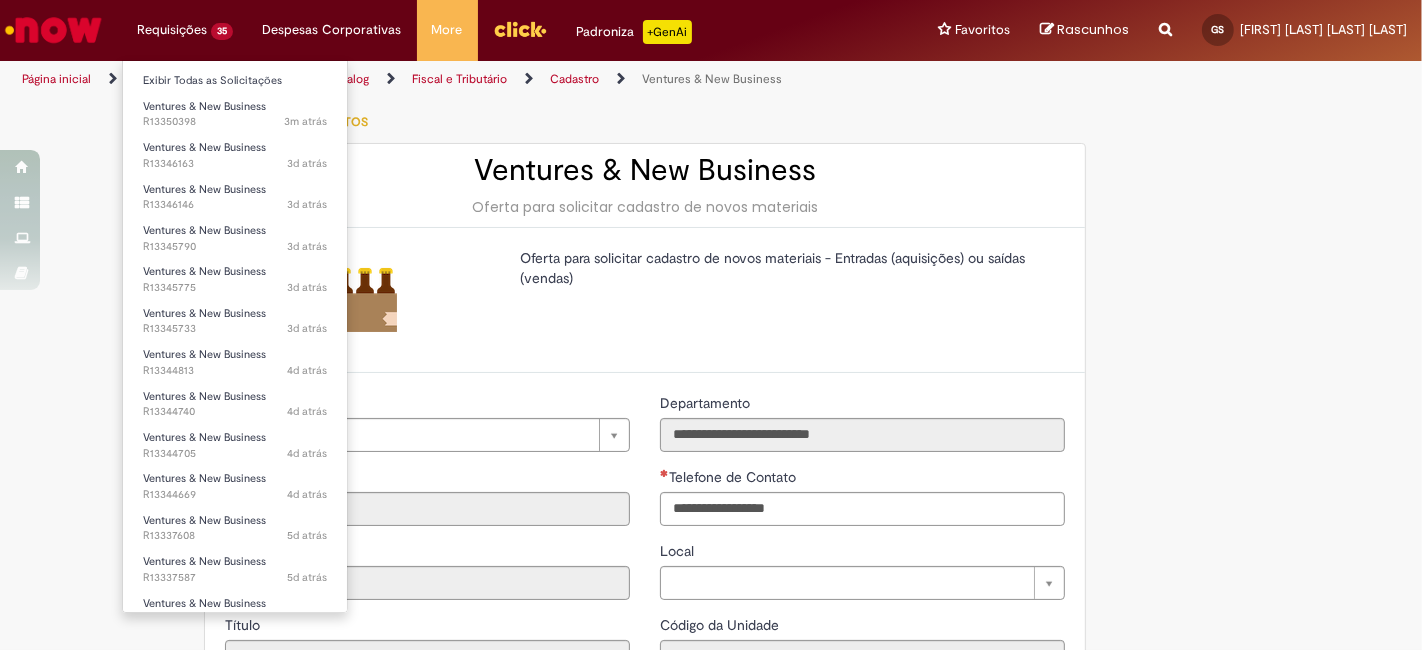 type on "**********" 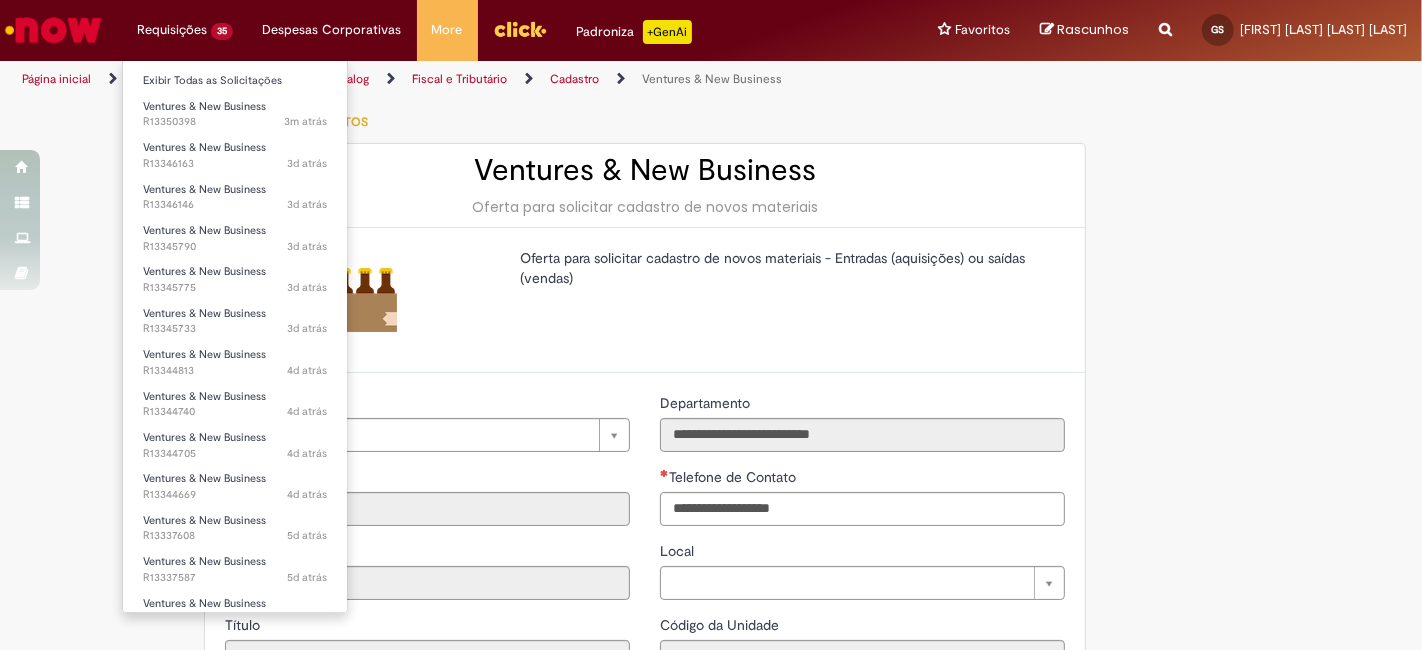 type on "**********" 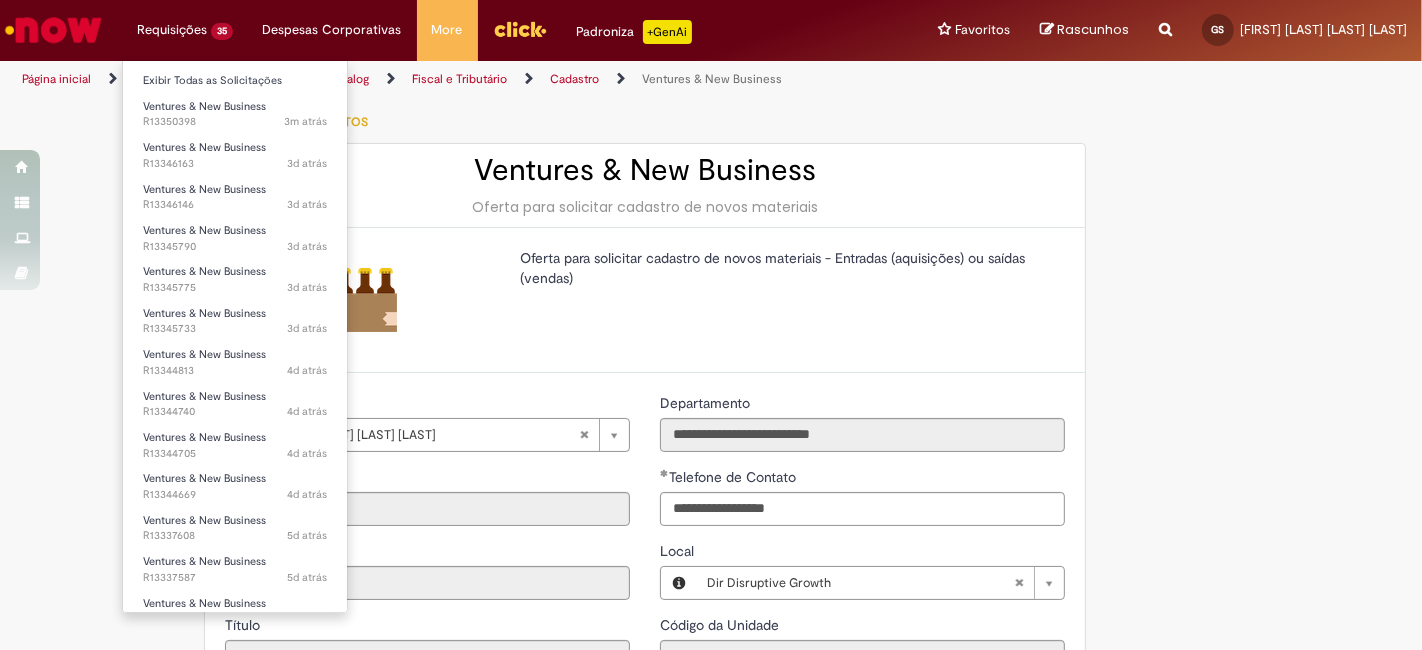 type on "**********" 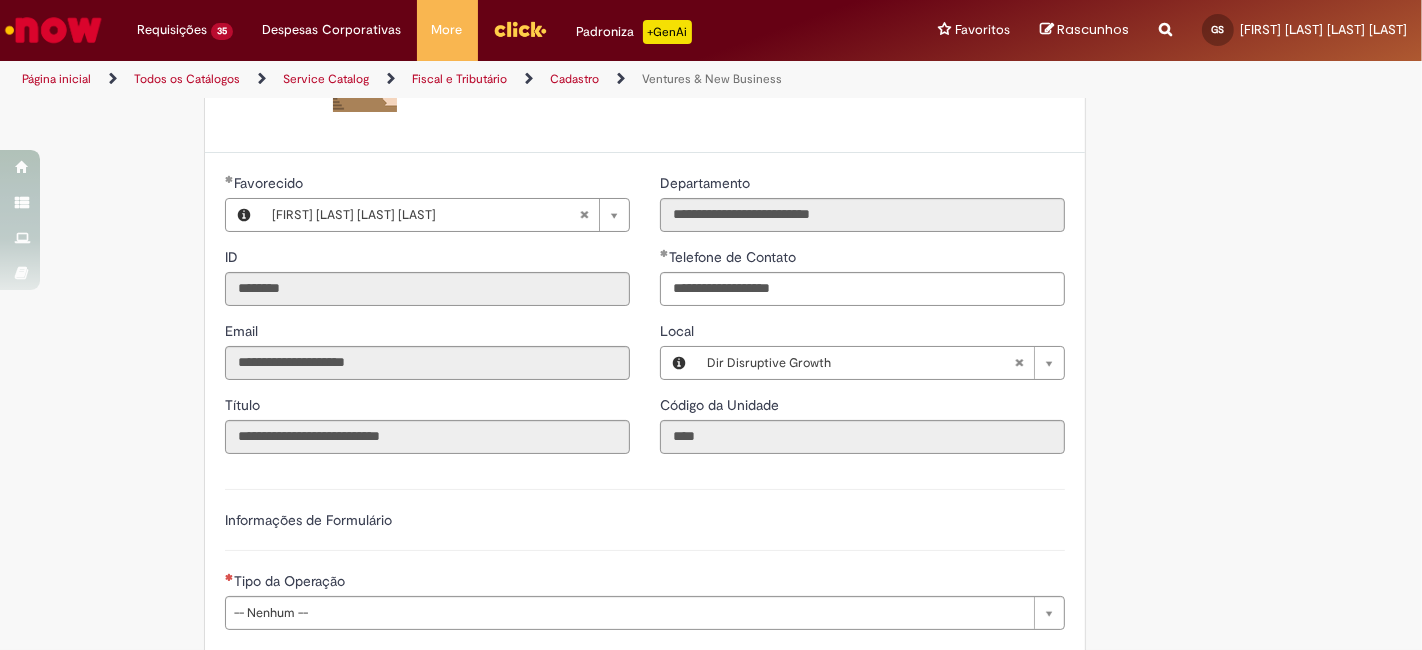 scroll, scrollTop: 222, scrollLeft: 0, axis: vertical 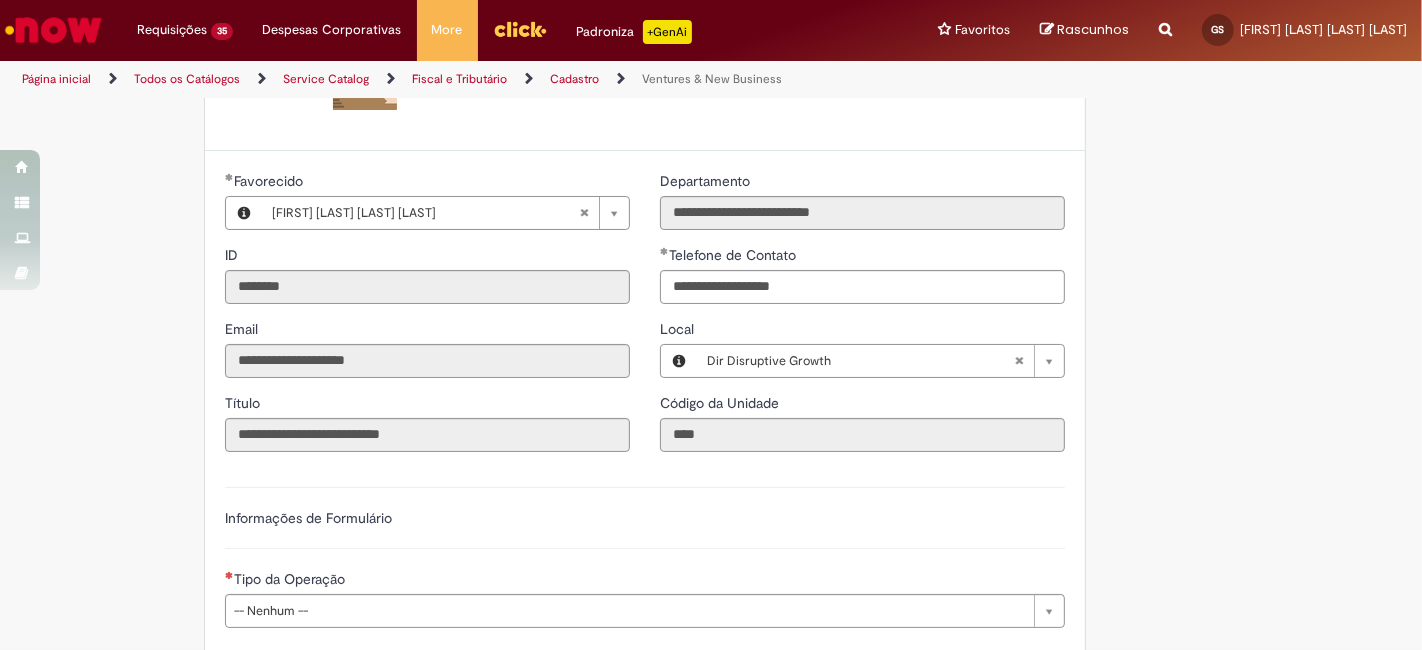 type 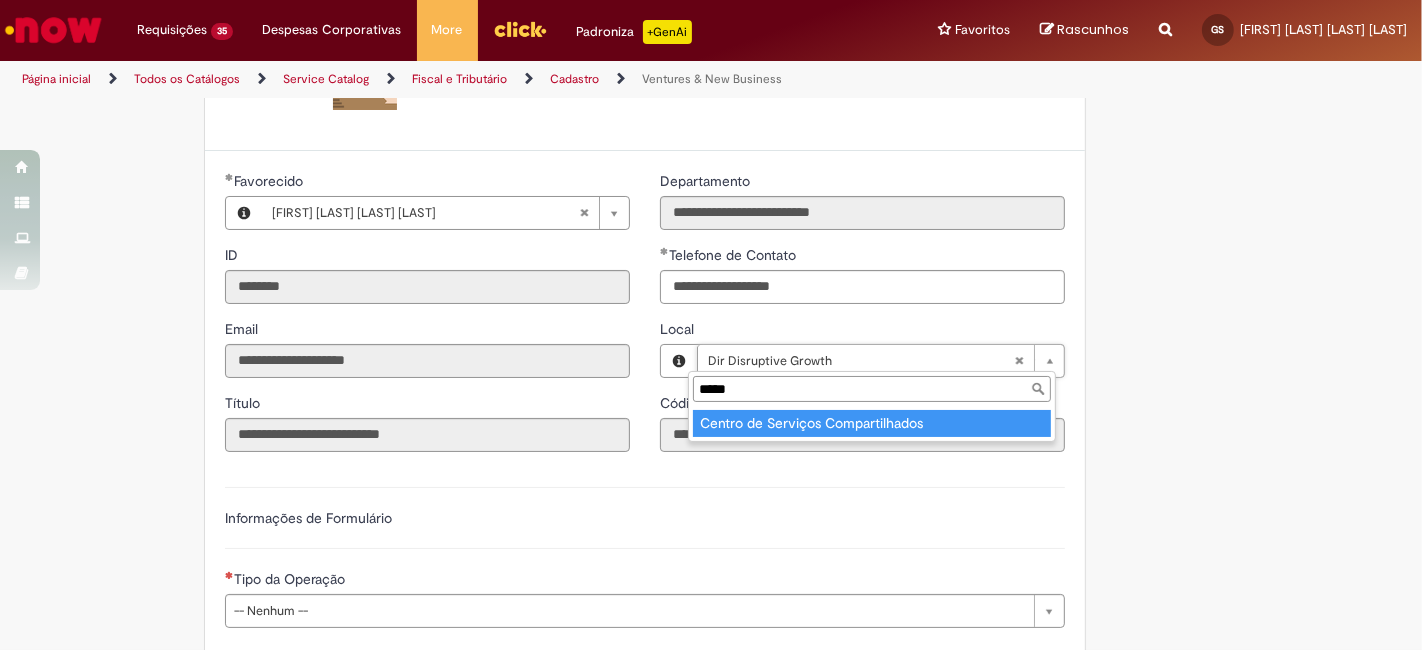 type on "*****" 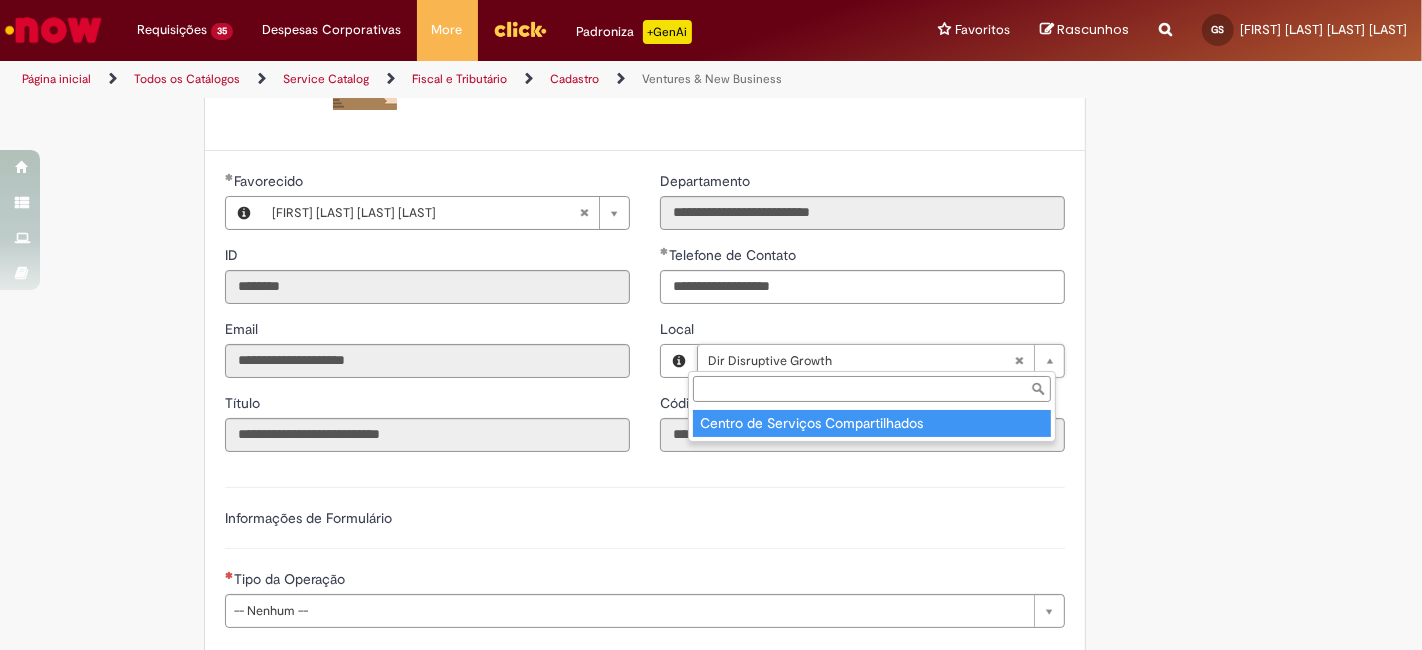type on "****" 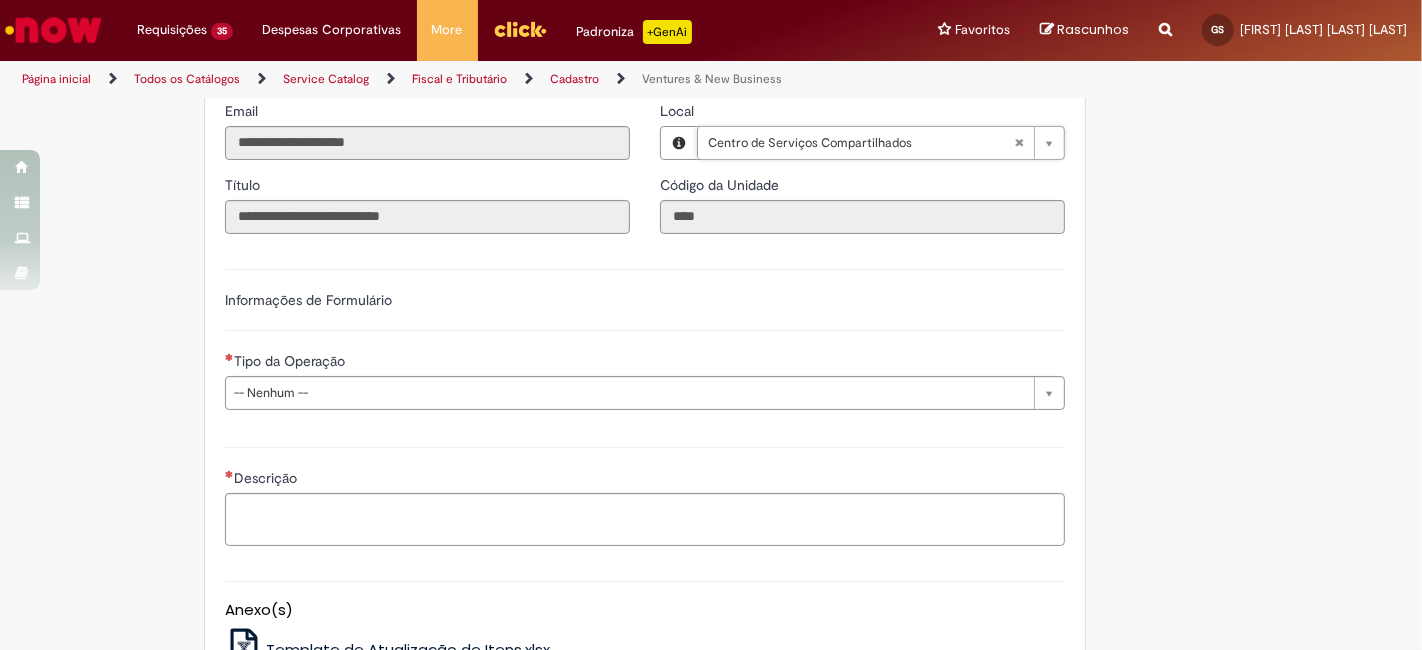 scroll, scrollTop: 444, scrollLeft: 0, axis: vertical 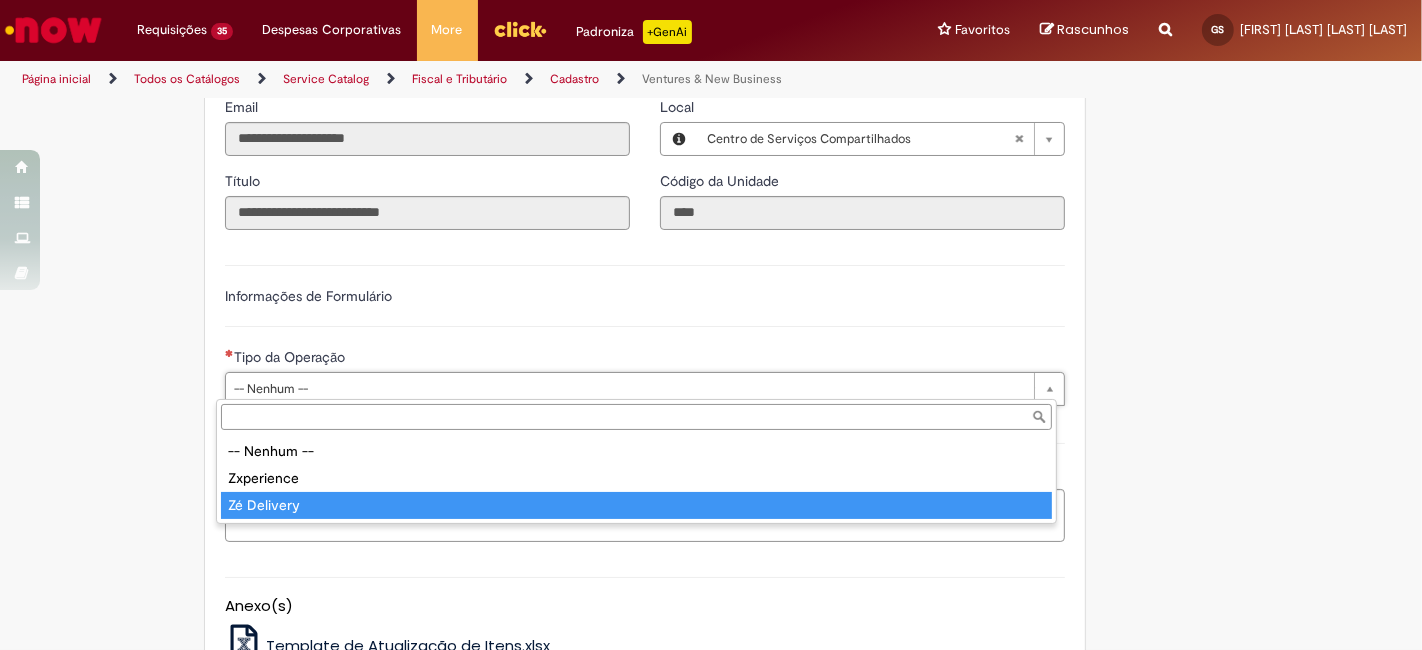 type on "**********" 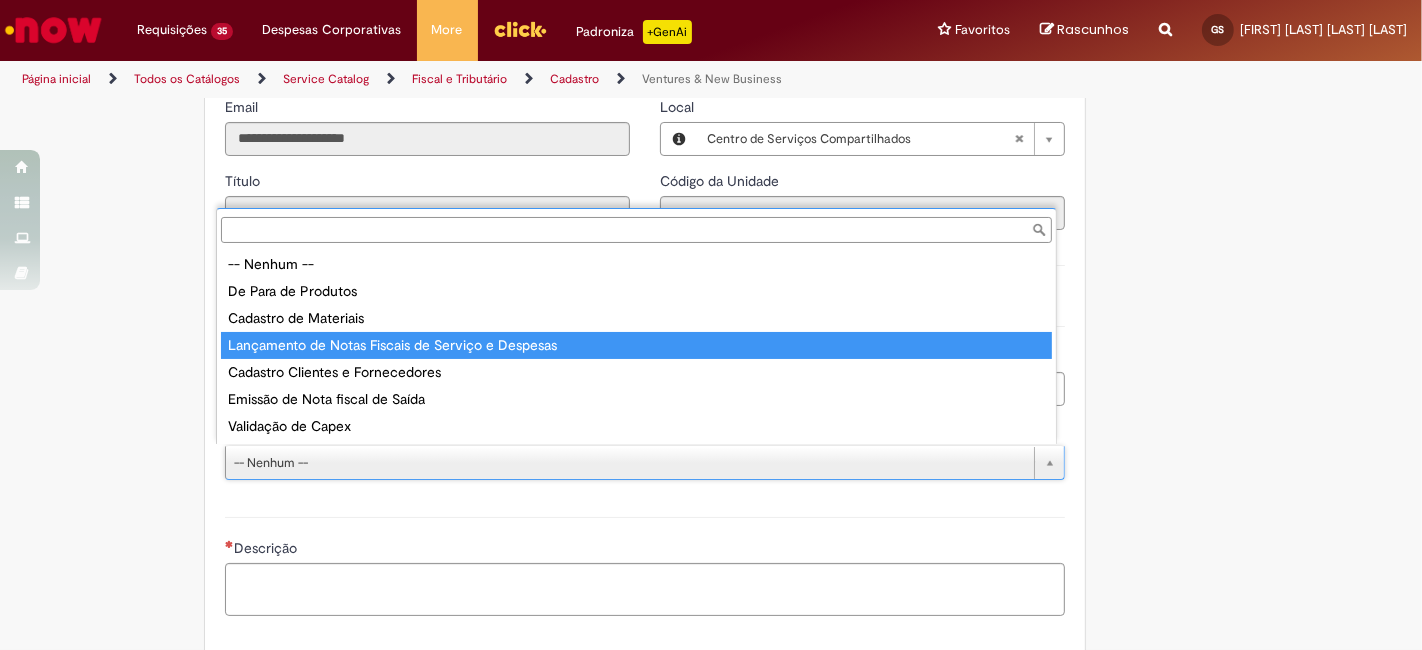 type on "**********" 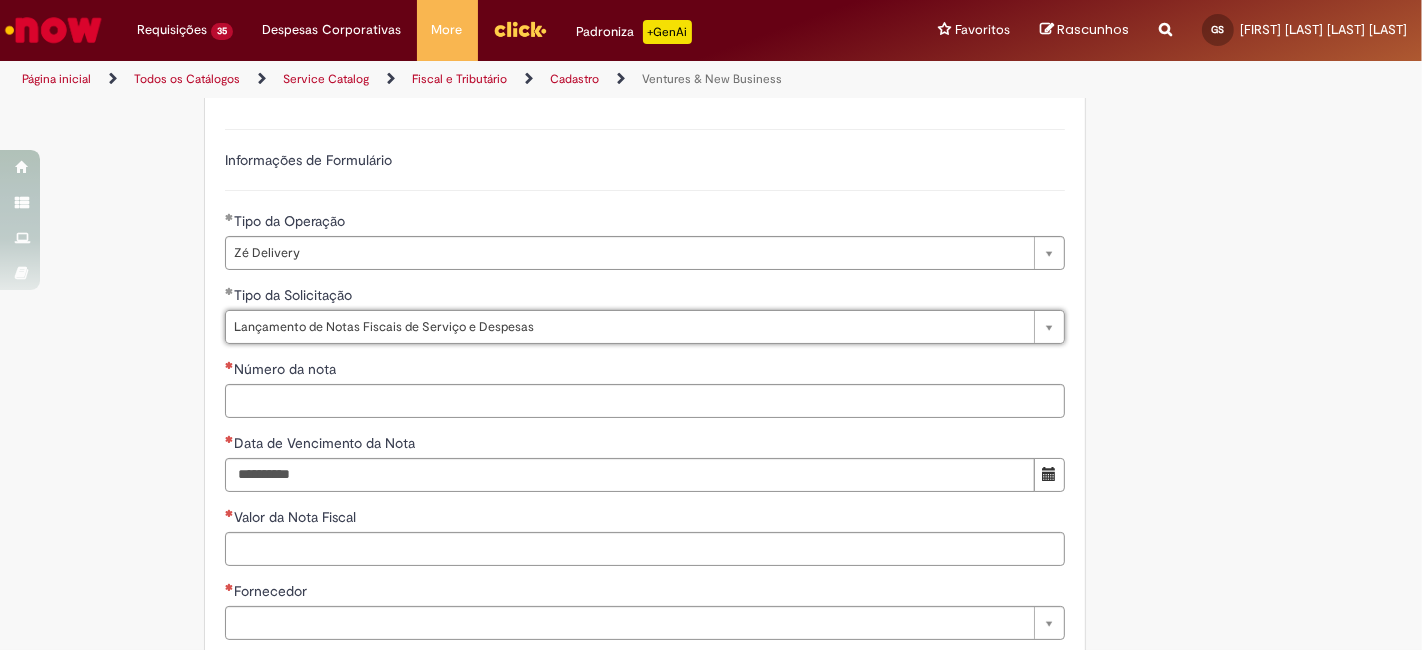 scroll, scrollTop: 592, scrollLeft: 0, axis: vertical 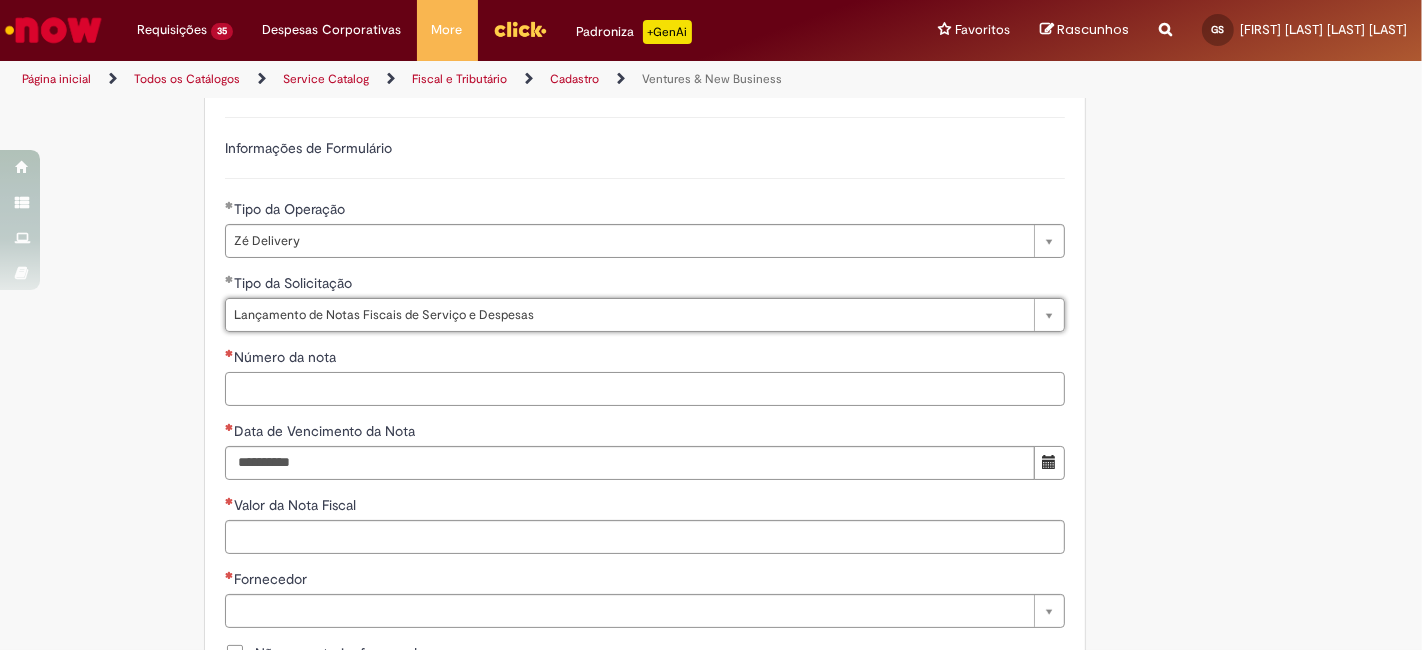 click on "Número da nota" at bounding box center [645, 389] 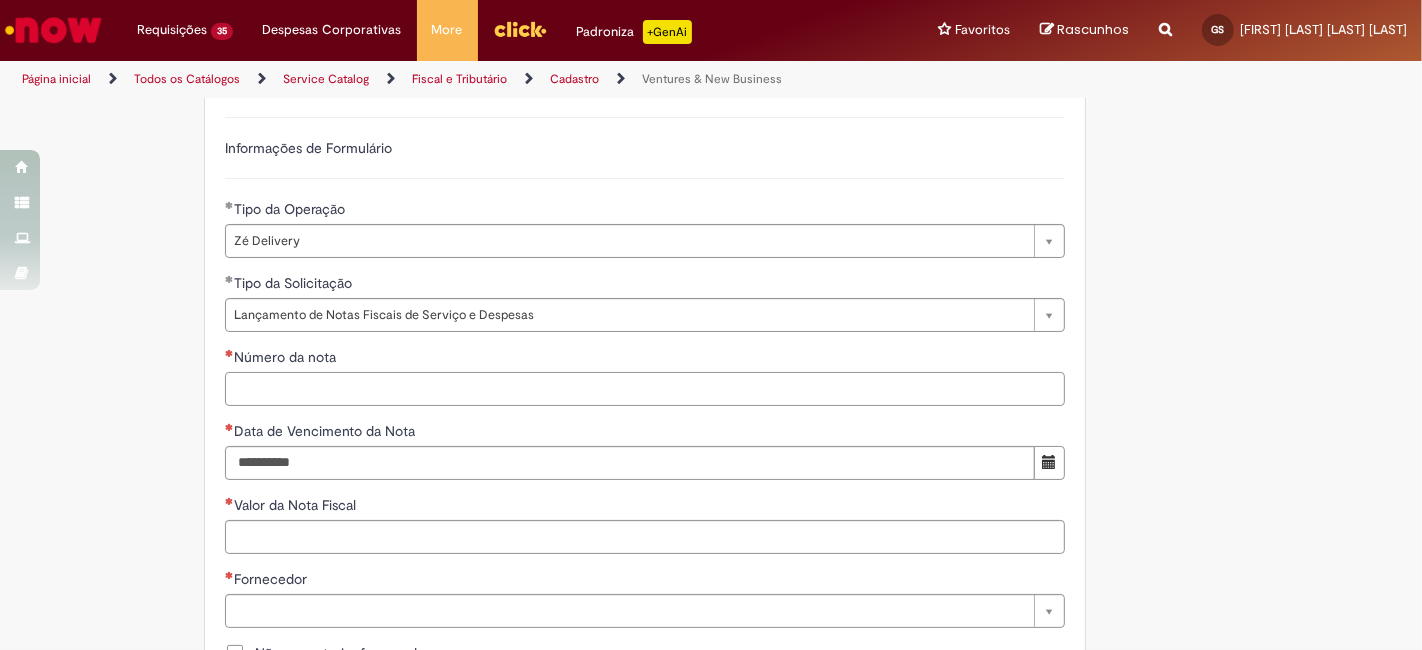 paste on "*******" 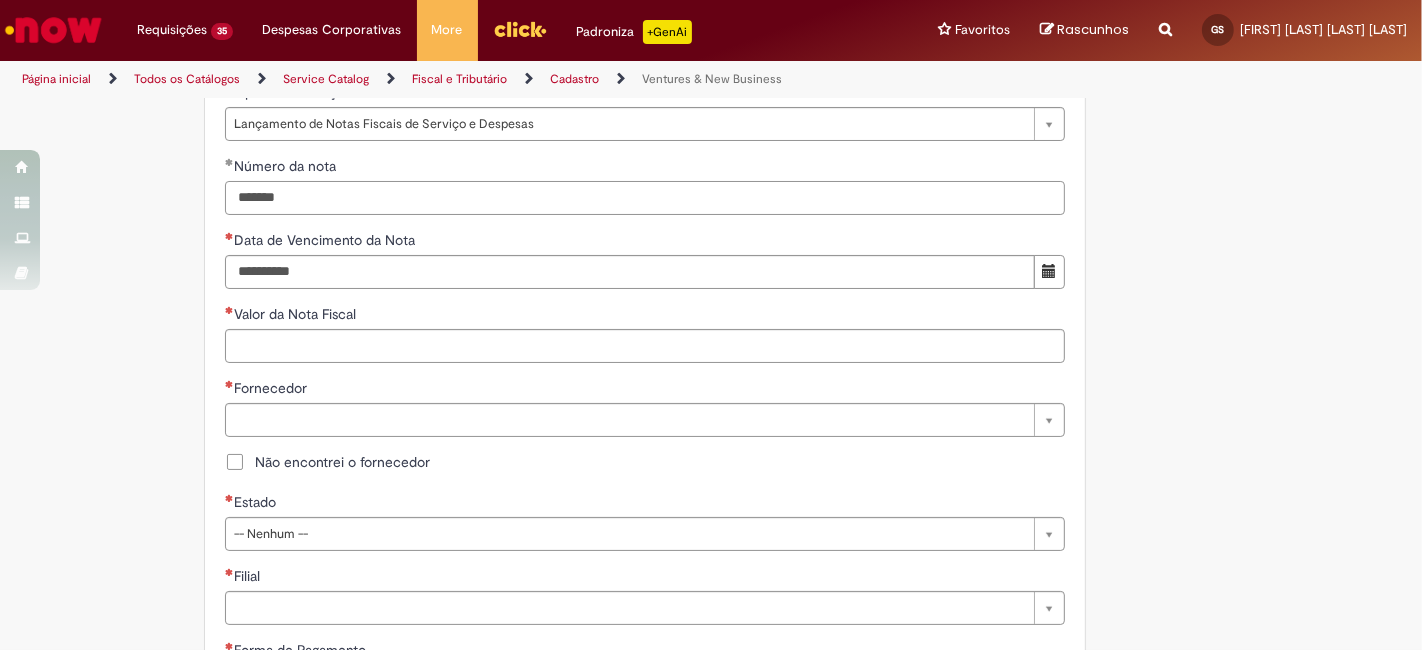 scroll, scrollTop: 814, scrollLeft: 0, axis: vertical 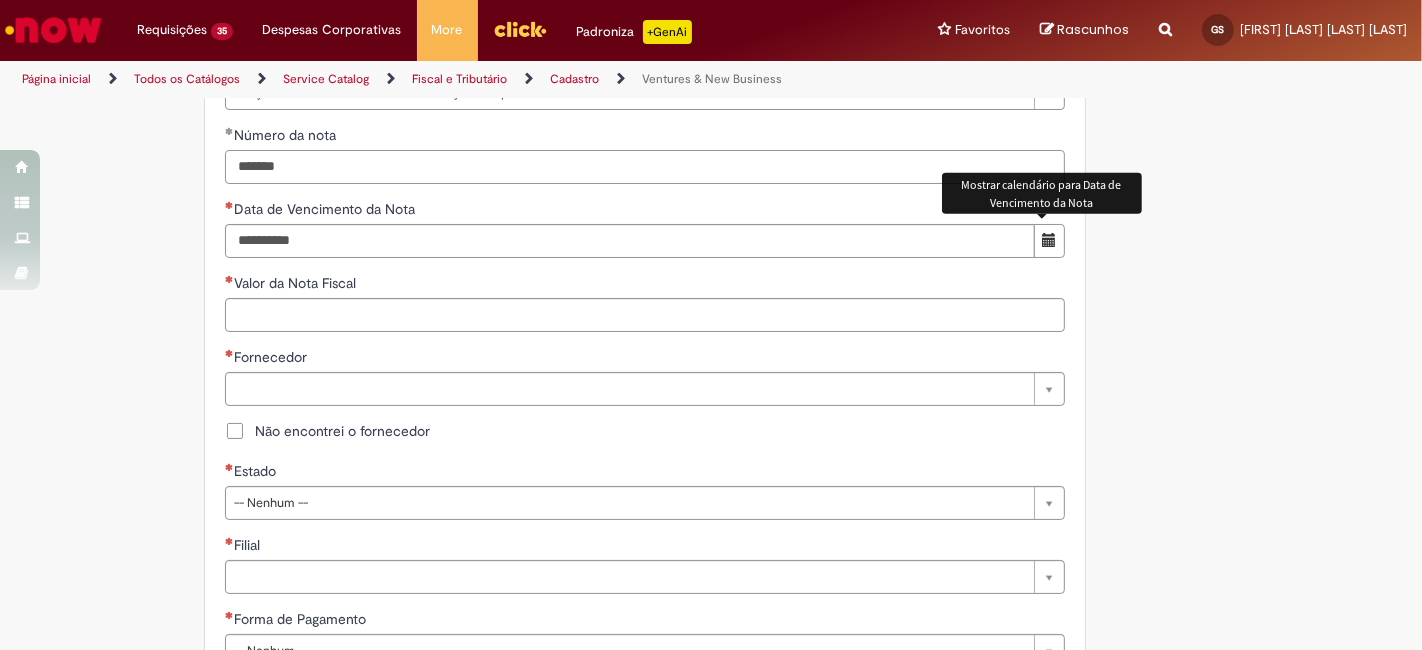 type on "*******" 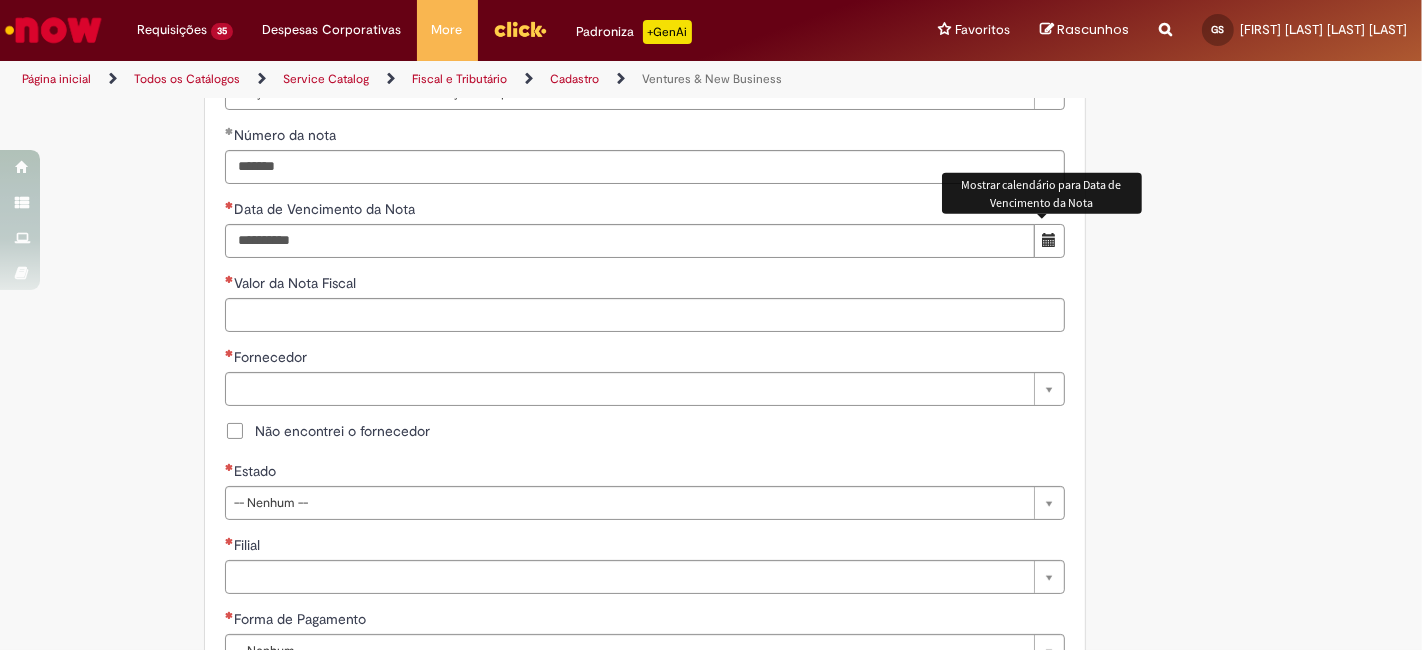click at bounding box center (1049, 240) 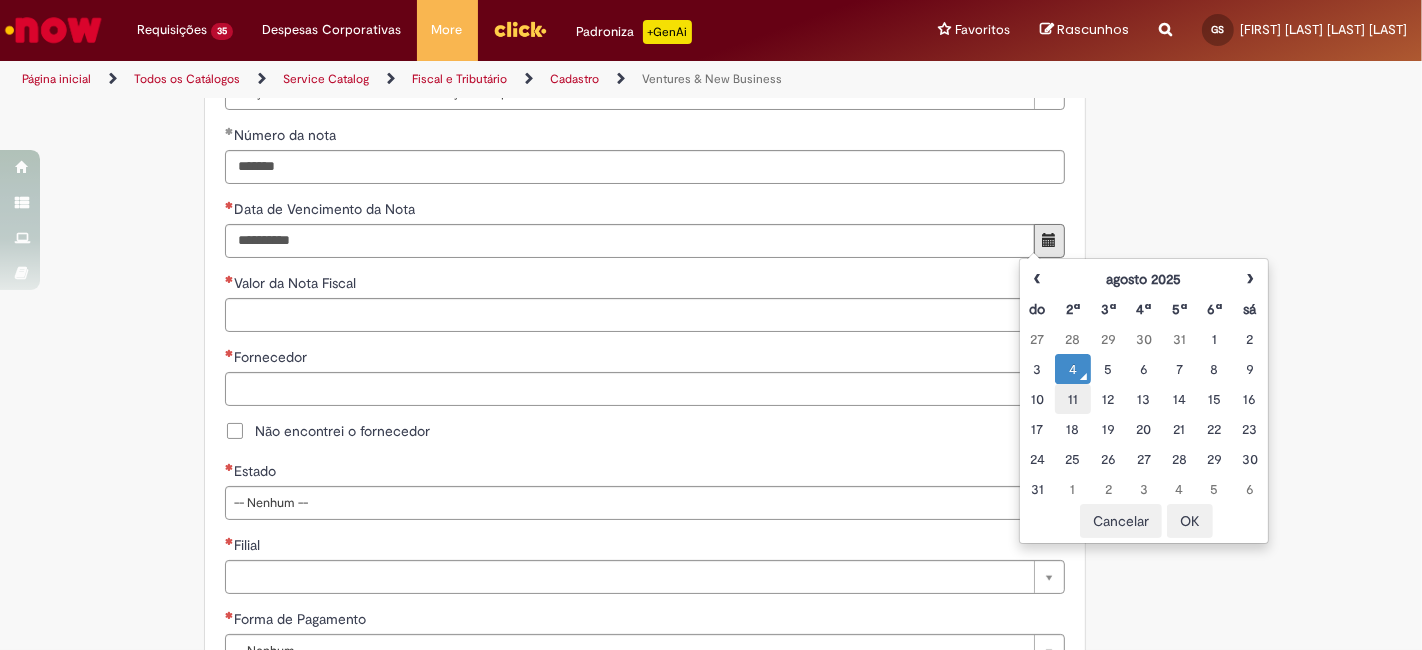click on "11" at bounding box center (1072, 399) 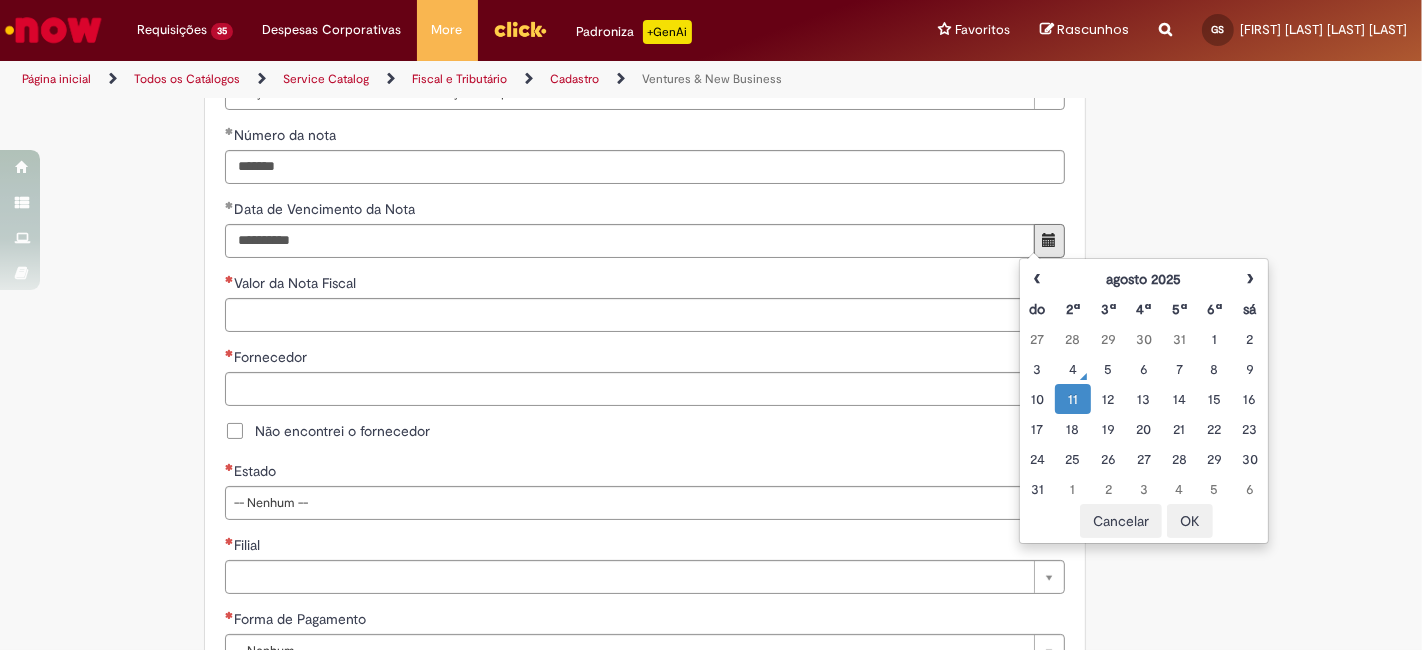 click on "OK" at bounding box center (1190, 521) 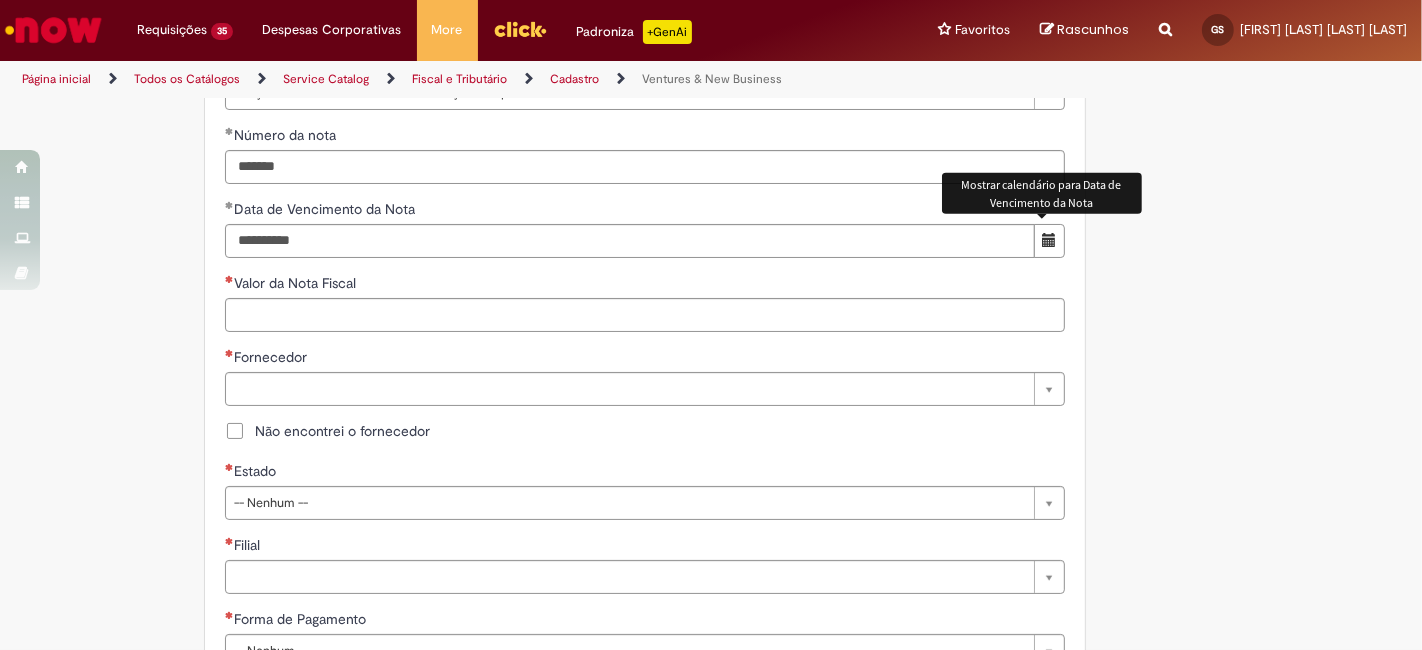 type 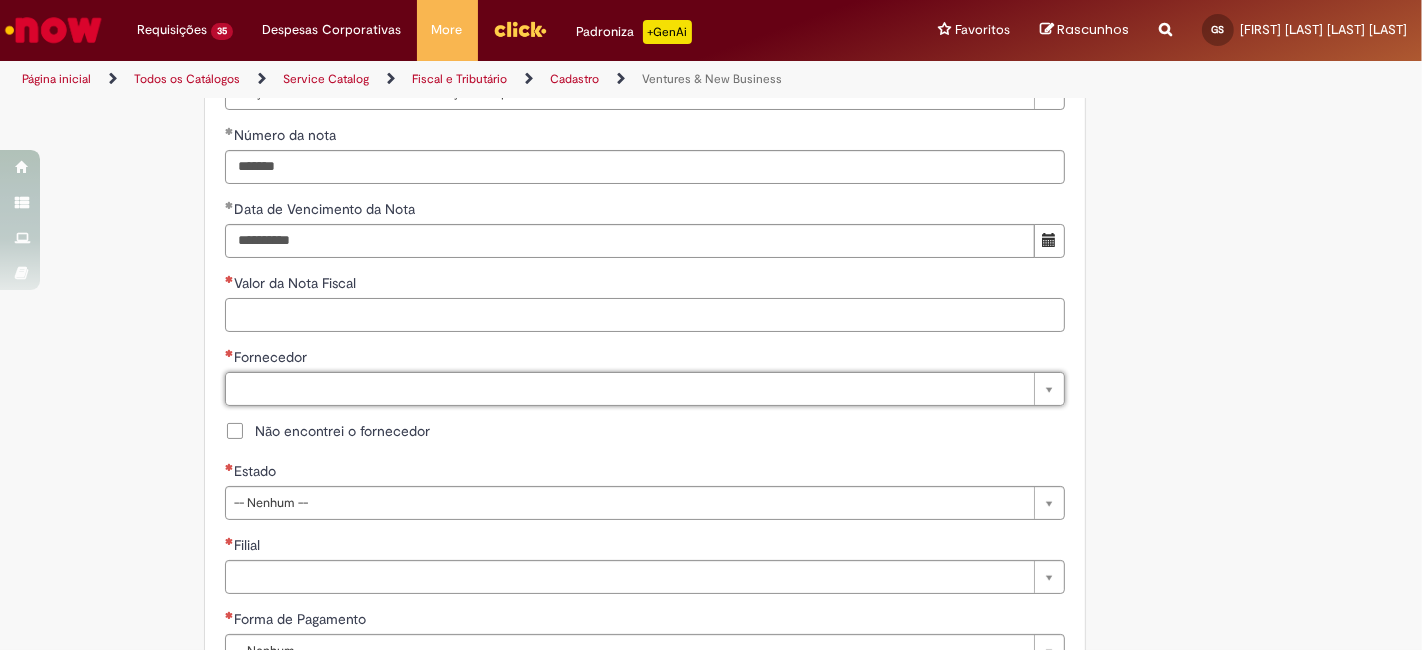 click on "Valor da Nota Fiscal" at bounding box center [645, 315] 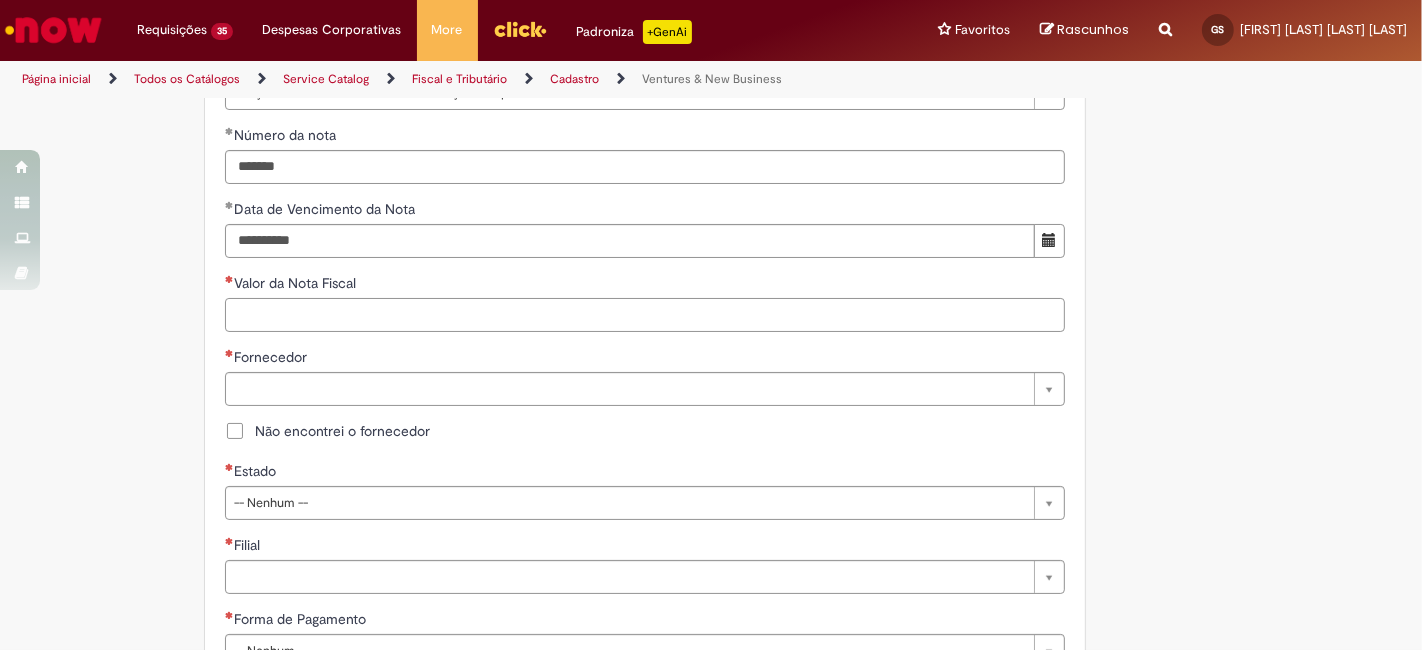 paste on "******" 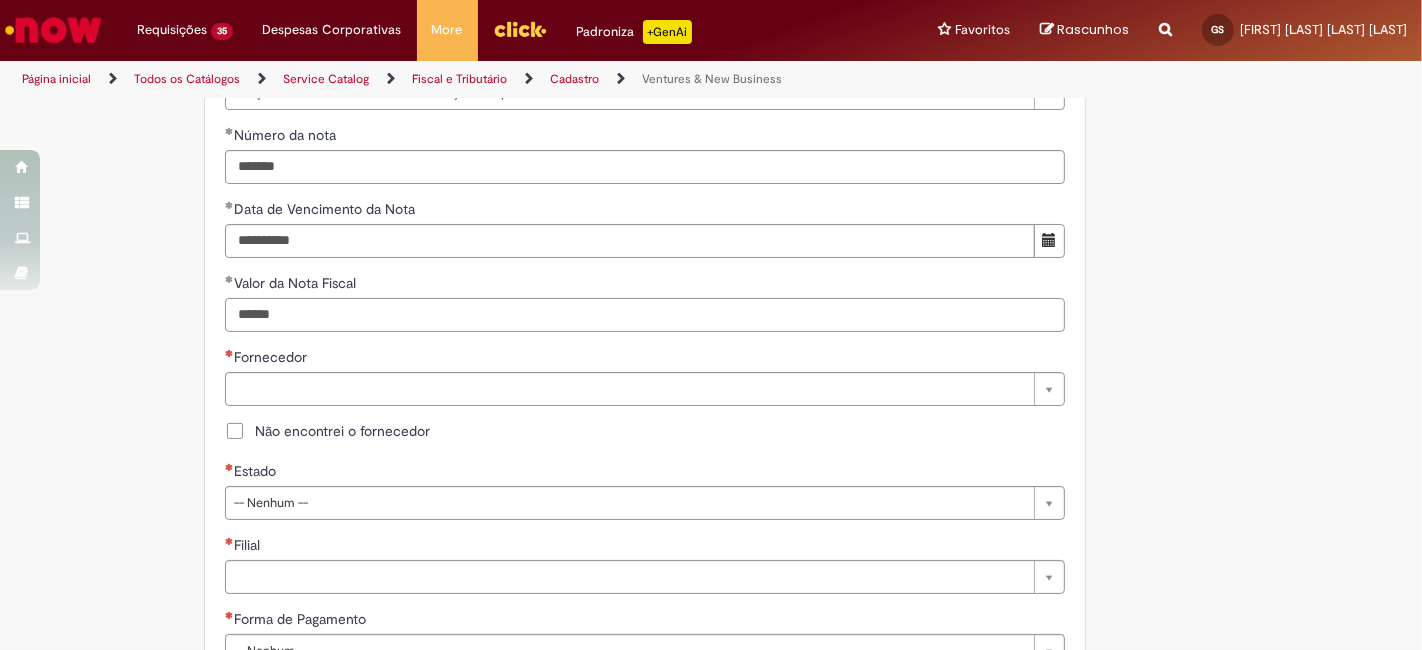 type on "******" 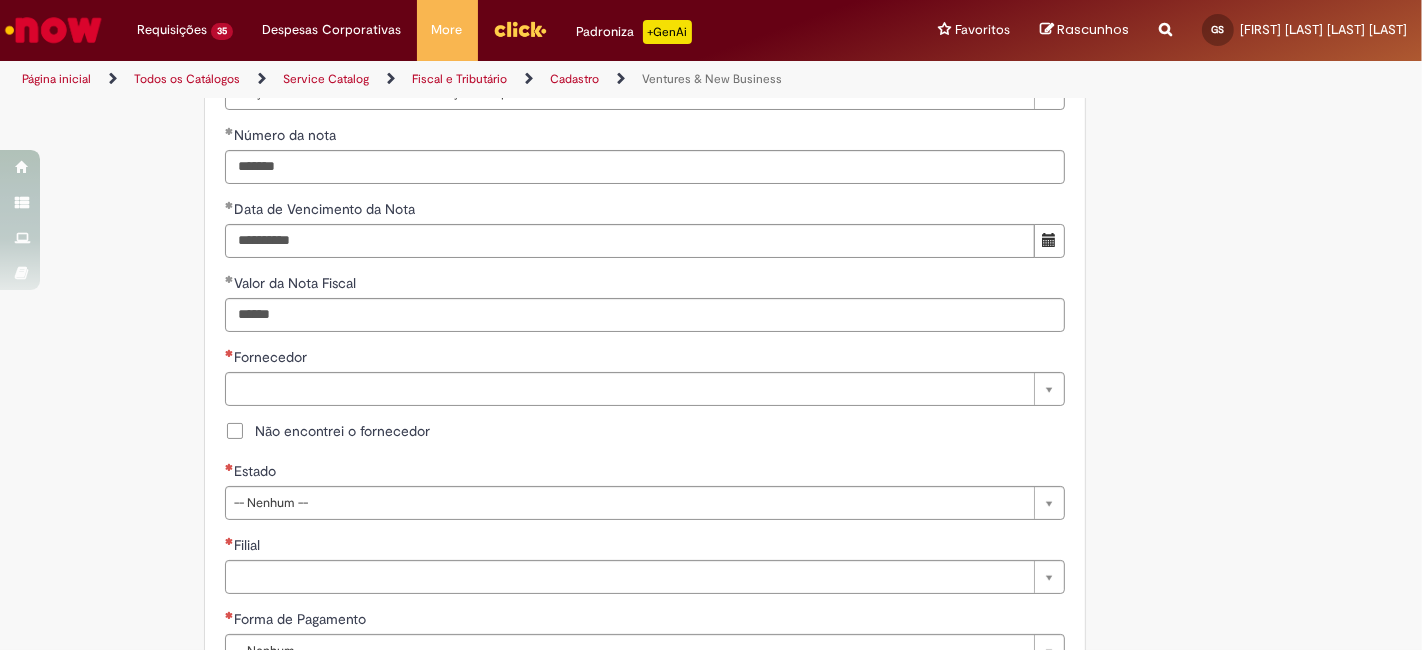 click on "Não encontrei o fornecedor" at bounding box center (327, 431) 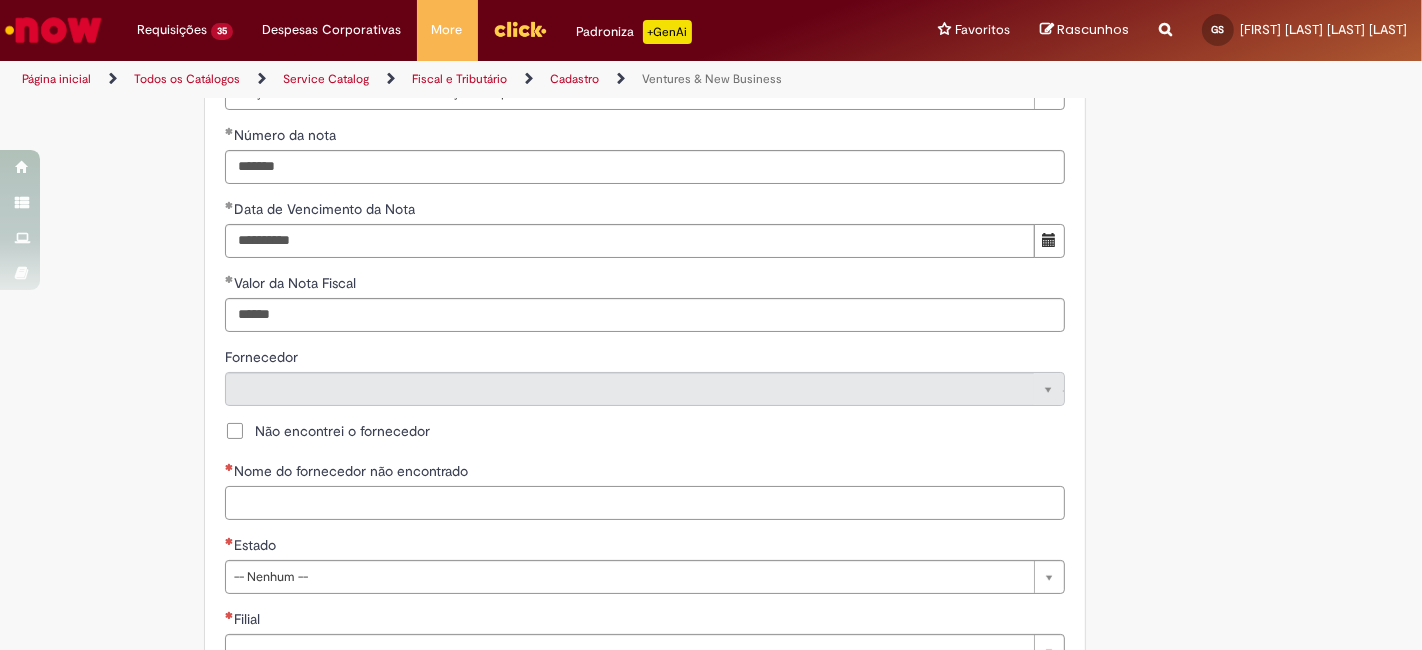 click on "Nome do fornecedor não encontrado" at bounding box center (645, 503) 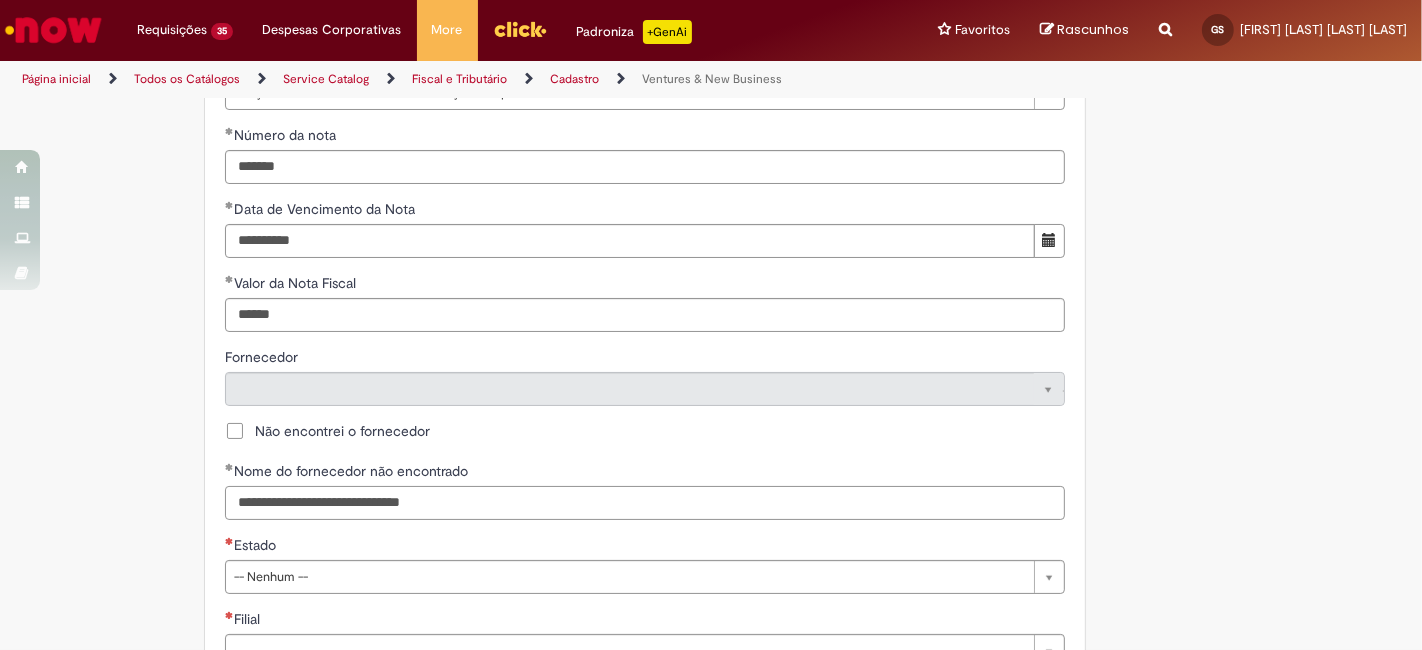 paste on "**********" 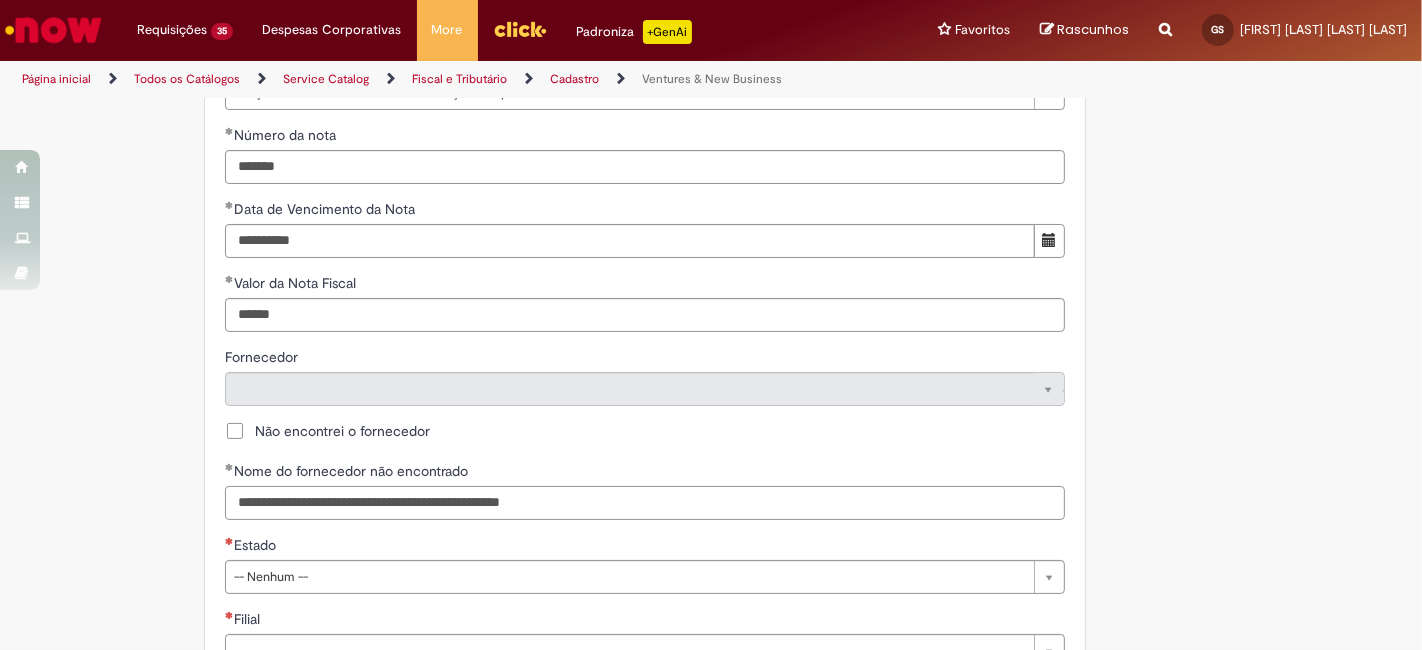 click on "**********" at bounding box center [645, 503] 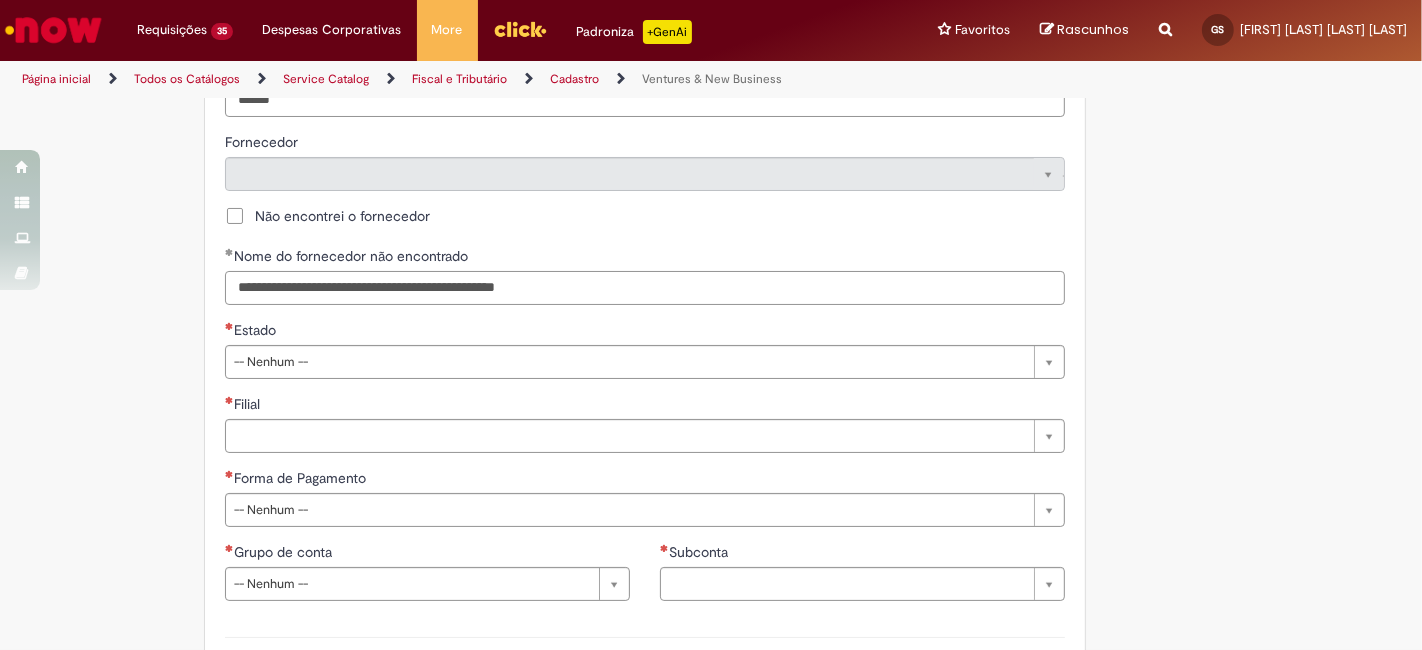 scroll, scrollTop: 1037, scrollLeft: 0, axis: vertical 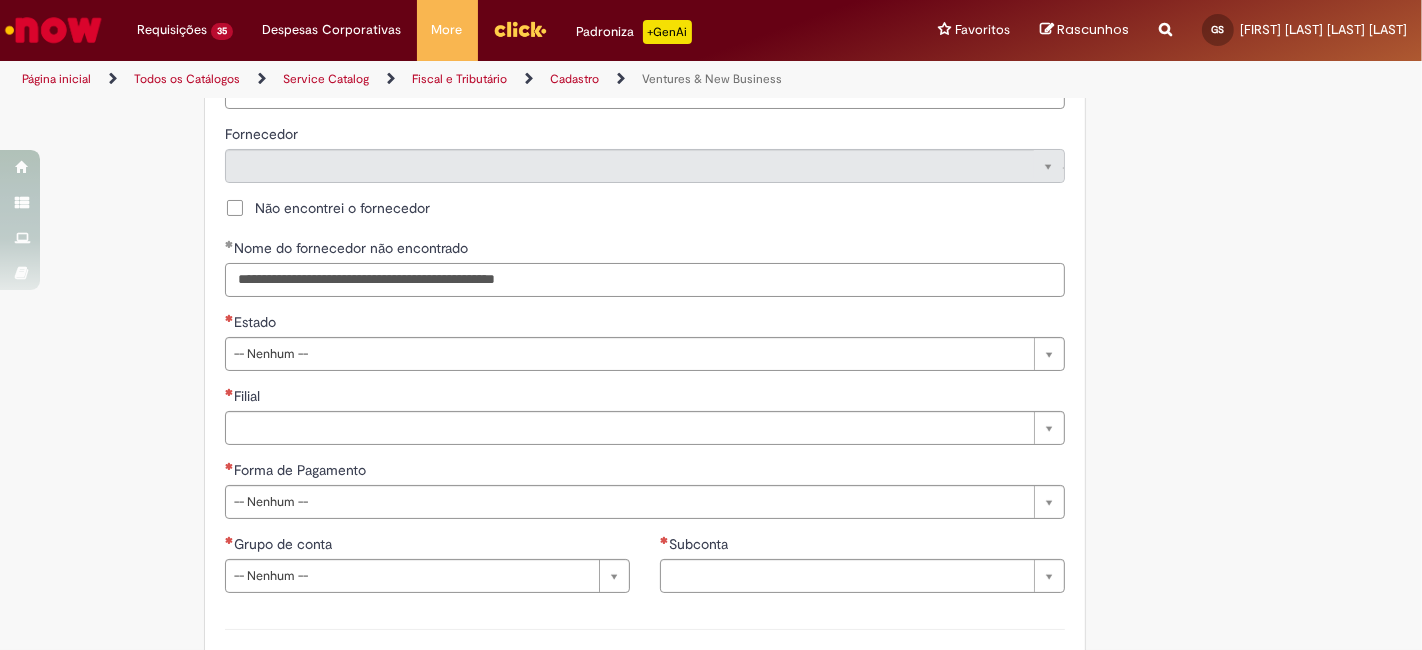 type on "**********" 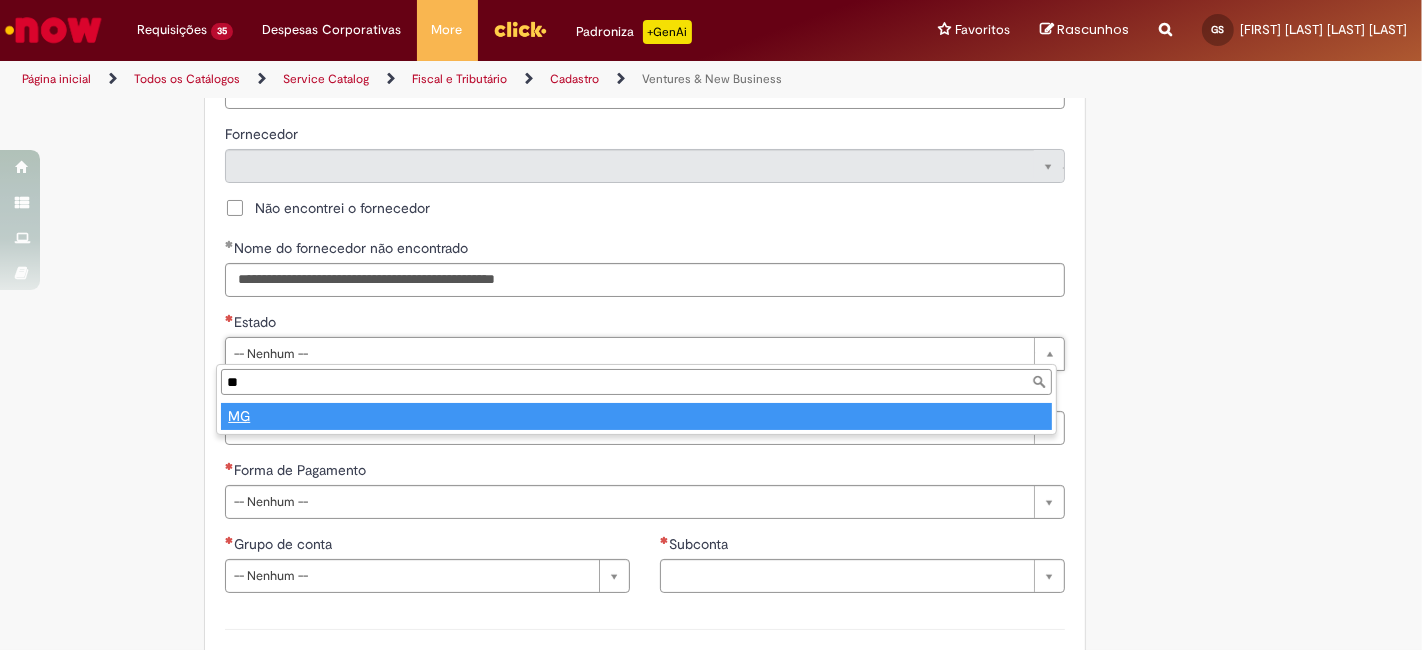 type on "**" 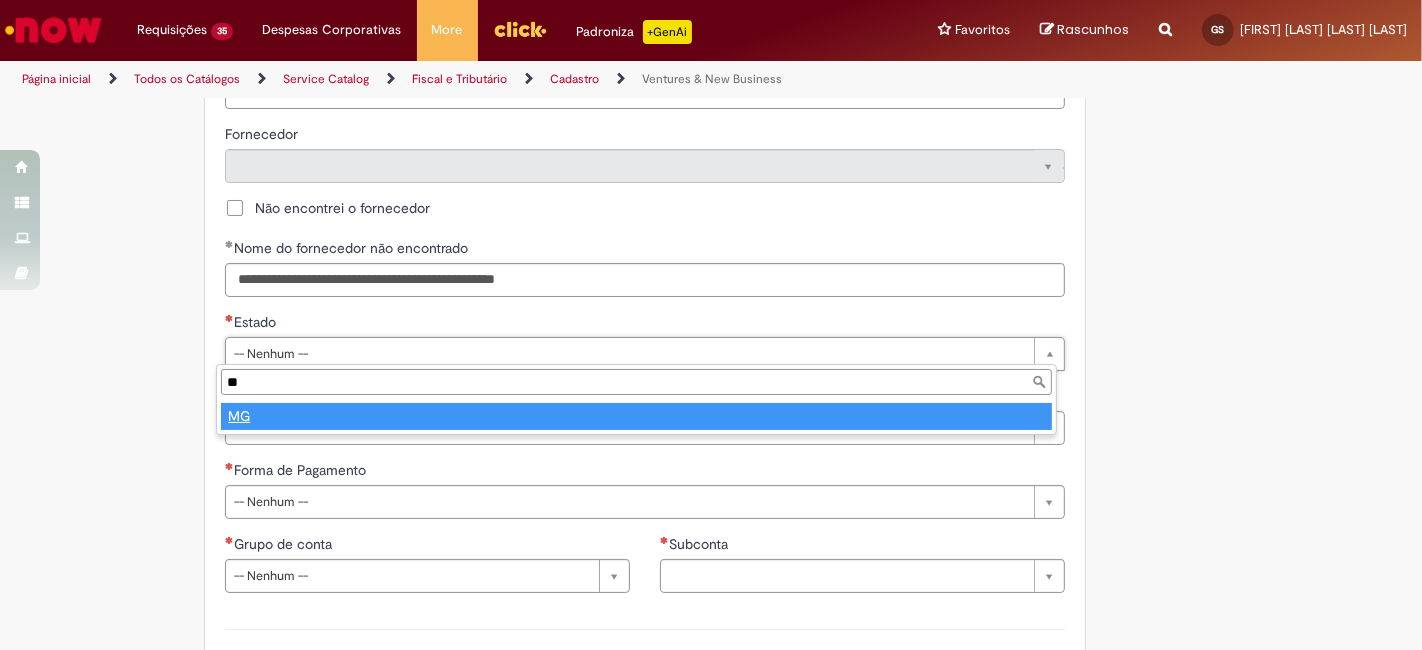type on "**" 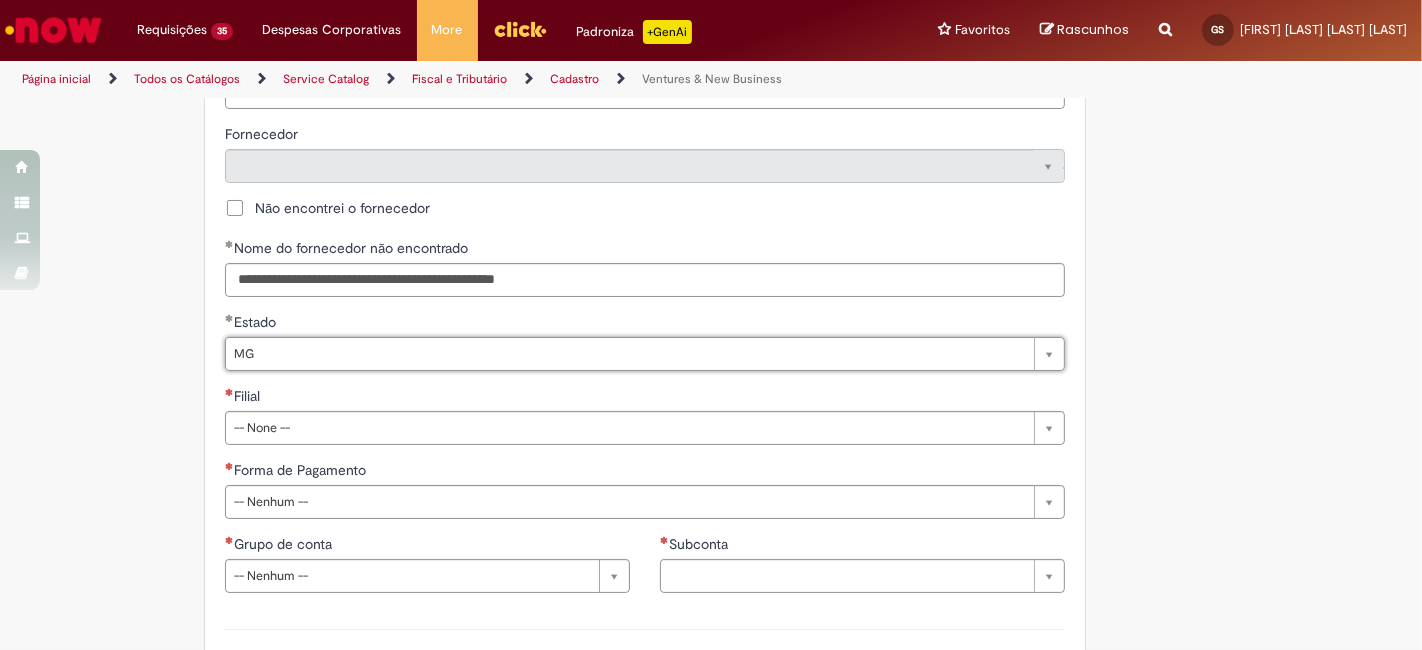select 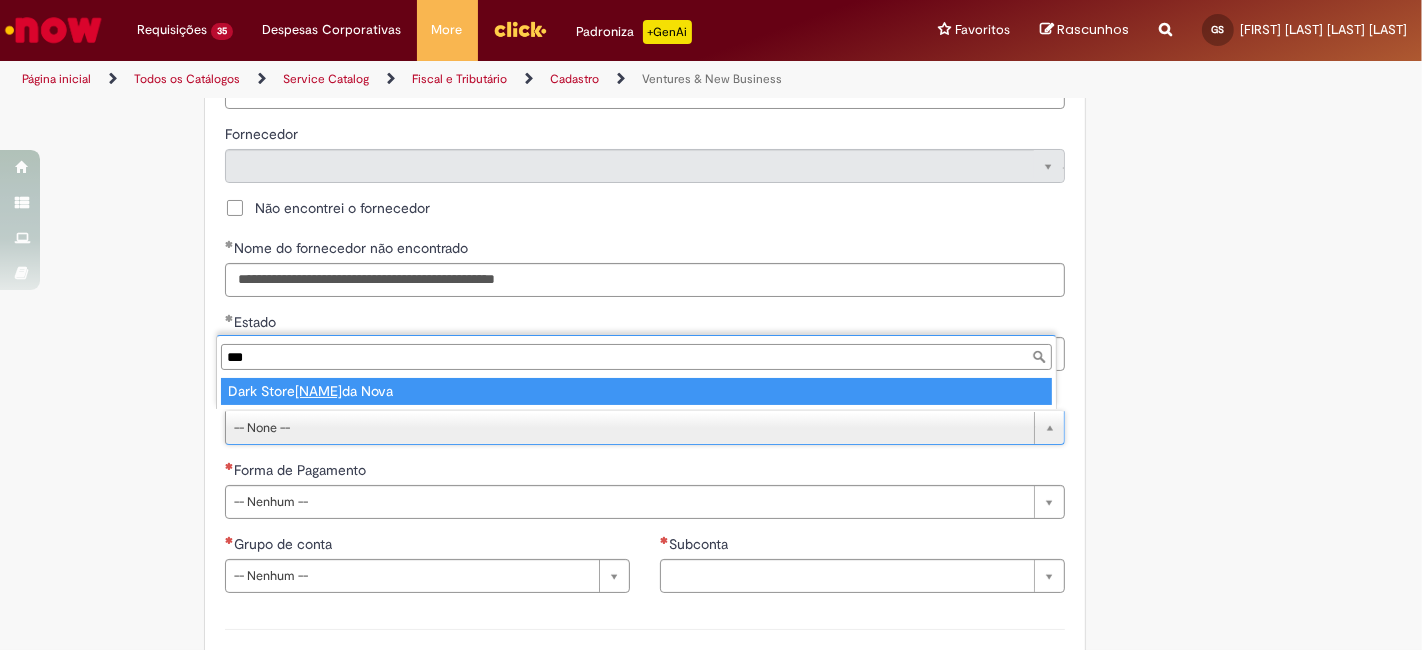 type on "***" 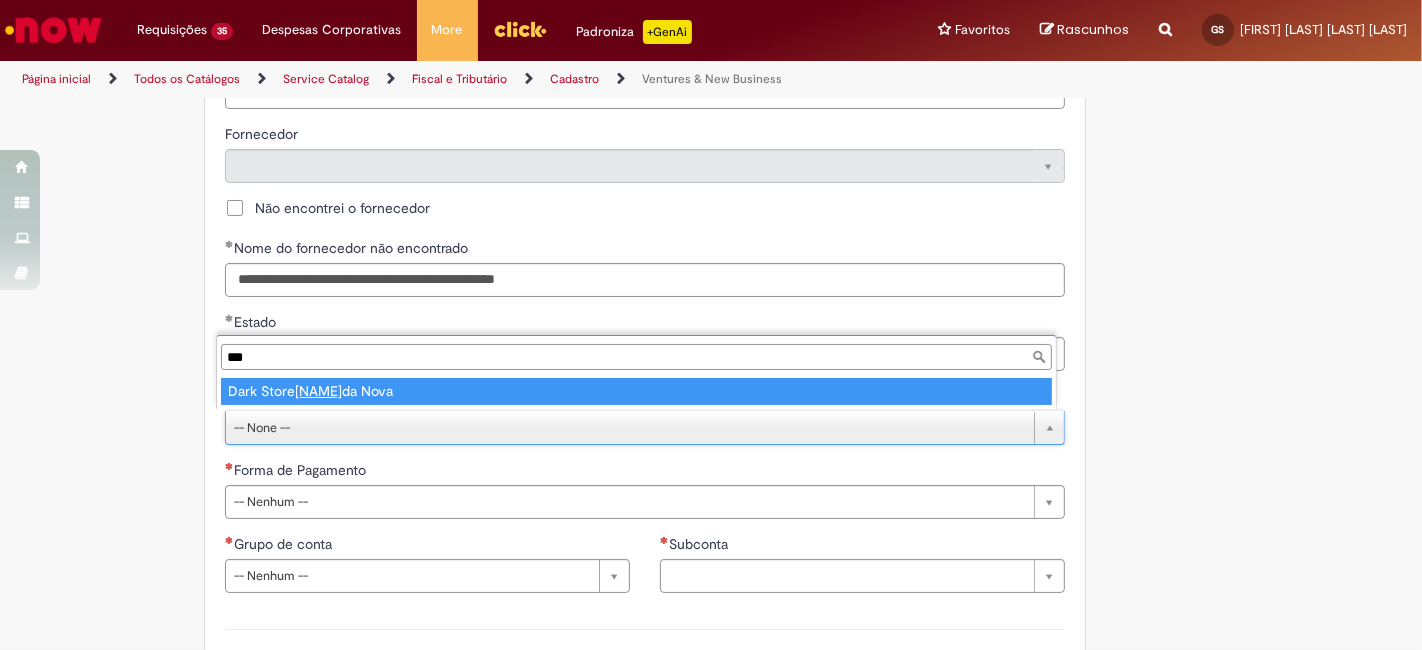 type on "**********" 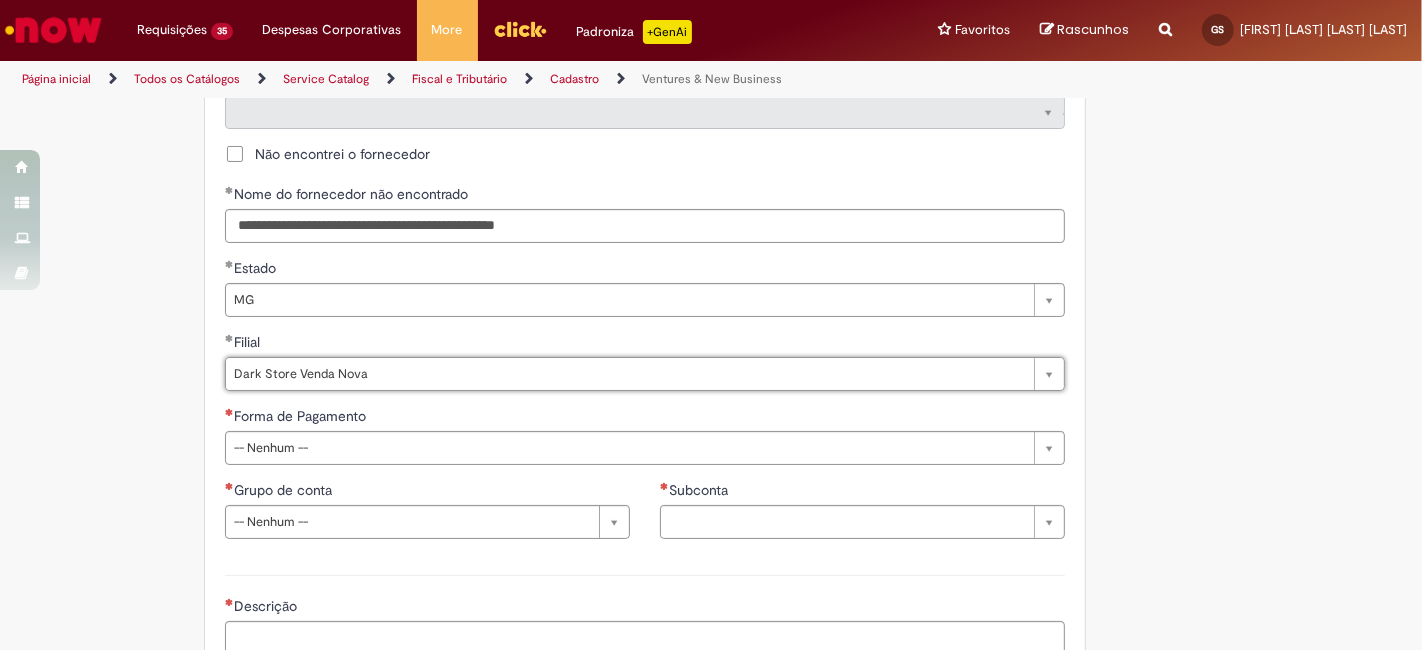 scroll, scrollTop: 1259, scrollLeft: 0, axis: vertical 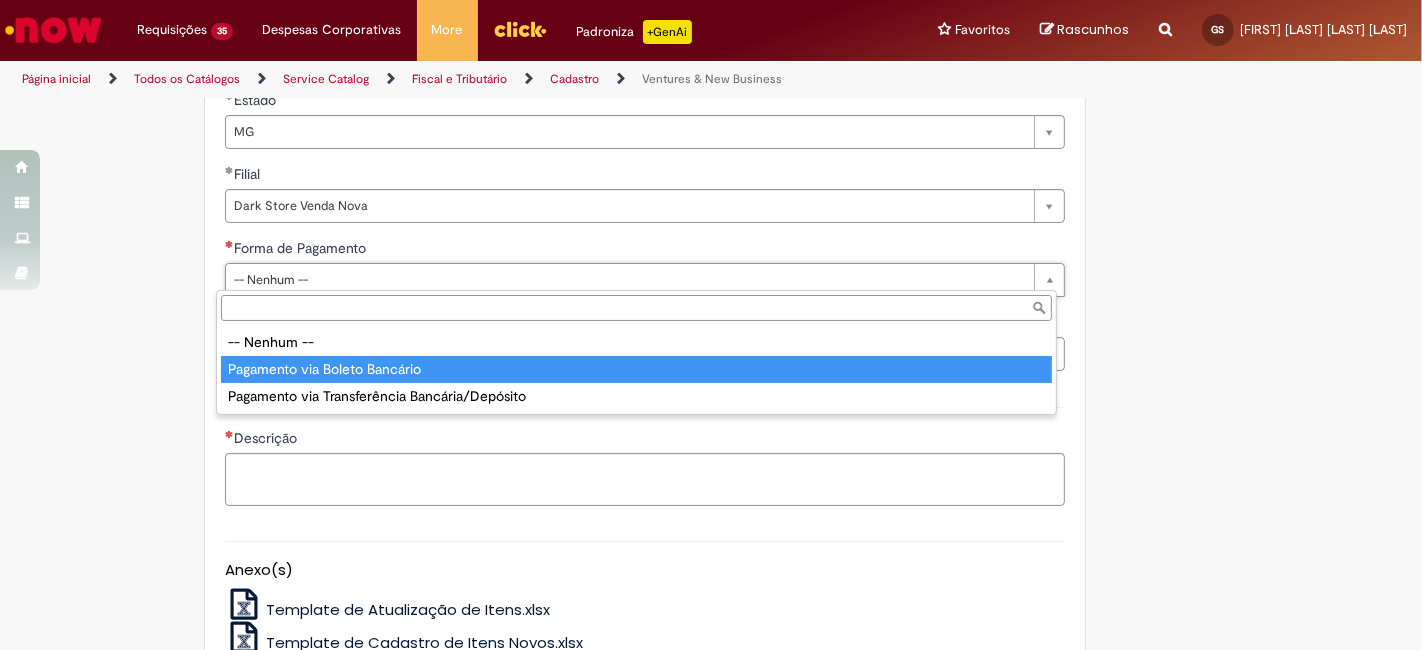type on "**********" 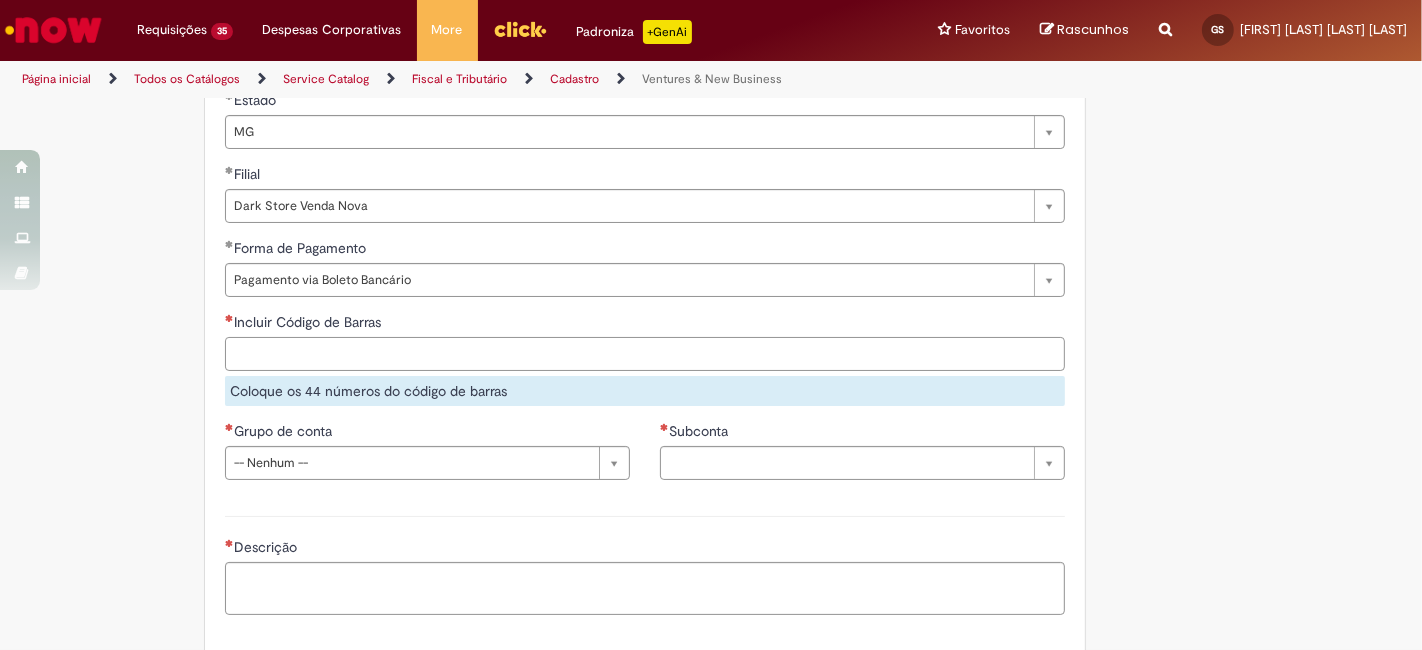 drag, startPoint x: 423, startPoint y: 343, endPoint x: 431, endPoint y: 330, distance: 15.264338 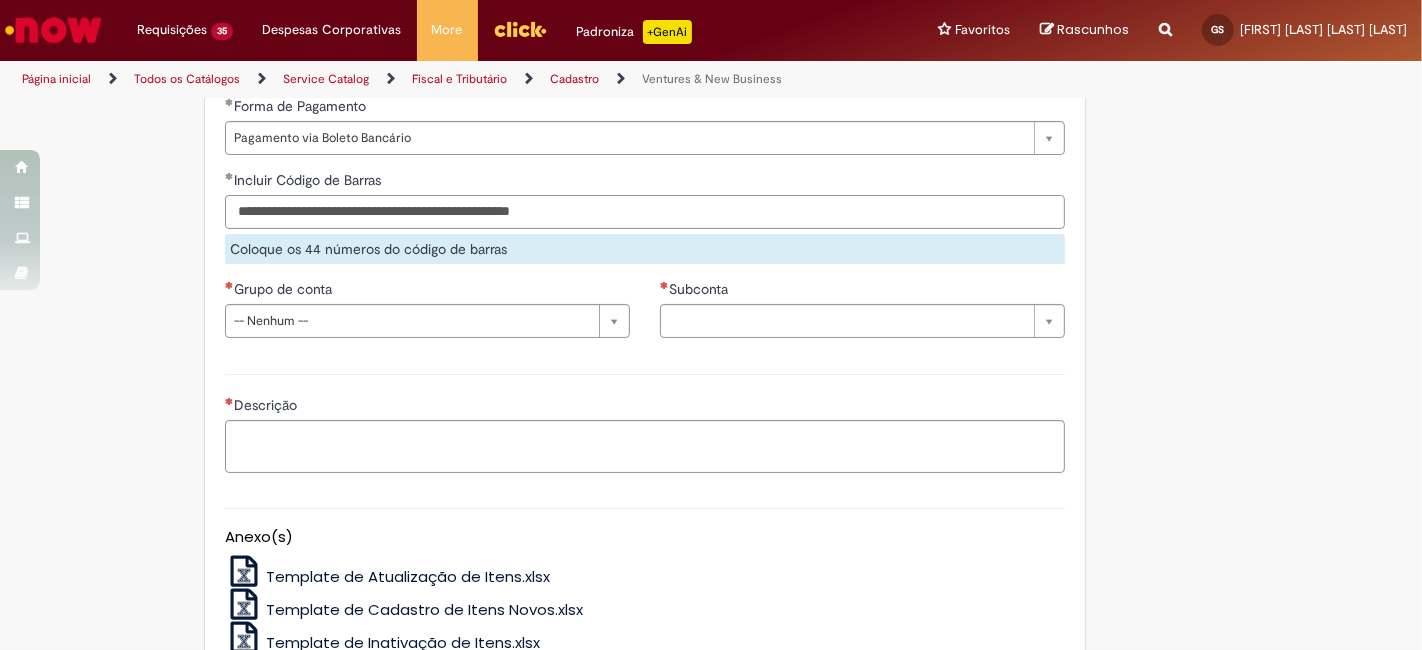 scroll, scrollTop: 1407, scrollLeft: 0, axis: vertical 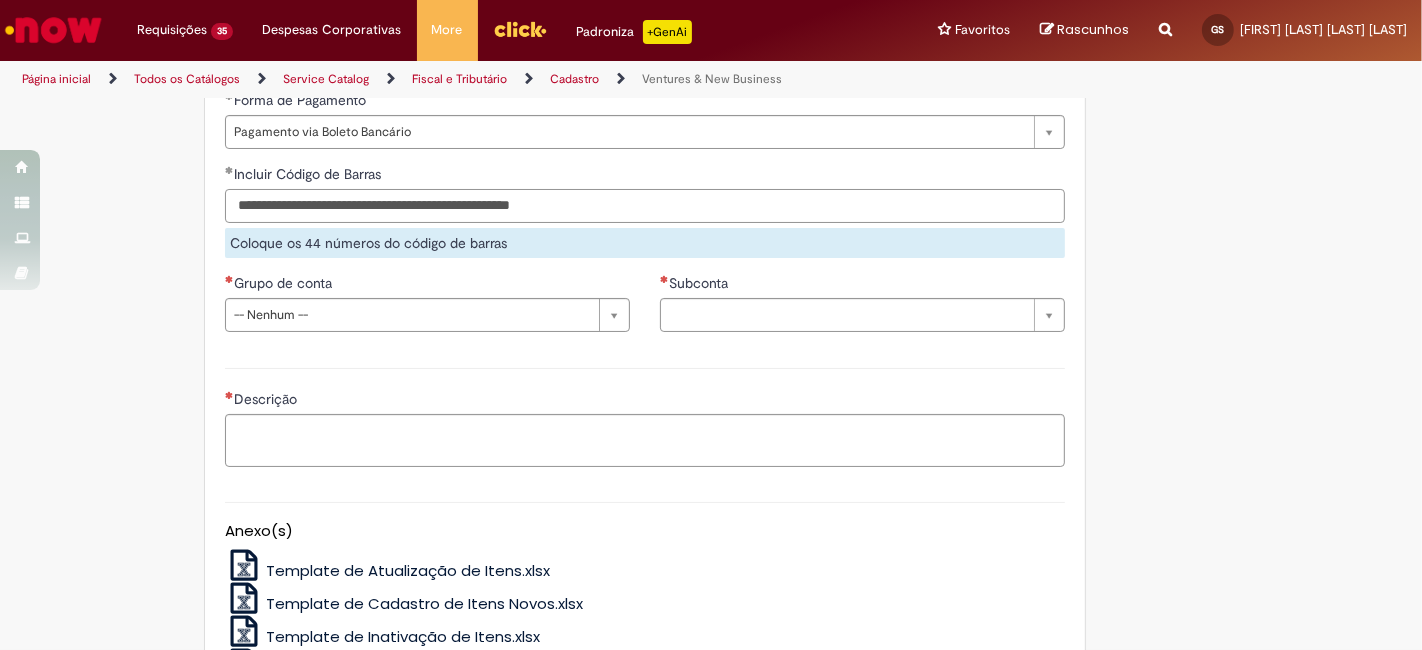 type on "**********" 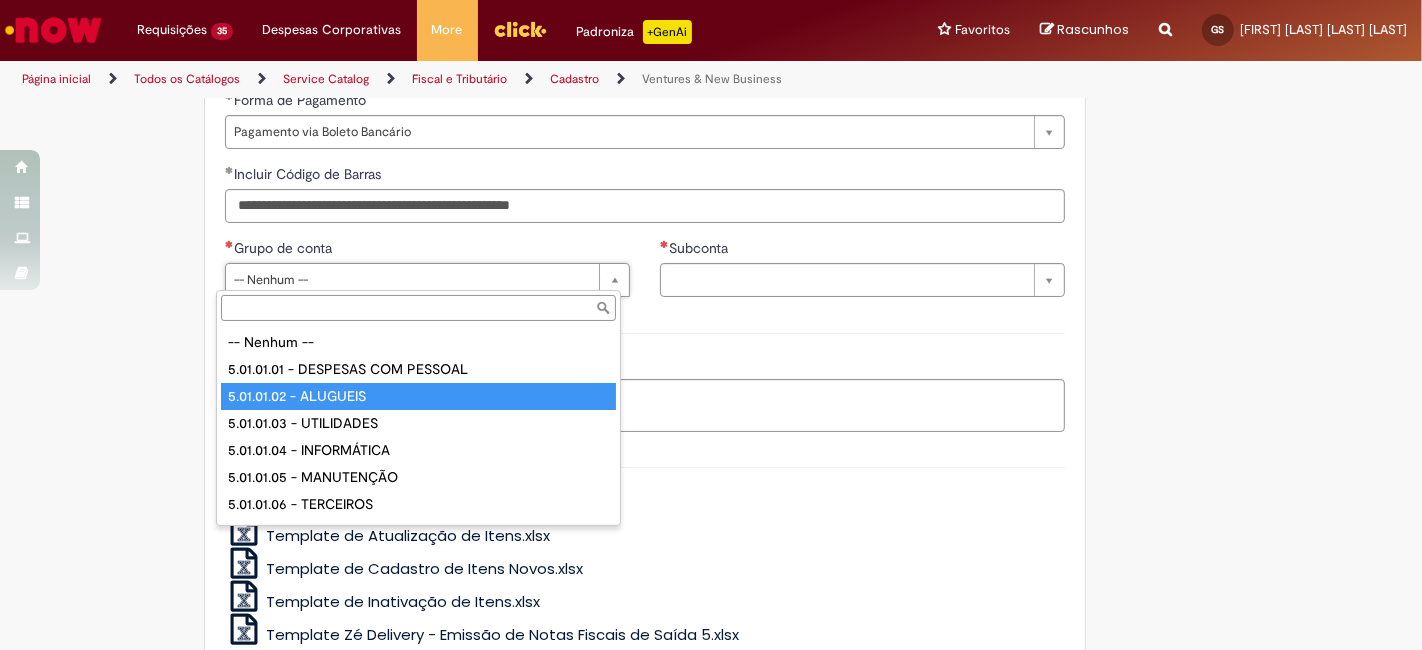 type on "**********" 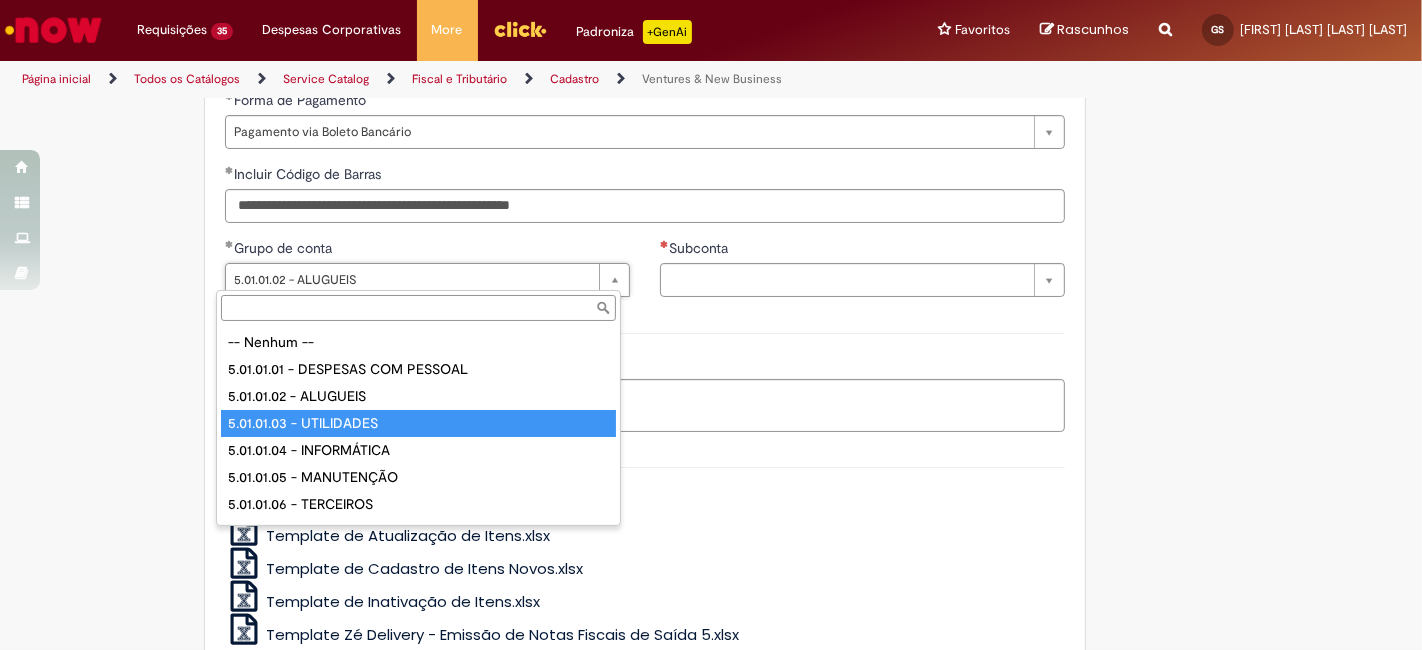 type on "**********" 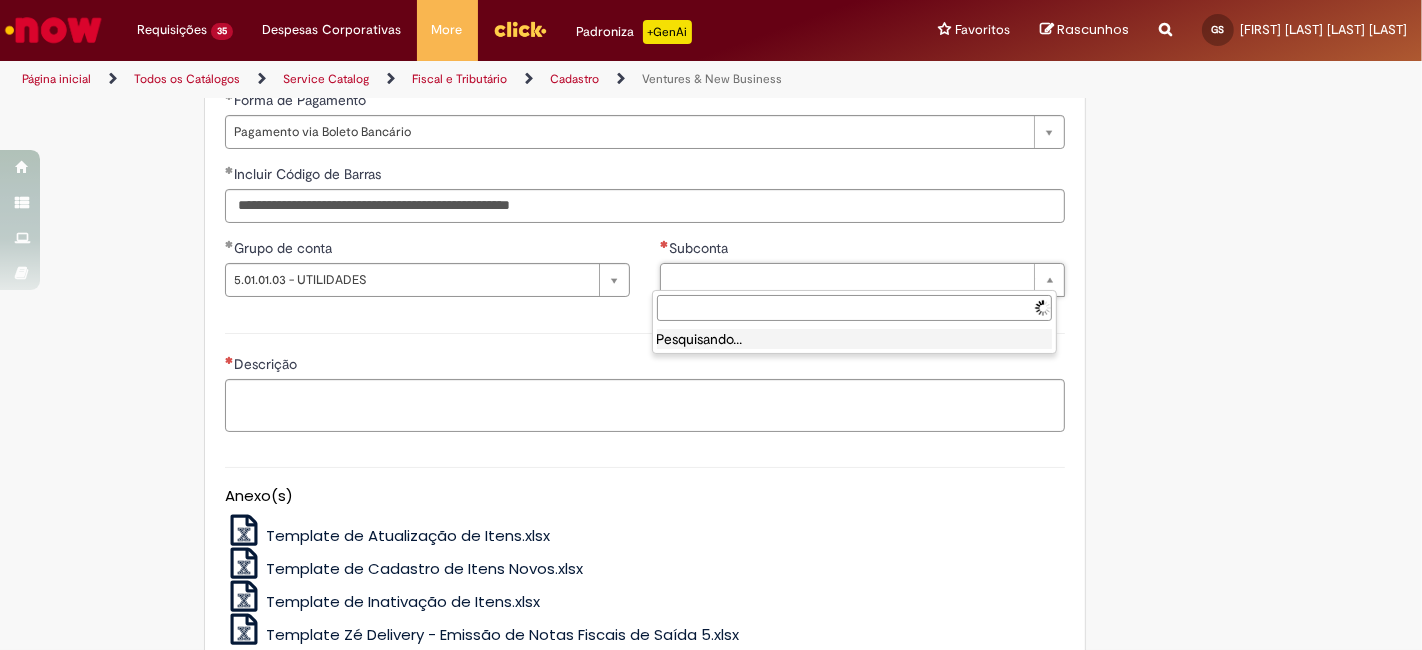 scroll, scrollTop: 0, scrollLeft: 0, axis: both 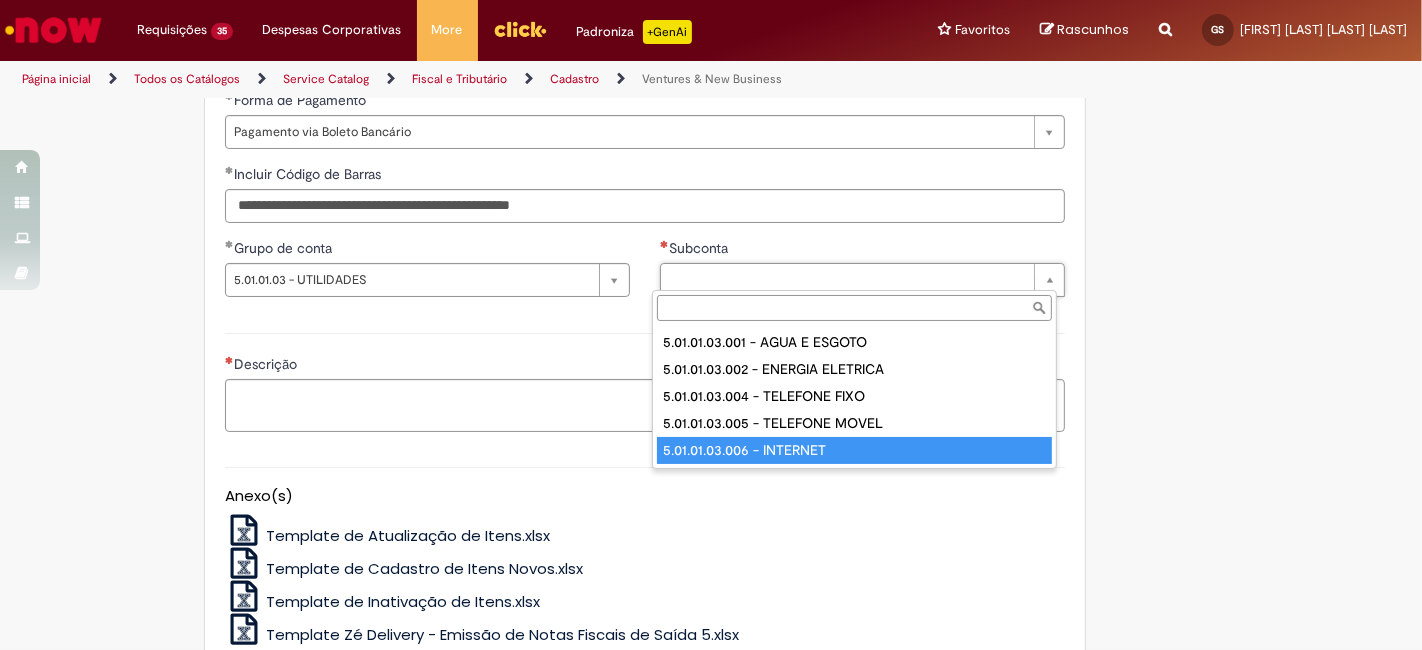 type on "**********" 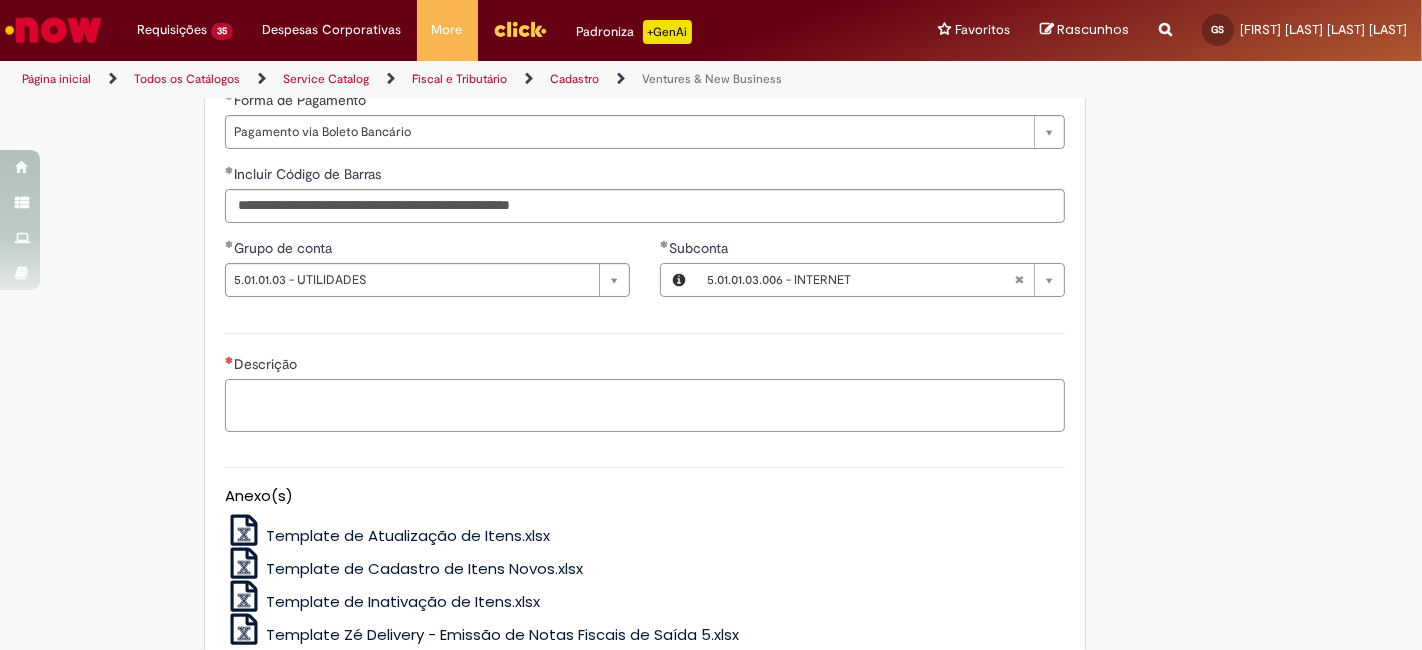 click on "Descrição" at bounding box center [645, 405] 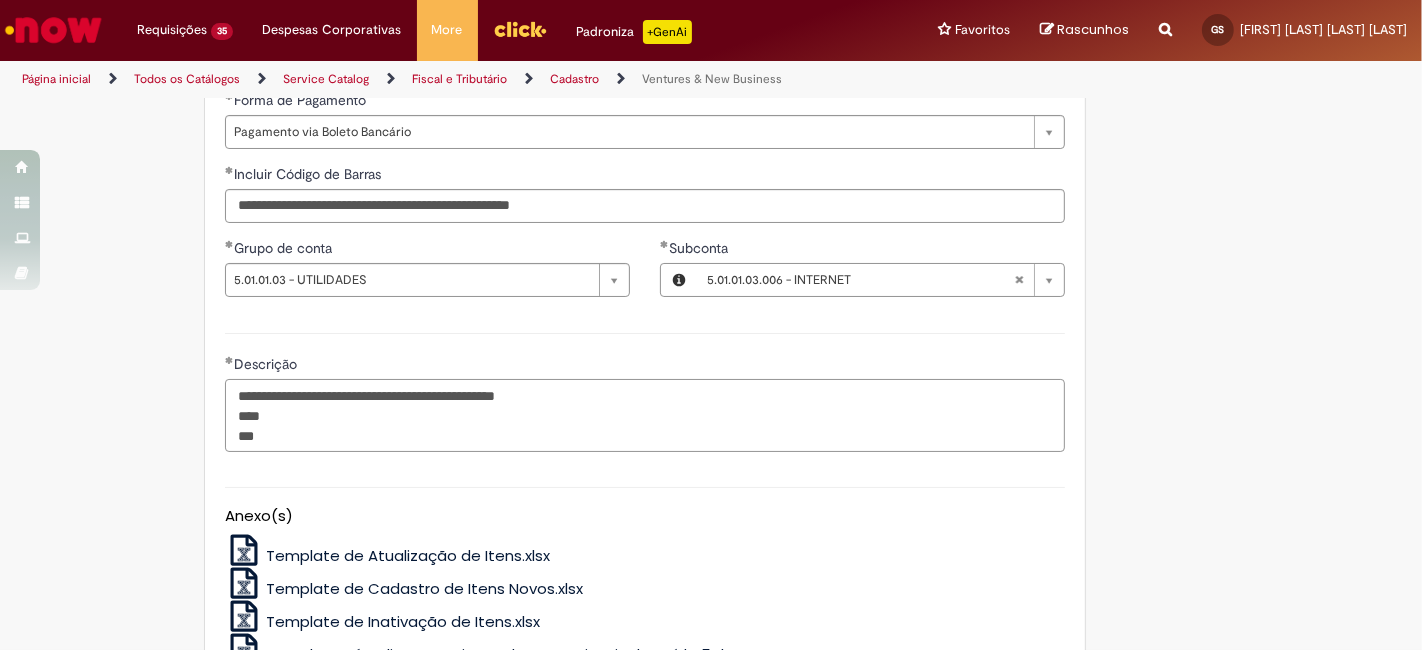 click on "**********" at bounding box center (645, 415) 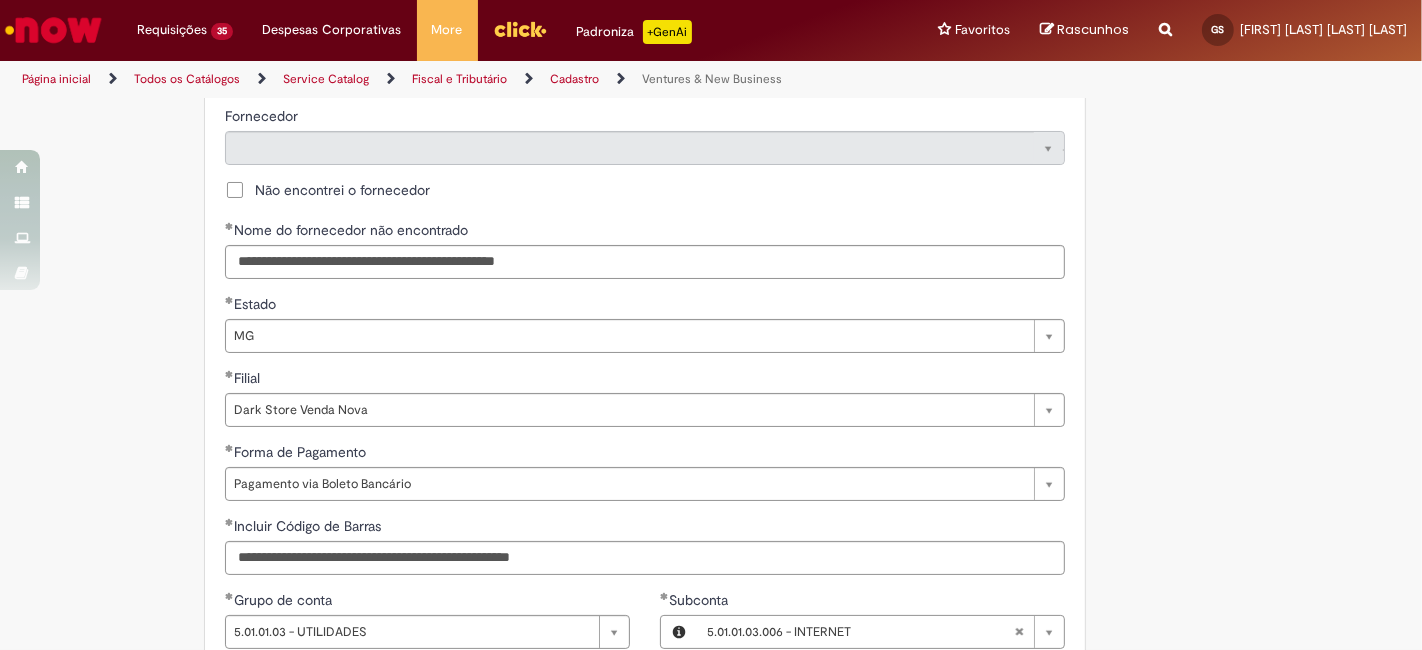 scroll, scrollTop: 888, scrollLeft: 0, axis: vertical 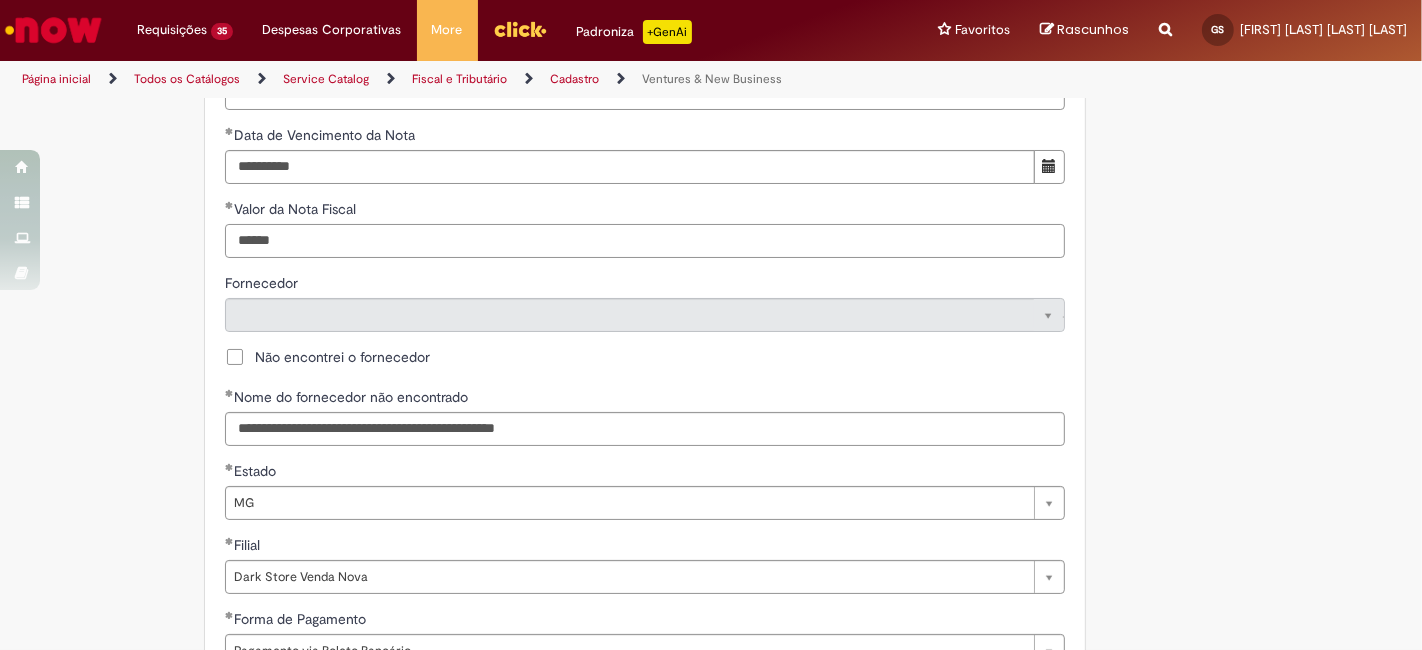 click on "******" at bounding box center (645, 241) 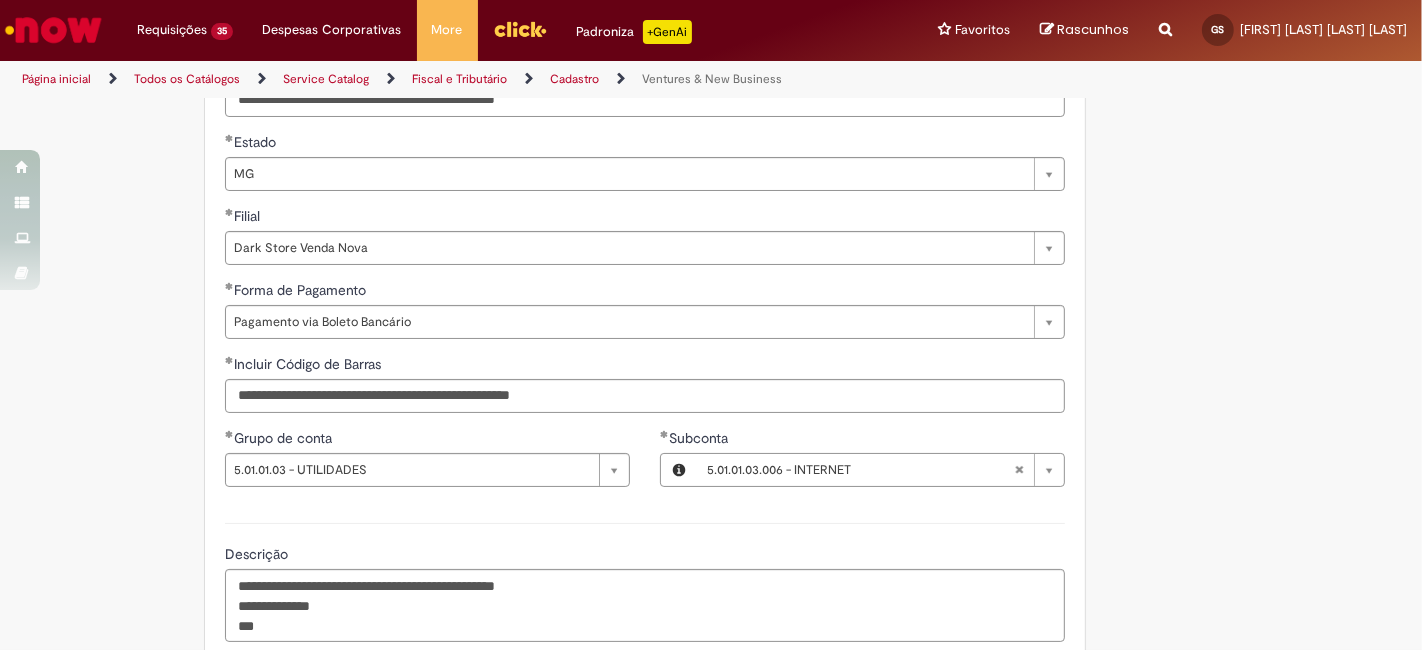 scroll, scrollTop: 1259, scrollLeft: 0, axis: vertical 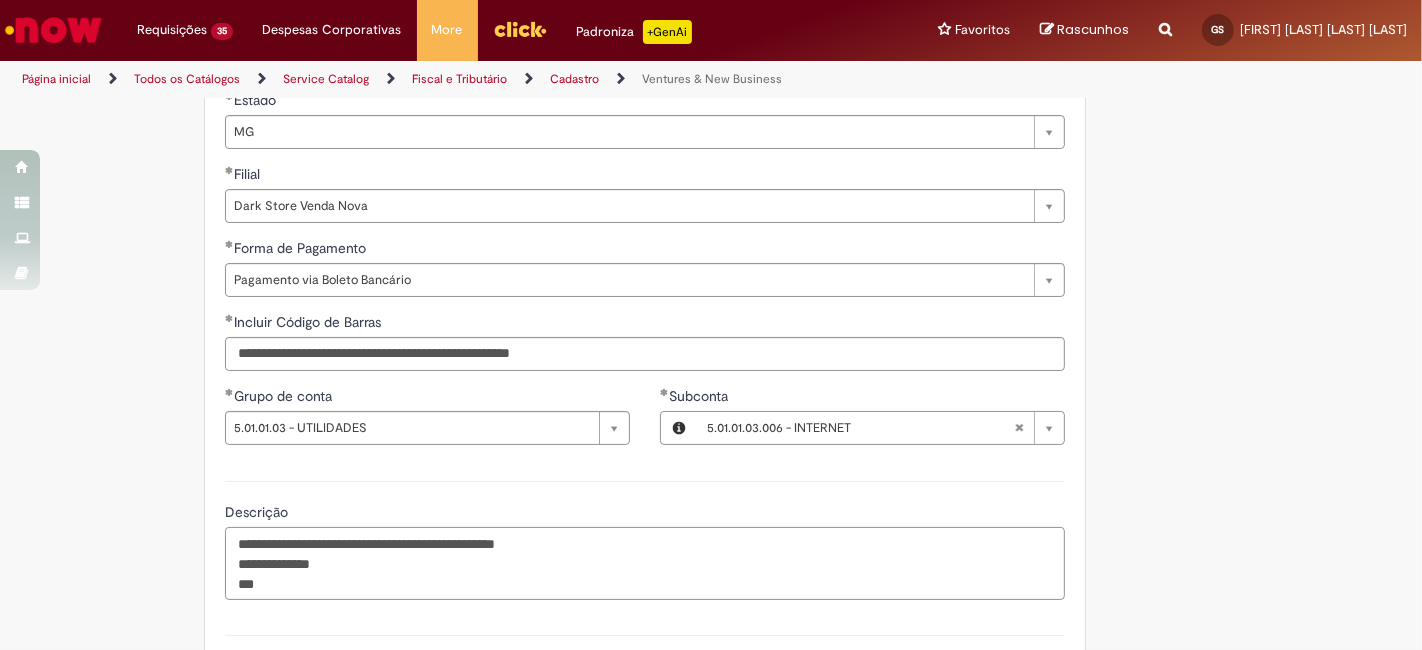 click on "**********" at bounding box center [645, 563] 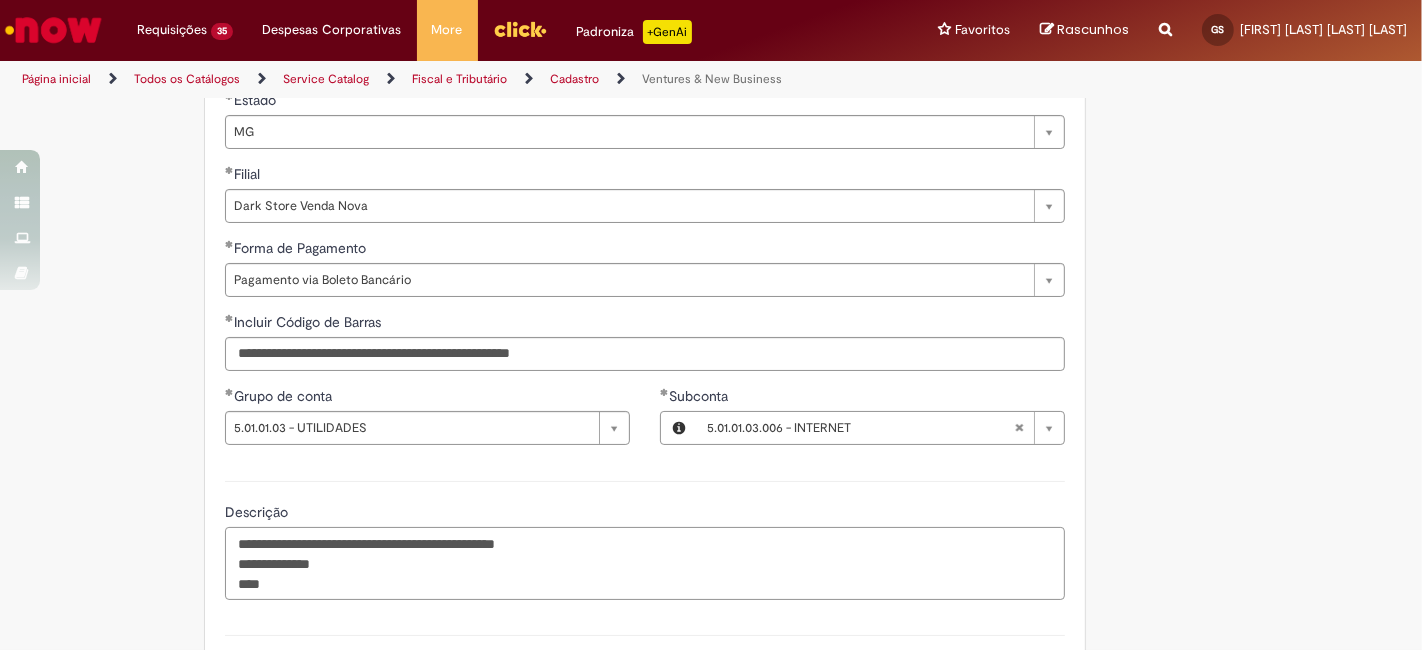 paste on "*******" 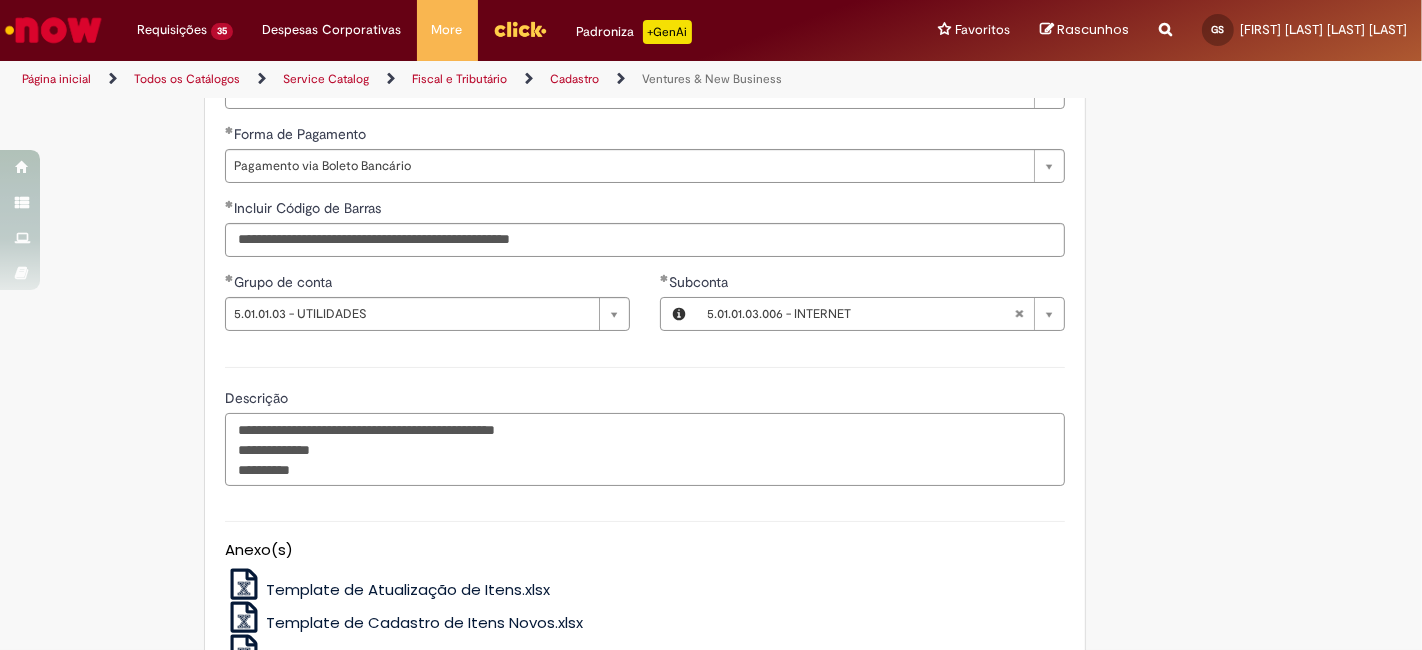 scroll, scrollTop: 1640, scrollLeft: 0, axis: vertical 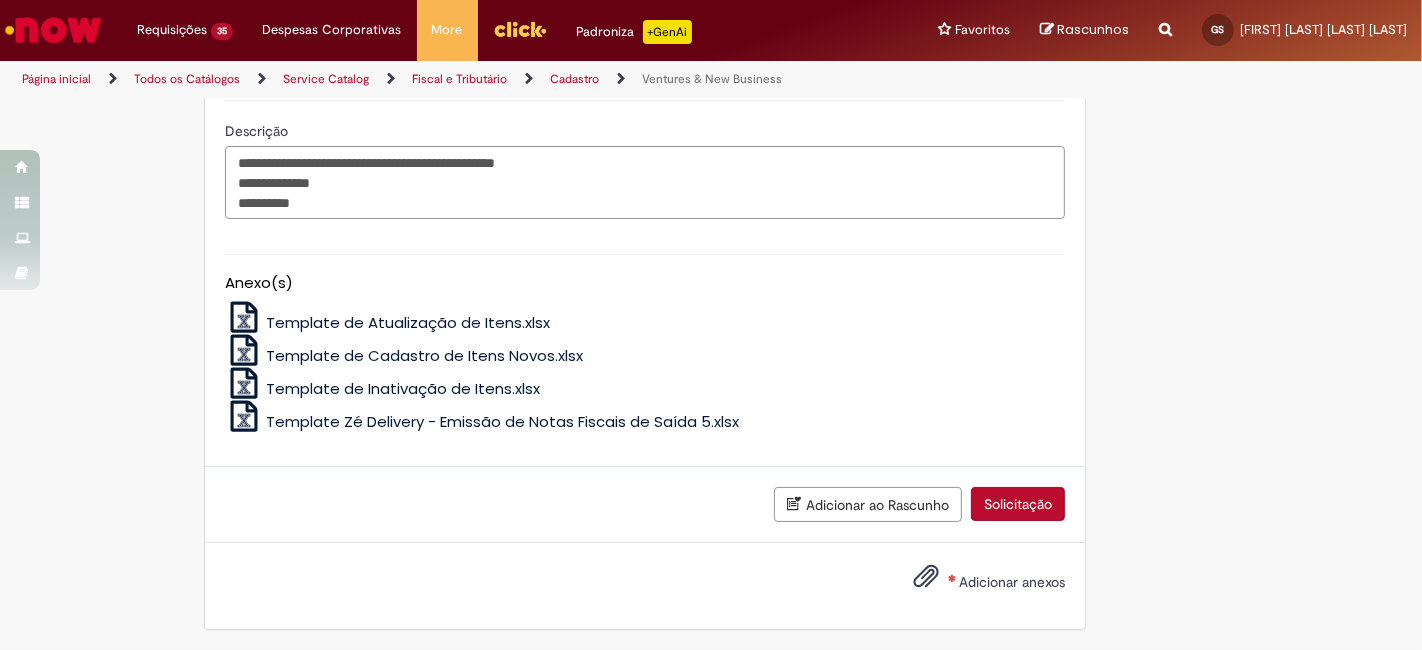 type on "**********" 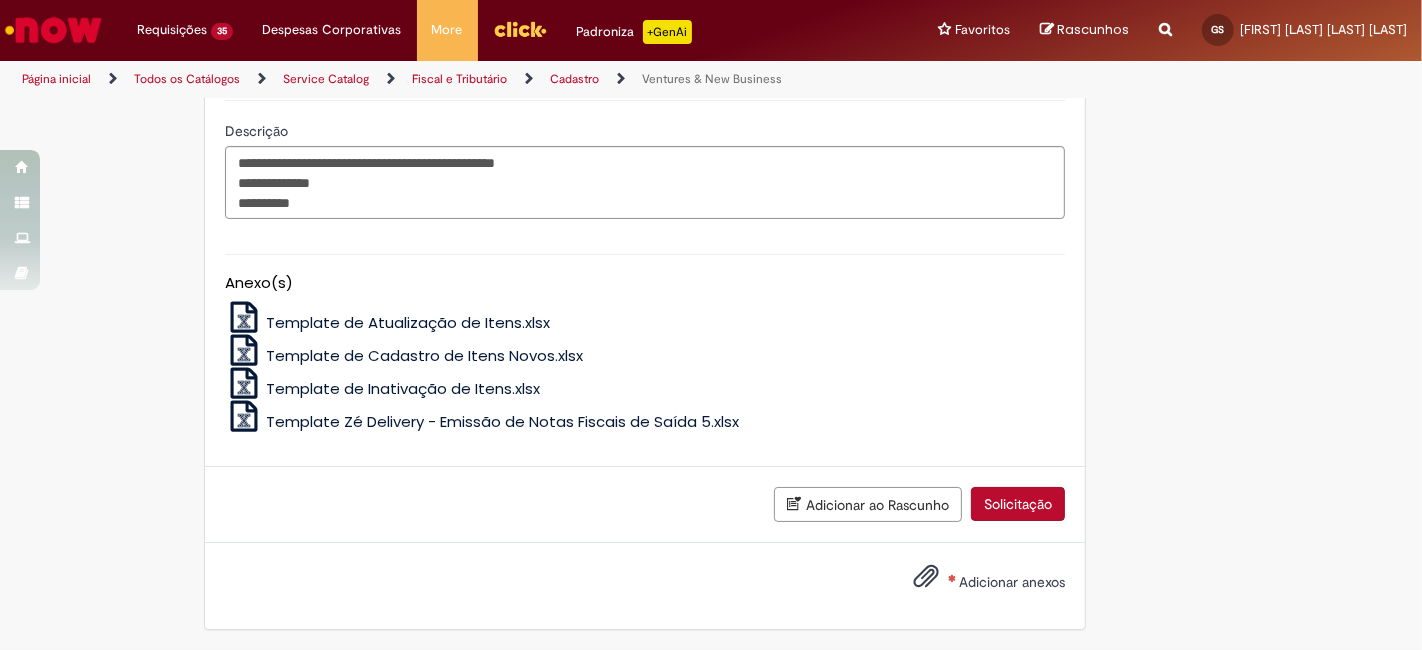 click at bounding box center [951, 578] 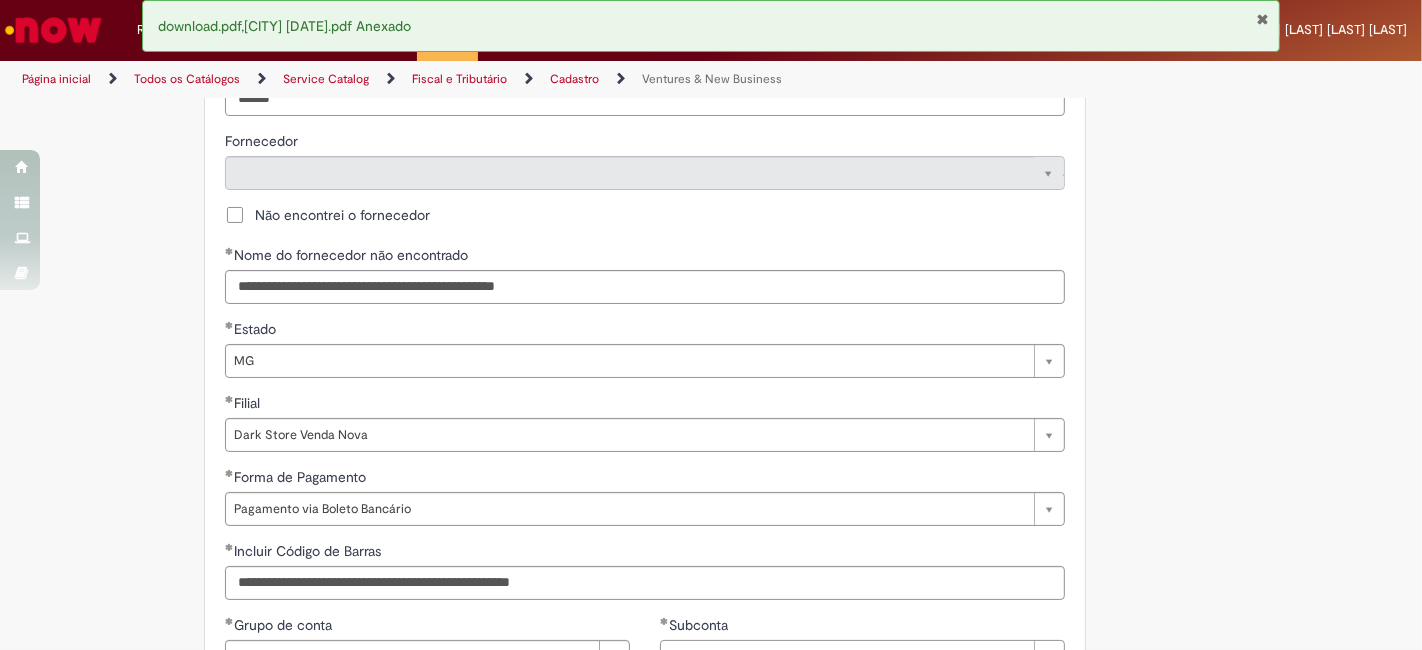 scroll, scrollTop: 1047, scrollLeft: 0, axis: vertical 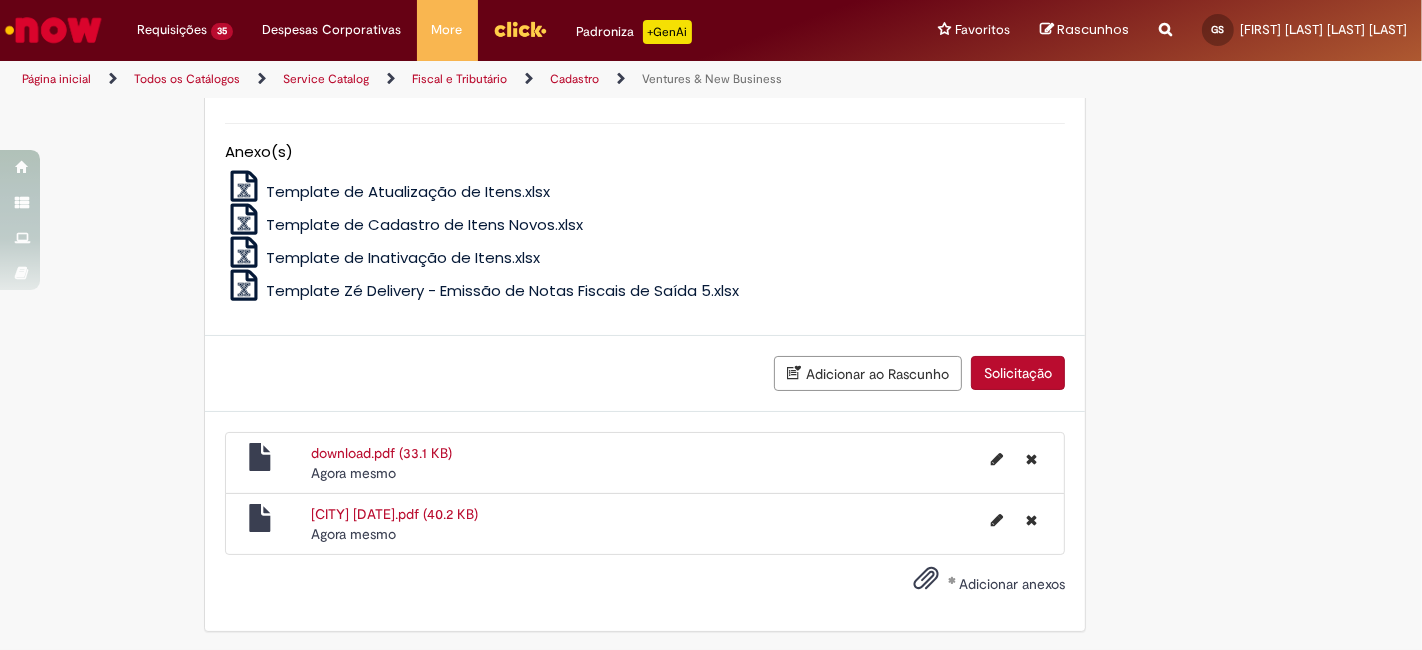 click on "Adicionar ao Rascunho        Solicitação" at bounding box center (645, 373) 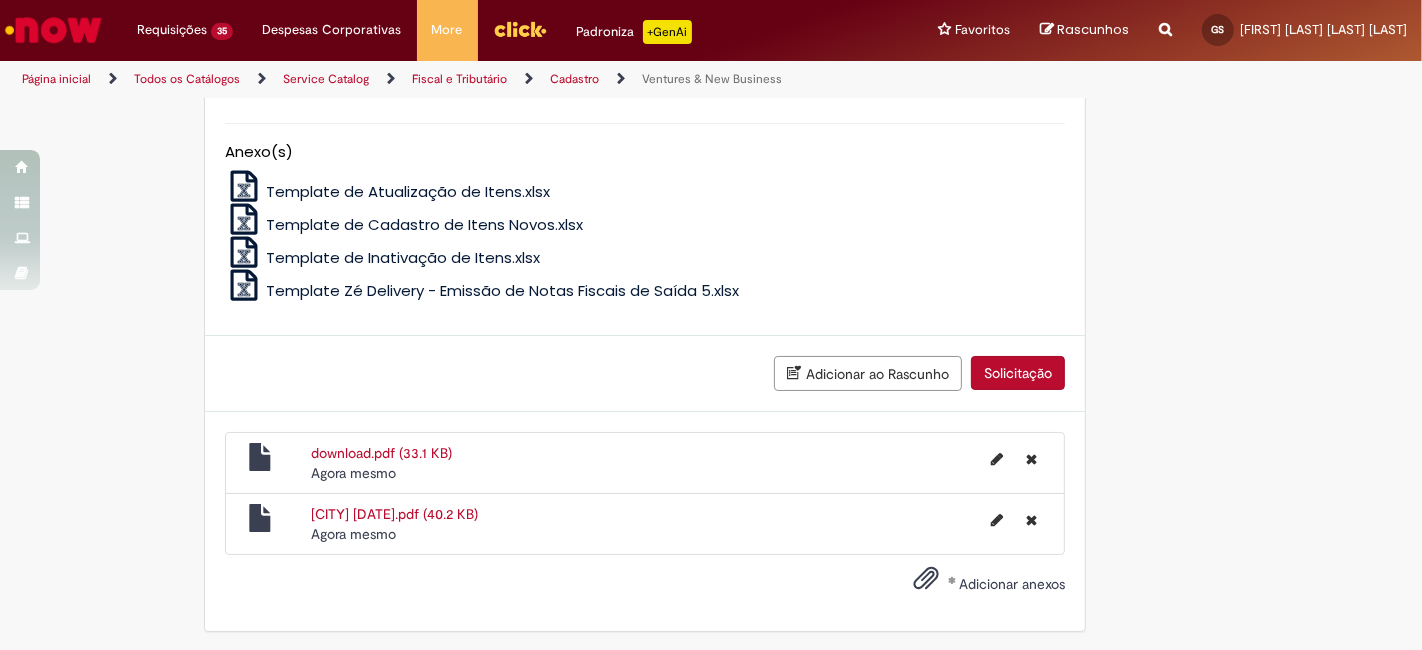 click on "Solicitação" at bounding box center (1018, 373) 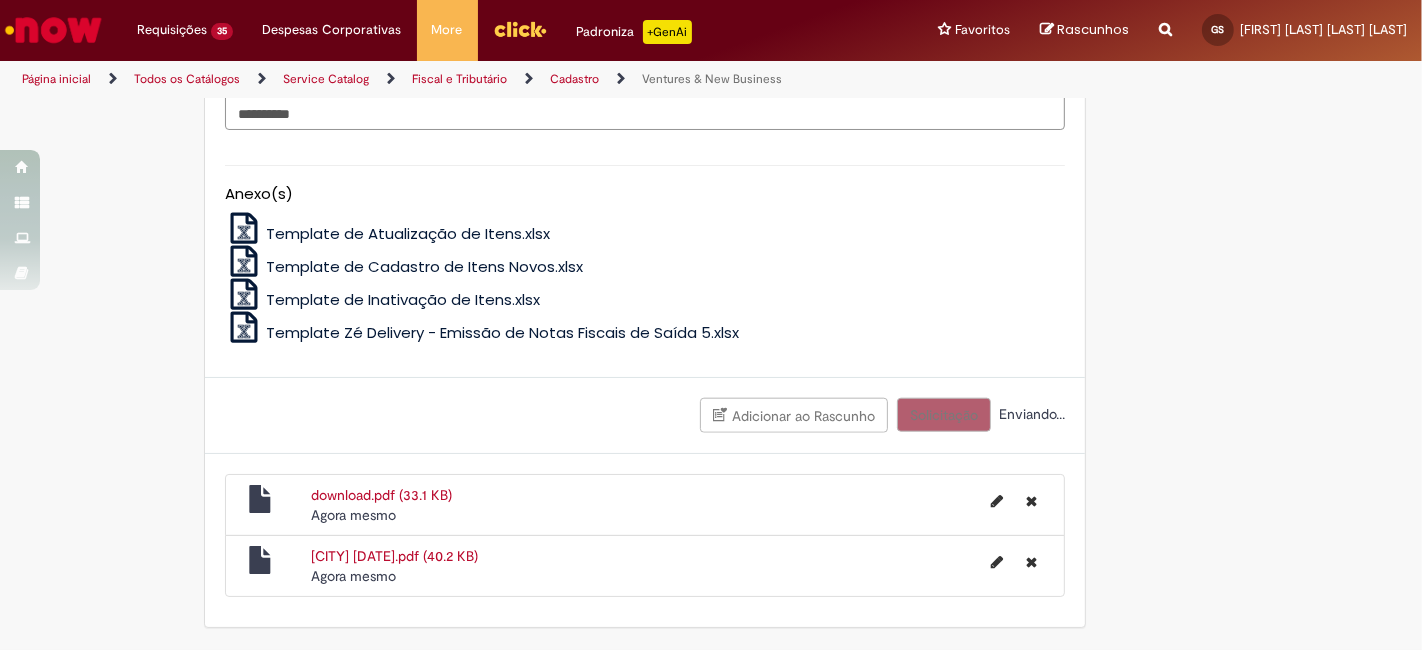 scroll, scrollTop: 1725, scrollLeft: 0, axis: vertical 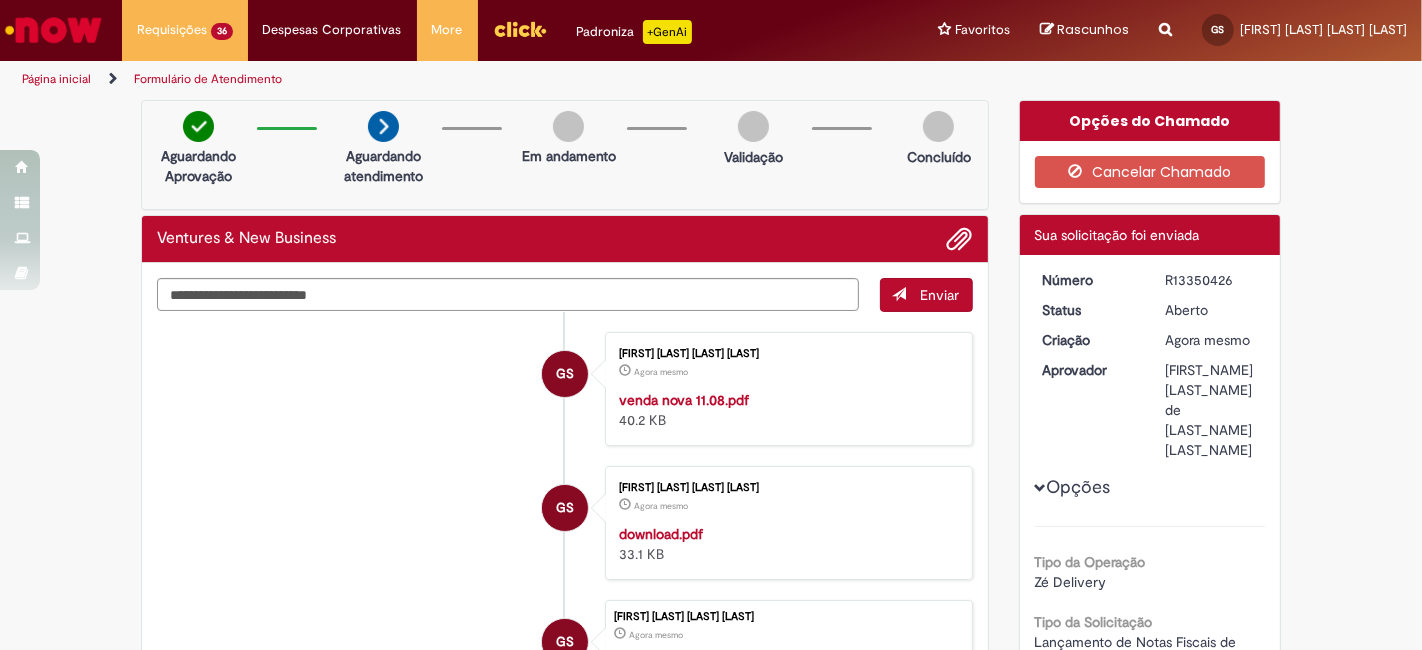 click on "R13350426" at bounding box center (1211, 280) 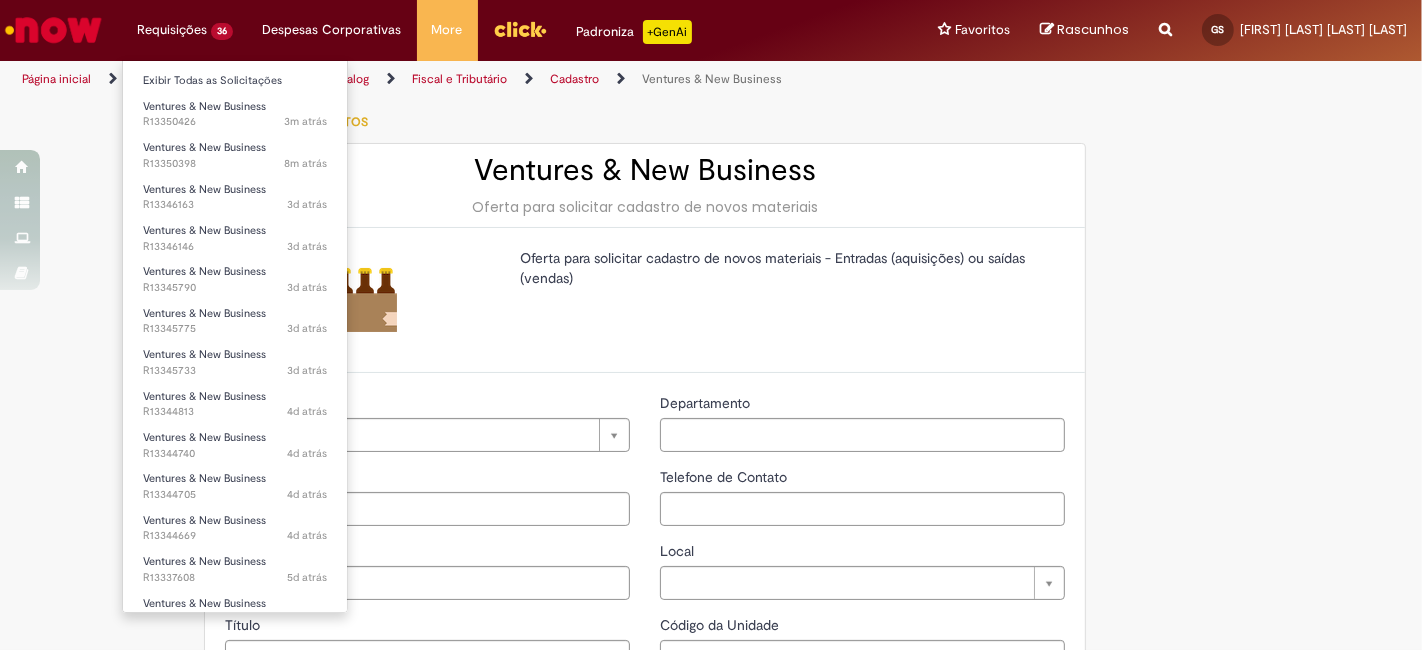 type on "********" 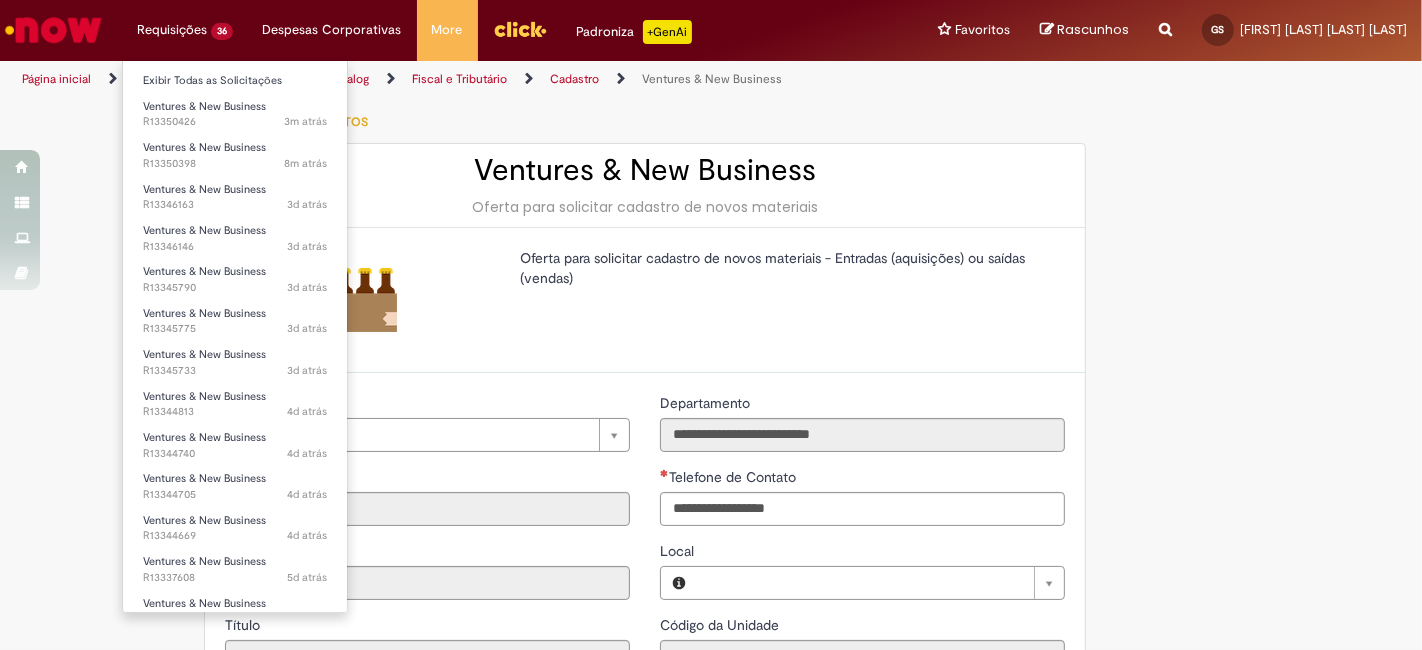 type on "**********" 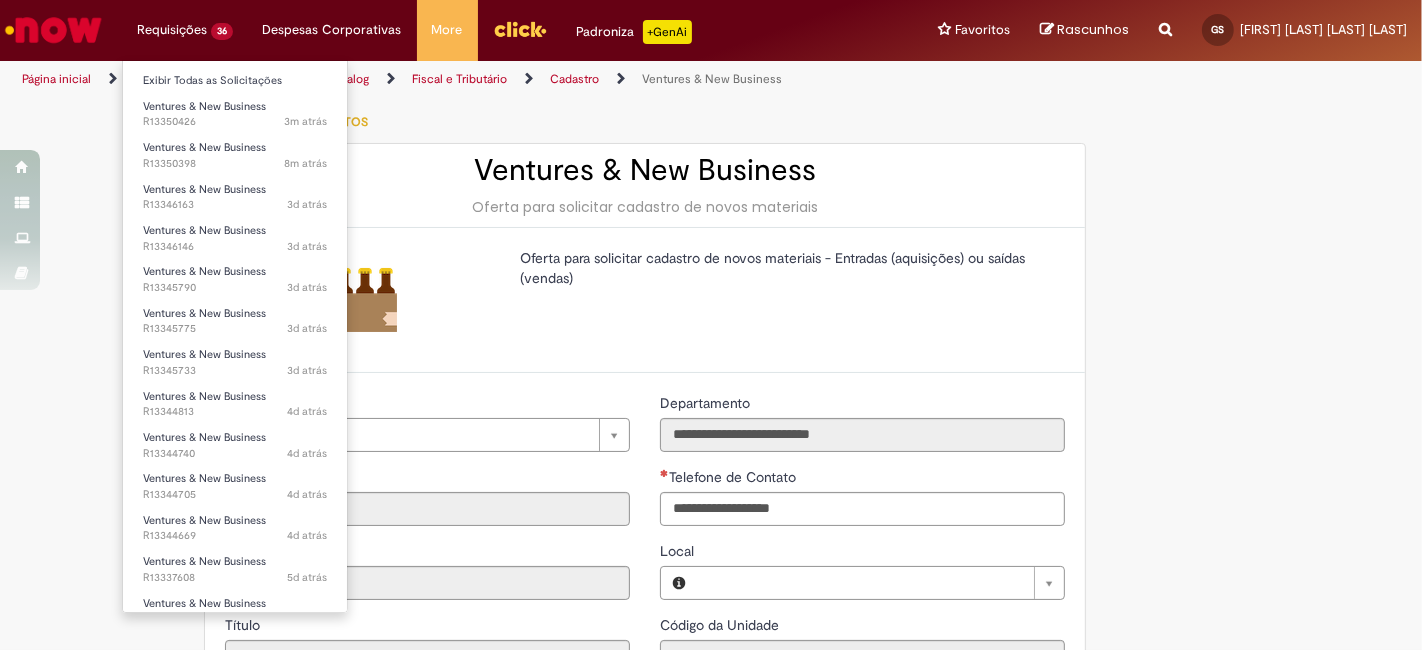 type on "**********" 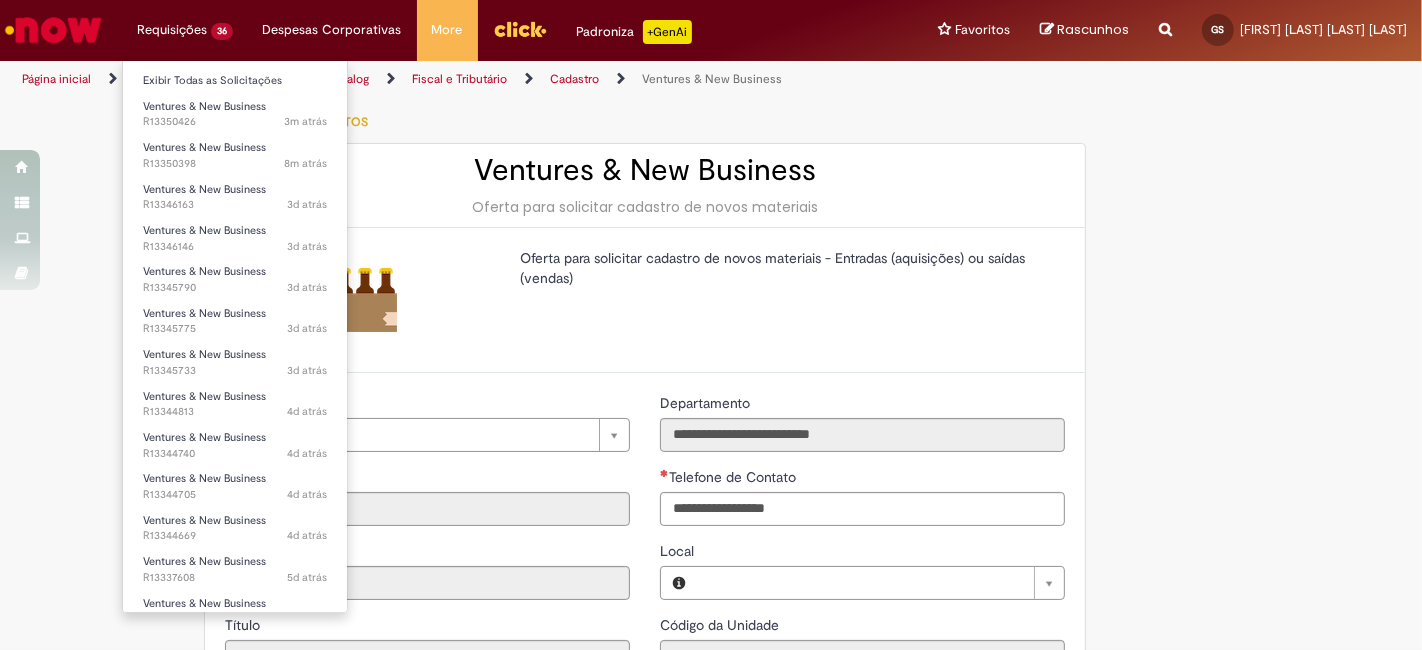 type on "**********" 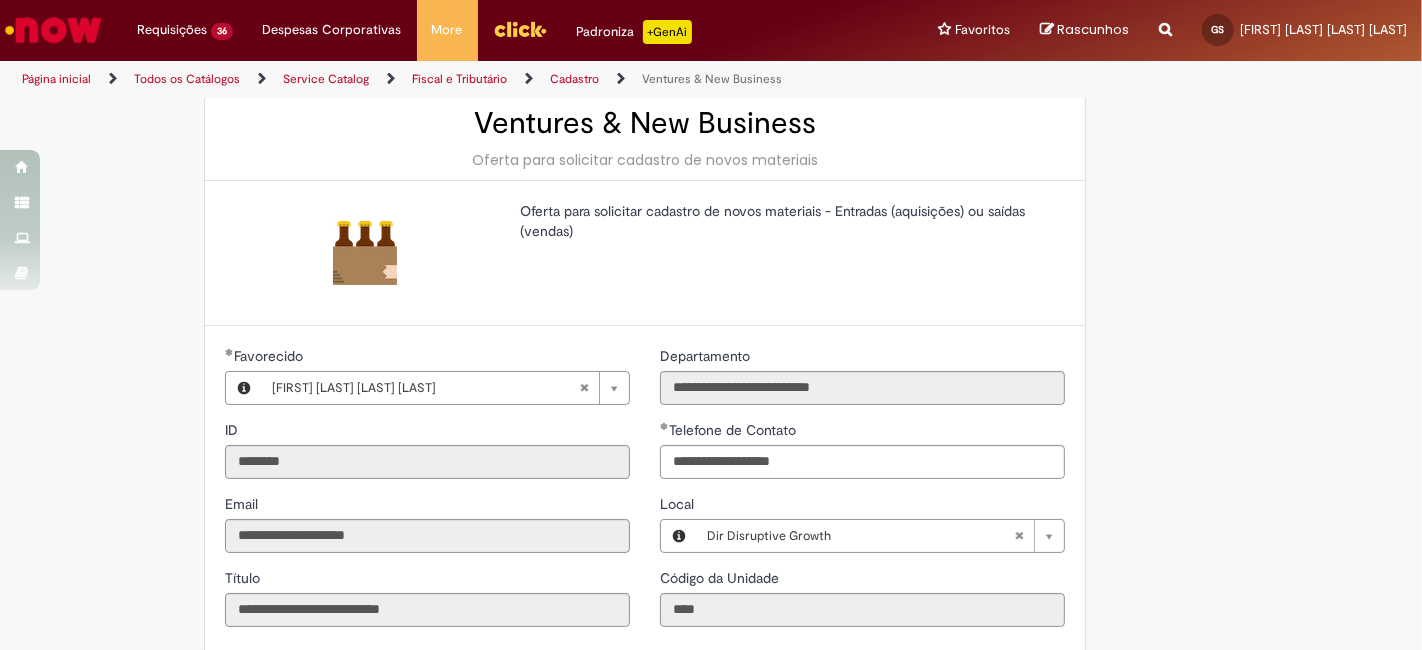 scroll, scrollTop: 296, scrollLeft: 0, axis: vertical 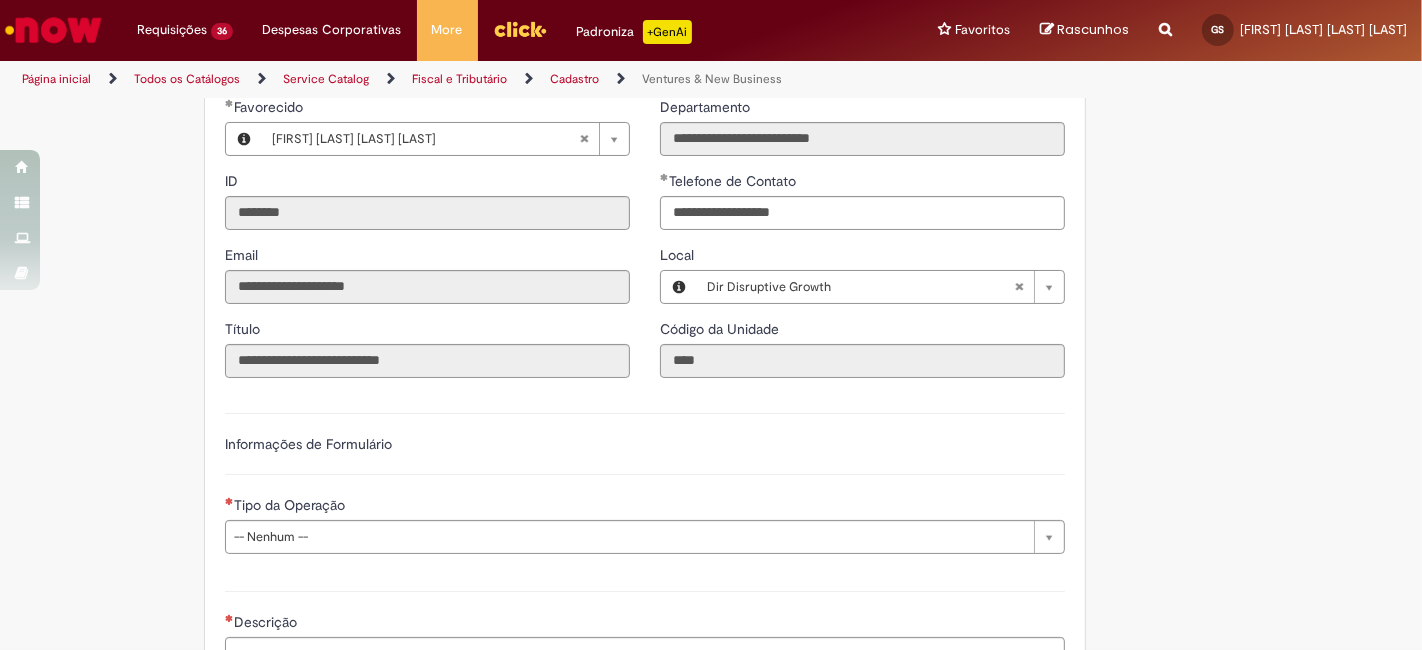 type 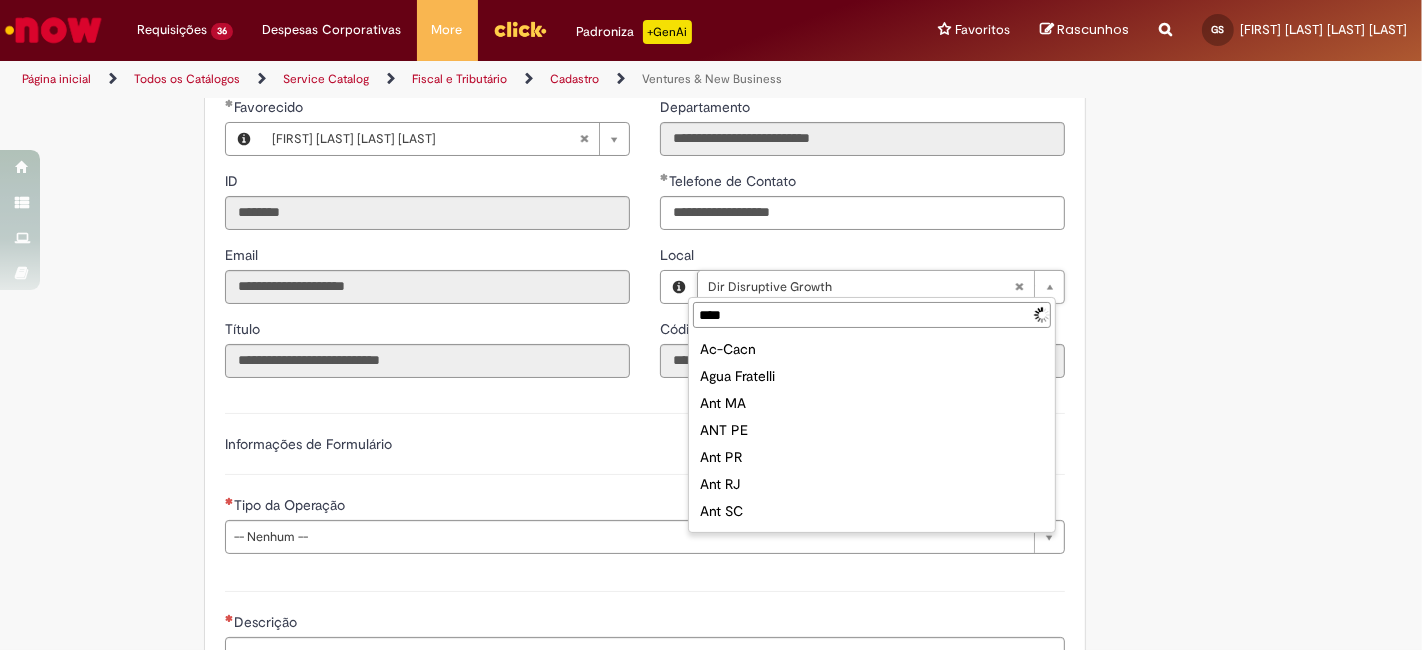 type on "*****" 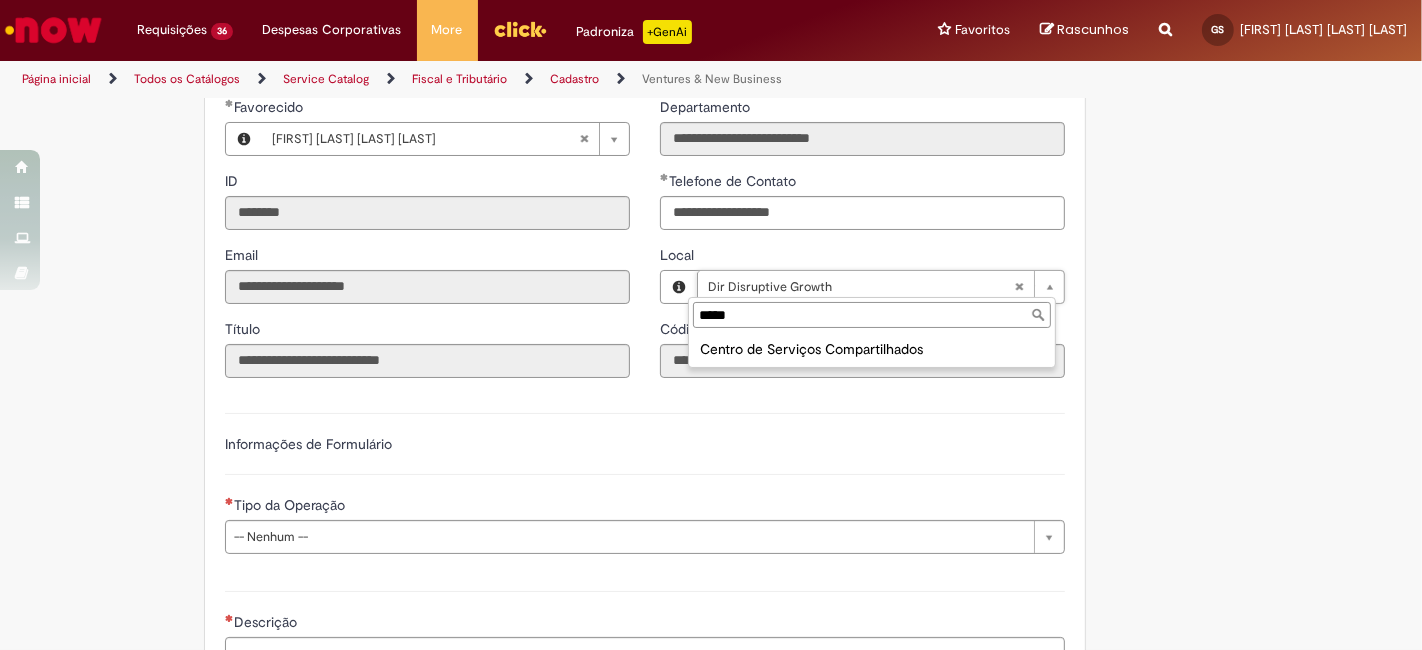 type on "**********" 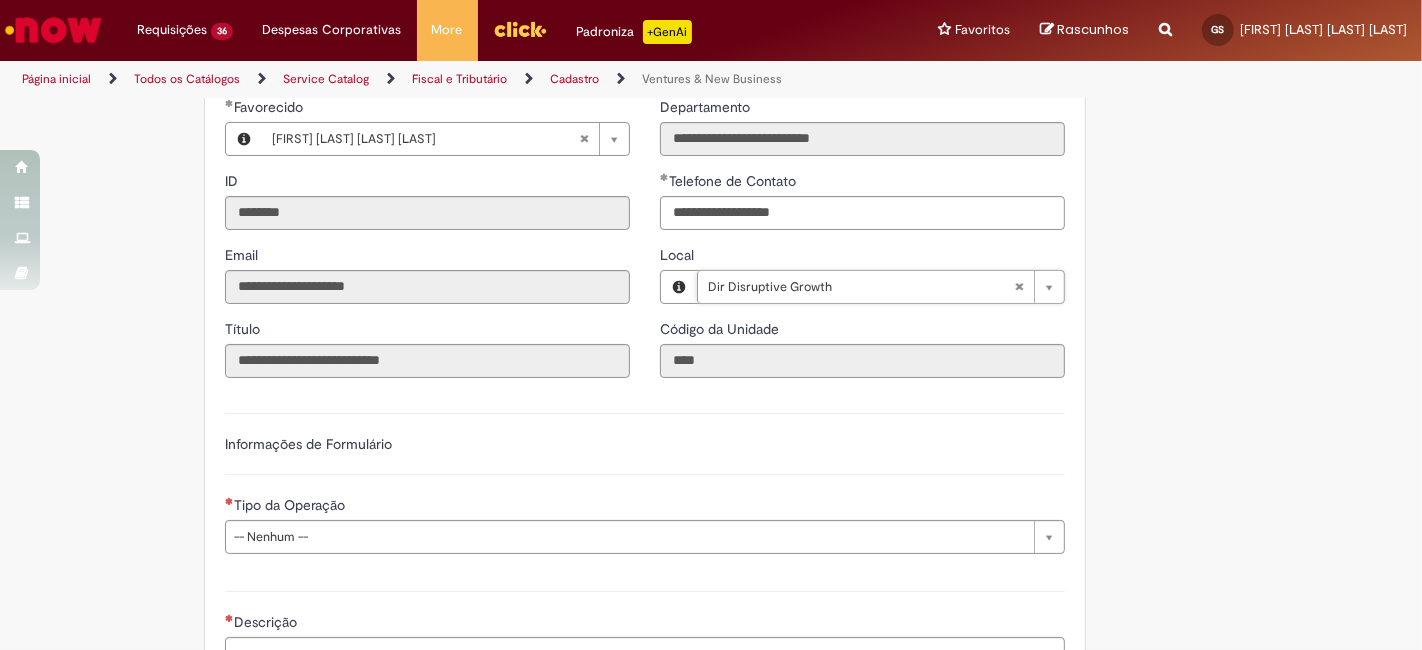 scroll, scrollTop: 0, scrollLeft: 134, axis: horizontal 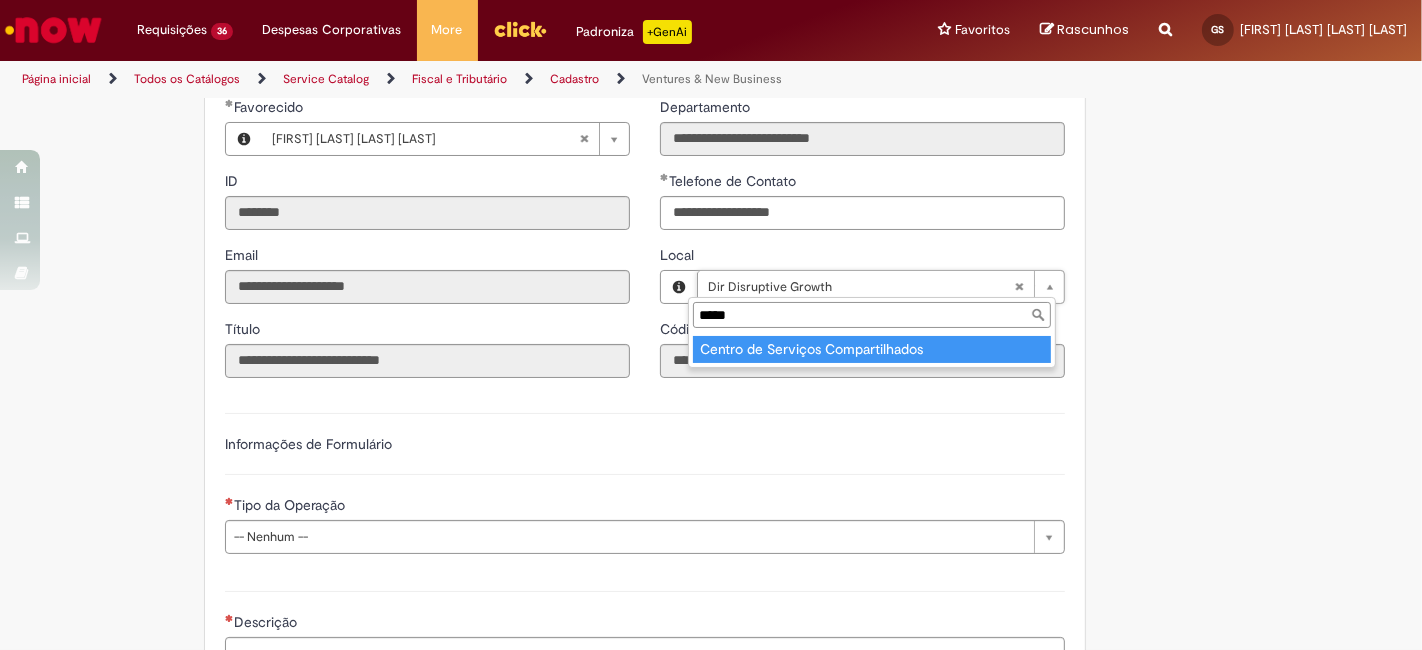 type on "*****" 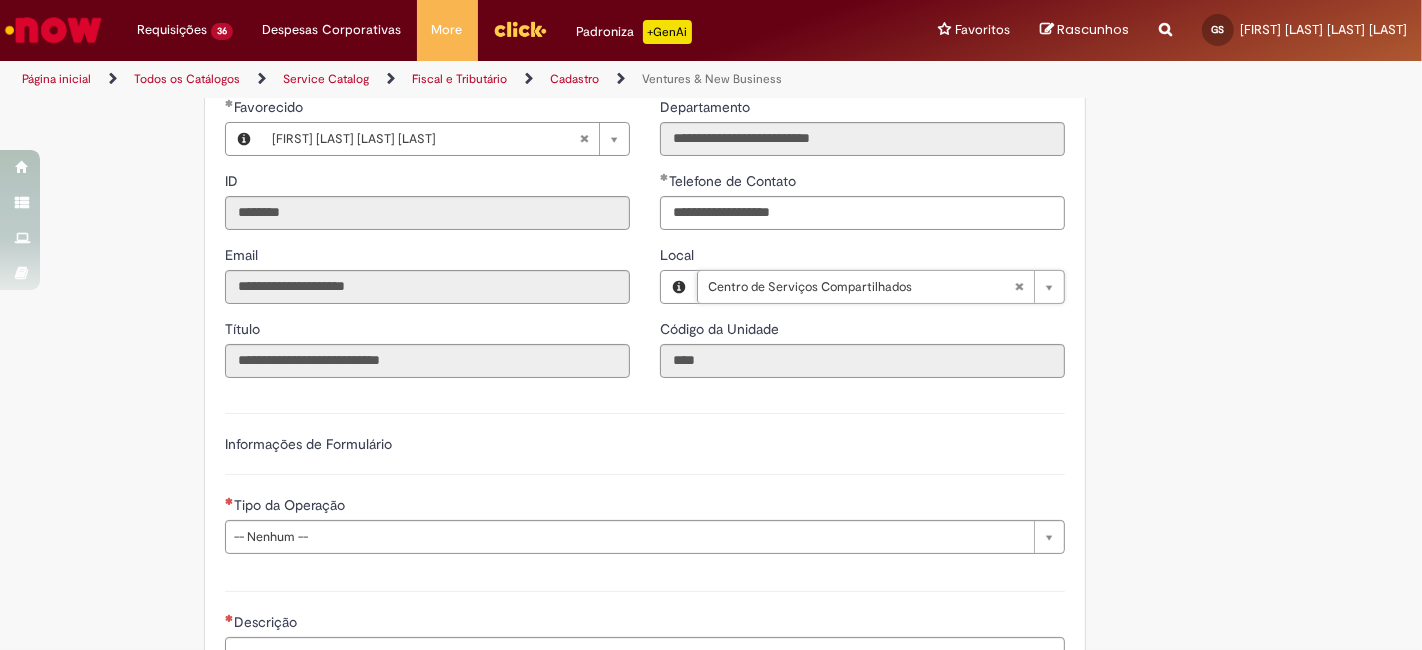 type on "****" 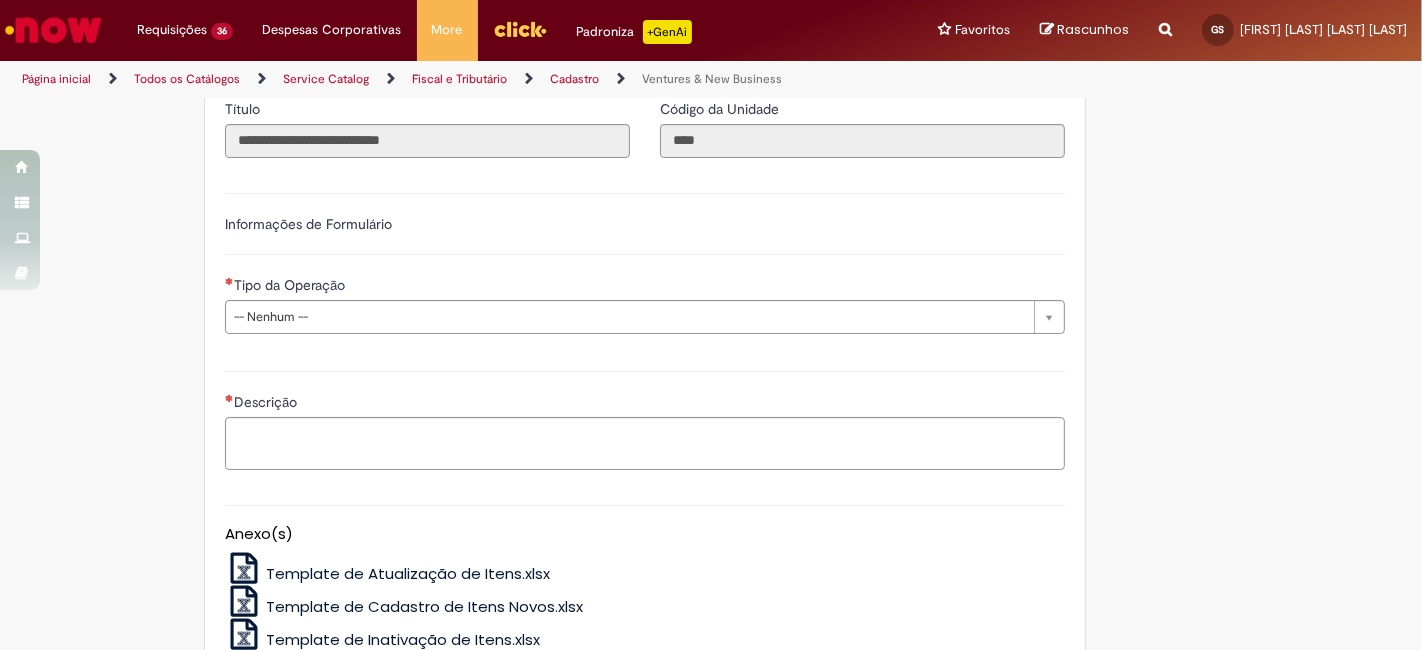 scroll, scrollTop: 518, scrollLeft: 0, axis: vertical 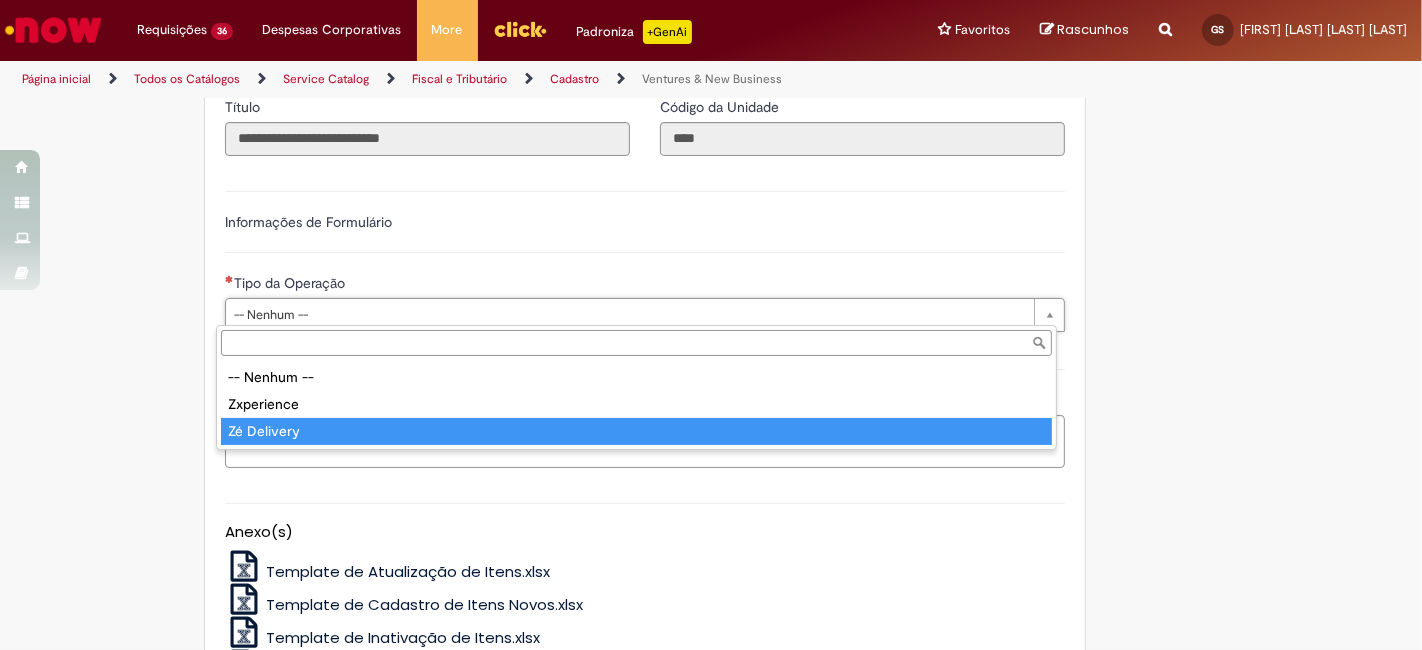 type on "**********" 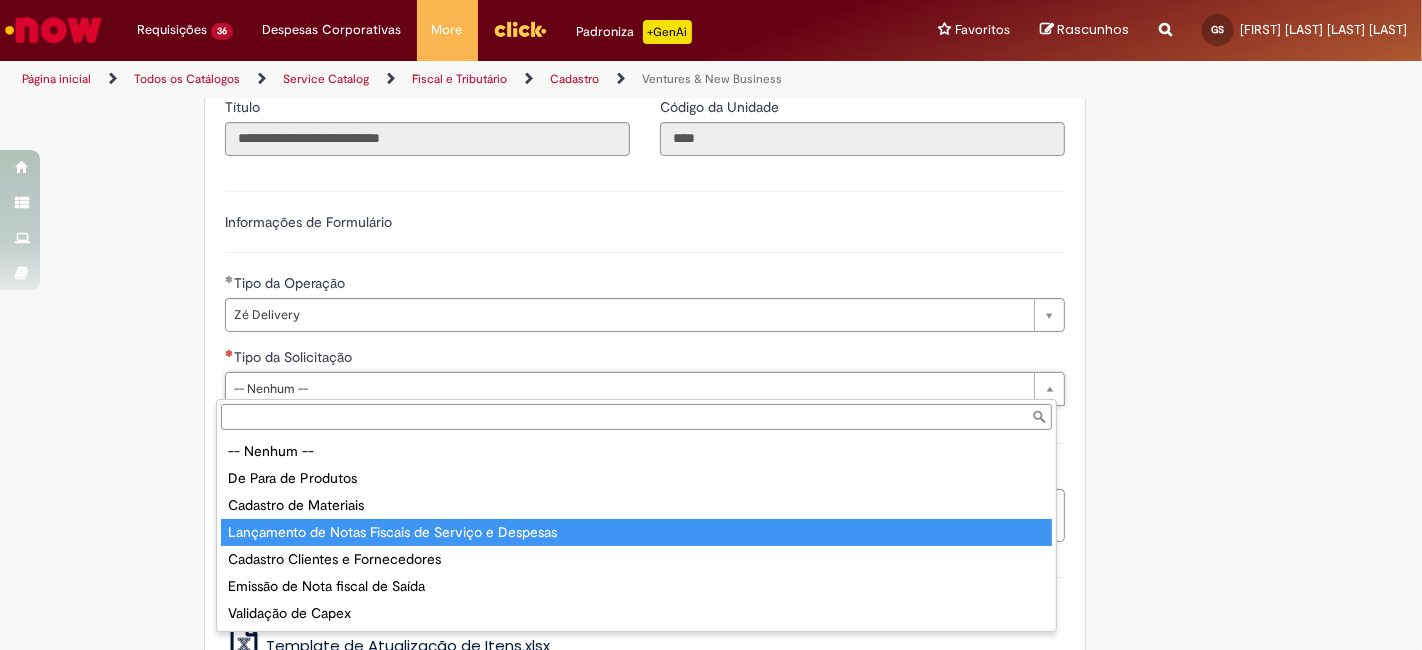 type on "**********" 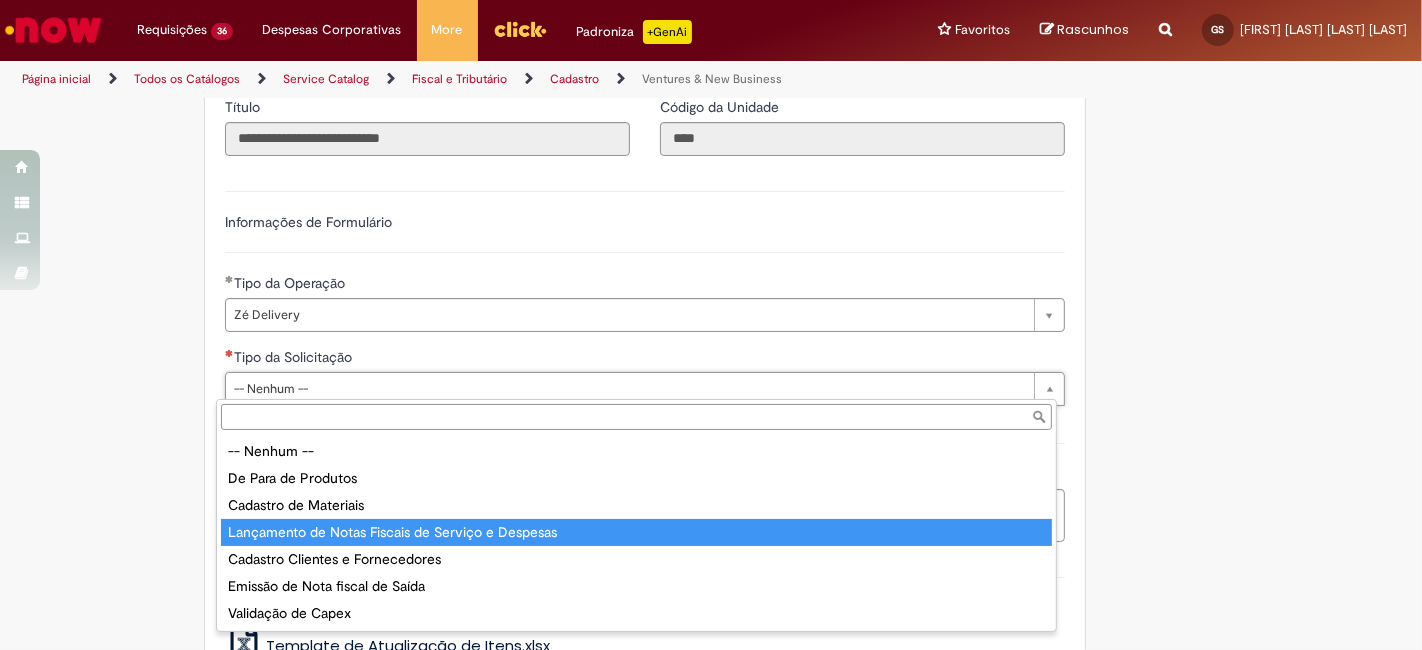 select on "**********" 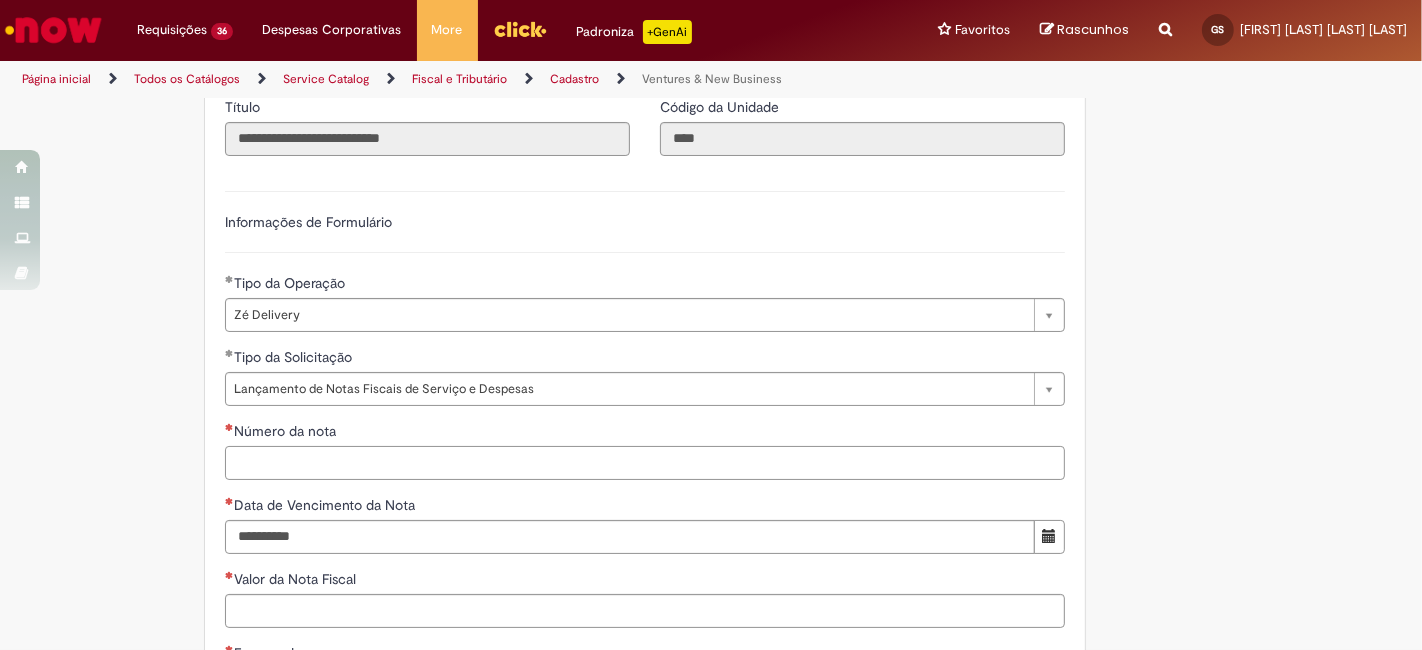click on "Número da nota" at bounding box center (645, 463) 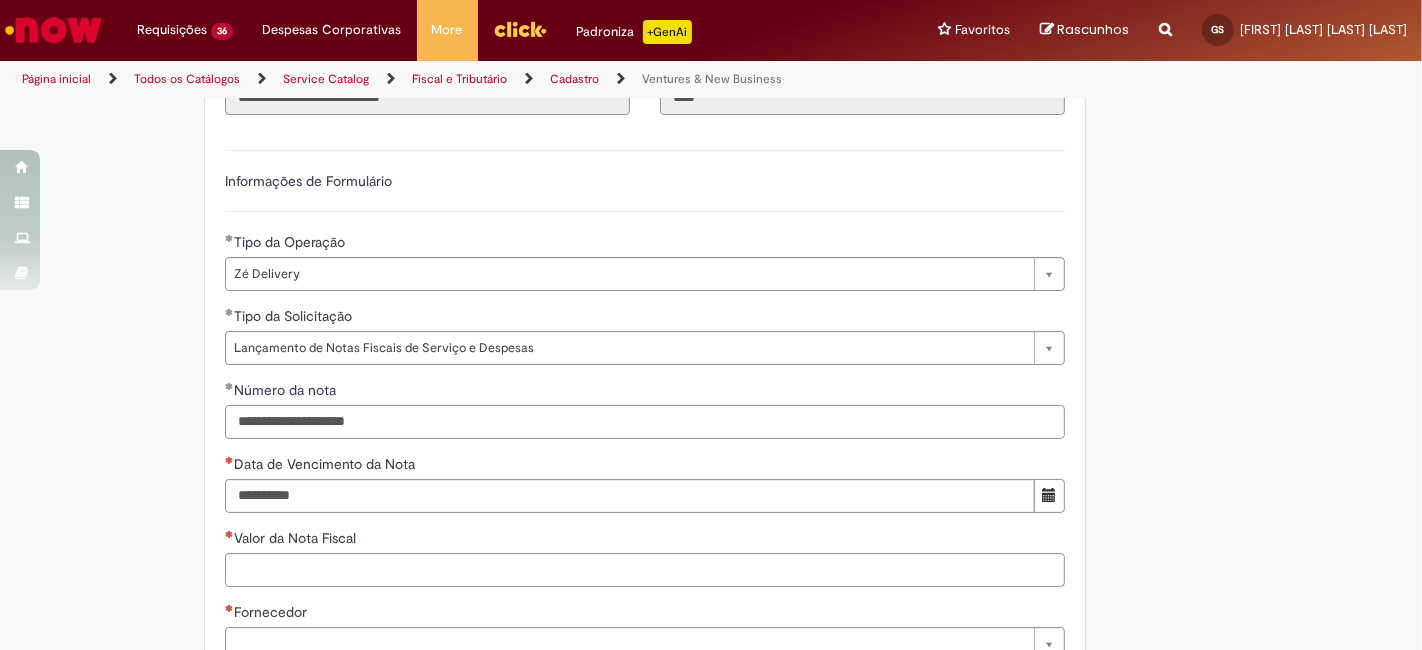 scroll, scrollTop: 666, scrollLeft: 0, axis: vertical 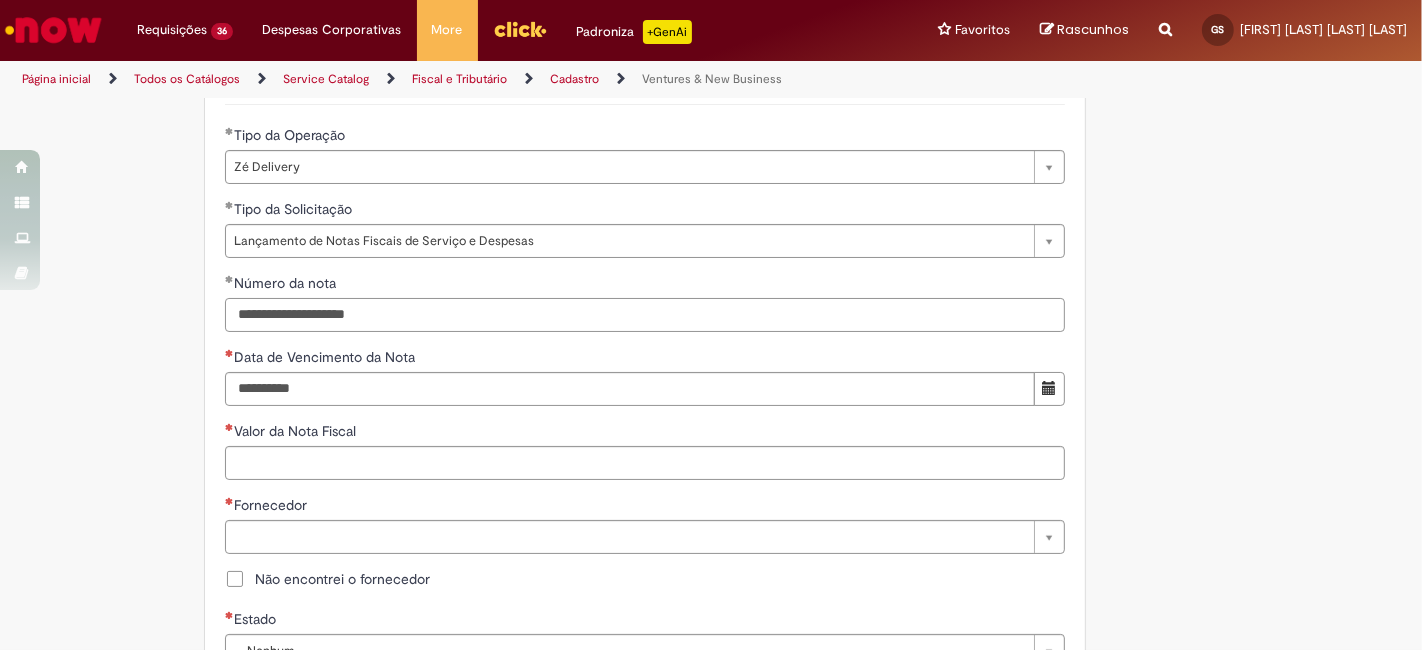 type on "**********" 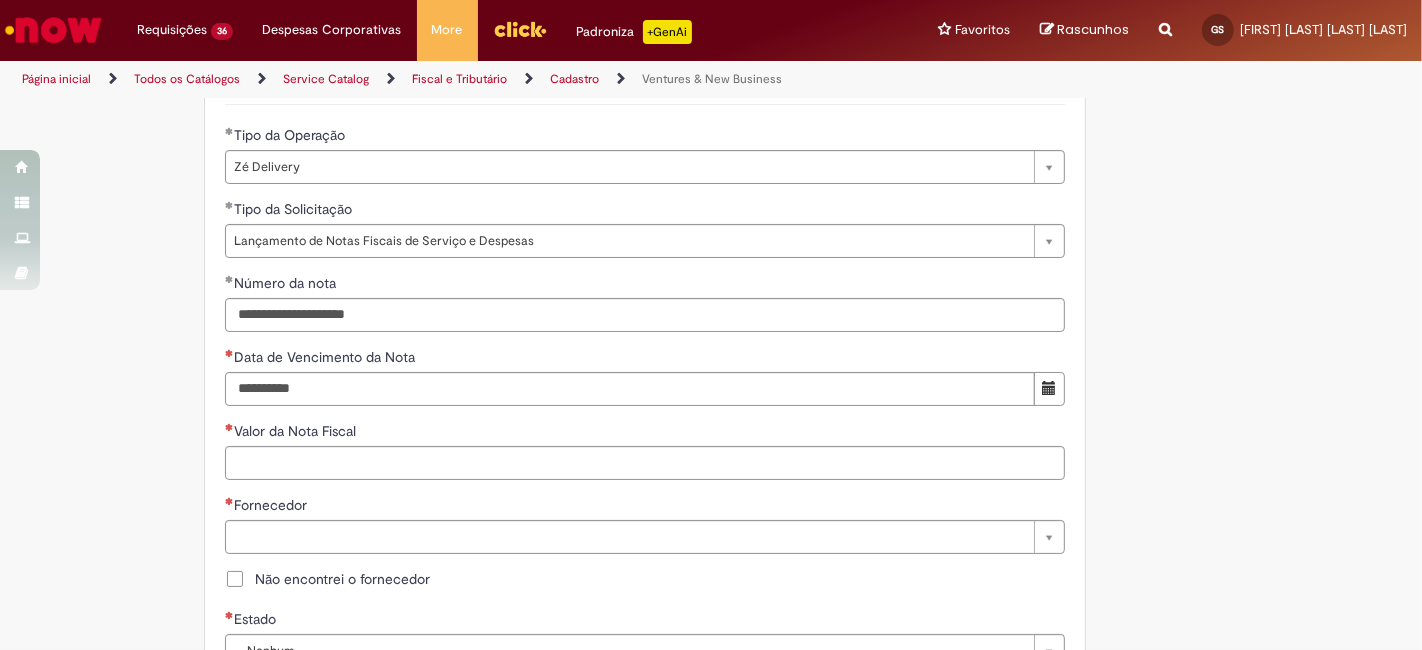 click on "**********" at bounding box center [645, 552] 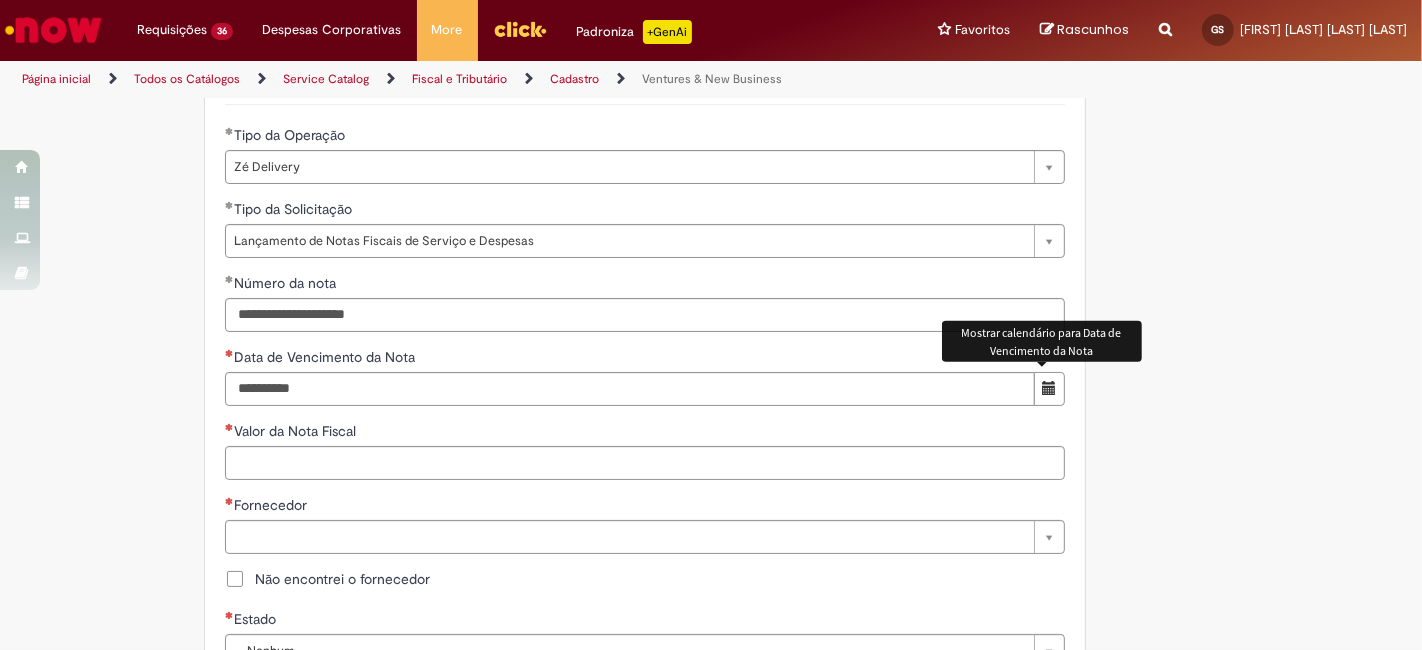 click at bounding box center (1049, 388) 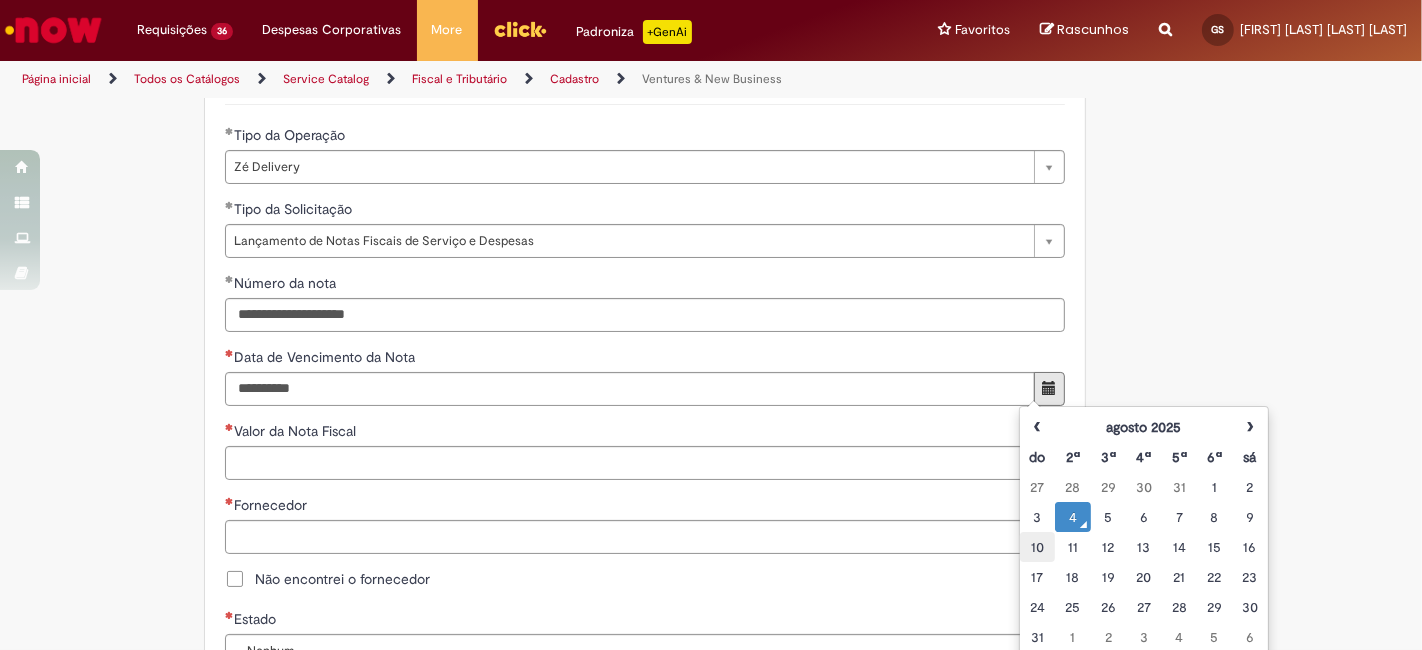 click on "10" at bounding box center (1037, 547) 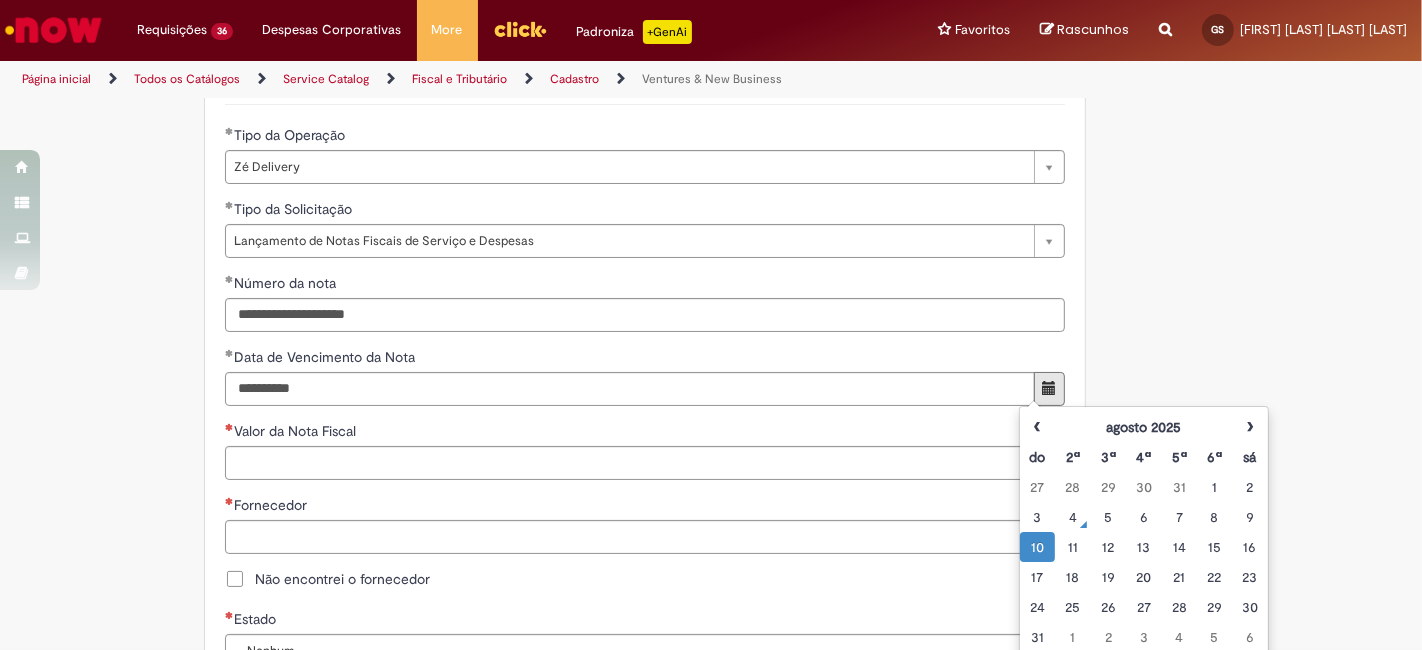 click on "**********" at bounding box center [711, 445] 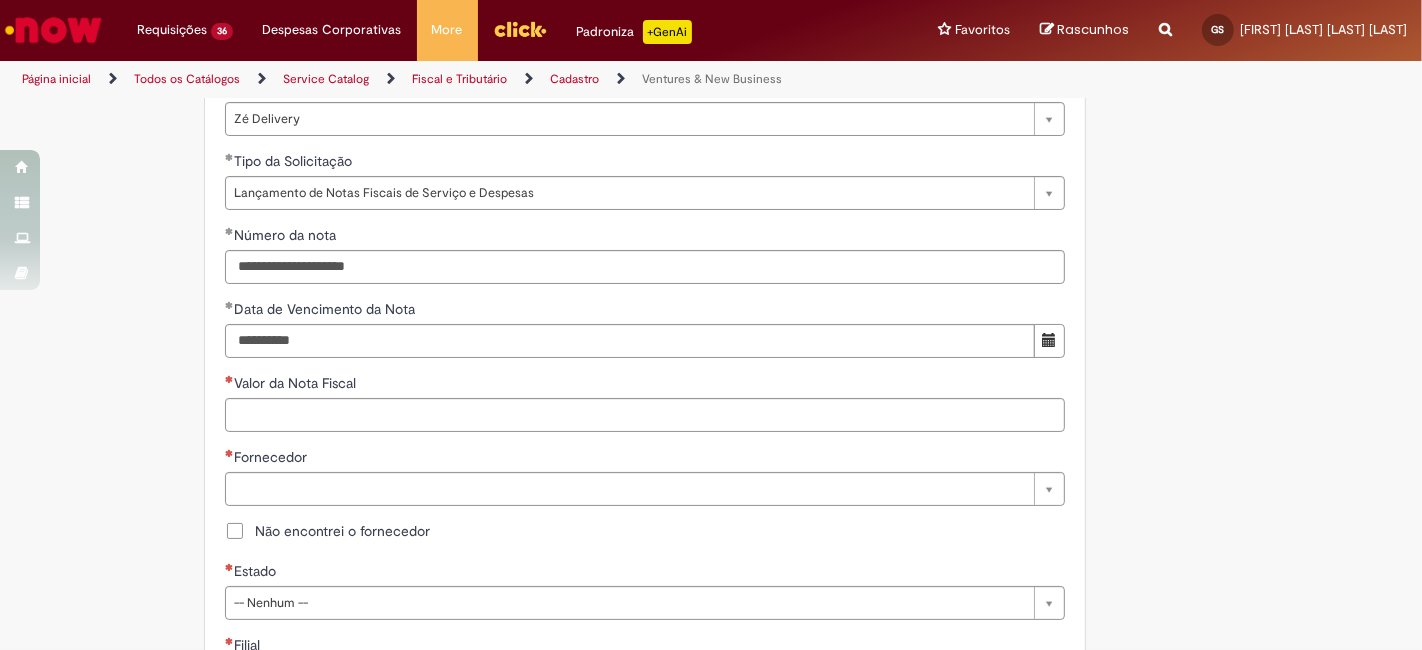 scroll, scrollTop: 740, scrollLeft: 0, axis: vertical 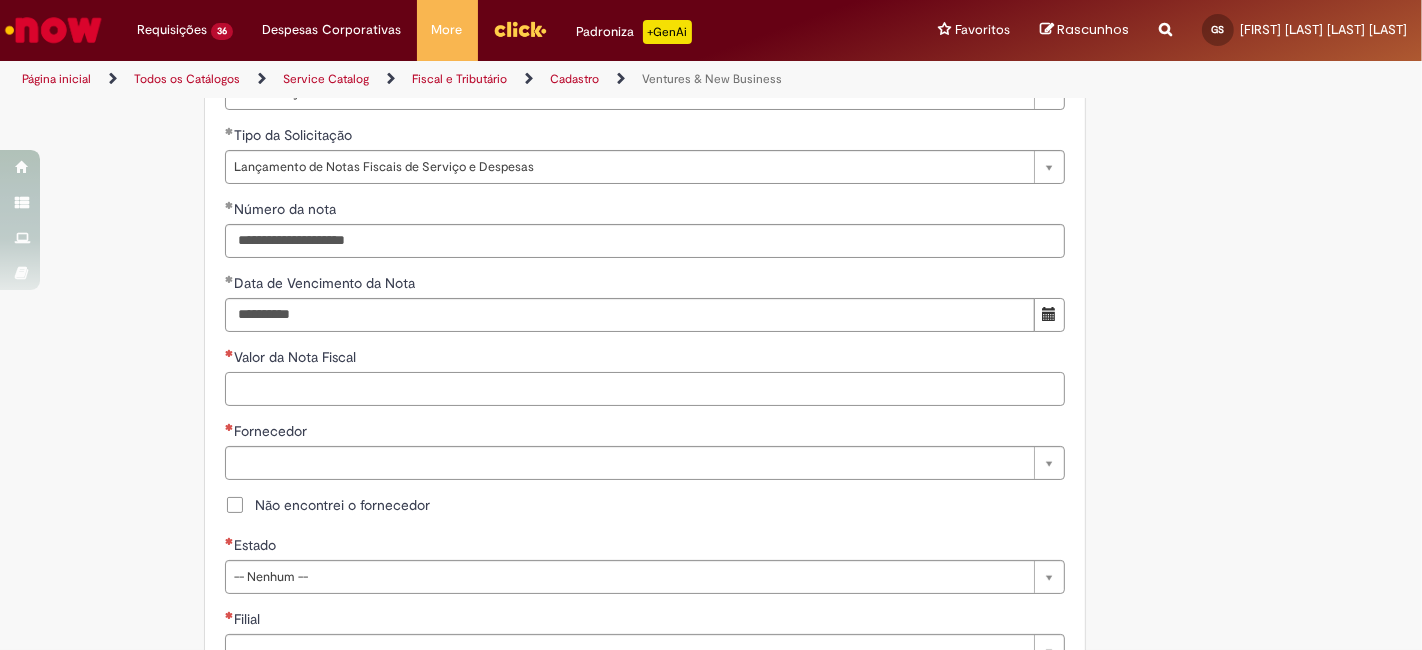 click on "Valor da Nota Fiscal" at bounding box center (645, 389) 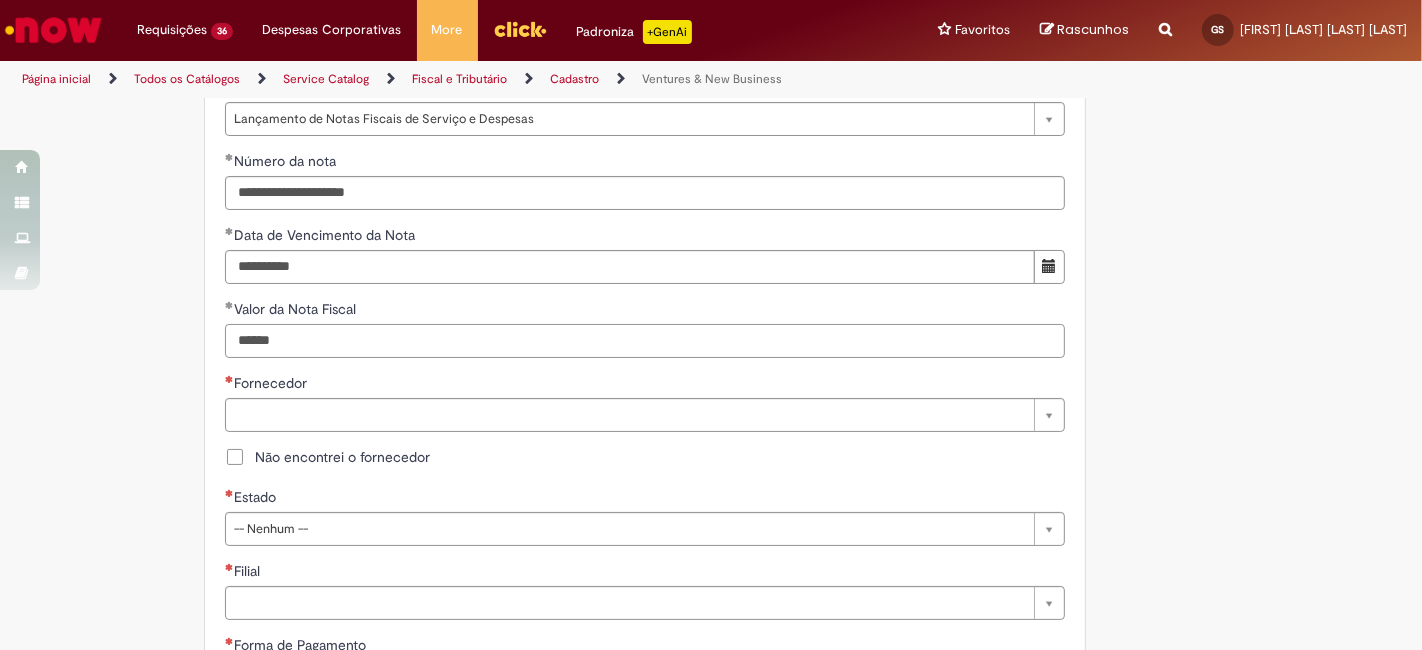 scroll, scrollTop: 814, scrollLeft: 0, axis: vertical 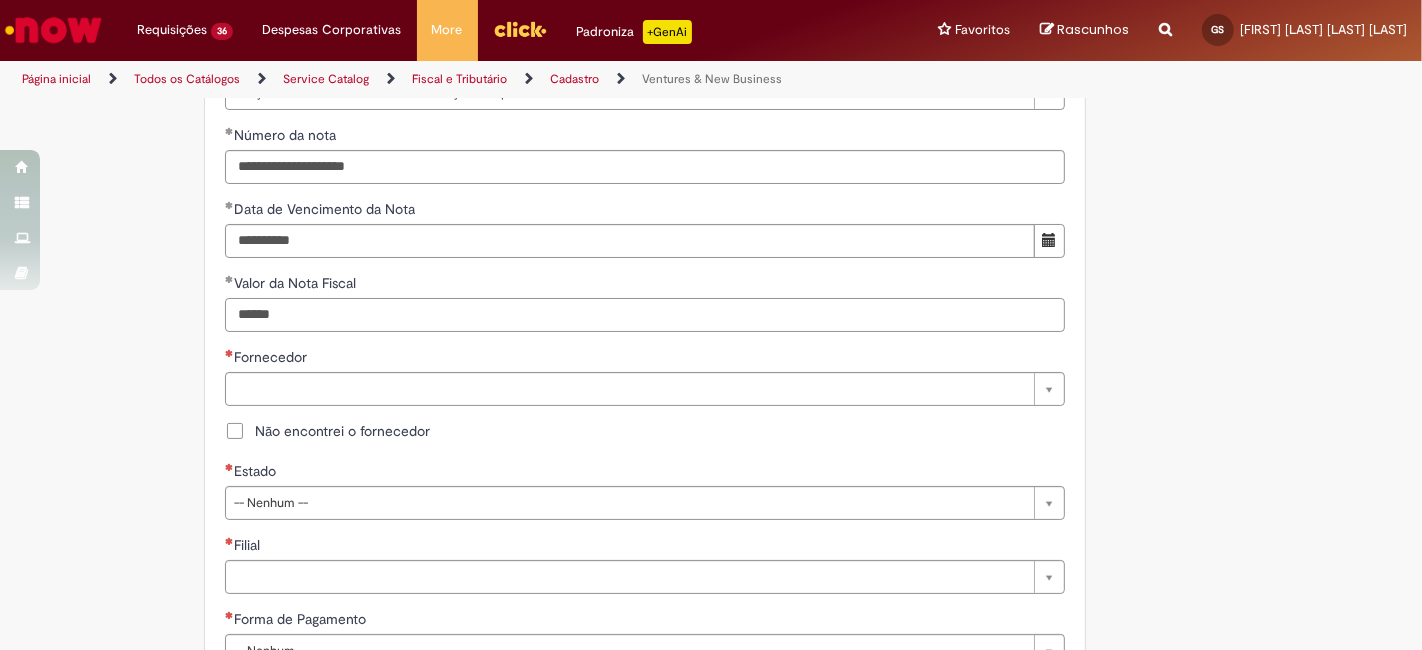 type on "******" 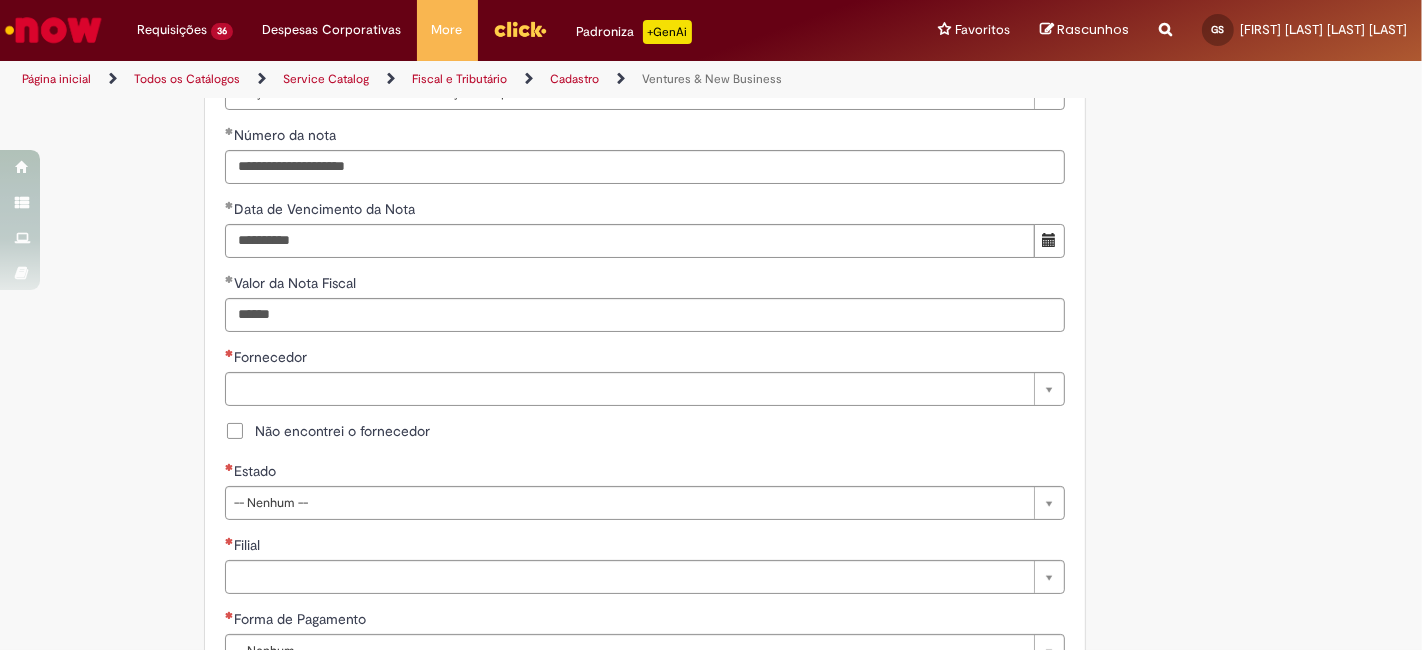click on "Não encontrei o fornecedor" at bounding box center (342, 431) 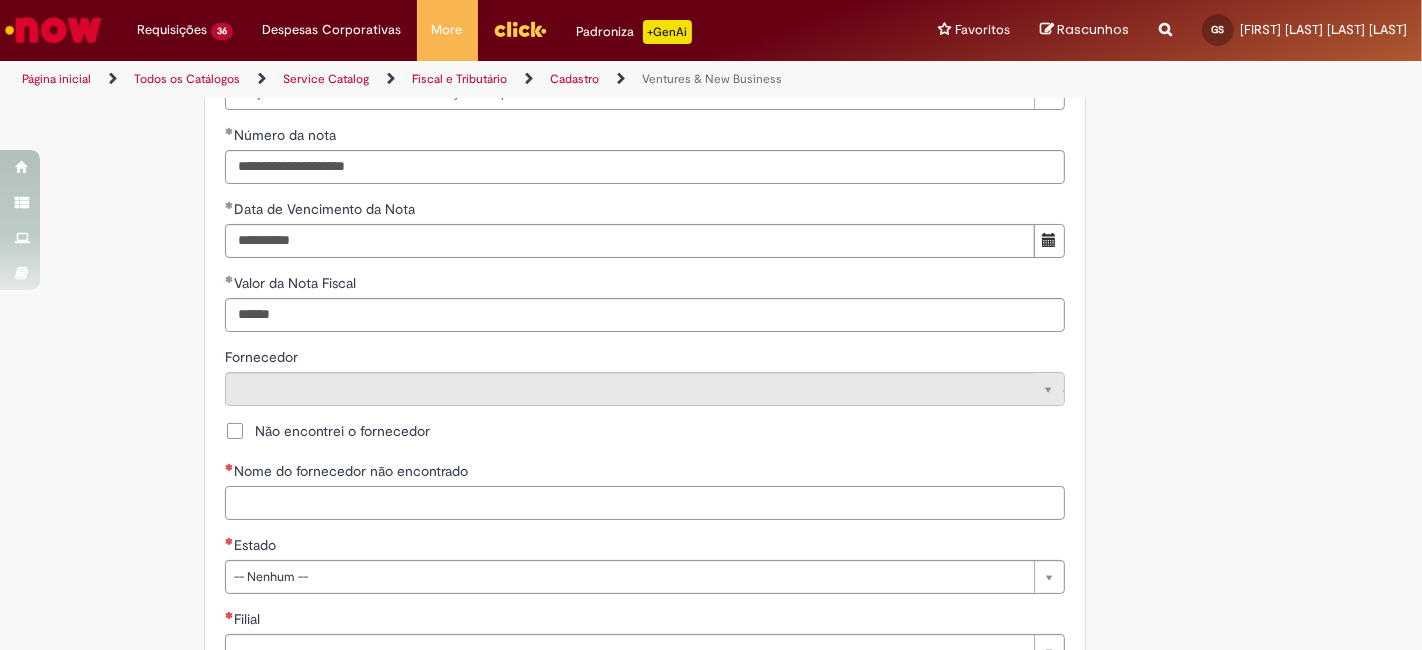 click on "Nome do fornecedor não encontrado" at bounding box center [645, 503] 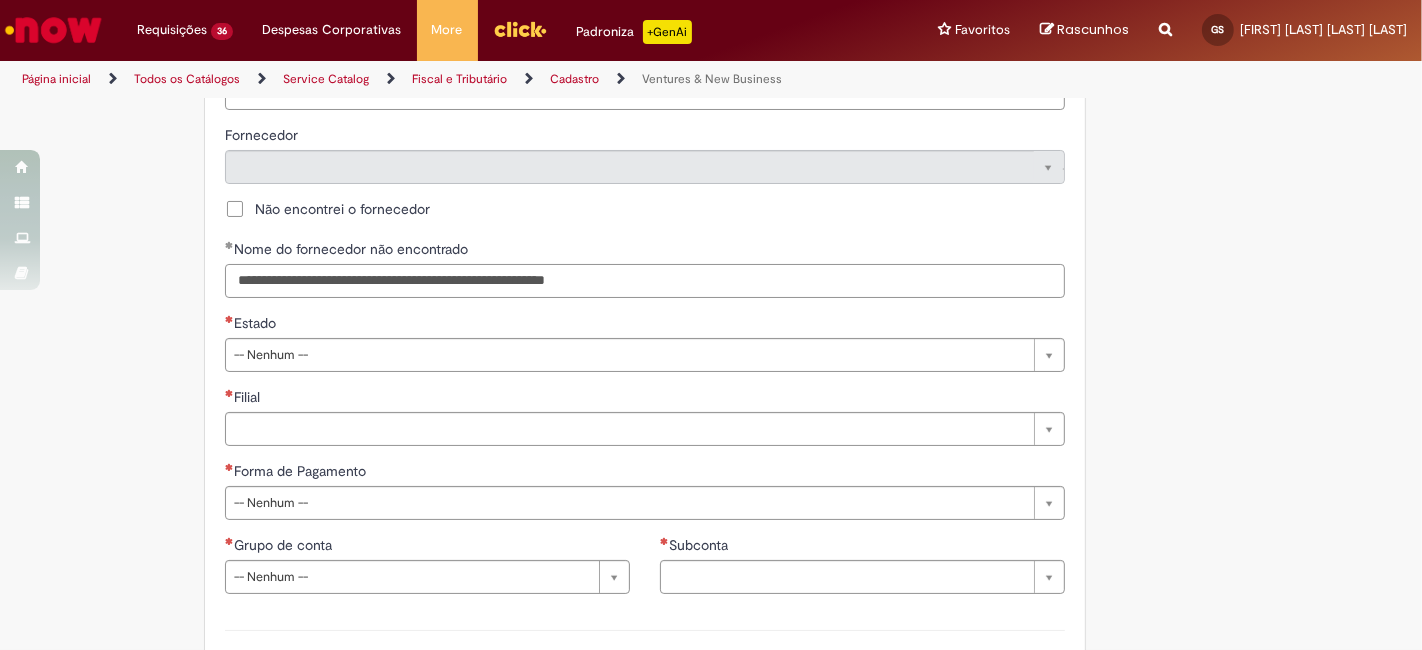 scroll, scrollTop: 1037, scrollLeft: 0, axis: vertical 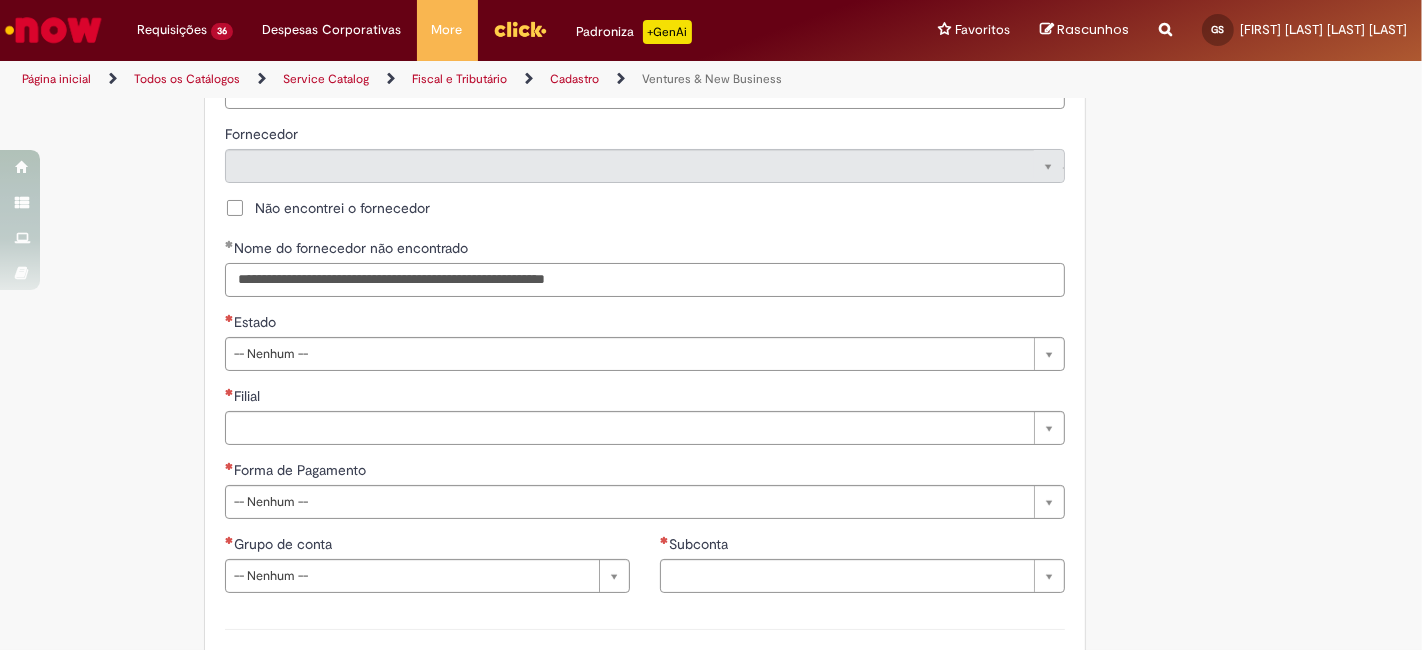 type on "**********" 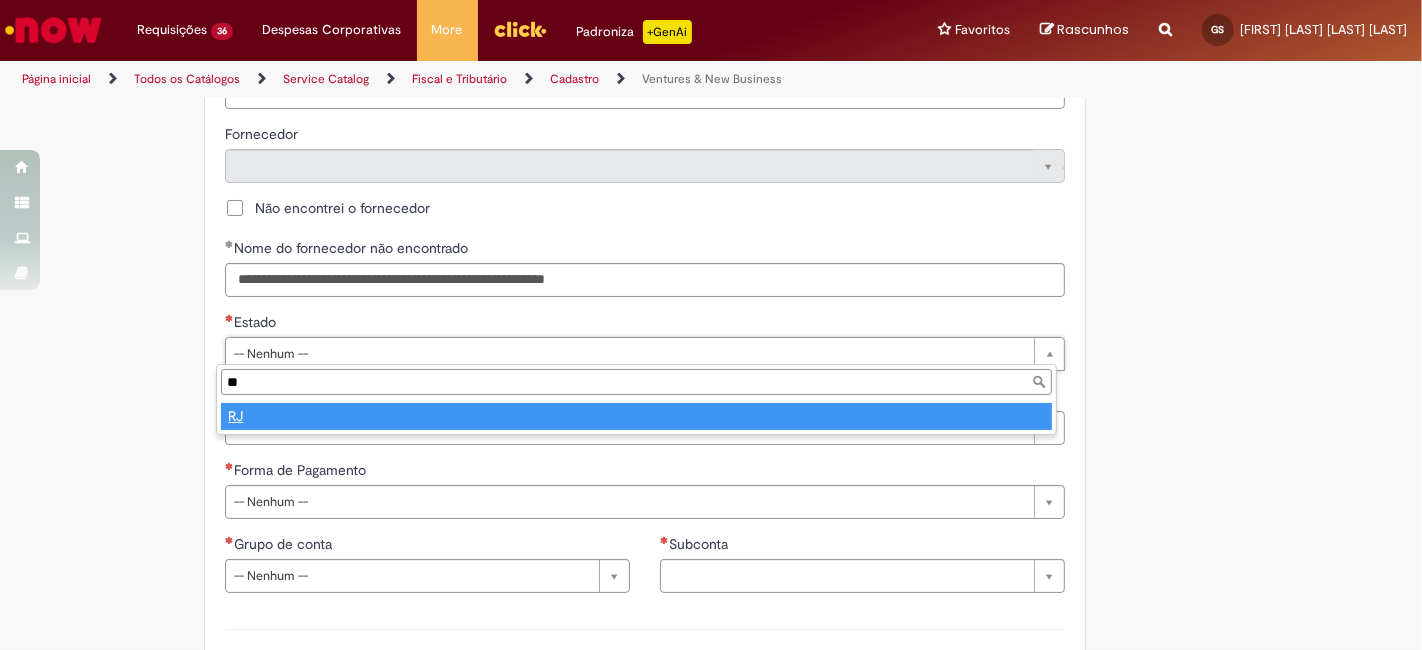 type on "**" 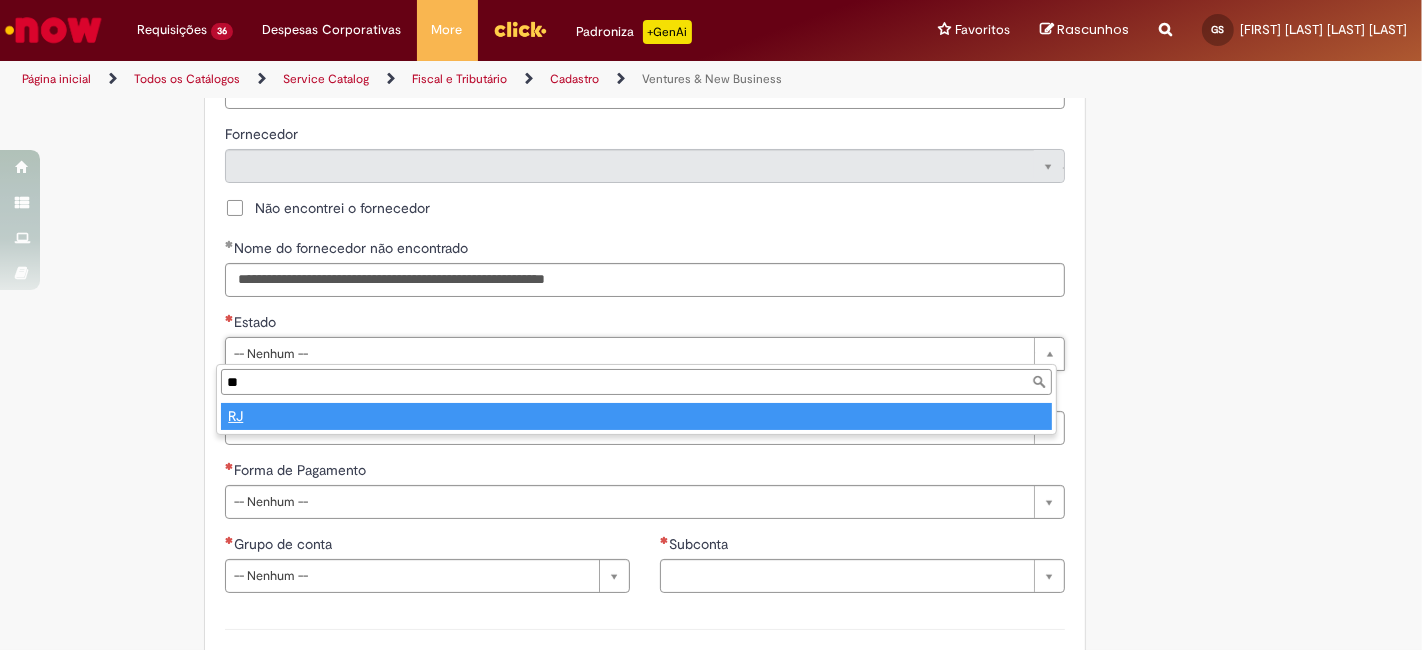 type on "**" 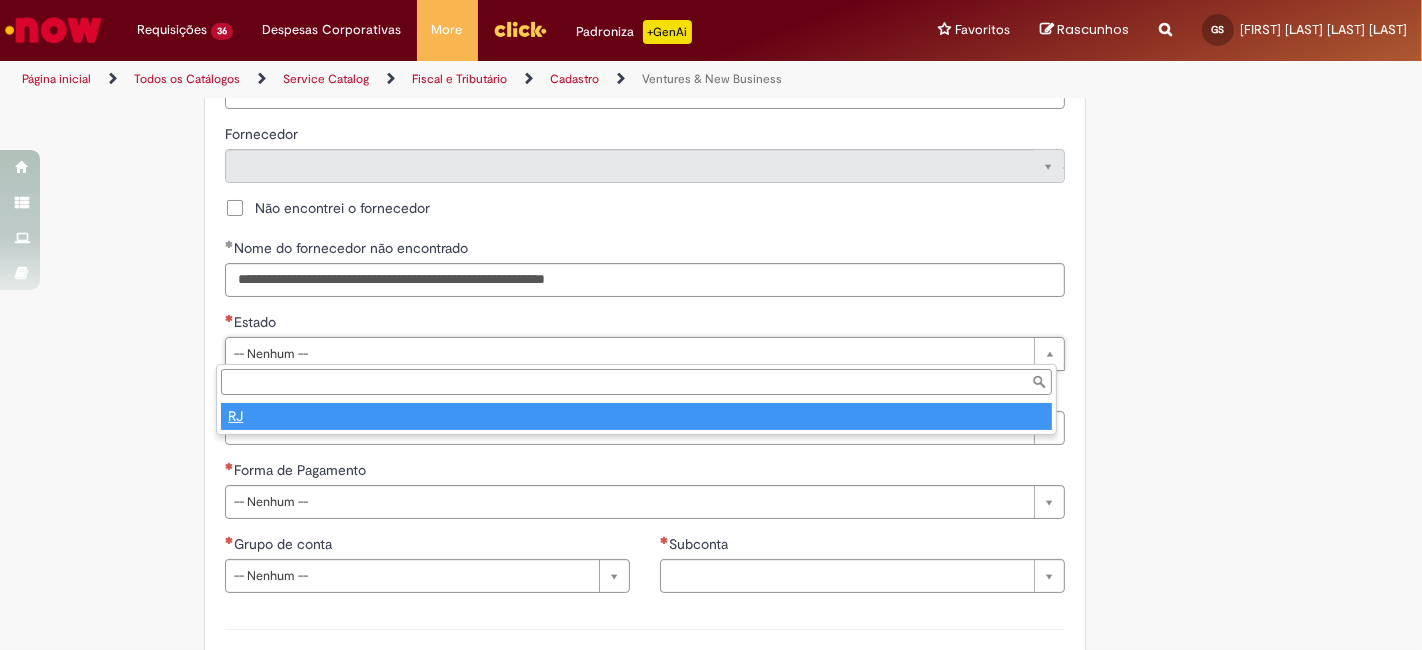 select 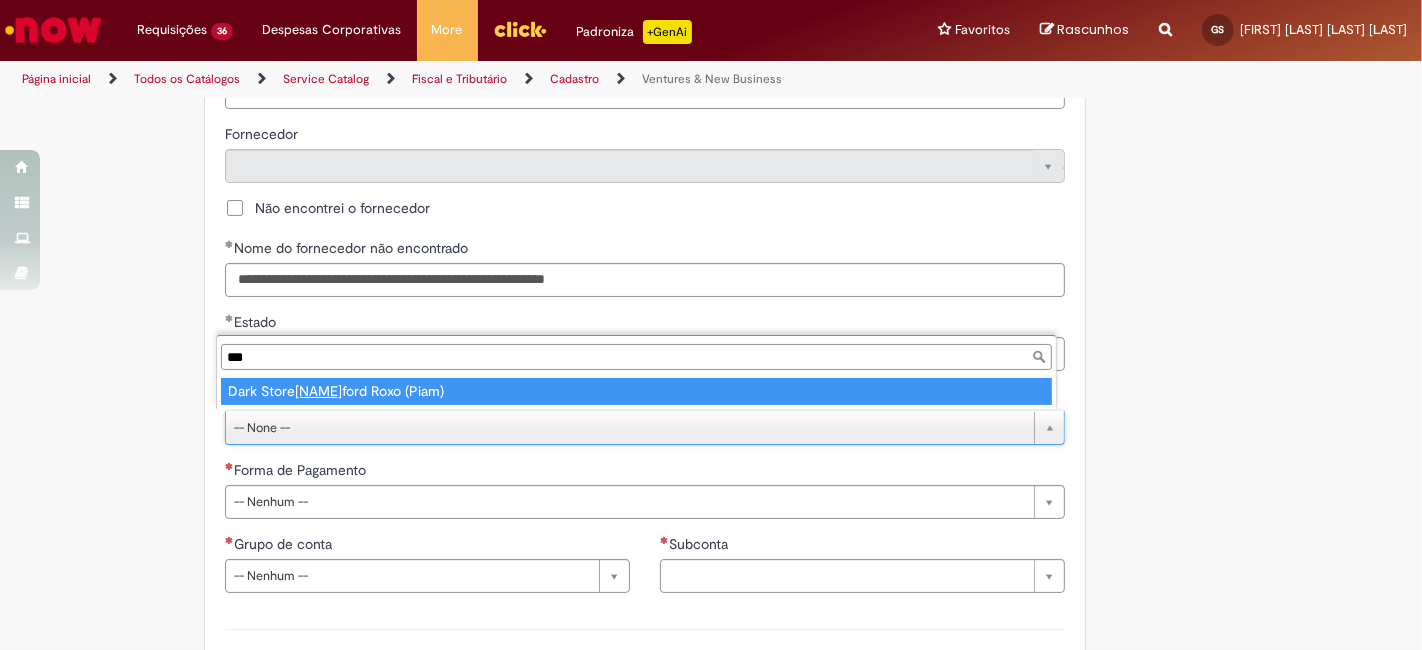type on "***" 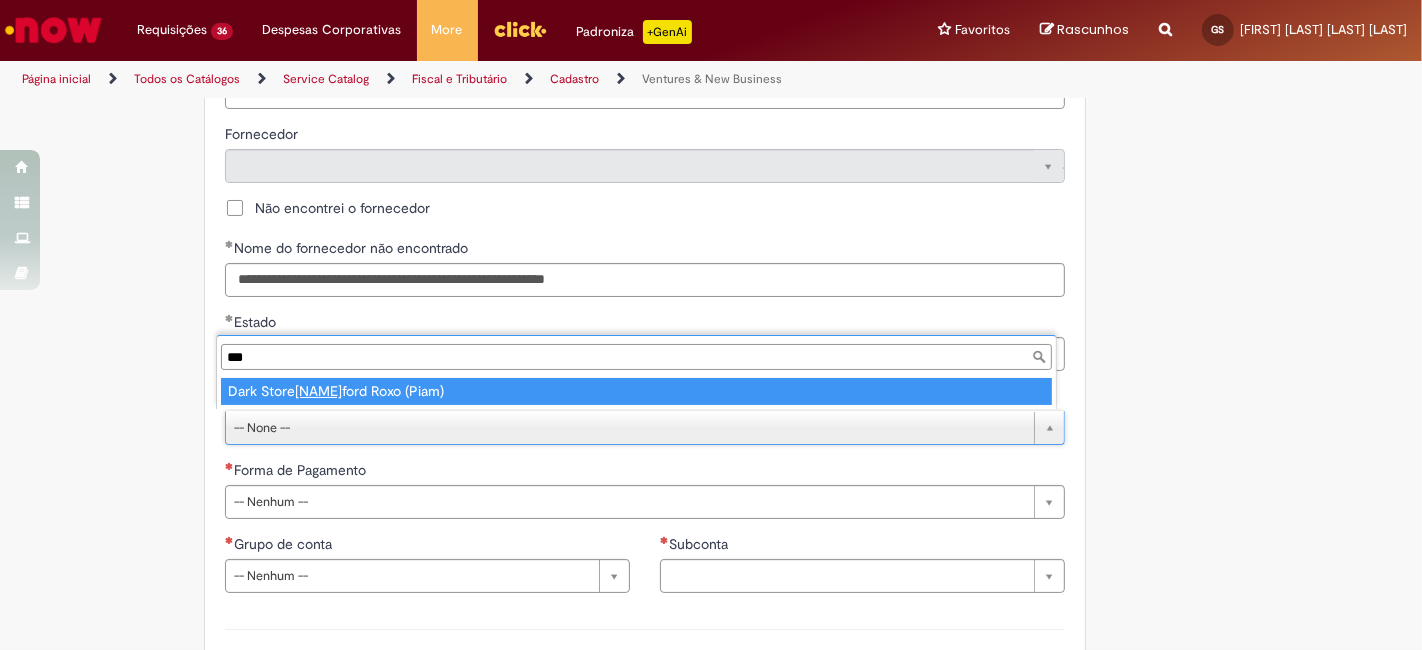 type on "**********" 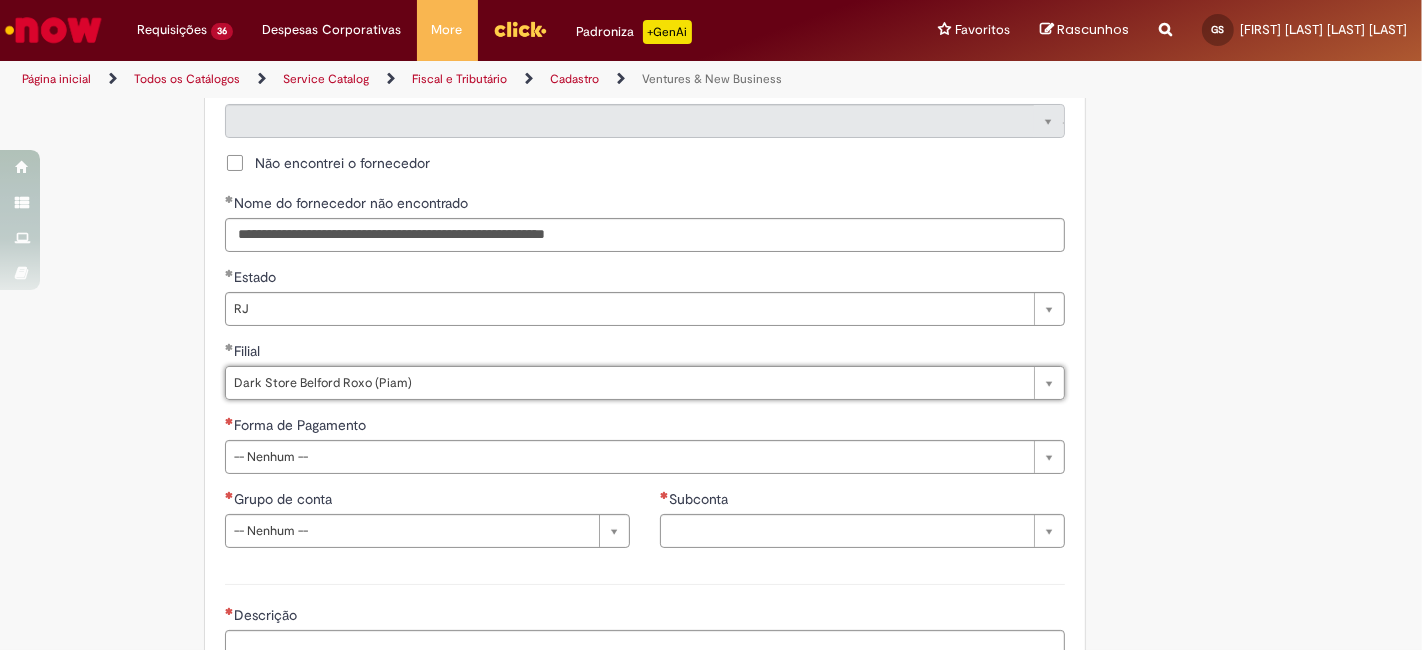 scroll, scrollTop: 1259, scrollLeft: 0, axis: vertical 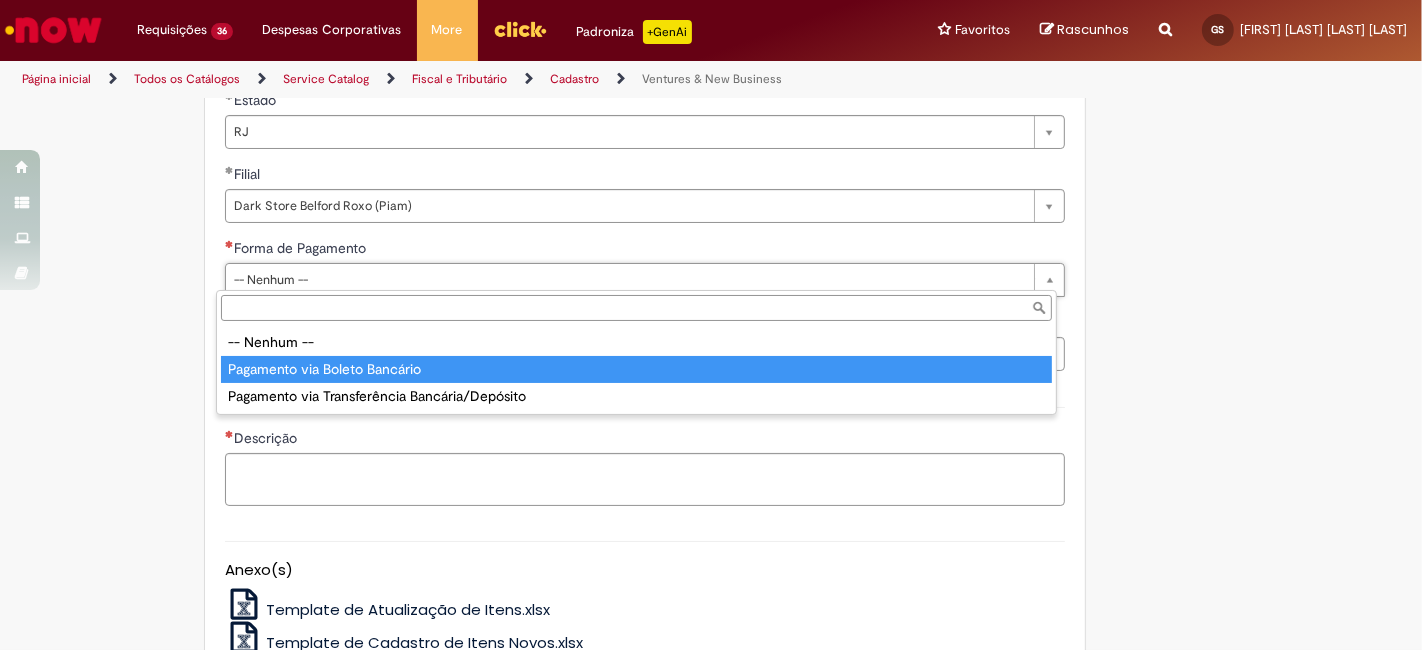 type on "**********" 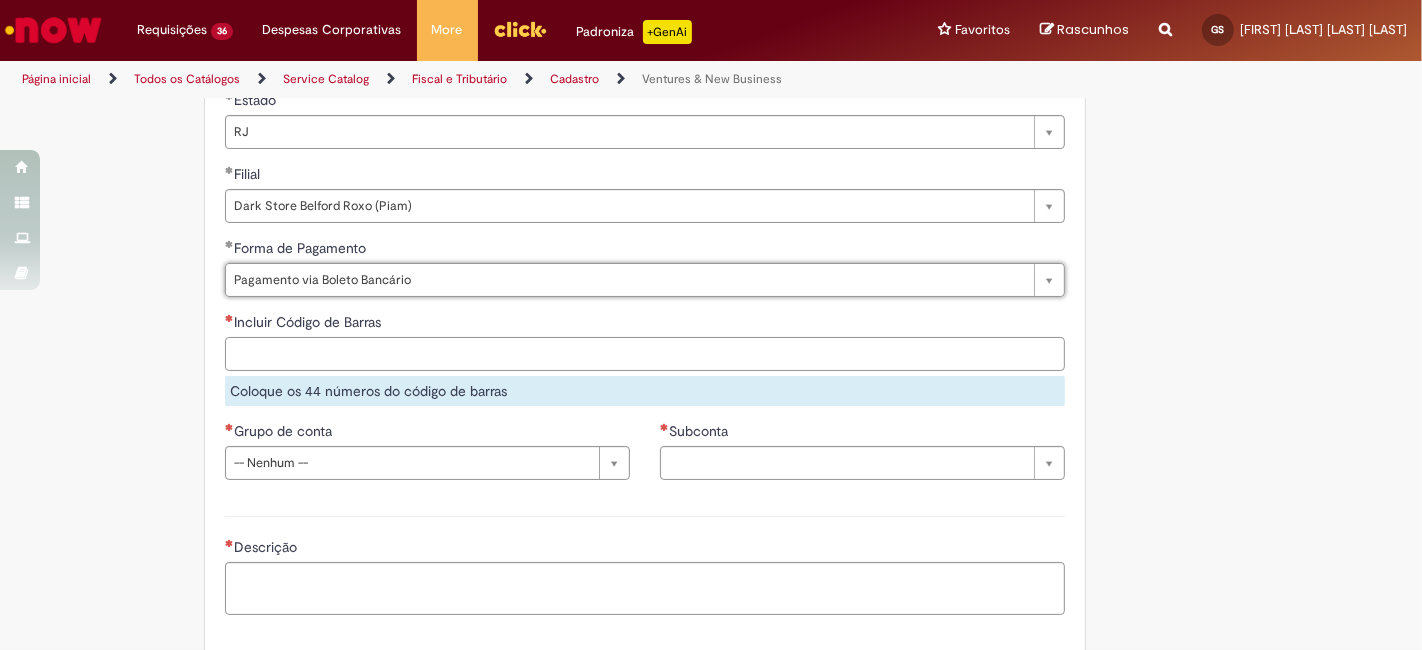 click on "Incluir Código de Barras" at bounding box center [645, 354] 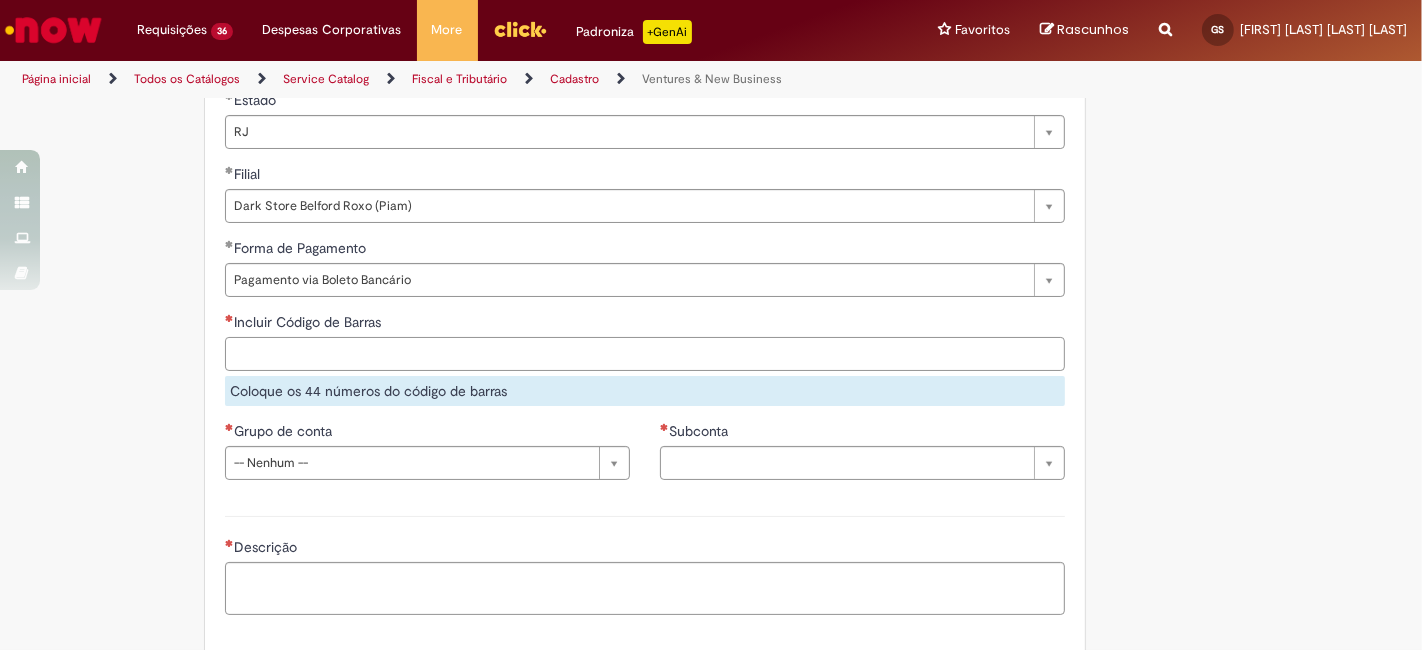 paste on "**********" 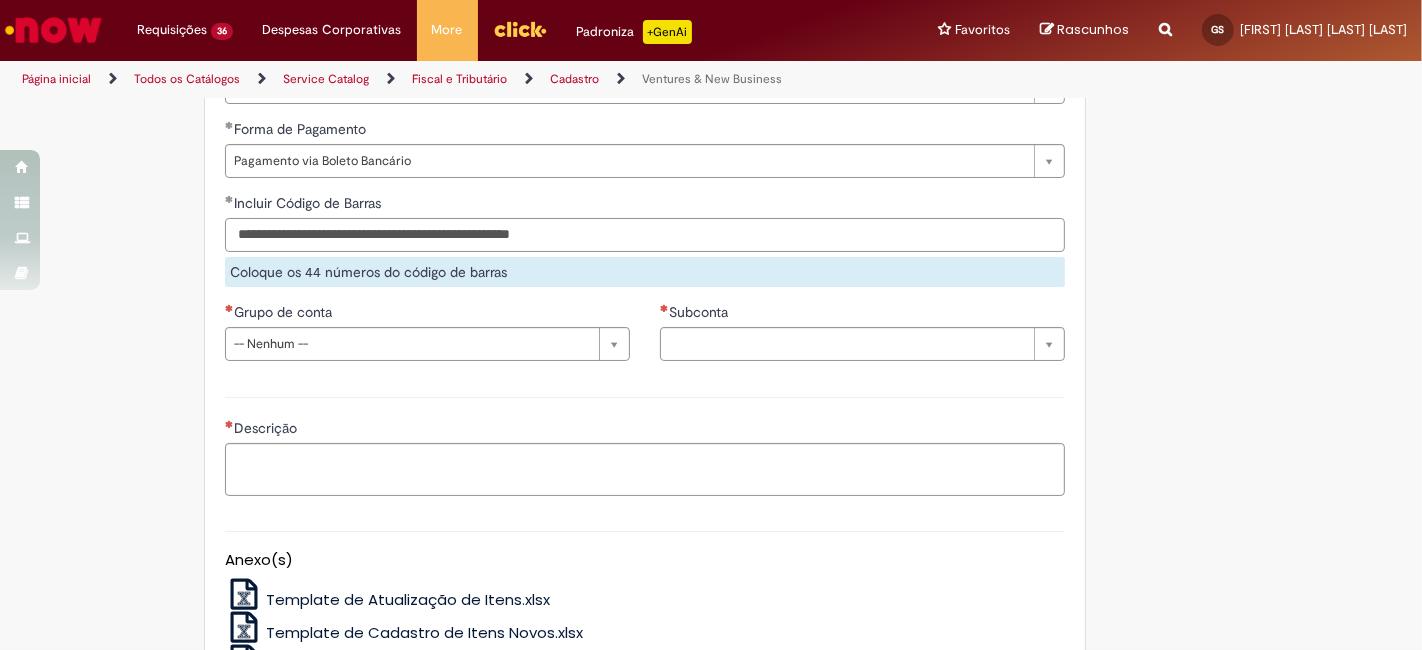 scroll, scrollTop: 1407, scrollLeft: 0, axis: vertical 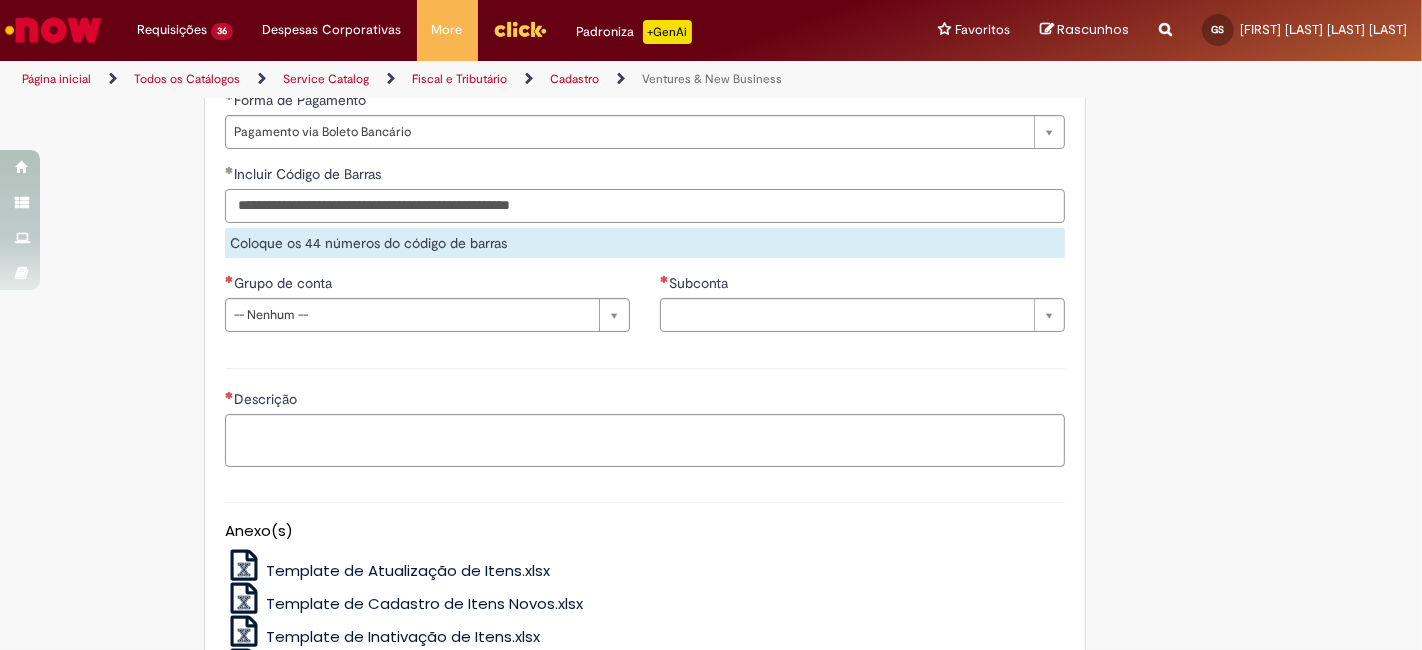 type on "**********" 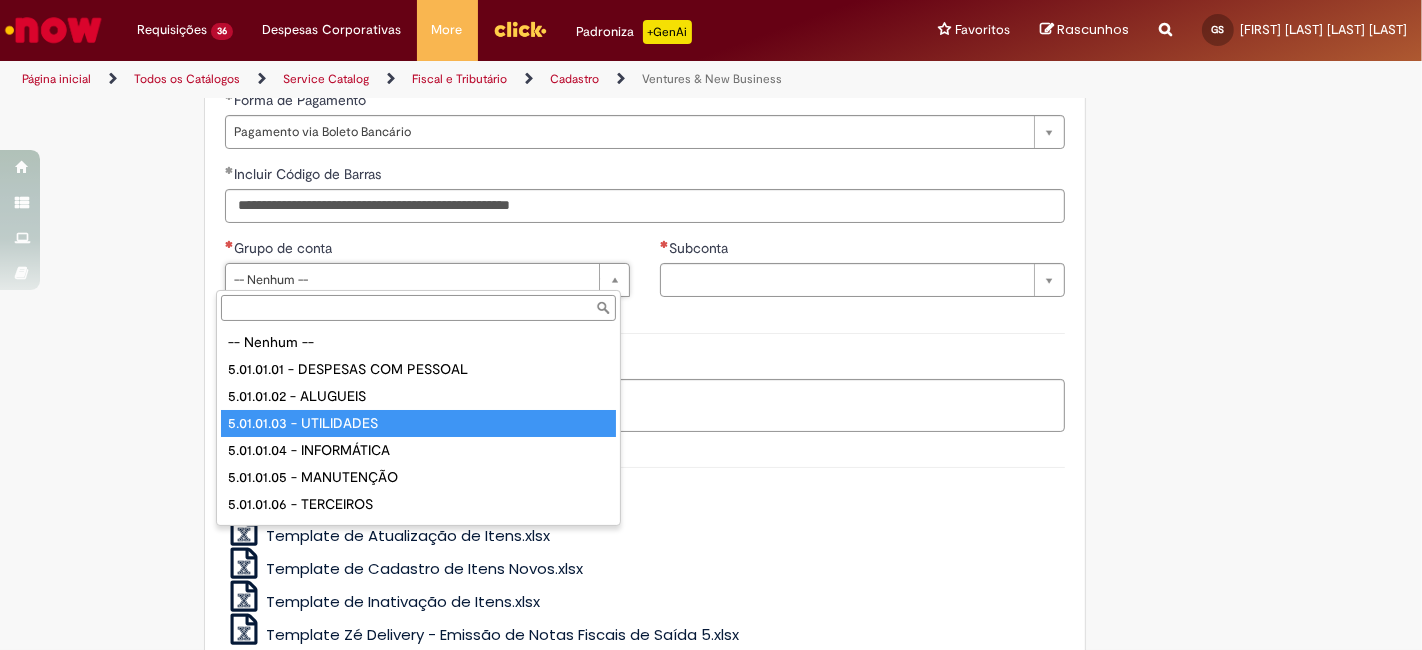 type on "**********" 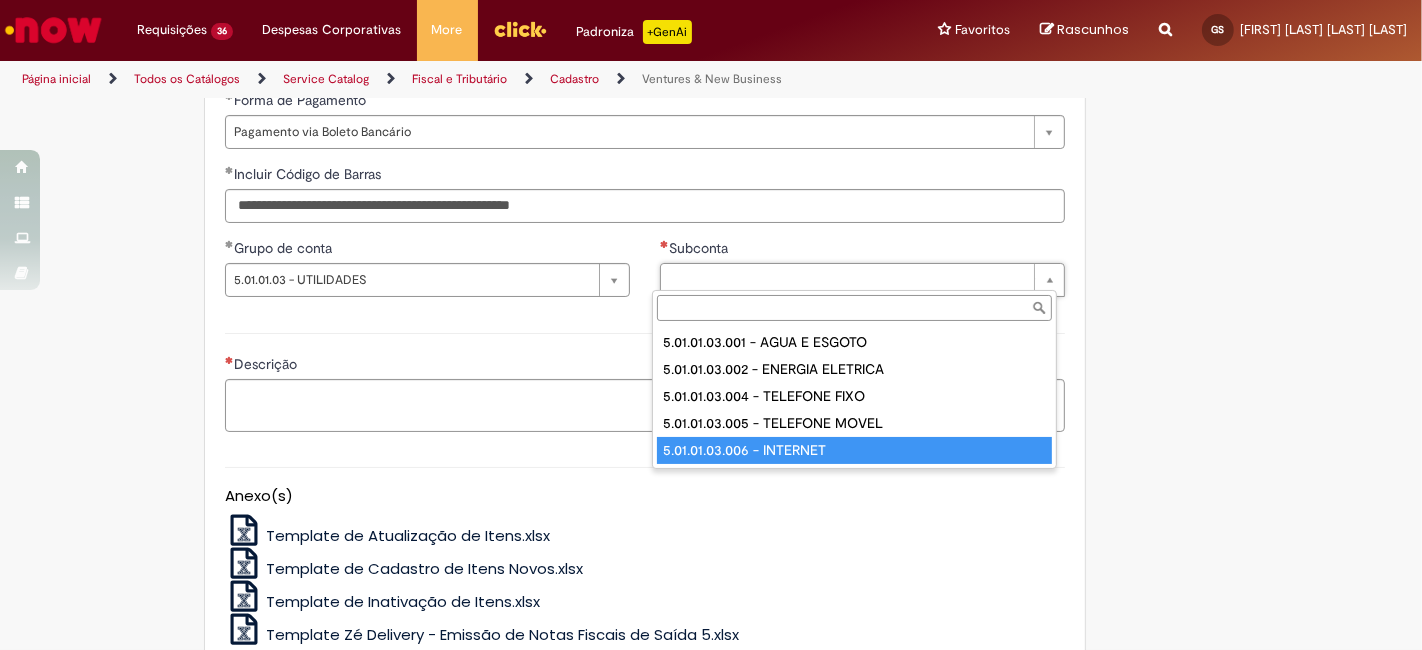 type on "**********" 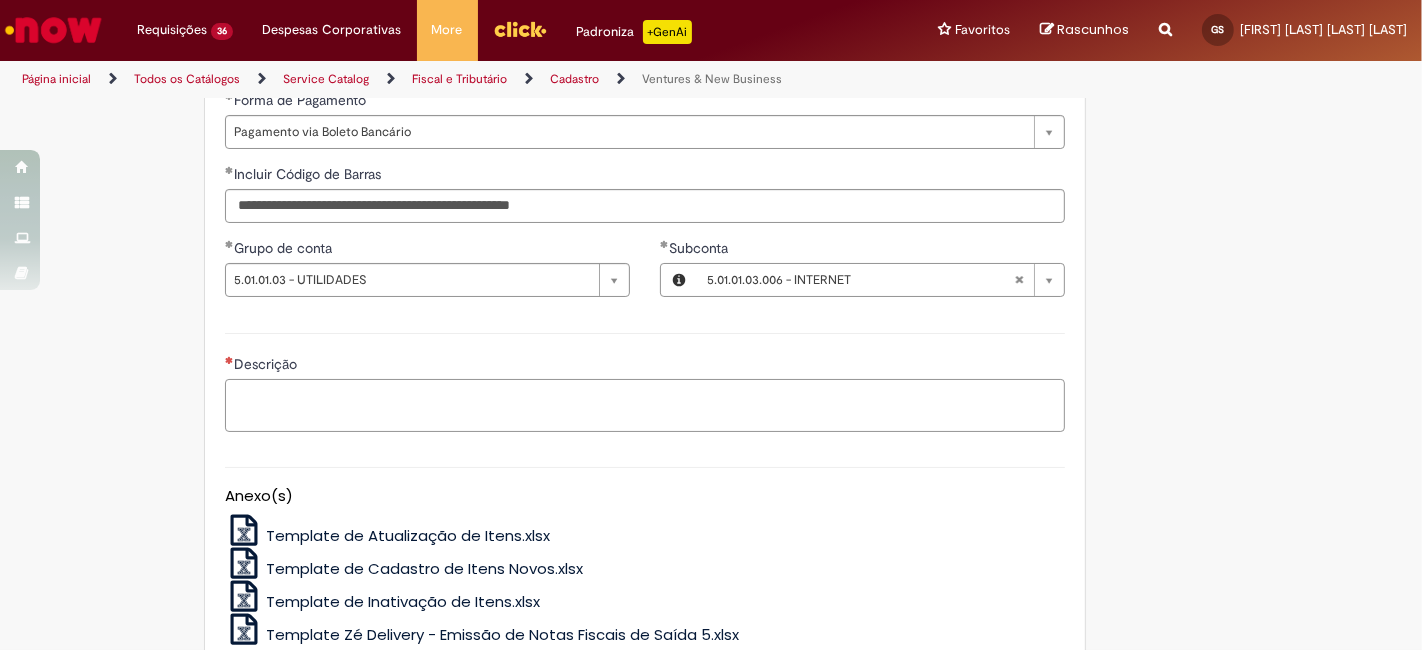 click on "Descrição" at bounding box center (645, 405) 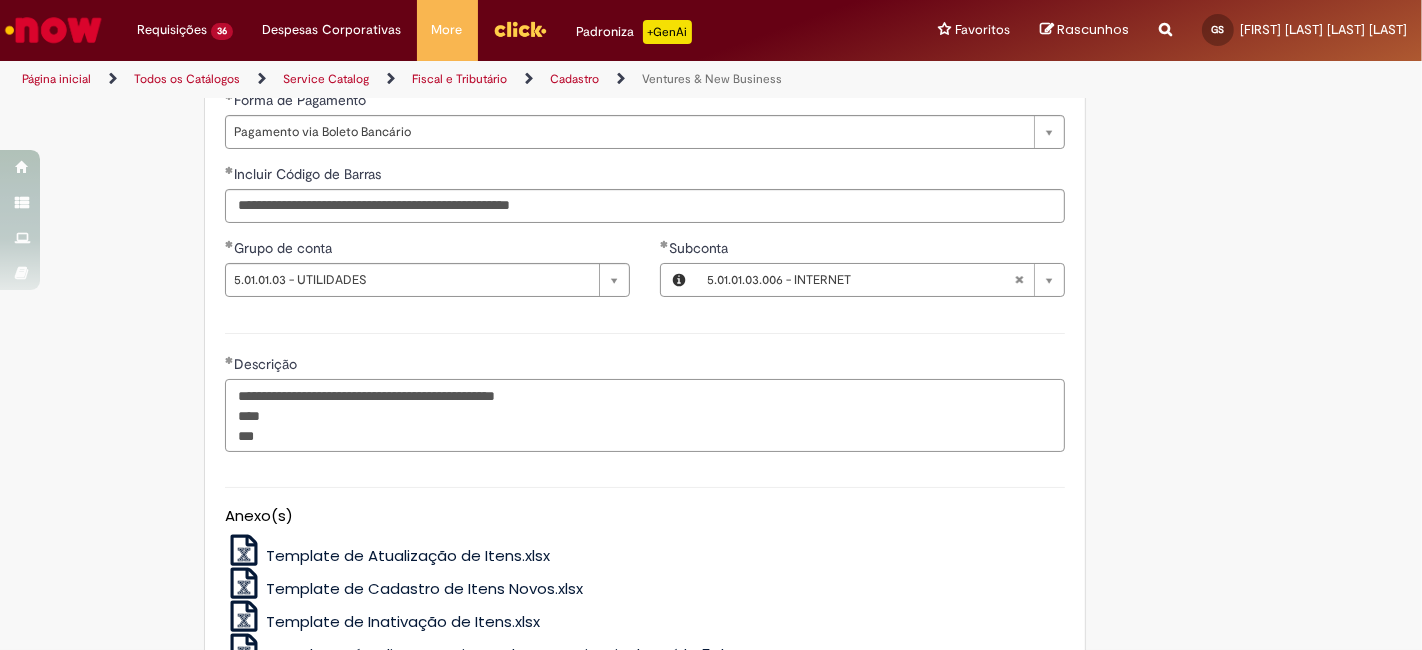 click on "**********" at bounding box center (645, 415) 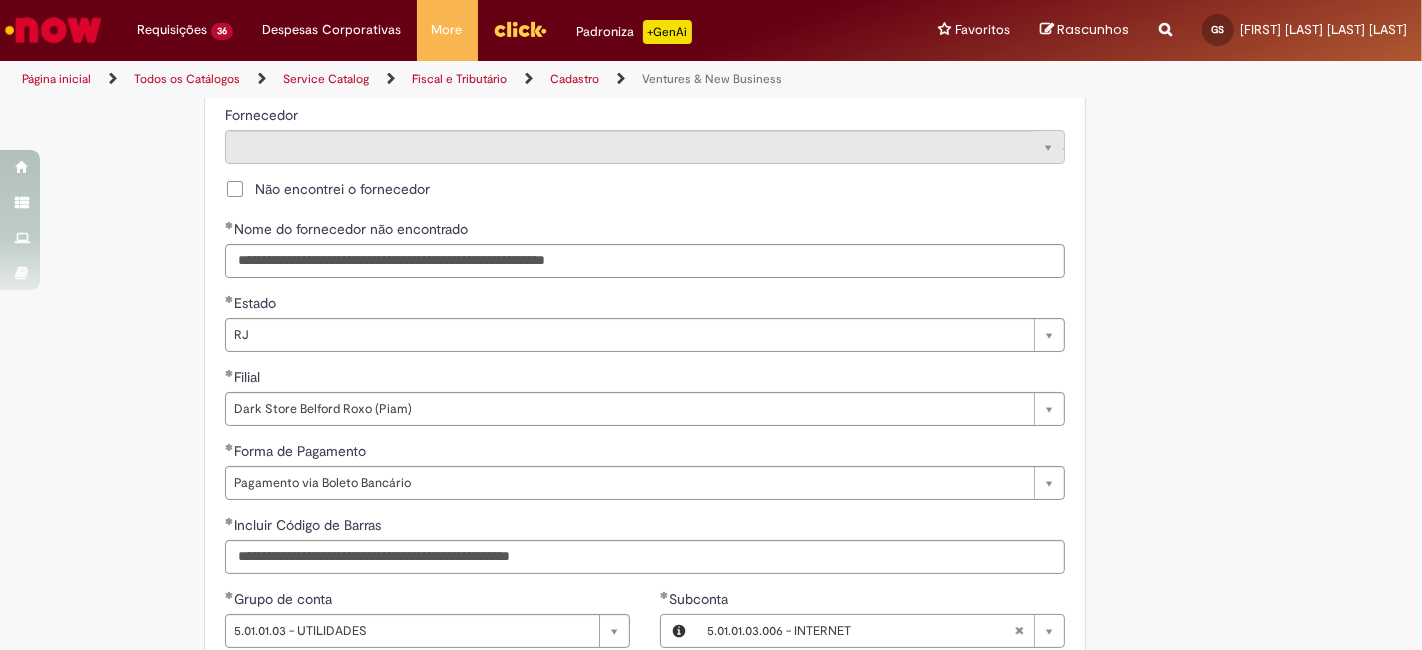 scroll, scrollTop: 962, scrollLeft: 0, axis: vertical 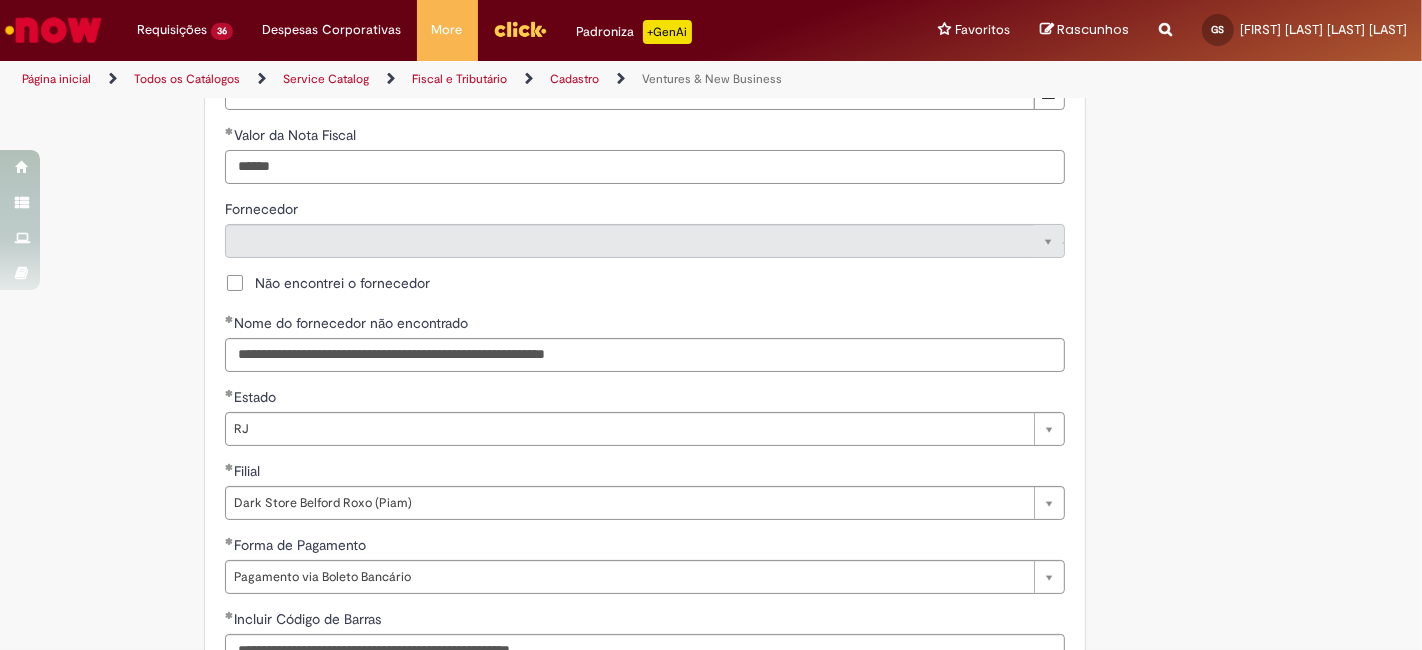 click on "******" at bounding box center (645, 167) 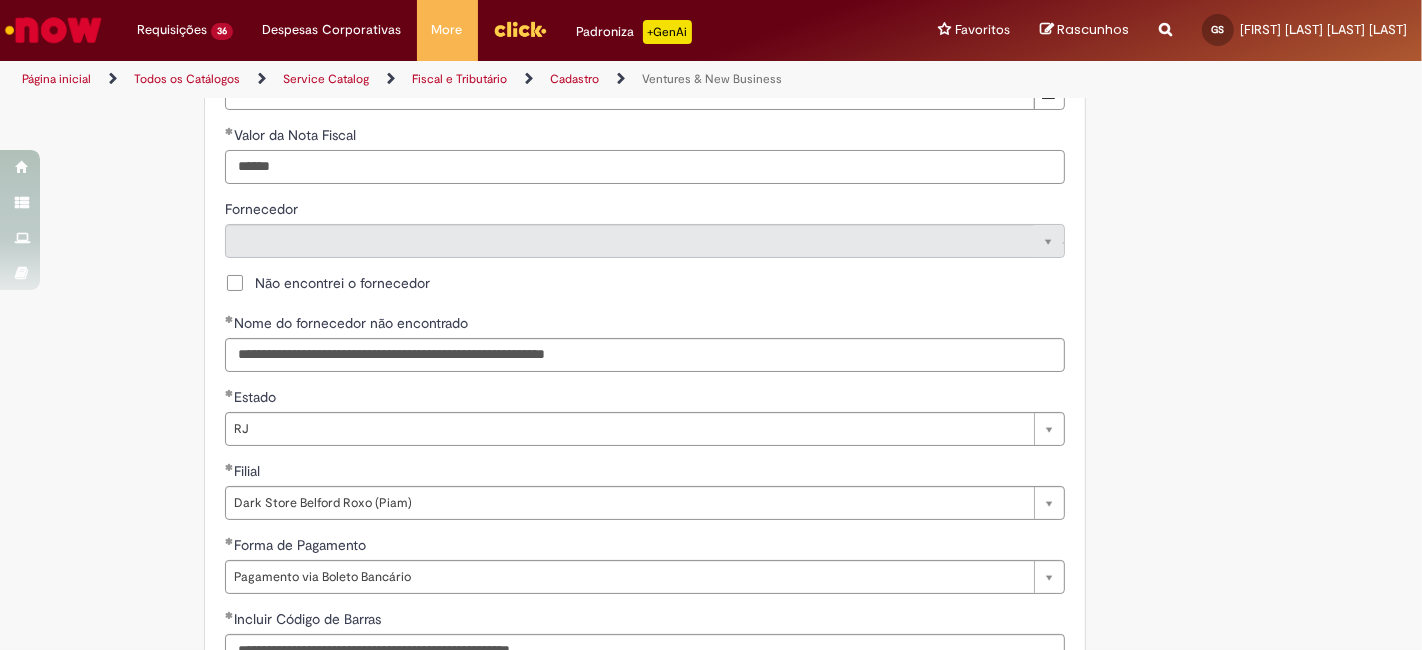 click on "******" at bounding box center (645, 167) 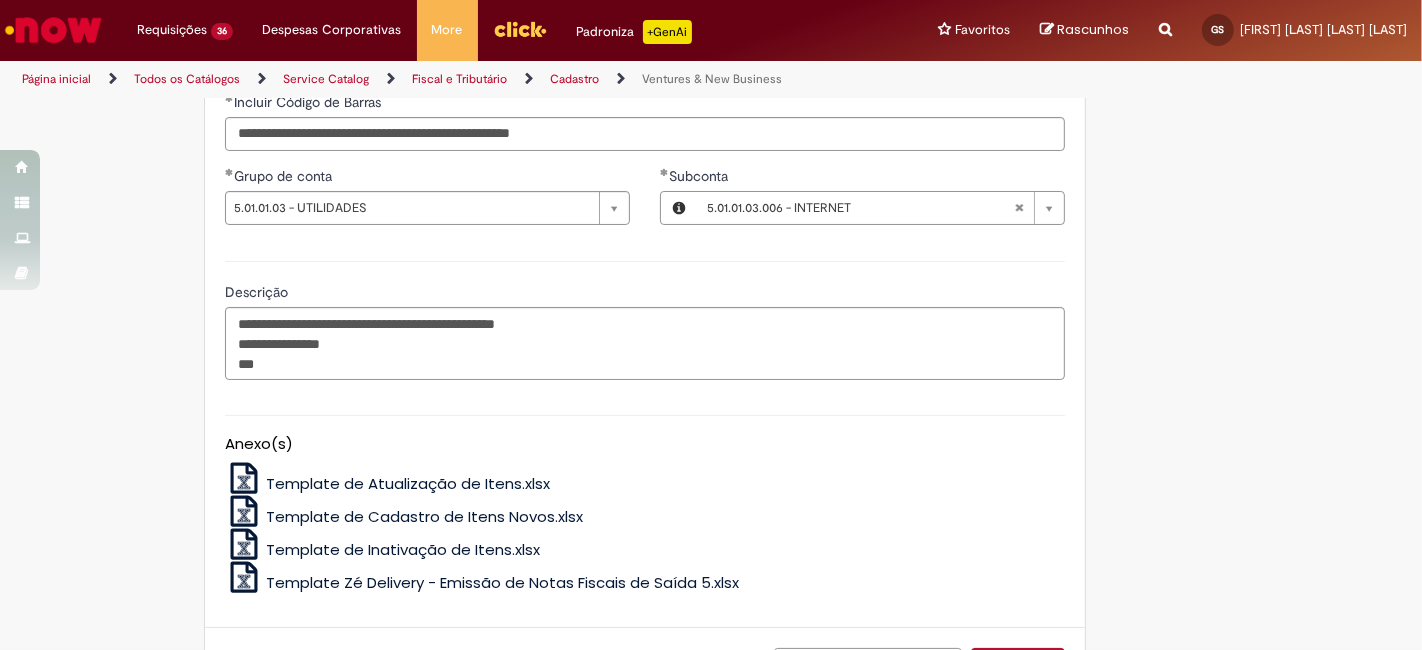 scroll, scrollTop: 1481, scrollLeft: 0, axis: vertical 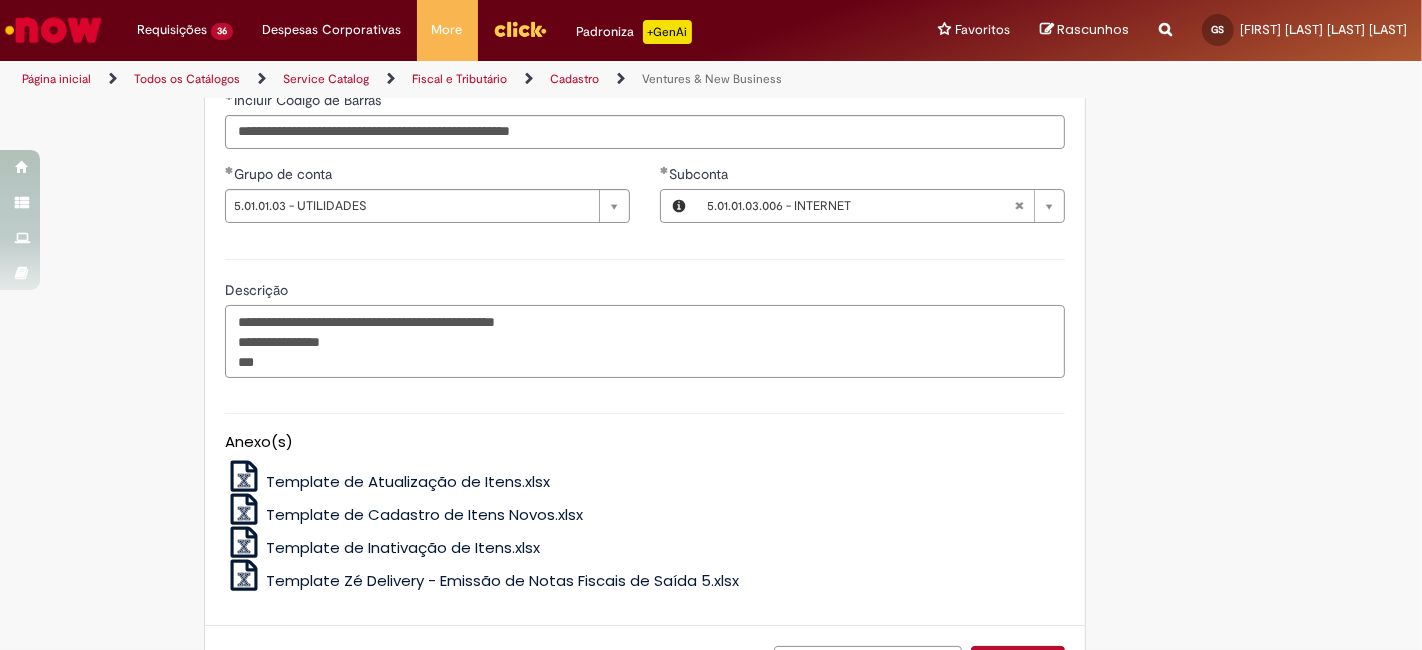 click on "**********" at bounding box center (645, 341) 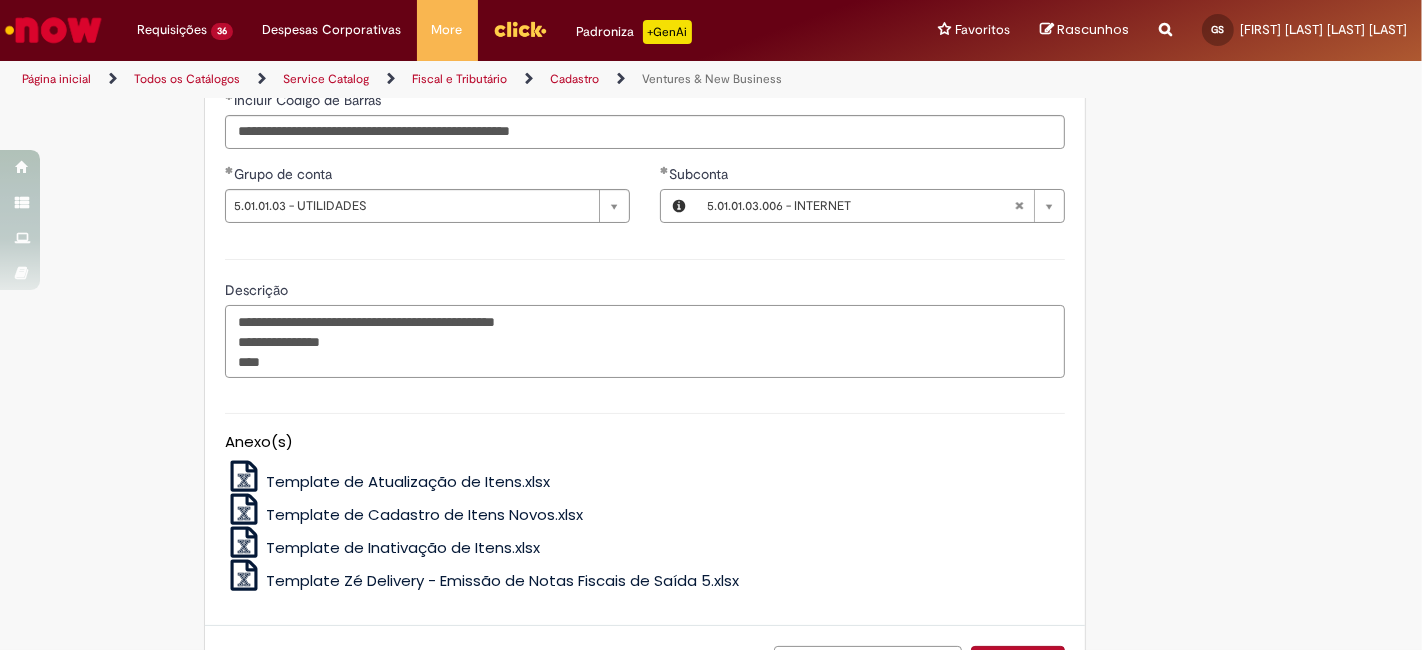 paste on "*******" 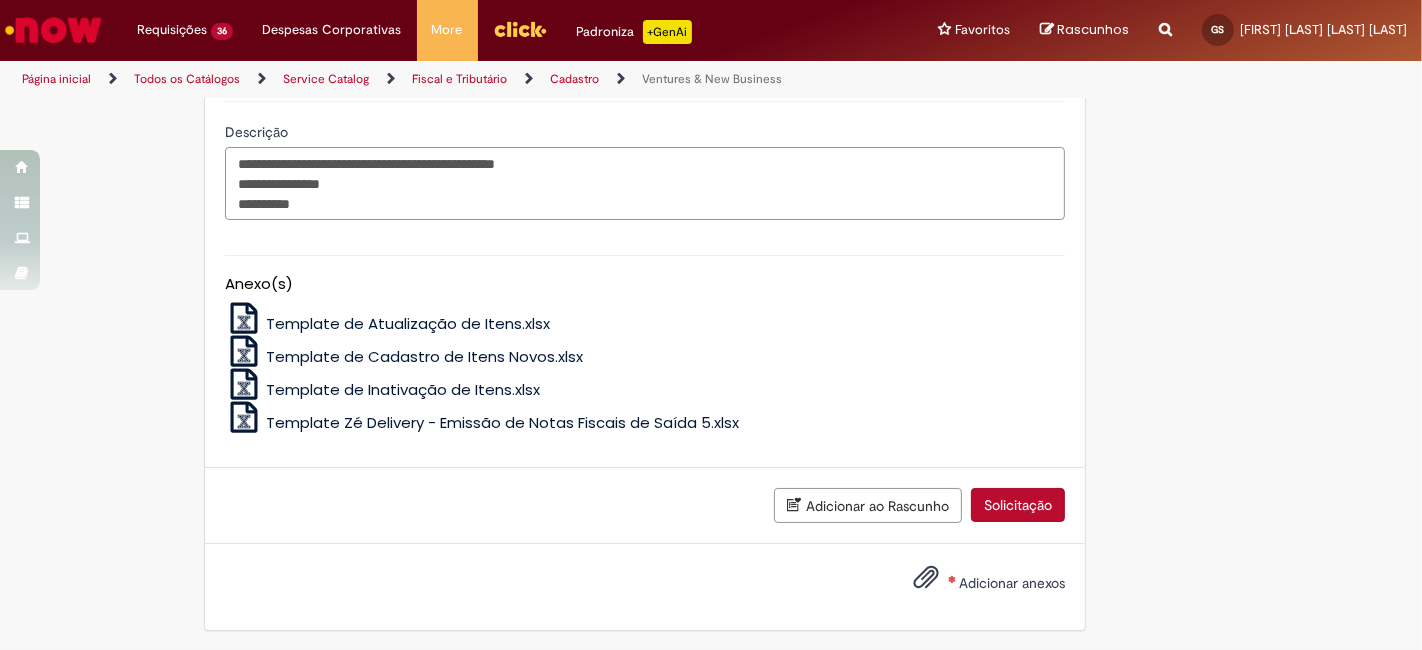 scroll, scrollTop: 1640, scrollLeft: 0, axis: vertical 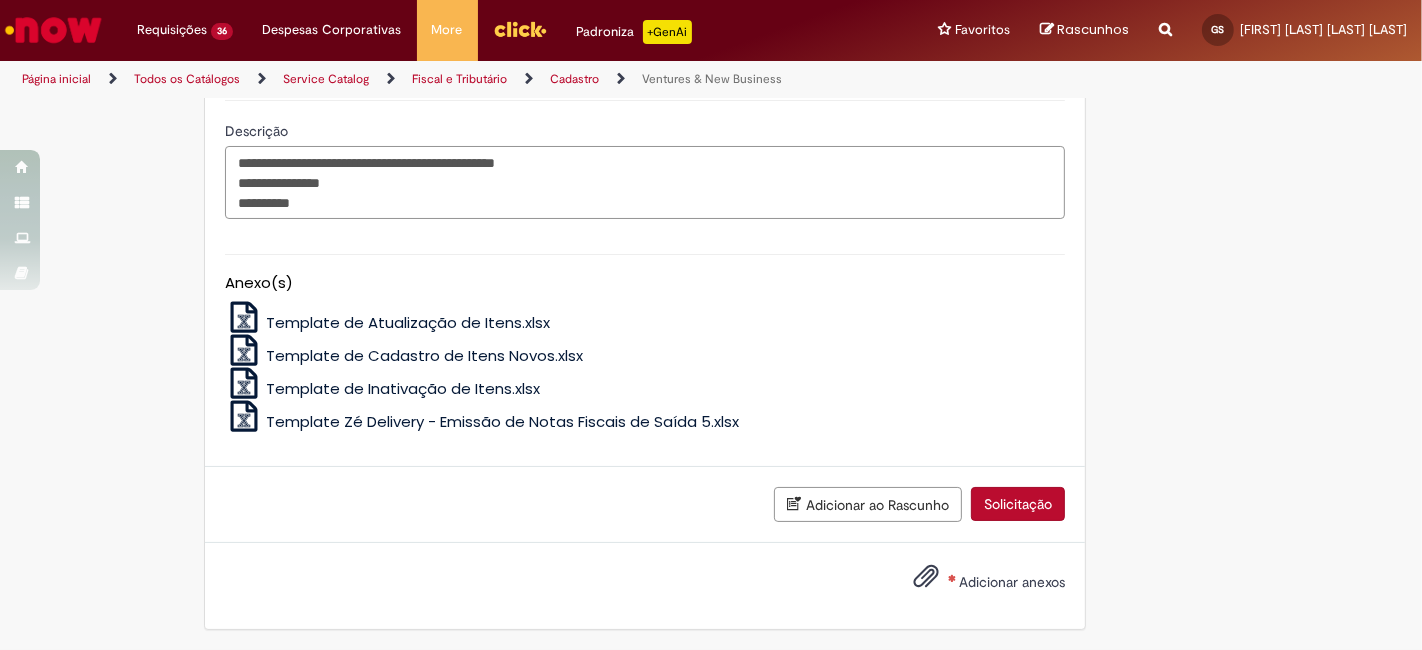 type on "**********" 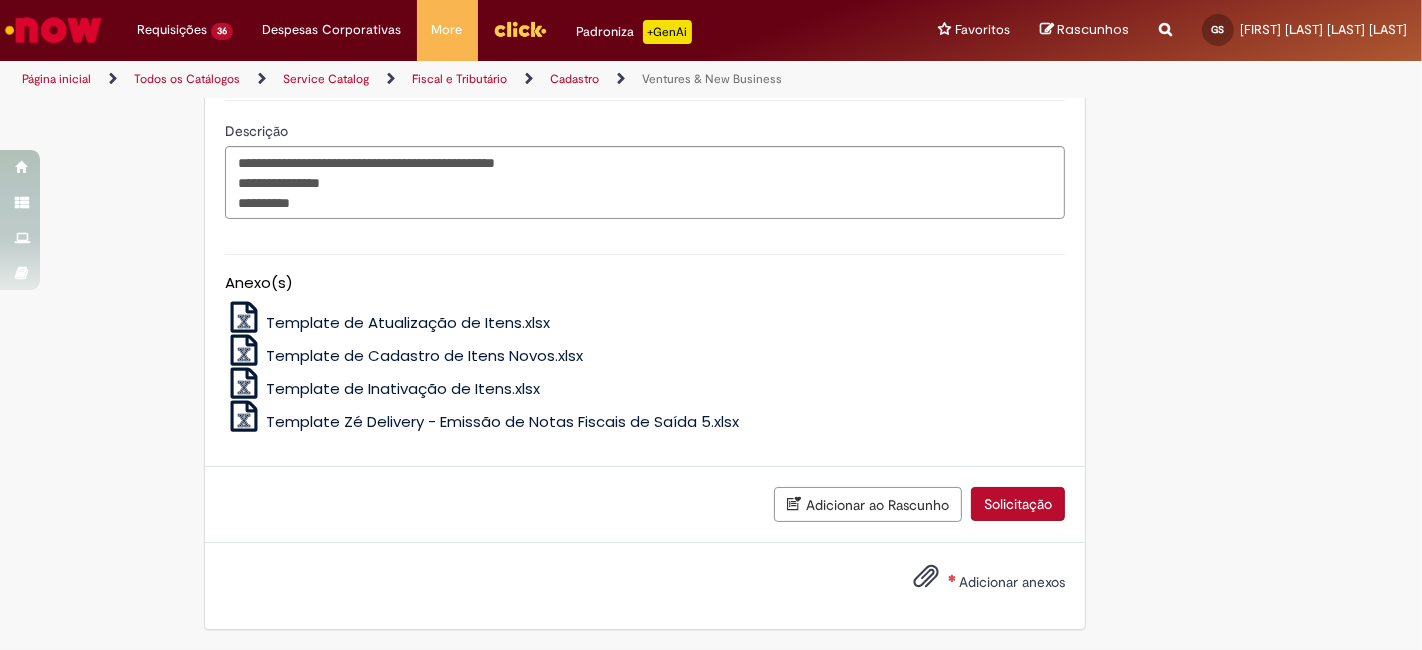 click on "Adicionar anexos" at bounding box center (974, 583) 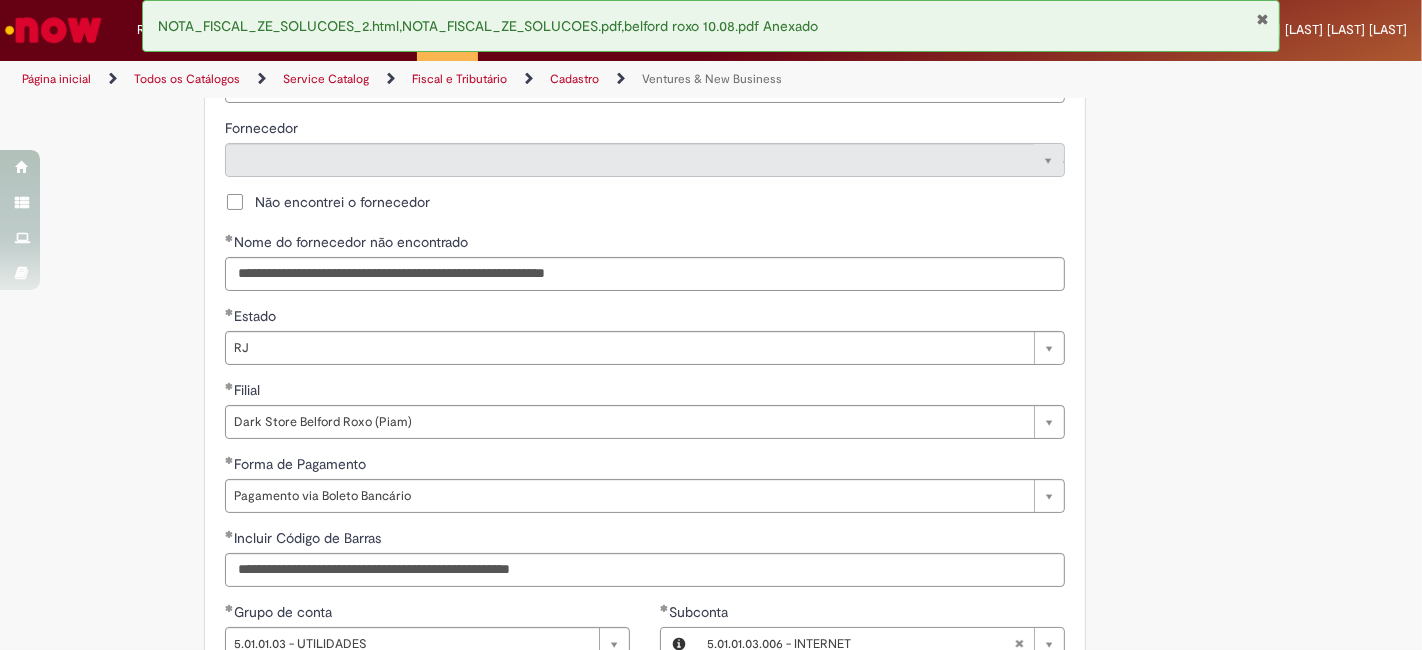 scroll, scrollTop: 1017, scrollLeft: 0, axis: vertical 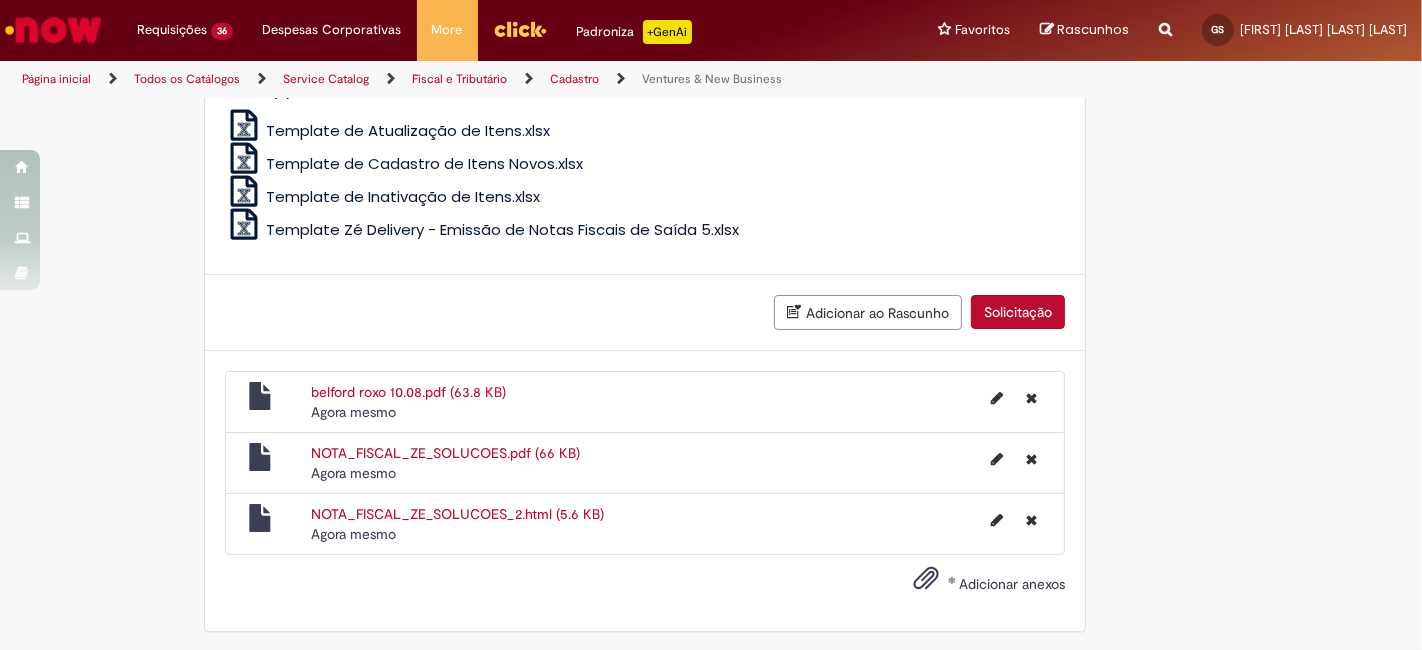 click on "Solicitação" at bounding box center [1018, 312] 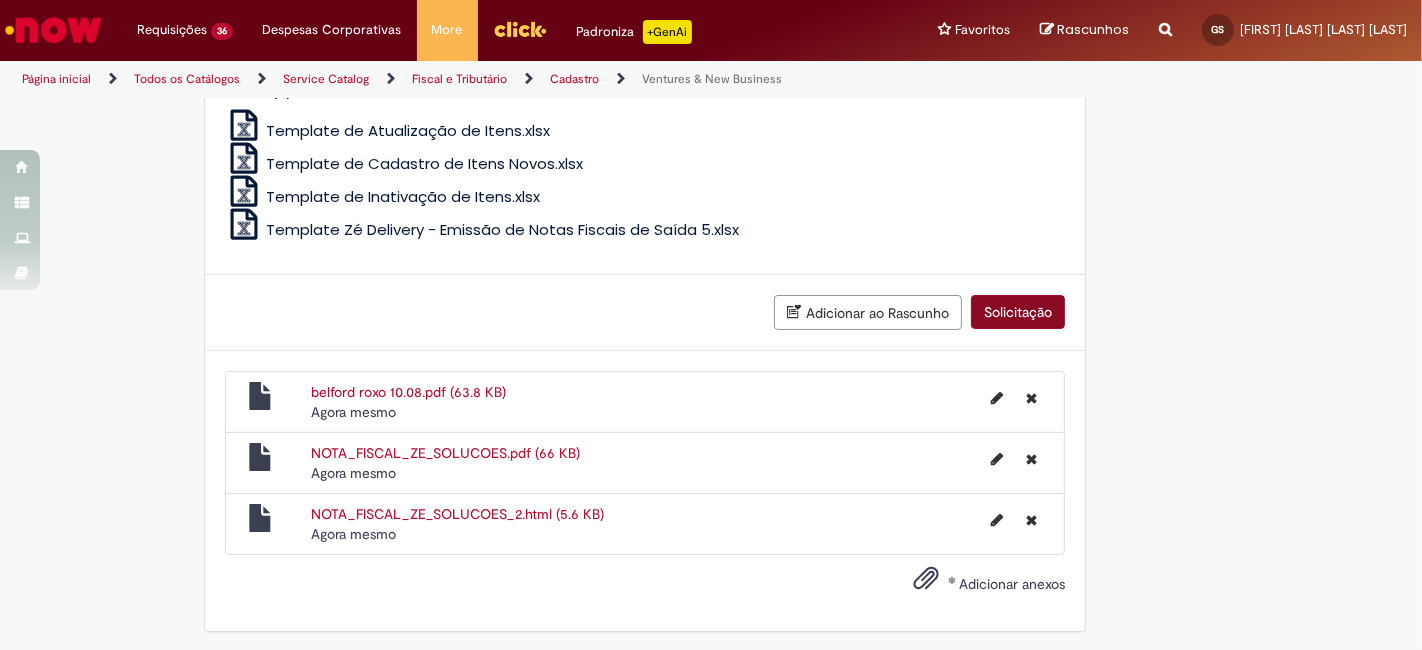 scroll, scrollTop: 1786, scrollLeft: 0, axis: vertical 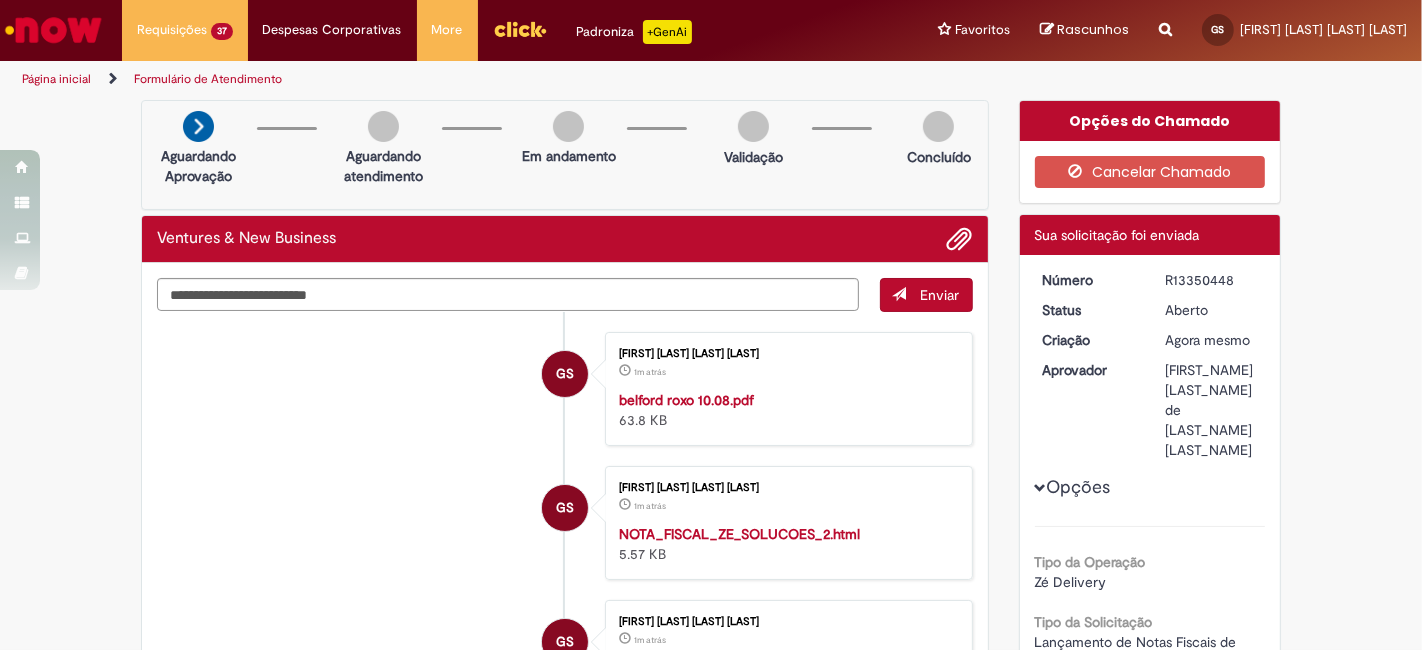 click on "R13350448" at bounding box center [1211, 280] 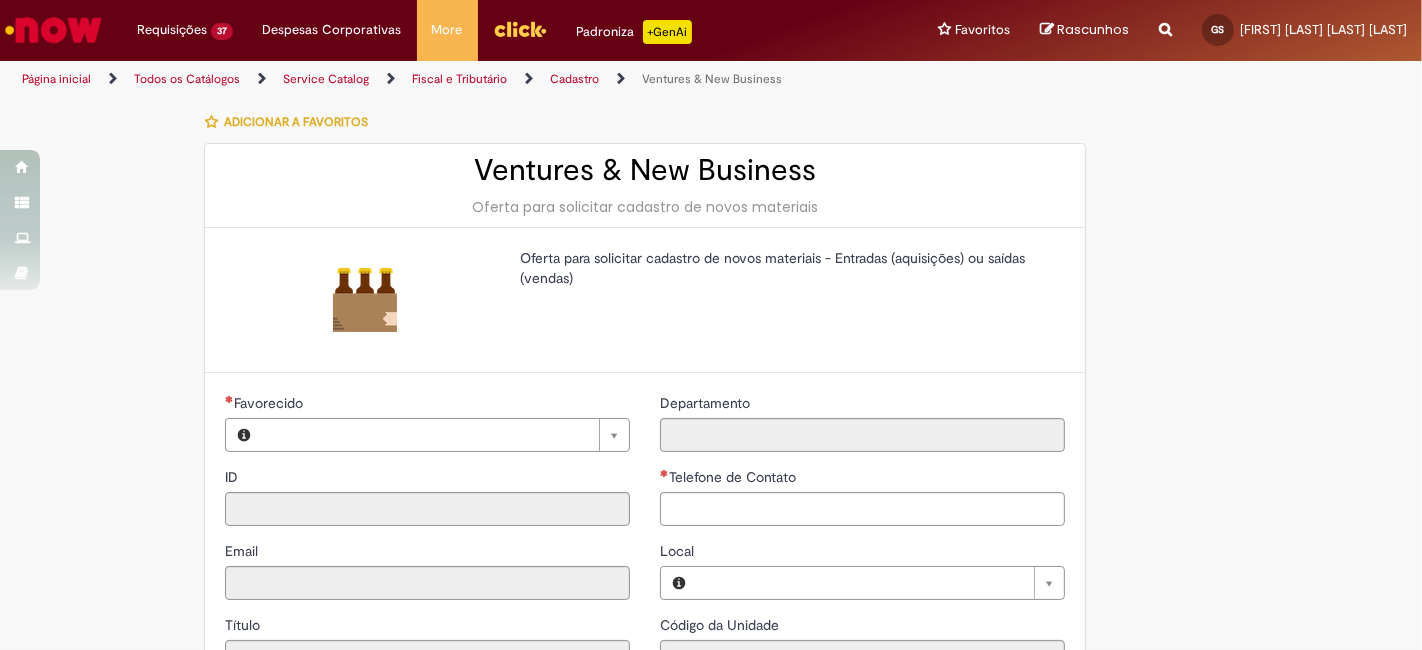 type on "********" 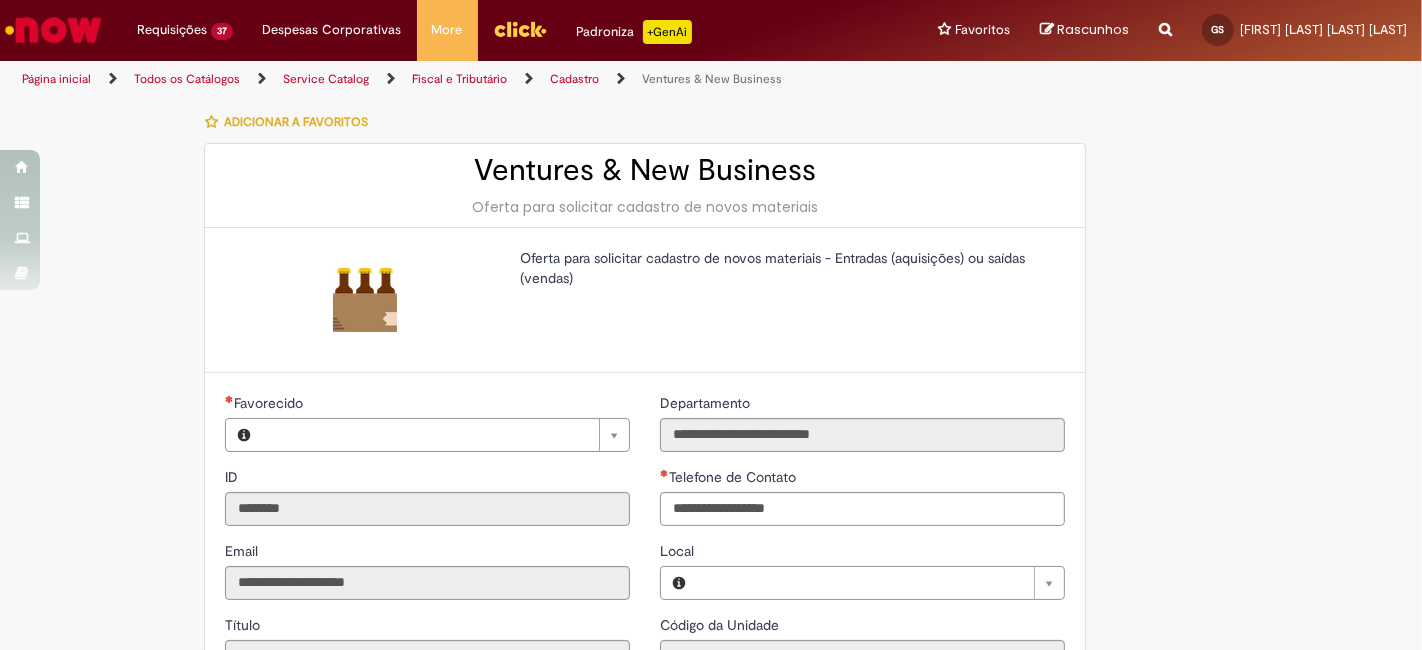 type on "**********" 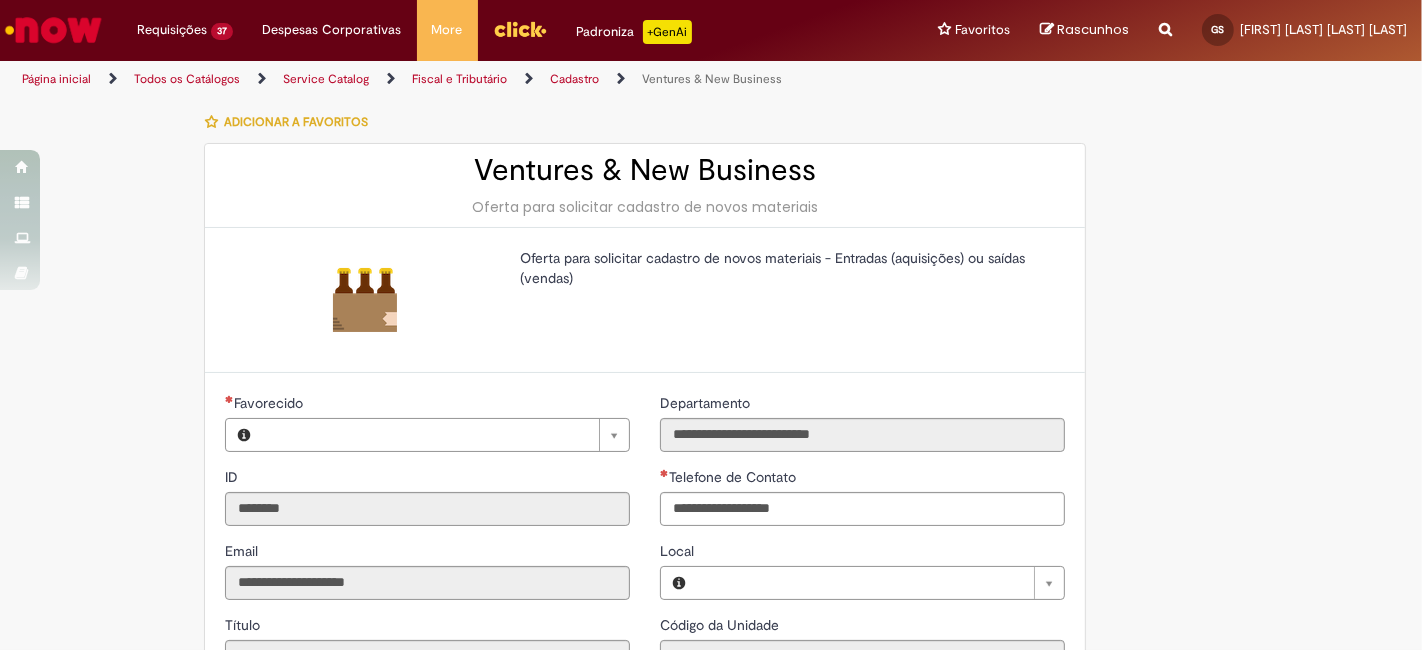 type on "**********" 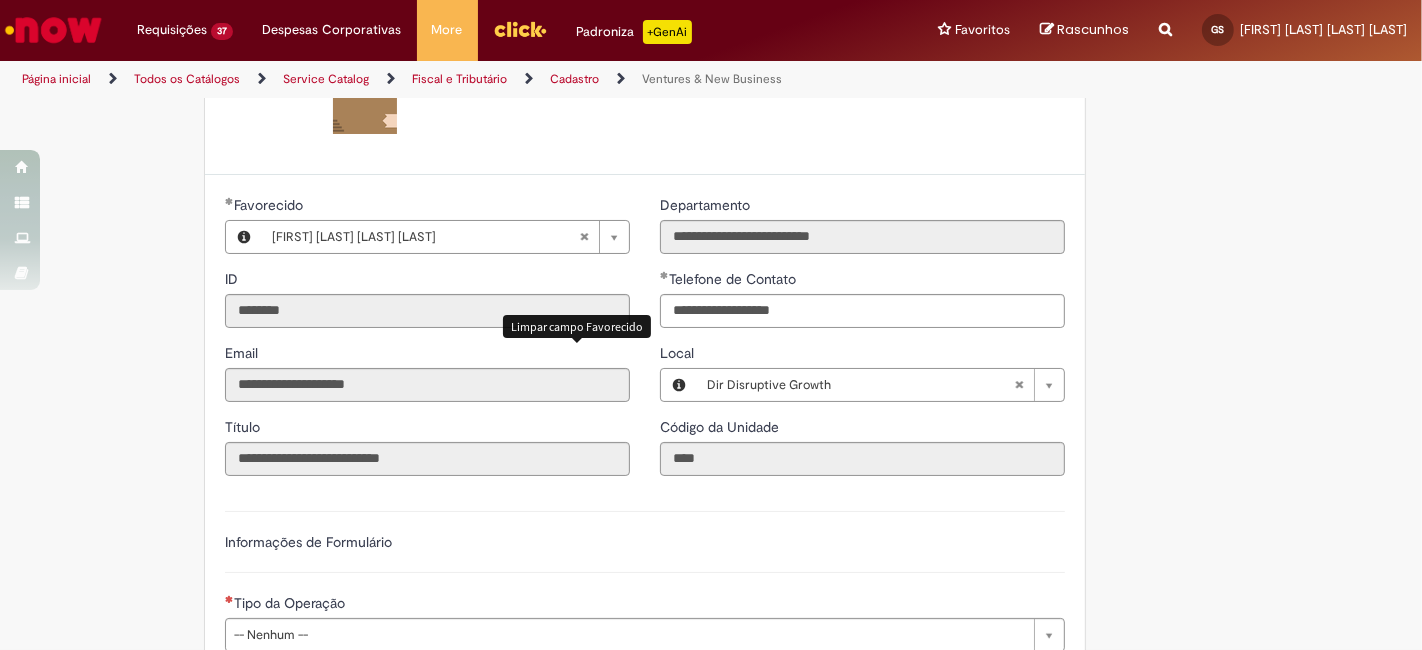 scroll, scrollTop: 296, scrollLeft: 0, axis: vertical 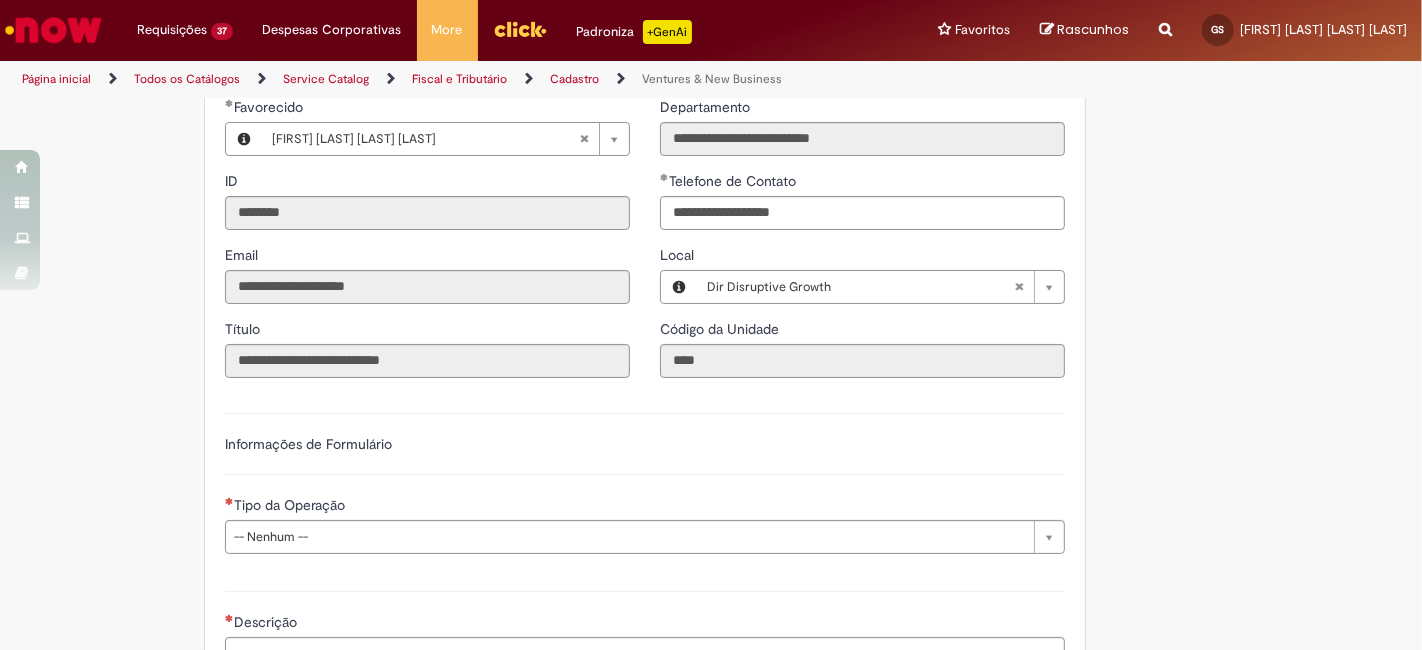 type 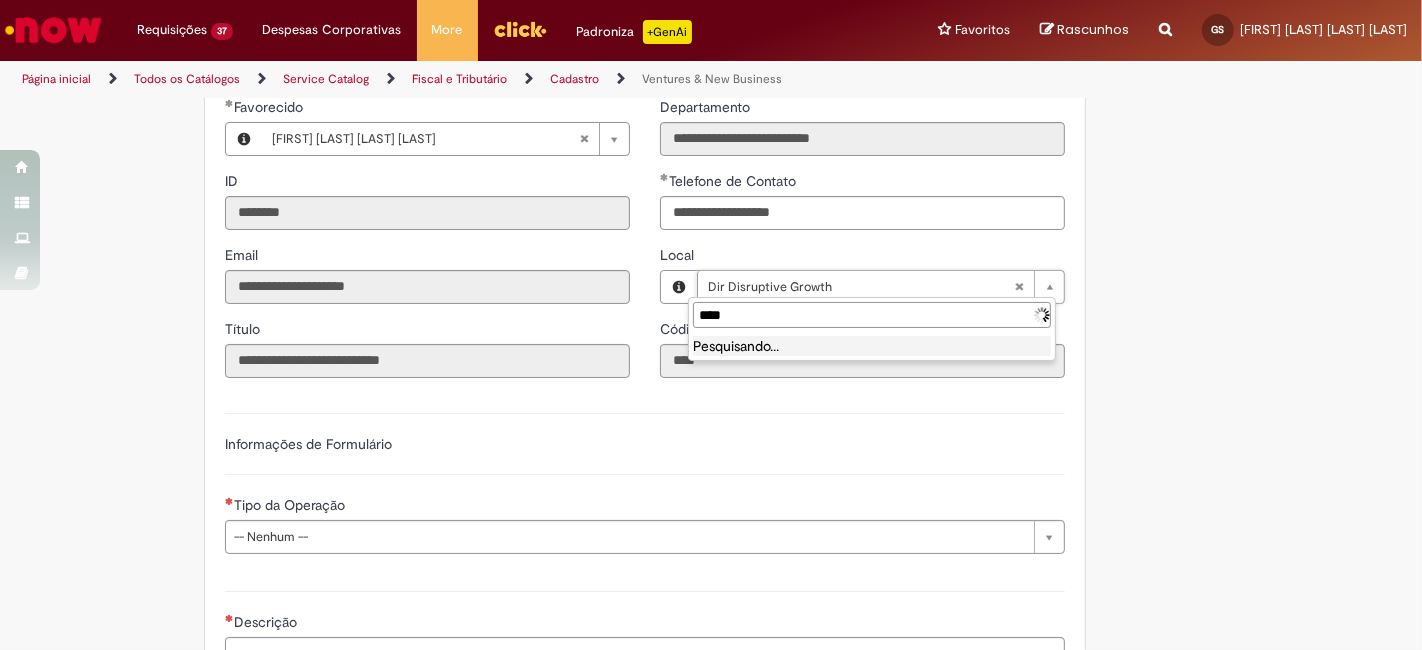type on "*****" 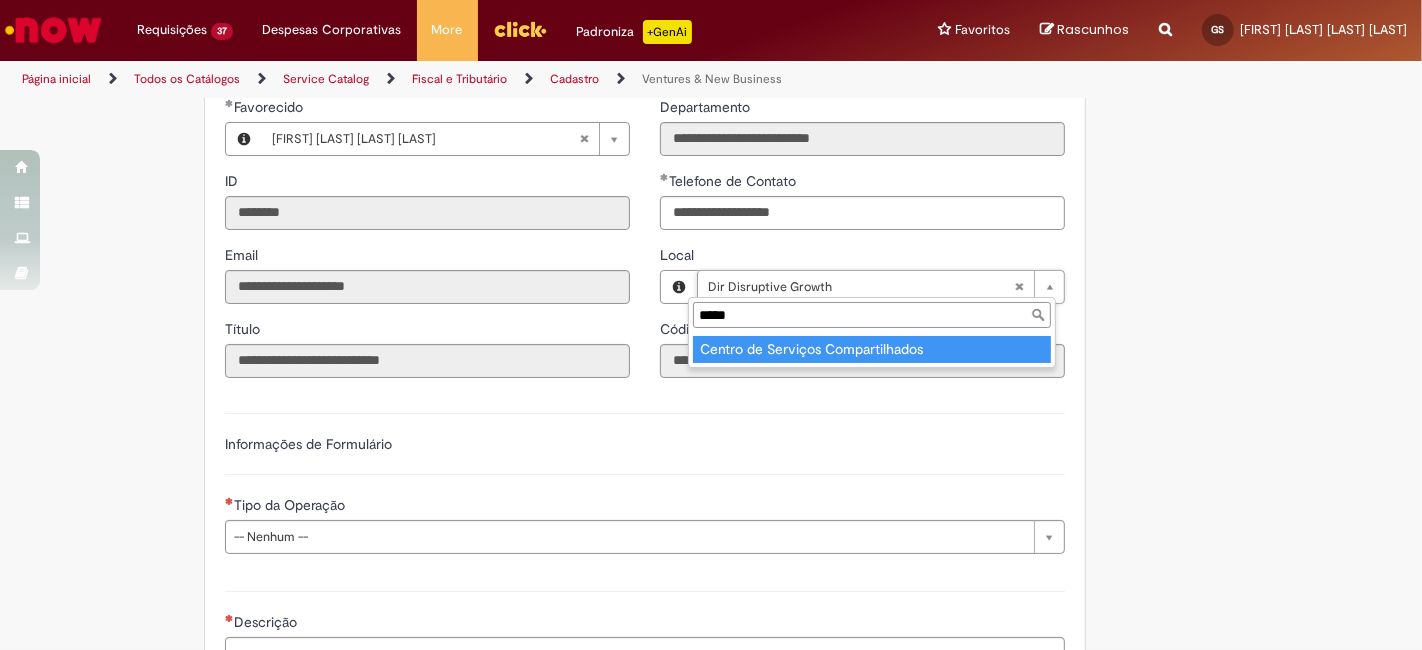type on "**********" 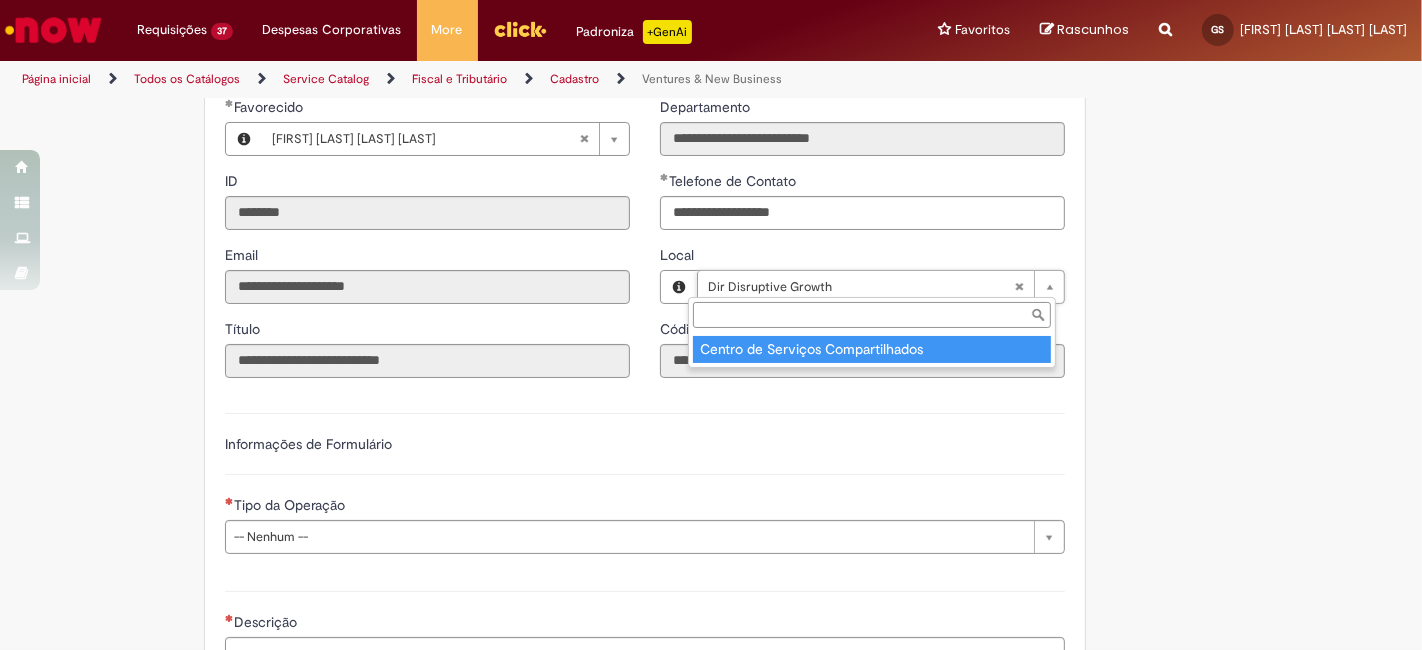 type on "****" 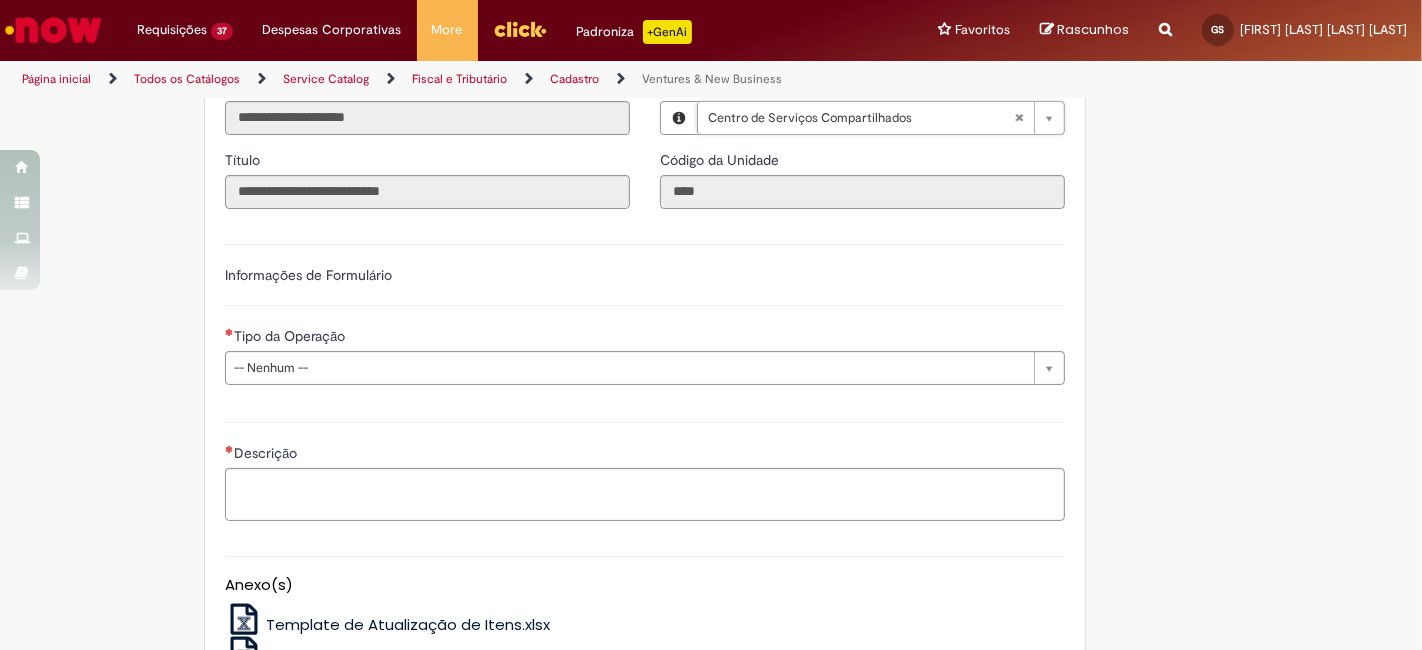 scroll, scrollTop: 518, scrollLeft: 0, axis: vertical 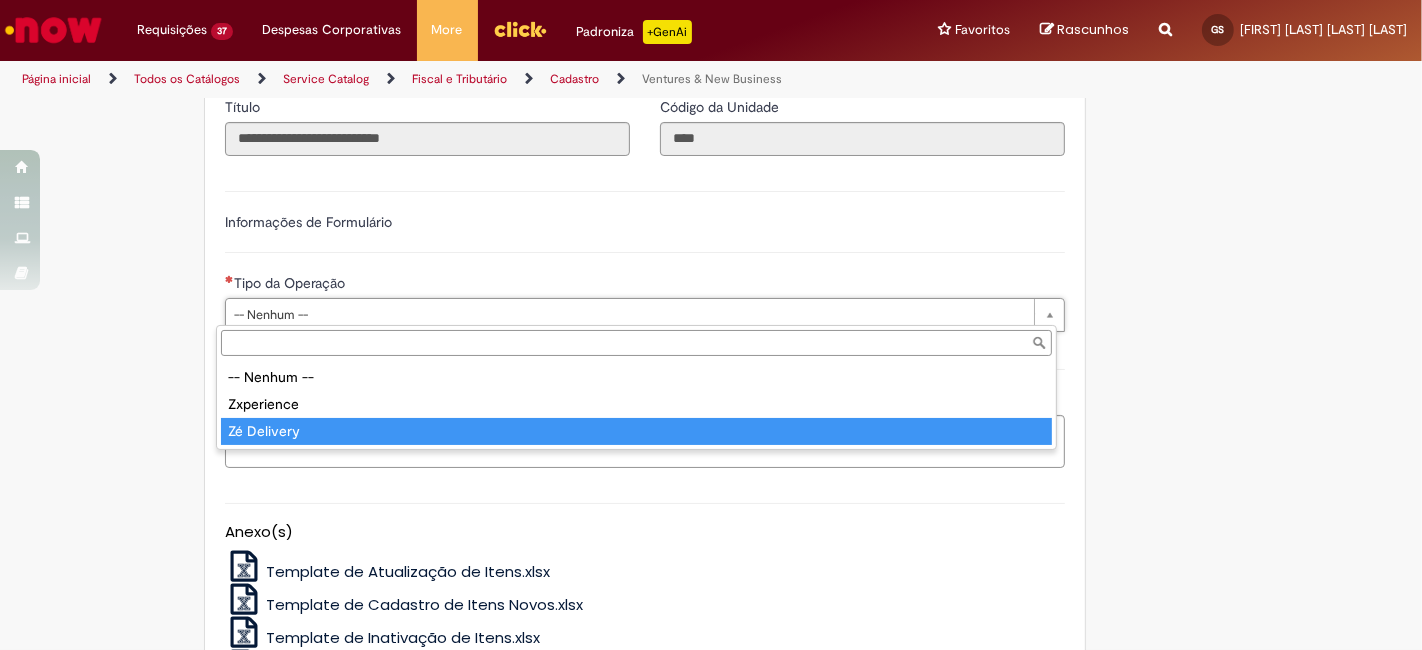type on "**********" 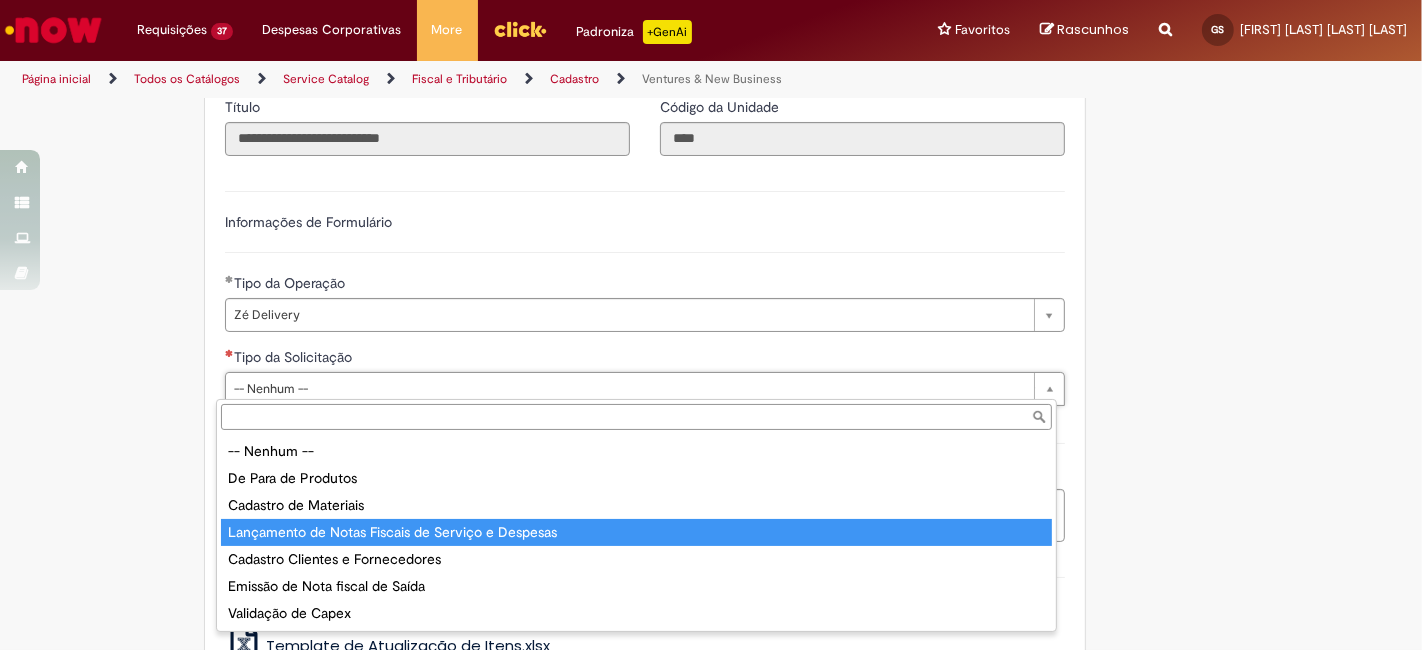 type on "**********" 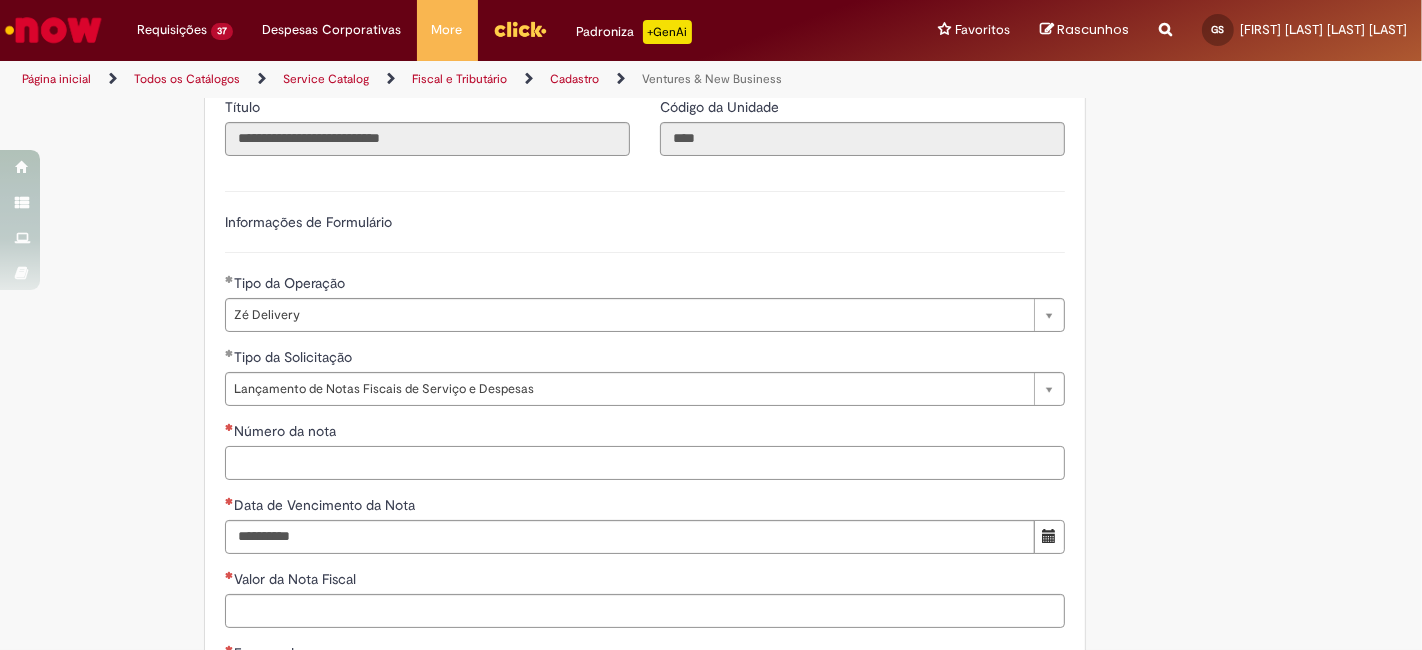 click on "Número da nota" at bounding box center (645, 463) 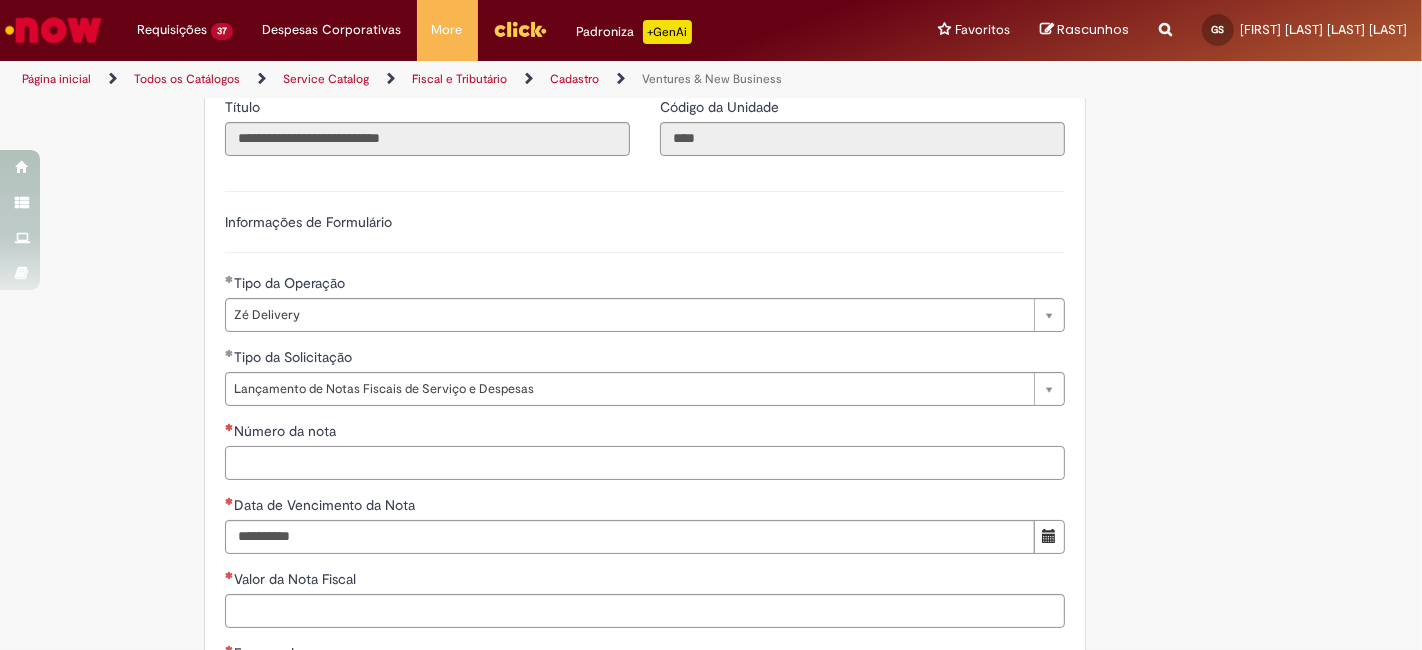 paste on "**********" 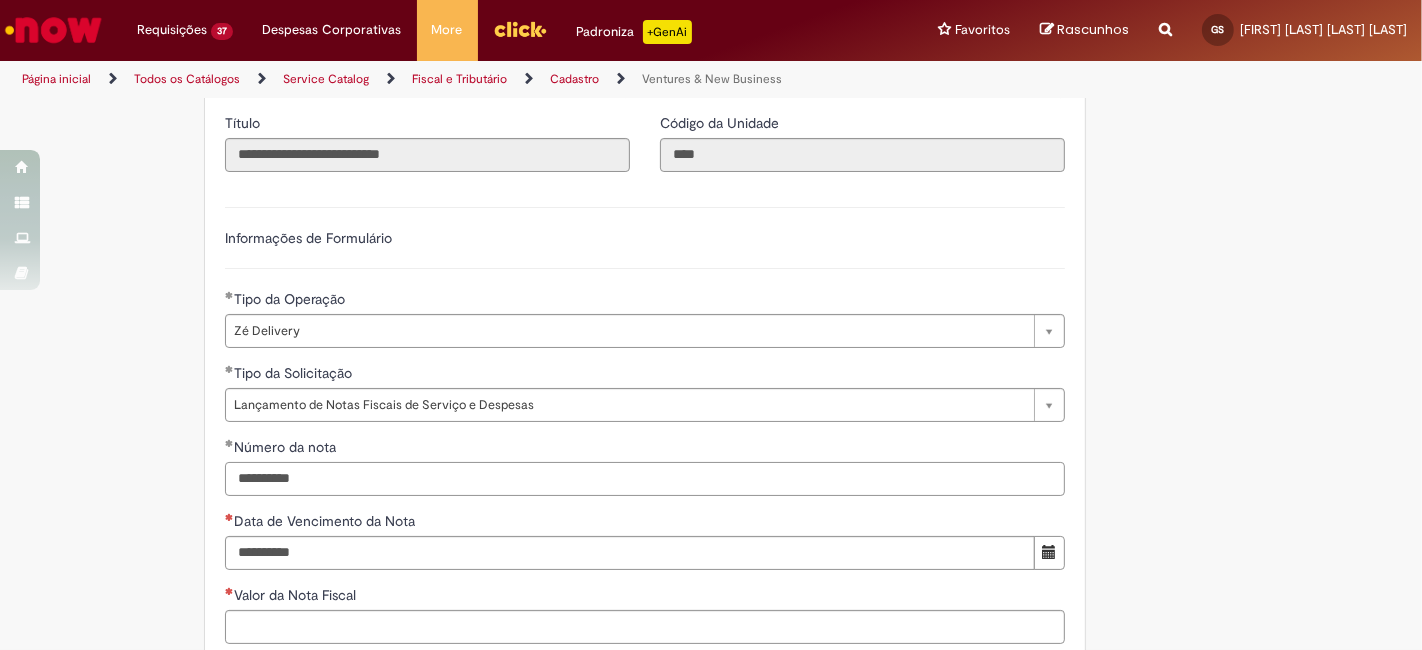 scroll, scrollTop: 518, scrollLeft: 0, axis: vertical 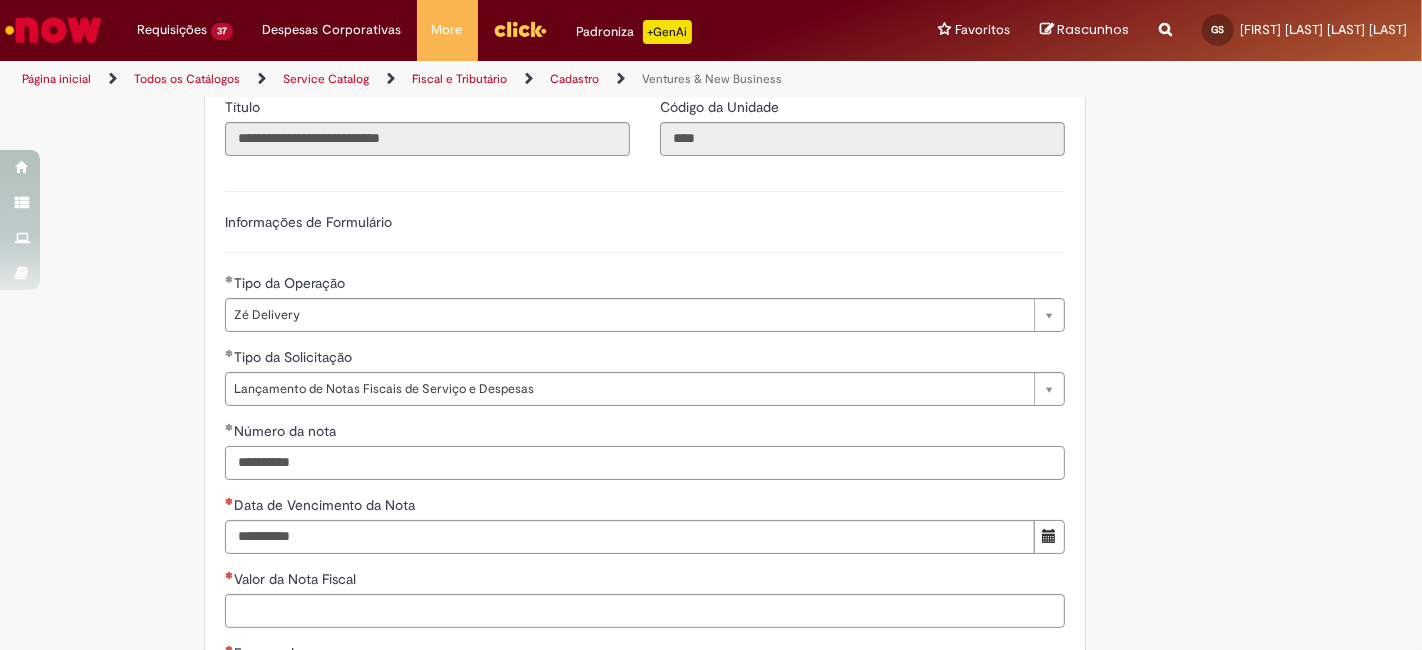 drag, startPoint x: 233, startPoint y: 461, endPoint x: 363, endPoint y: 424, distance: 135.16287 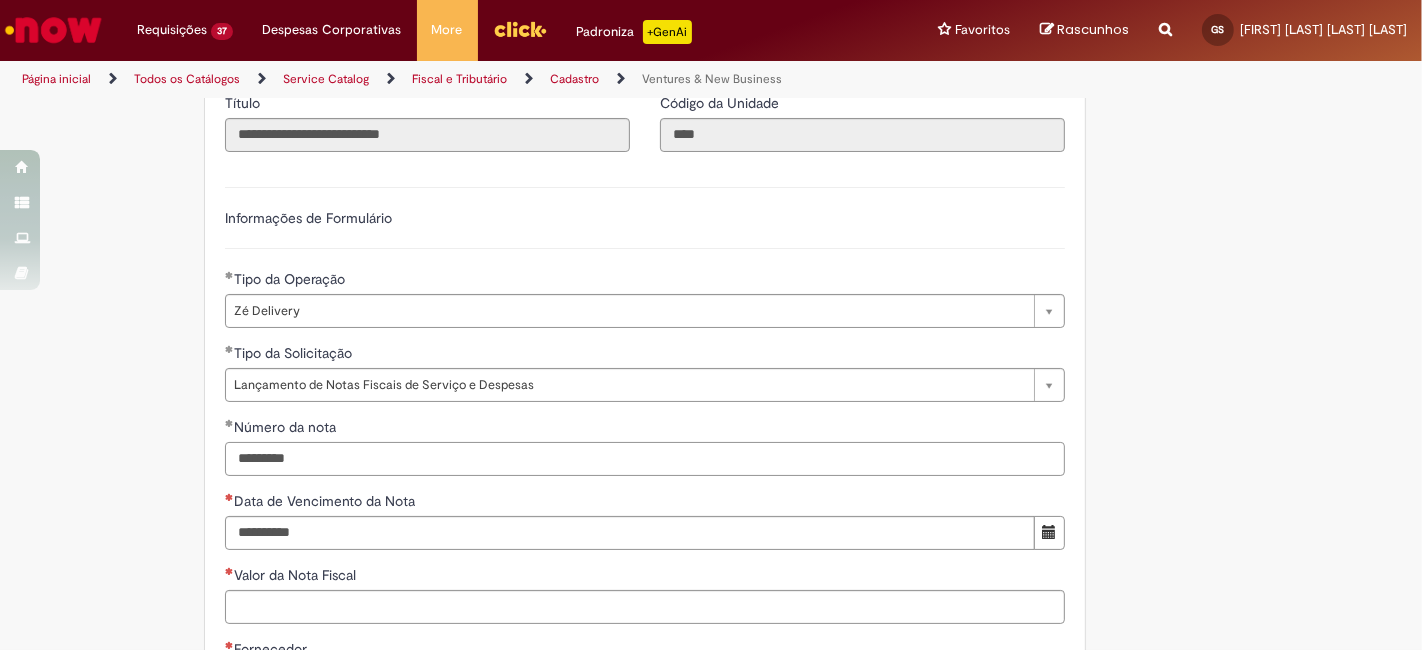 scroll, scrollTop: 518, scrollLeft: 0, axis: vertical 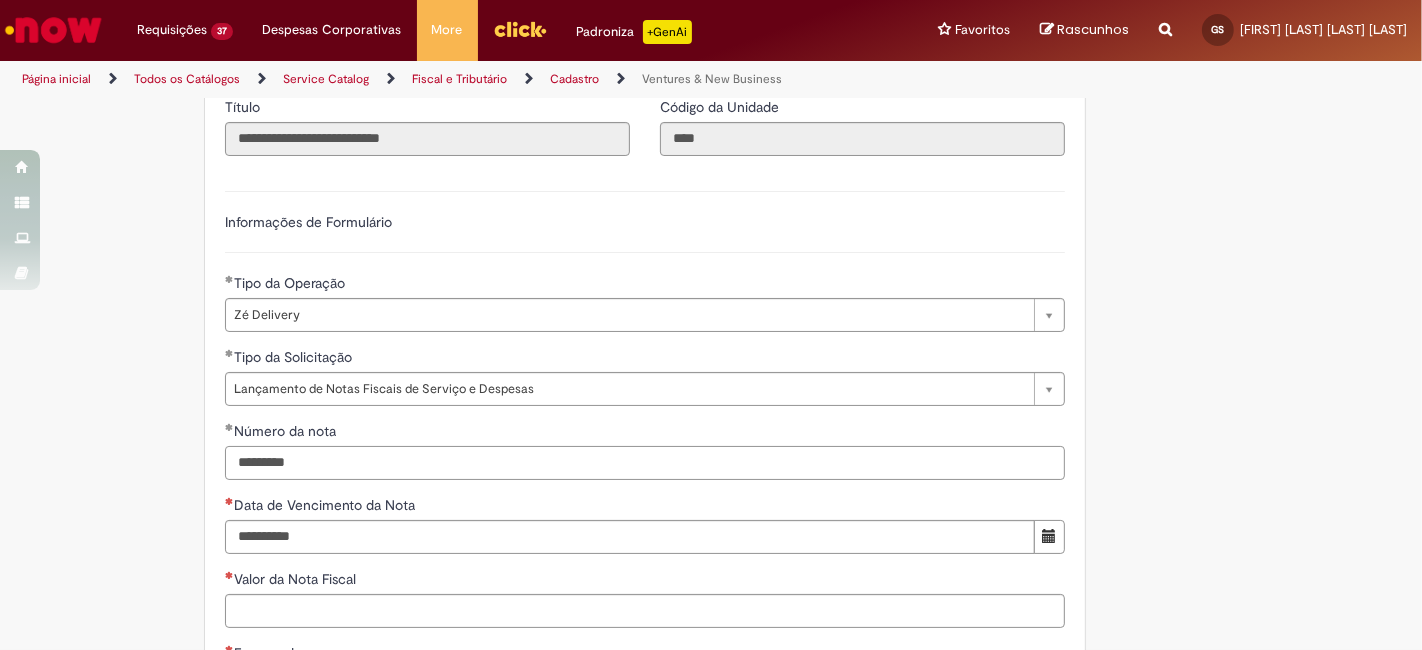 type on "*********" 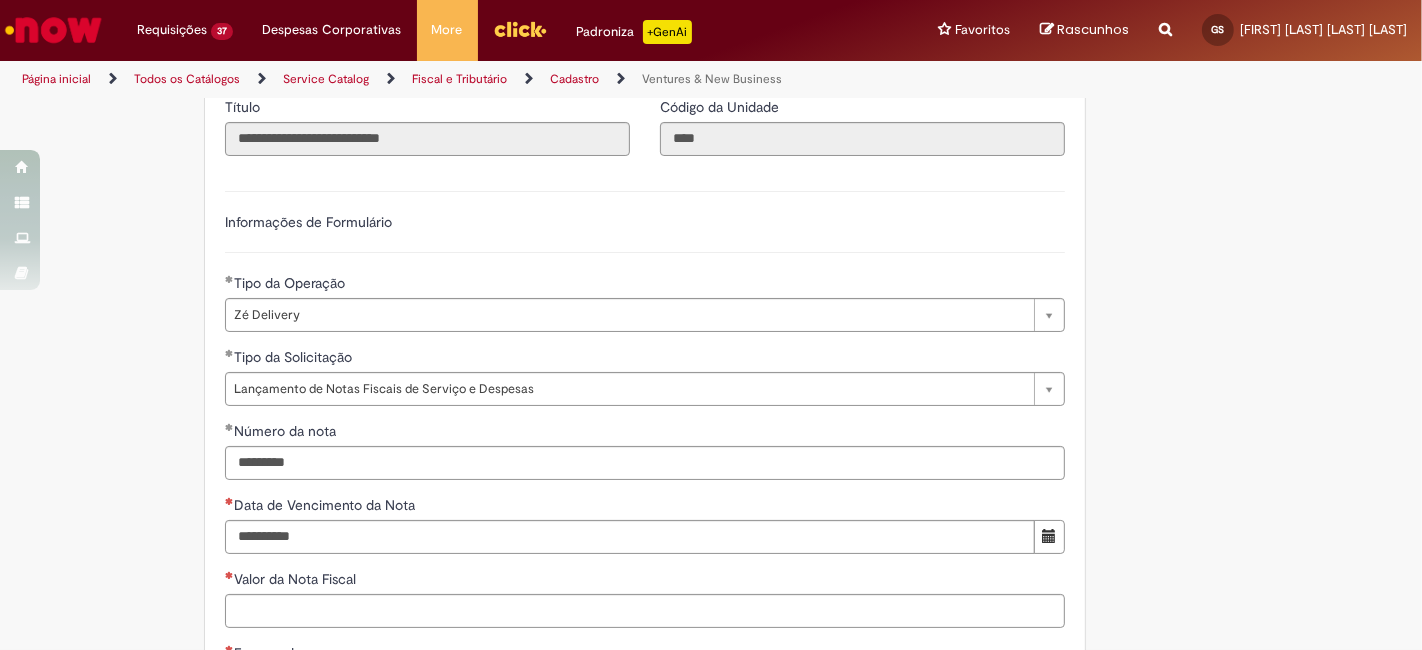 click on "**********" at bounding box center [645, 700] 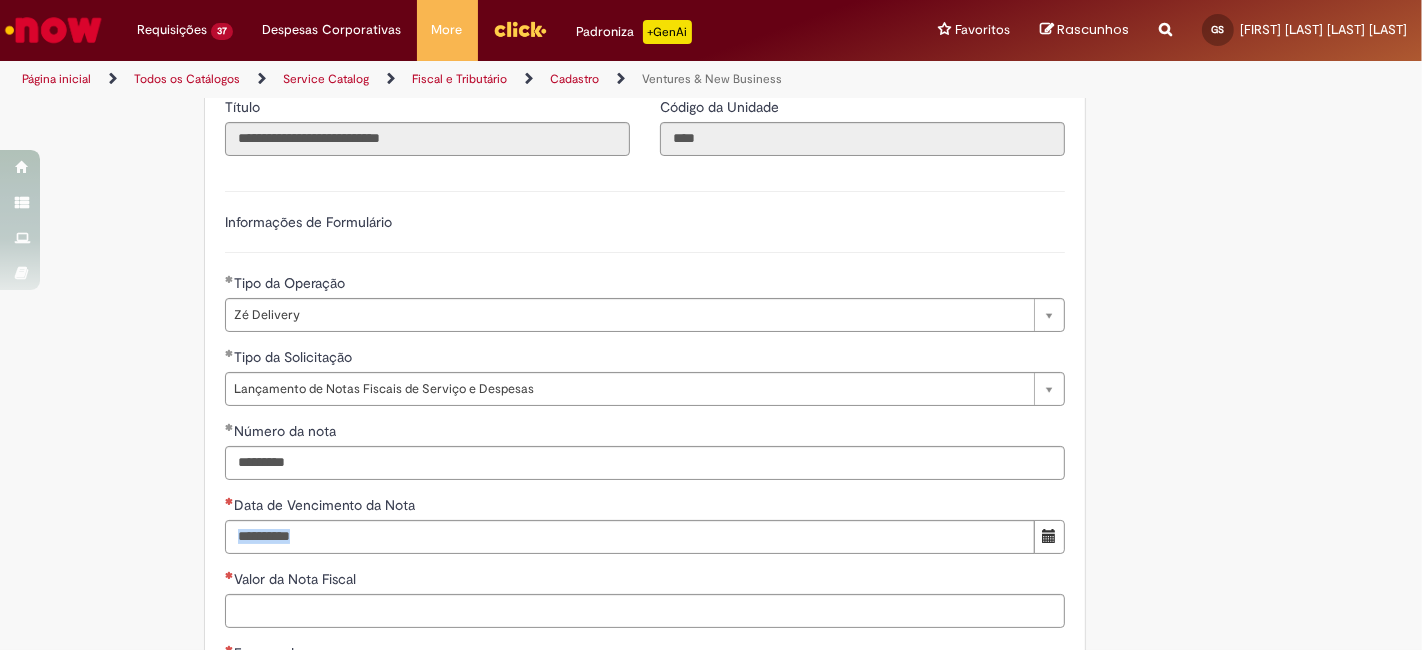 click on "**********" at bounding box center (645, 700) 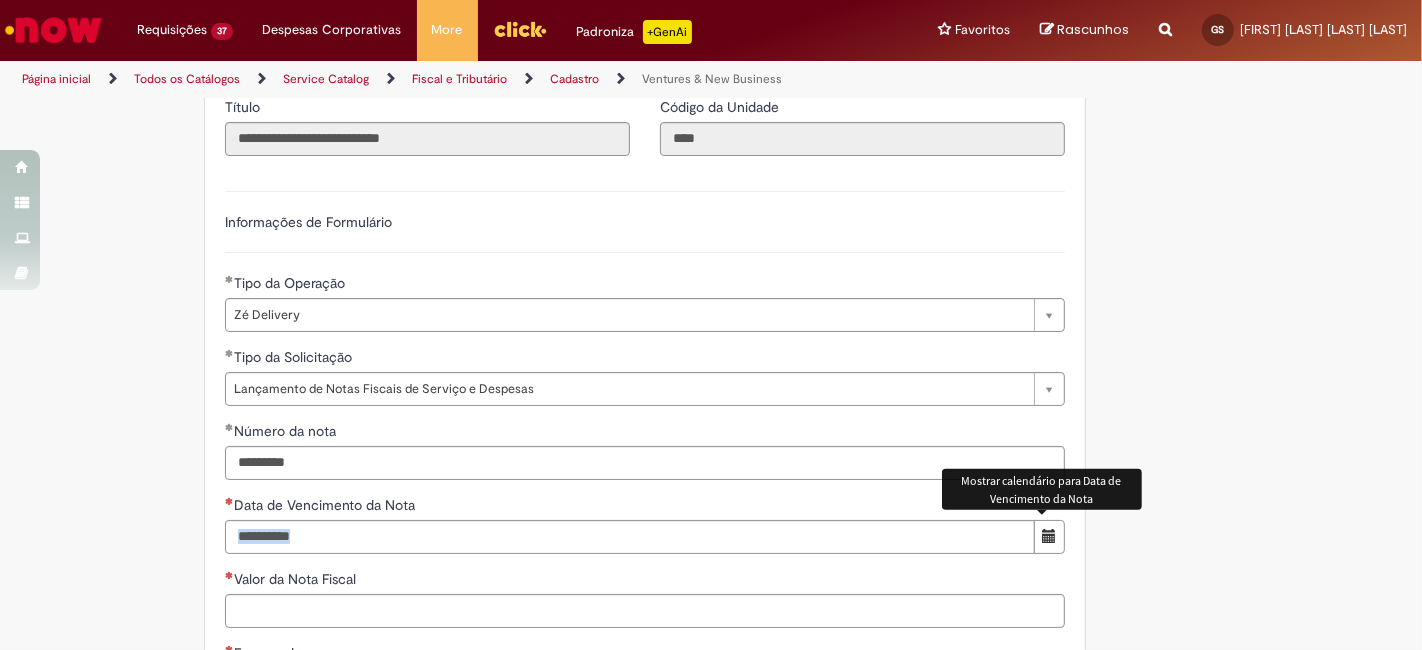 click at bounding box center (1049, 536) 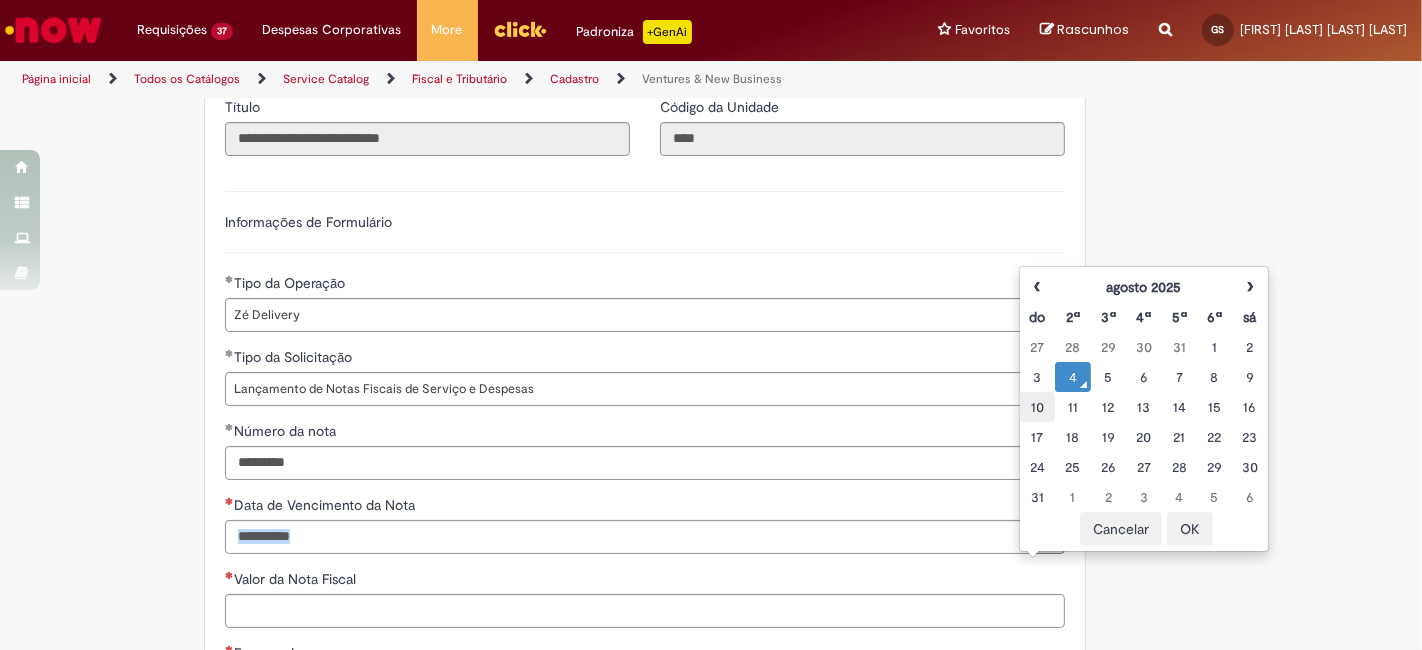 click on "10" at bounding box center (1037, 407) 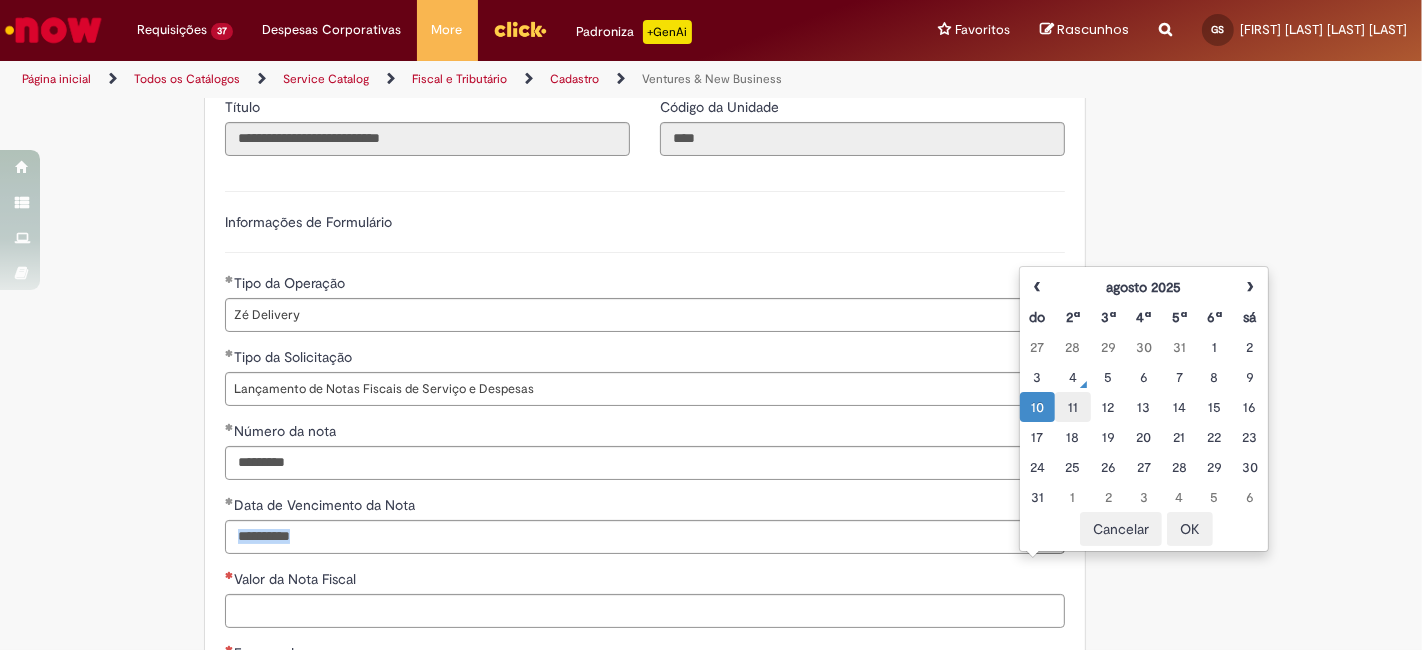 click on "11" at bounding box center (1072, 407) 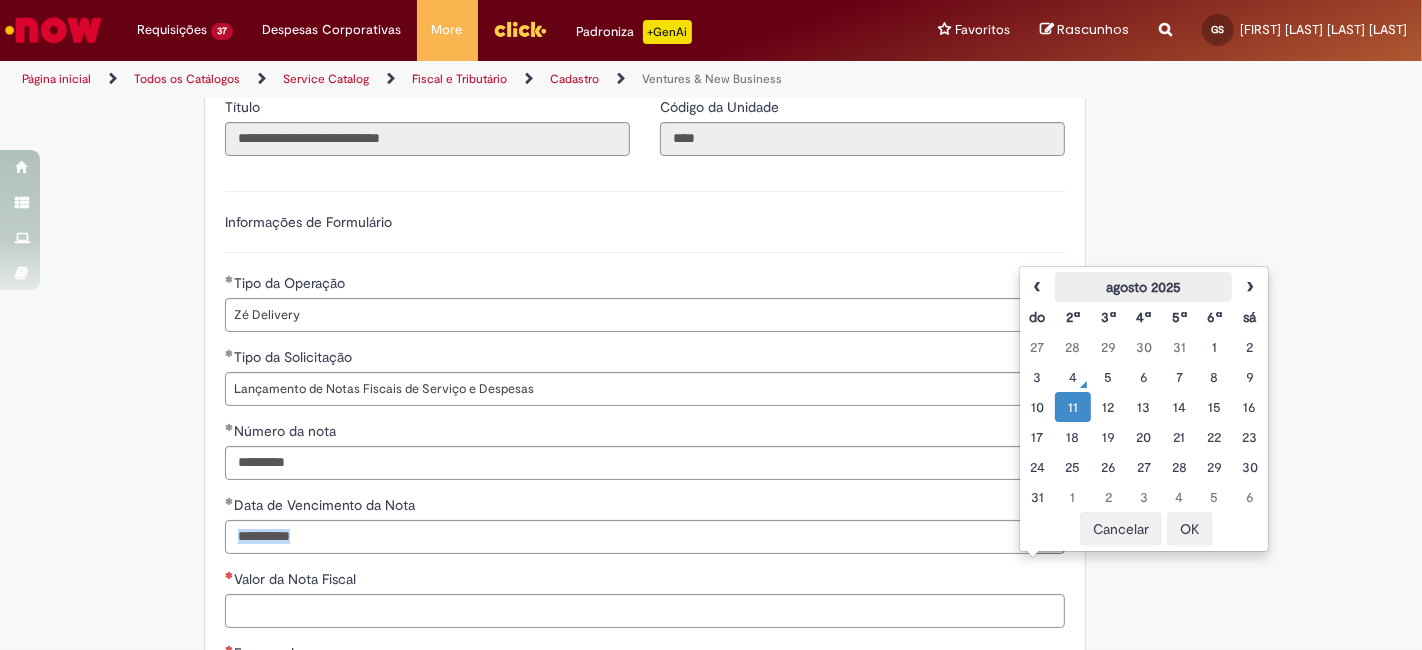 click on "agosto 2025" at bounding box center (1143, 287) 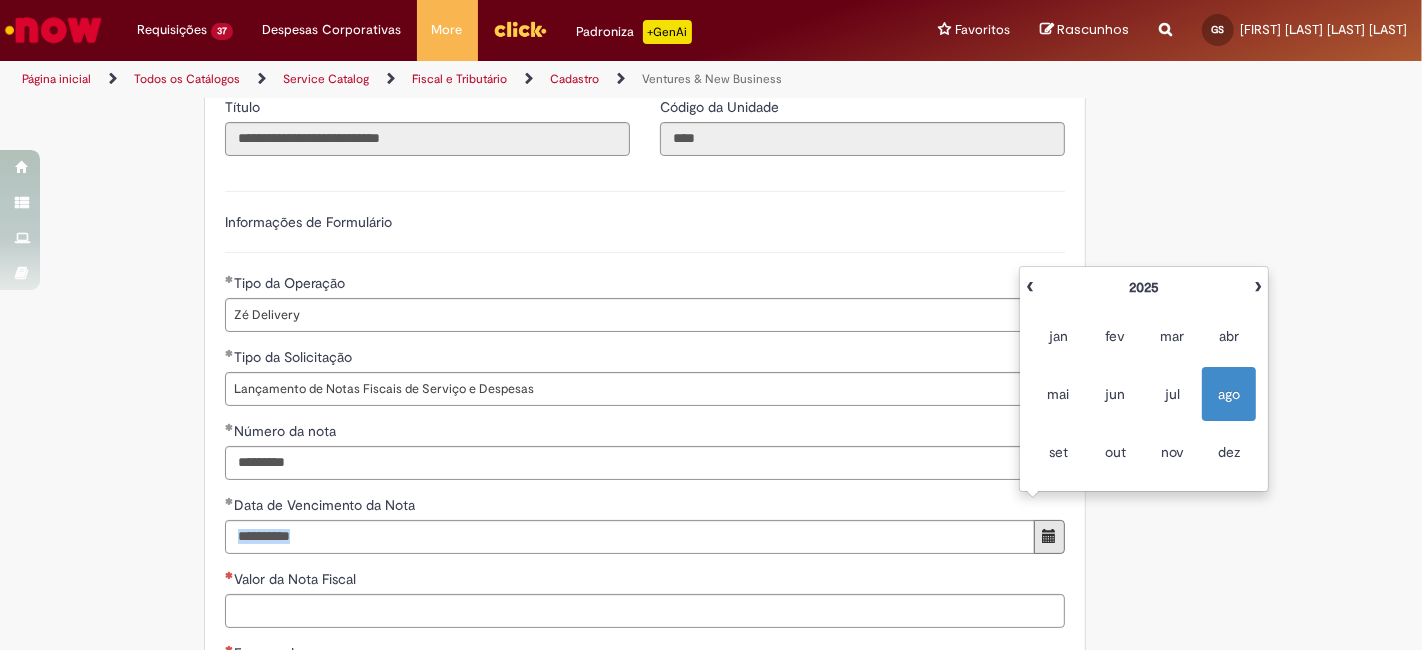 click on "**********" at bounding box center [711, 593] 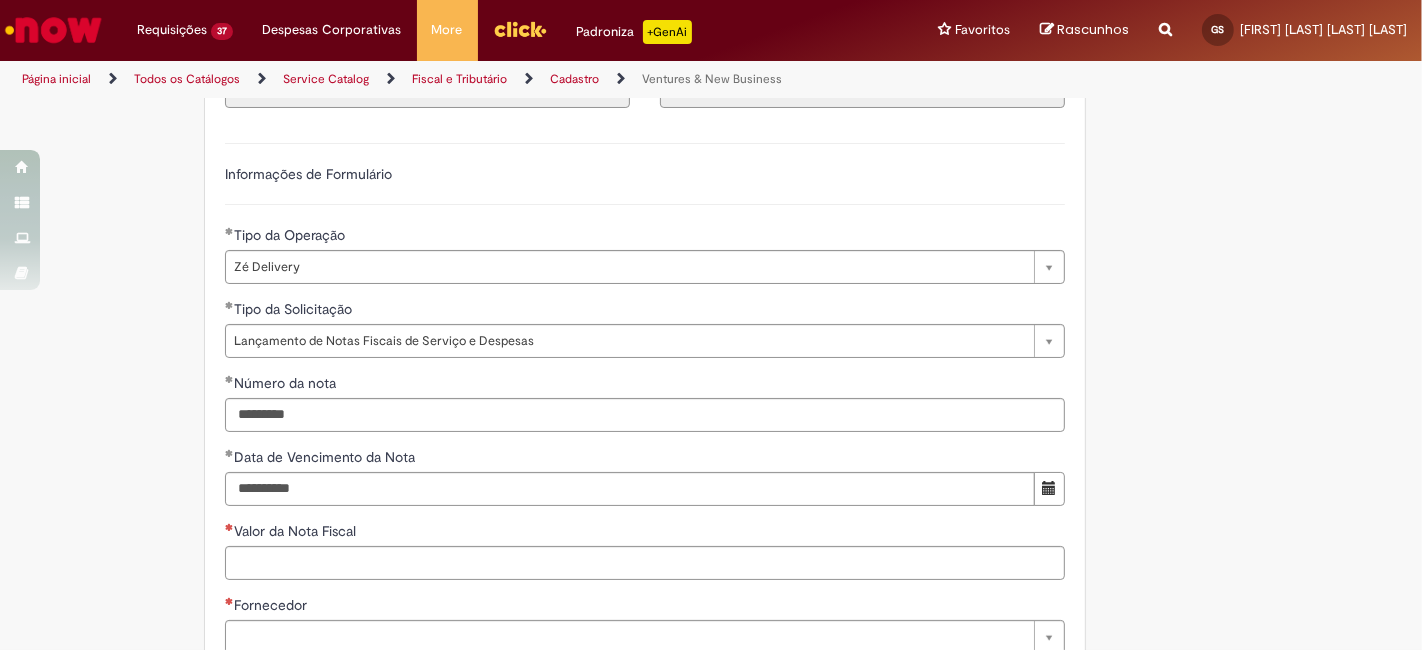 scroll, scrollTop: 592, scrollLeft: 0, axis: vertical 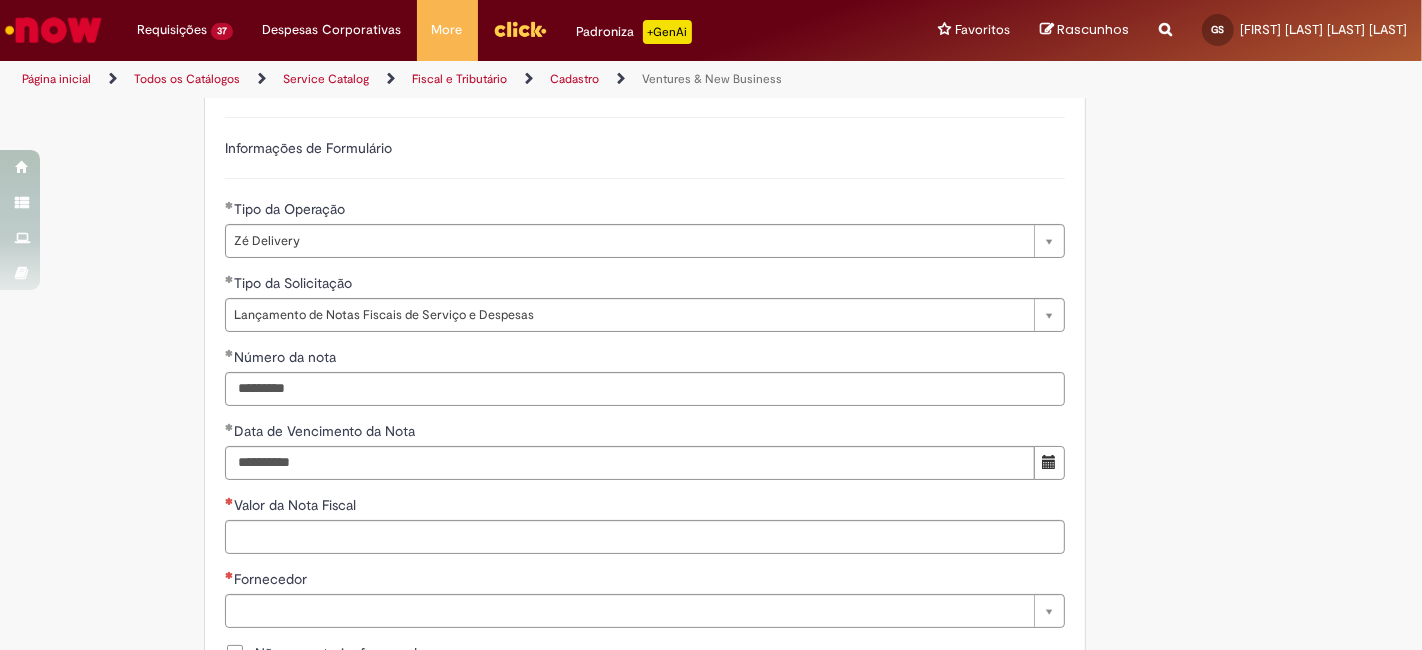 click on "Valor da Nota Fiscal" at bounding box center (645, 507) 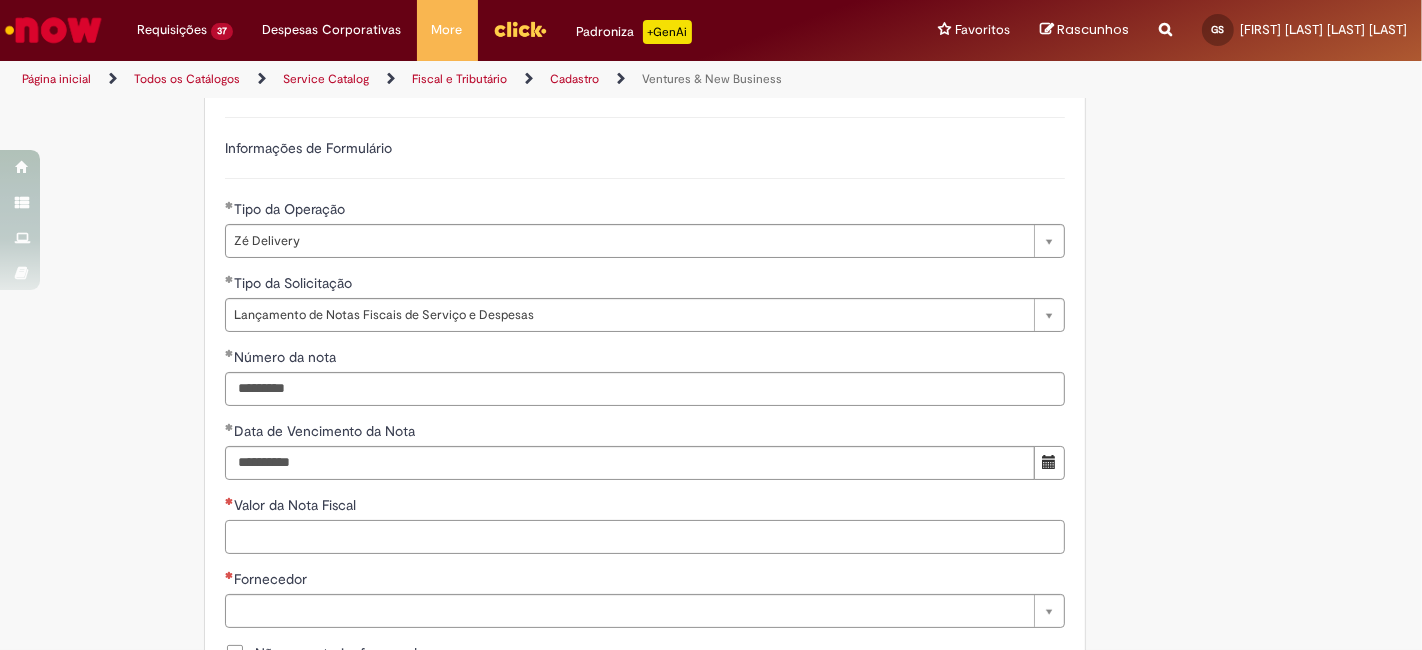 click on "Valor da Nota Fiscal" at bounding box center (645, 537) 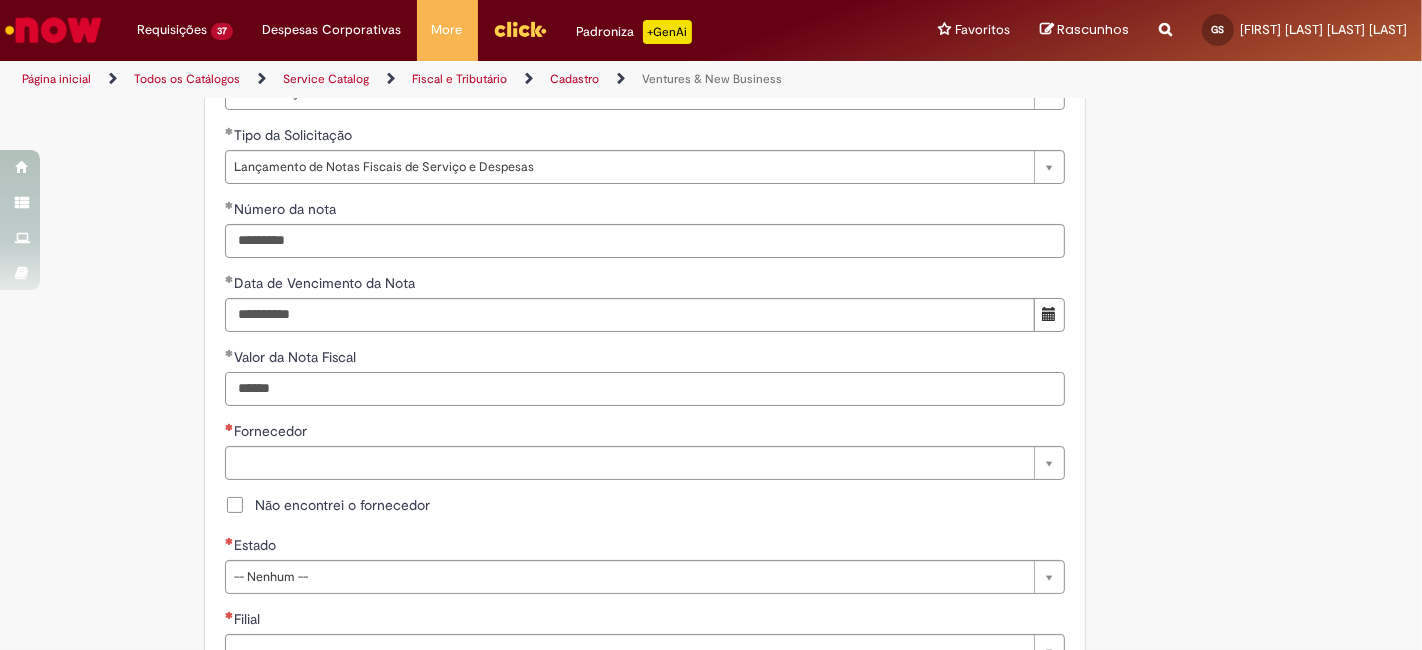 scroll, scrollTop: 740, scrollLeft: 0, axis: vertical 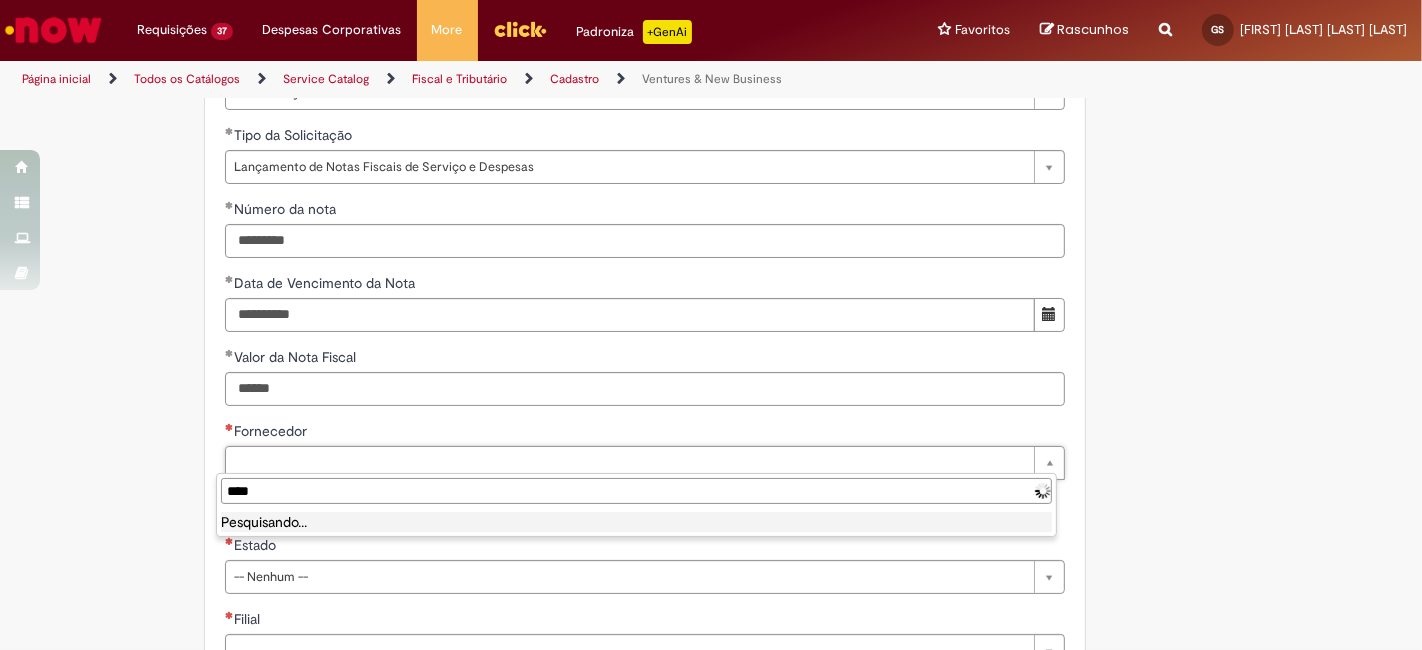 type on "*****" 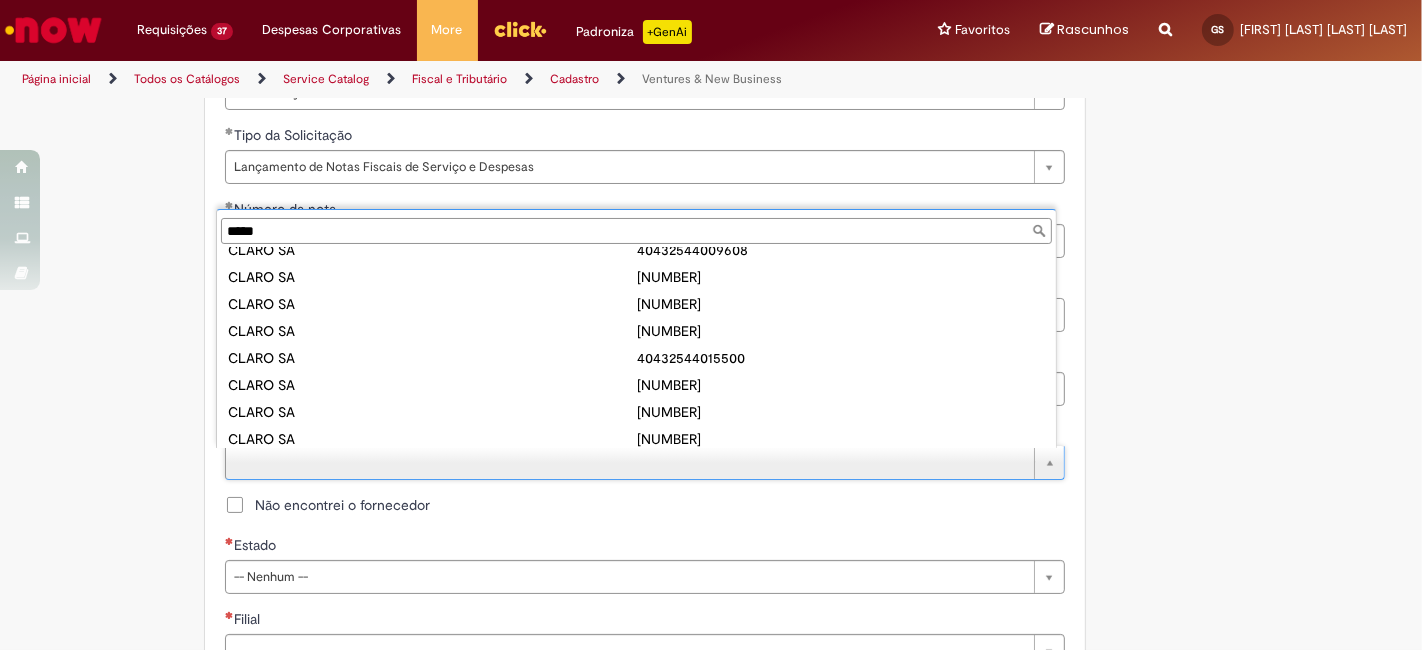 scroll, scrollTop: 637, scrollLeft: 0, axis: vertical 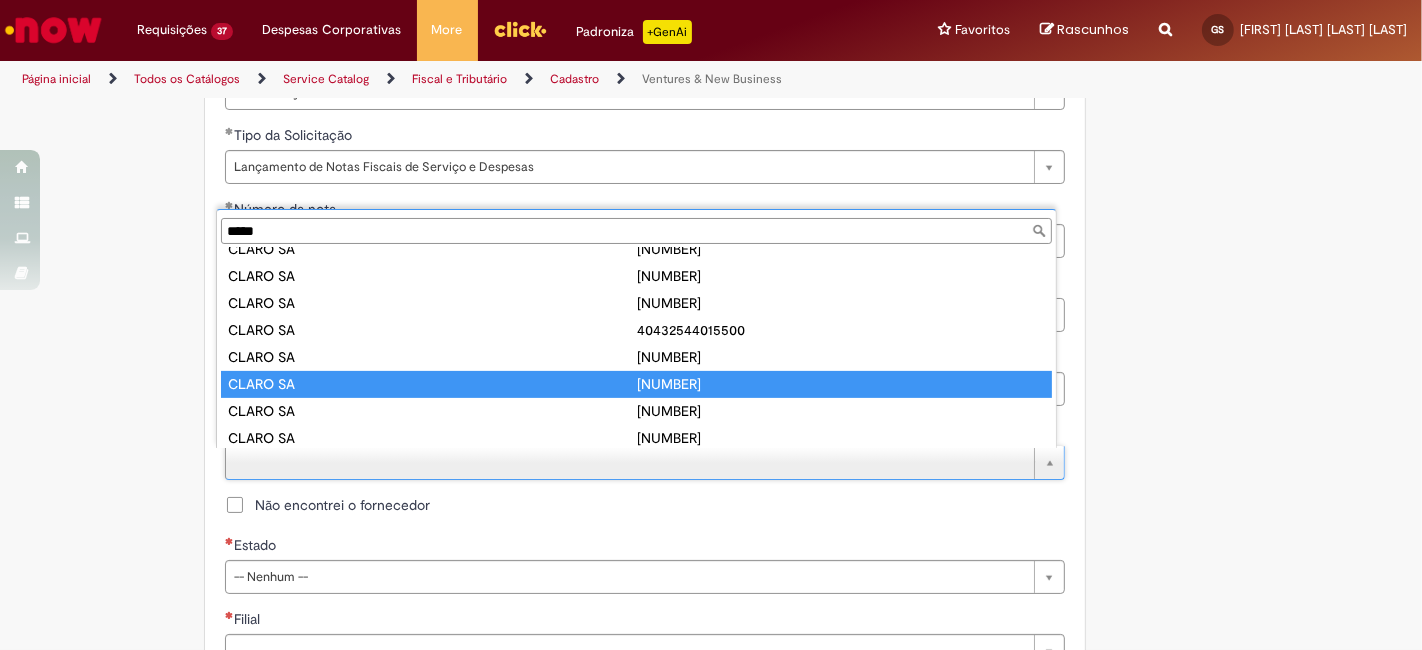 type on "********" 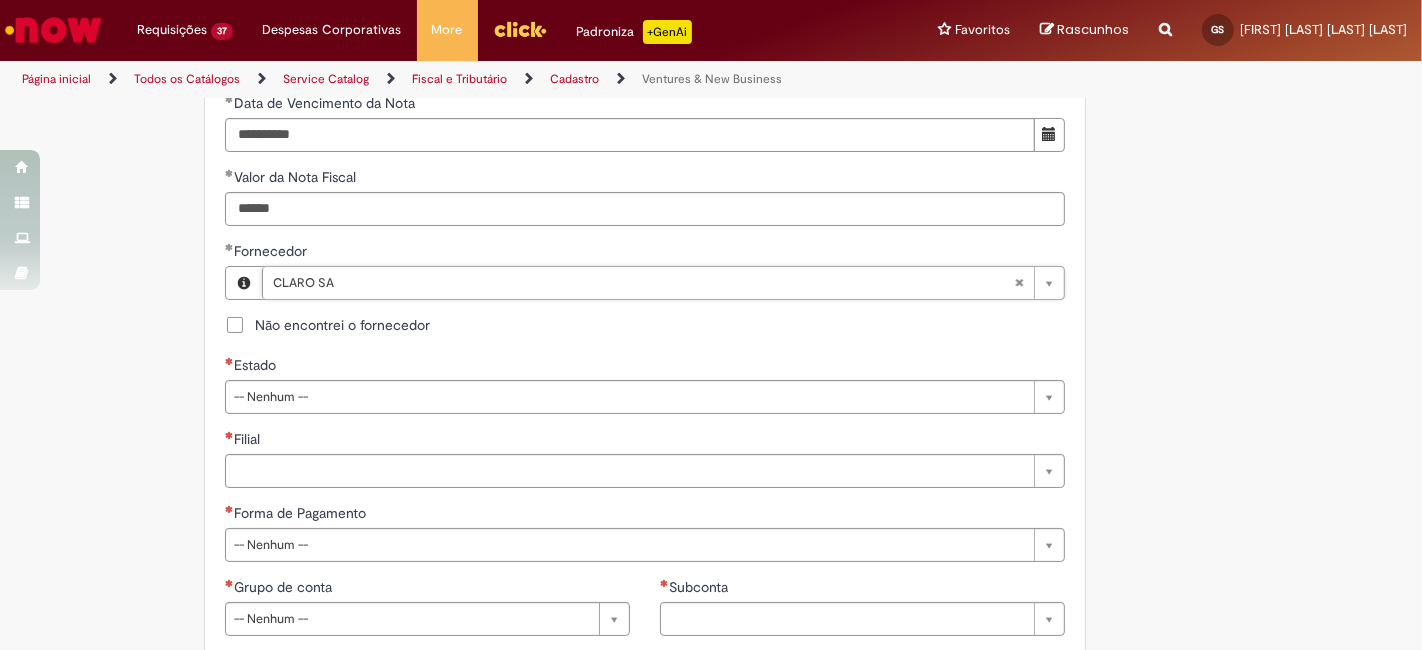 scroll, scrollTop: 962, scrollLeft: 0, axis: vertical 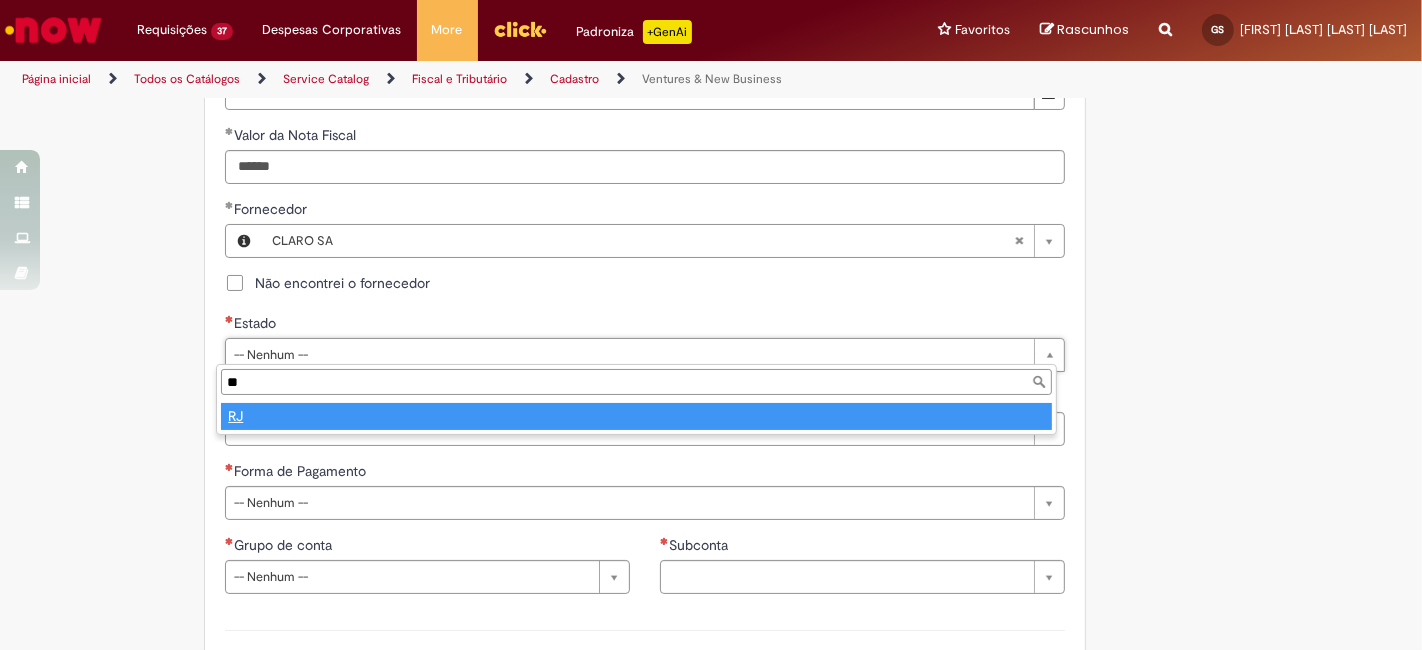 type on "**" 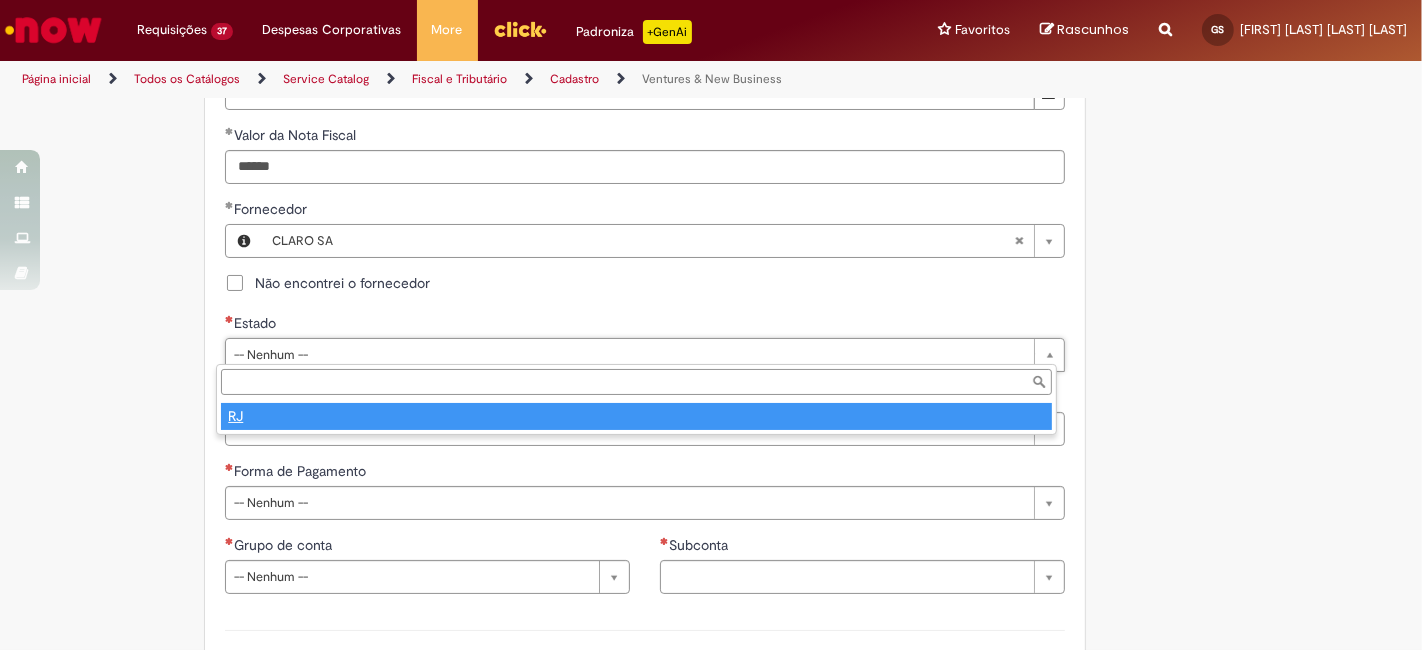 select 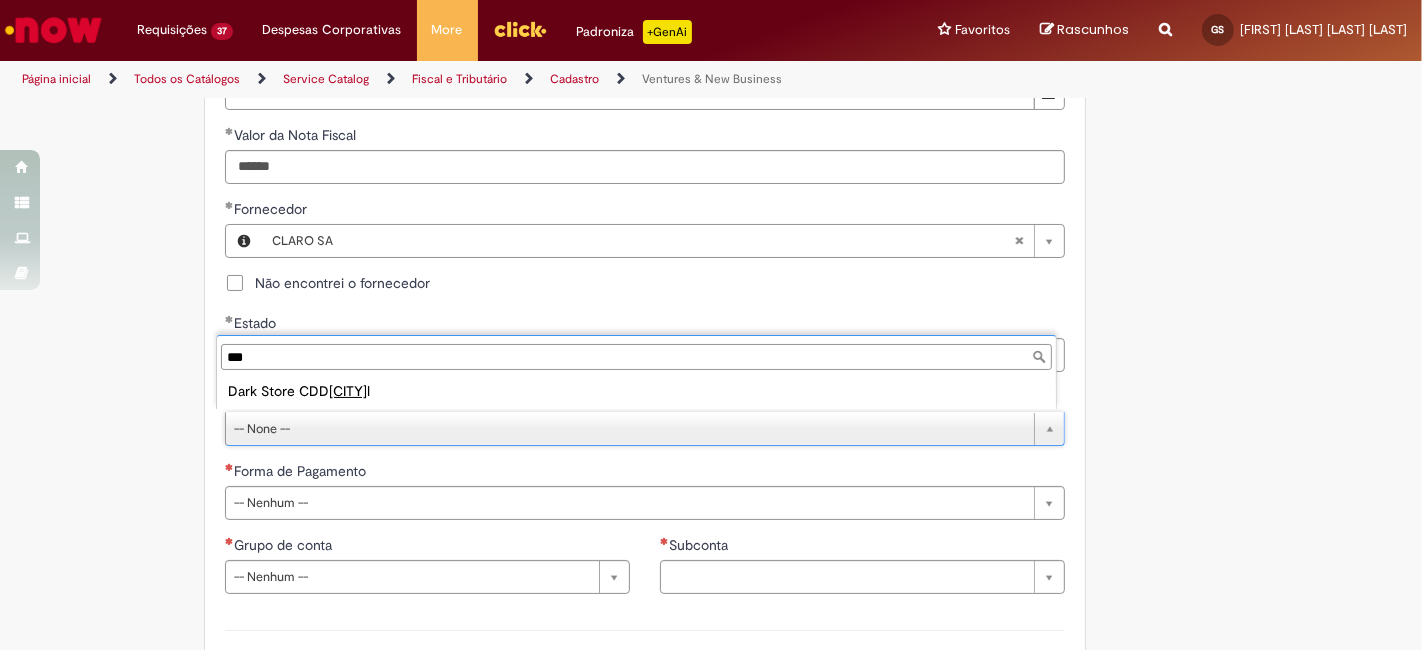 type on "***" 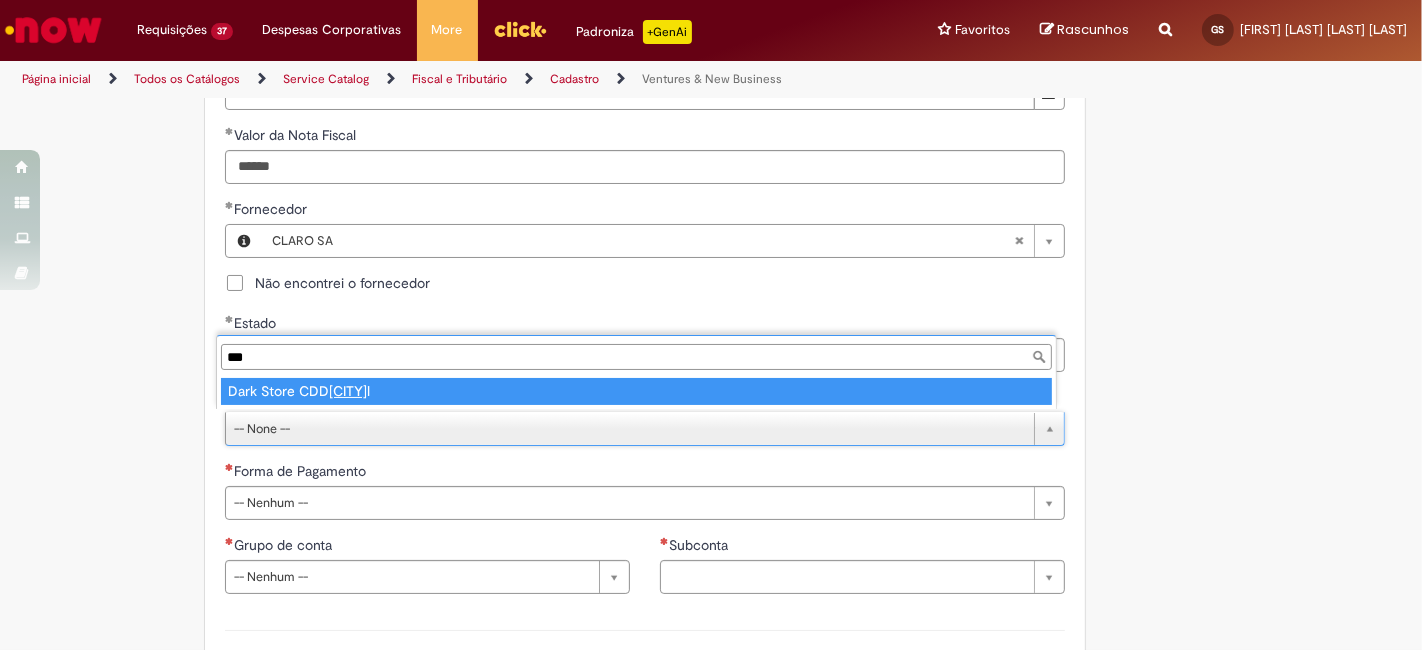 type on "**********" 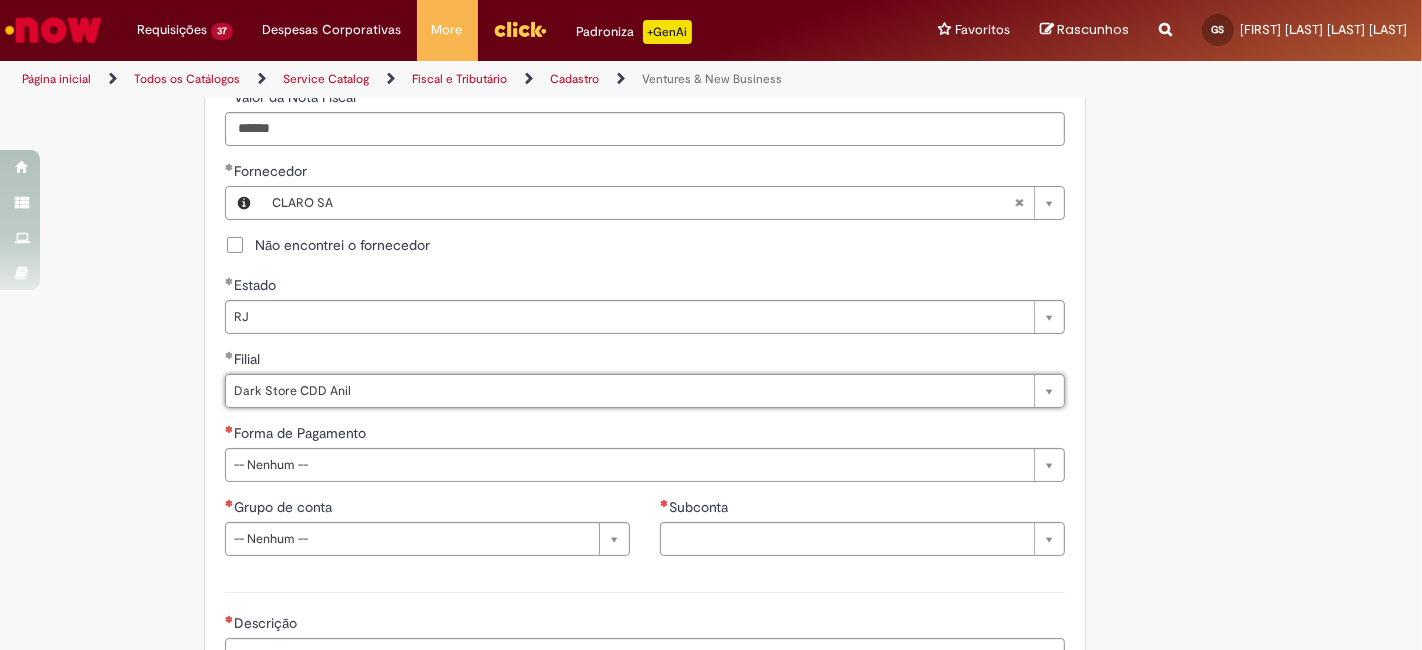 scroll, scrollTop: 1111, scrollLeft: 0, axis: vertical 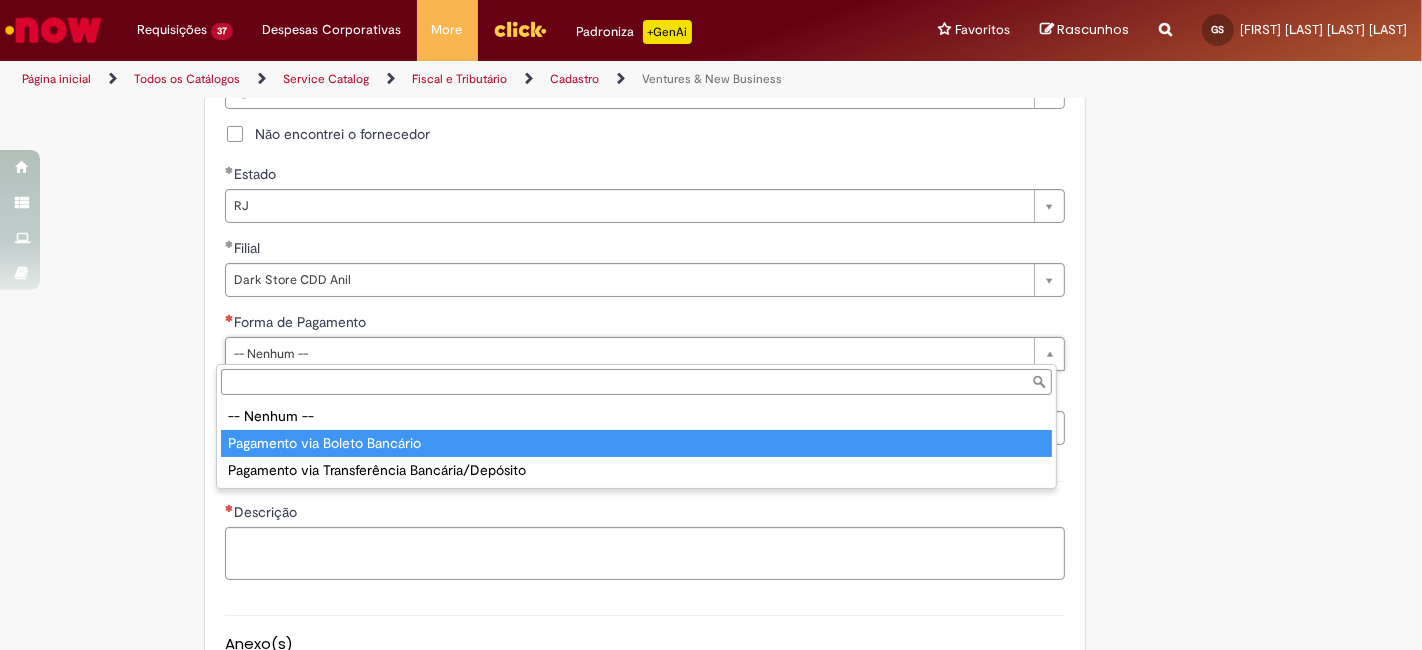 type on "**********" 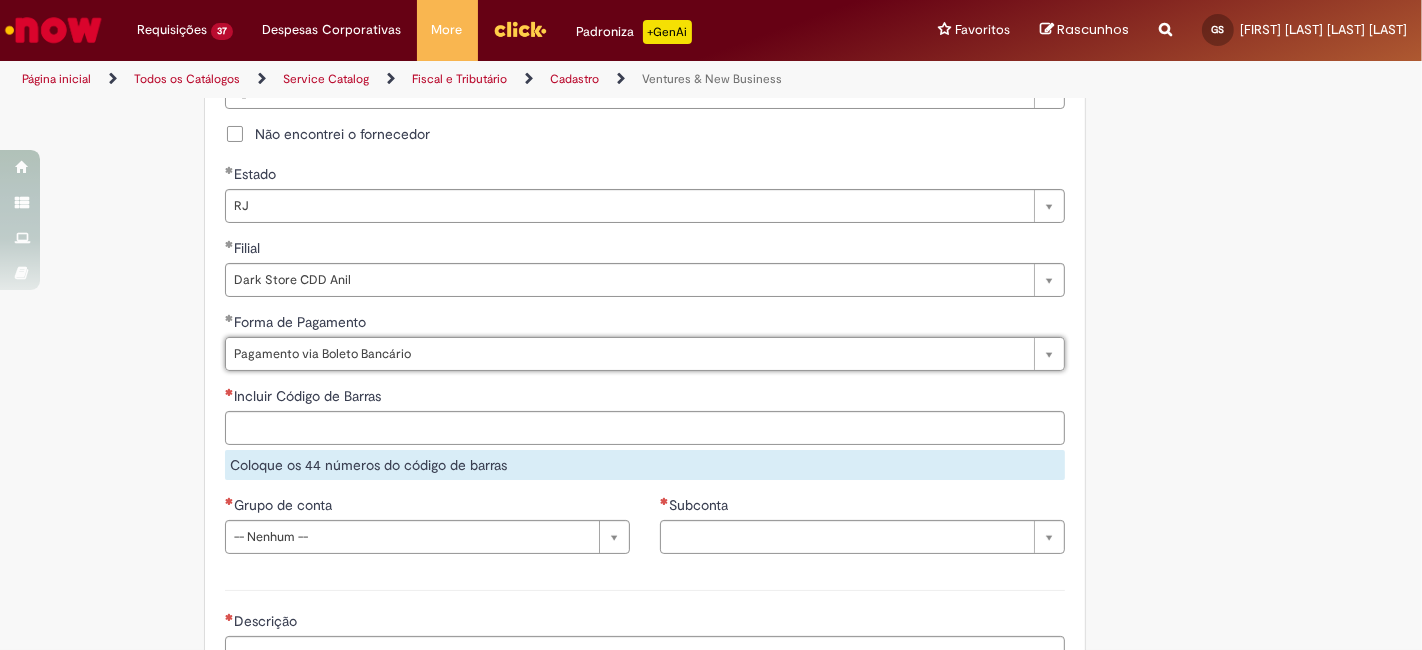 click on "Incluir Código de Barras Coloque os 44 números do código de barras" at bounding box center (645, 433) 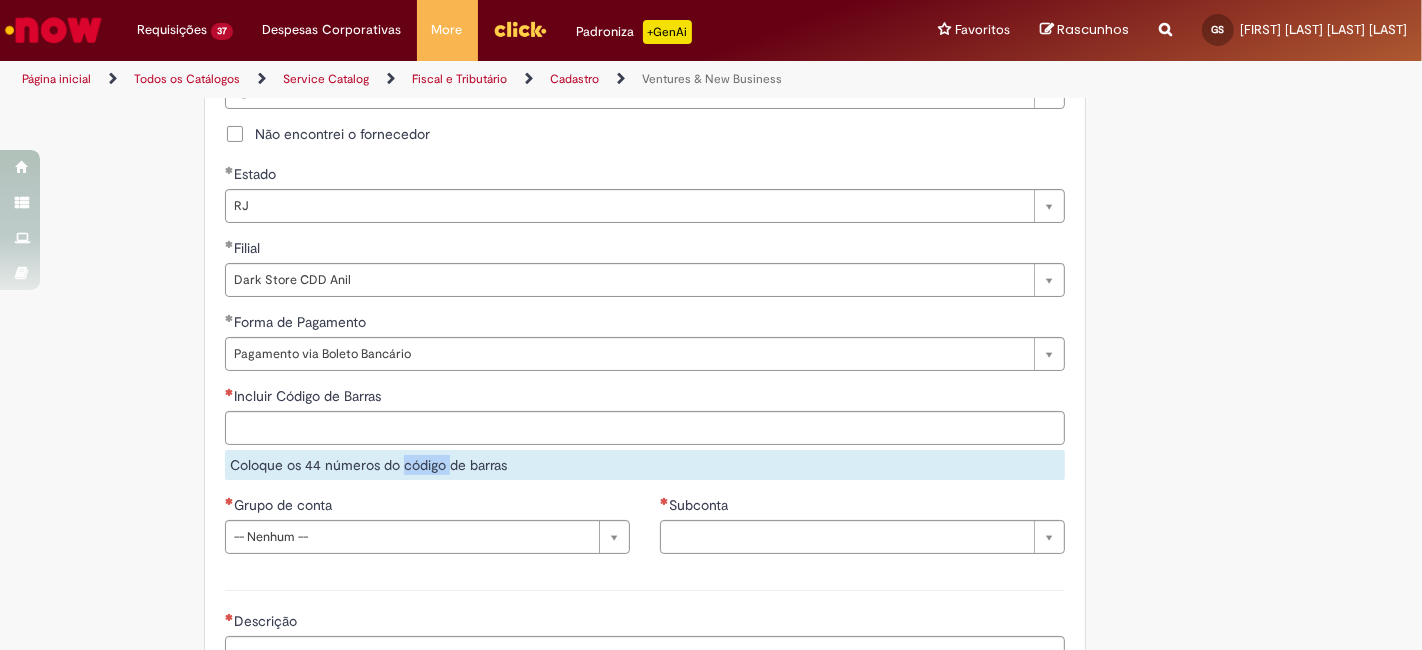 click on "Incluir Código de Barras Coloque os 44 números do código de barras" at bounding box center (645, 433) 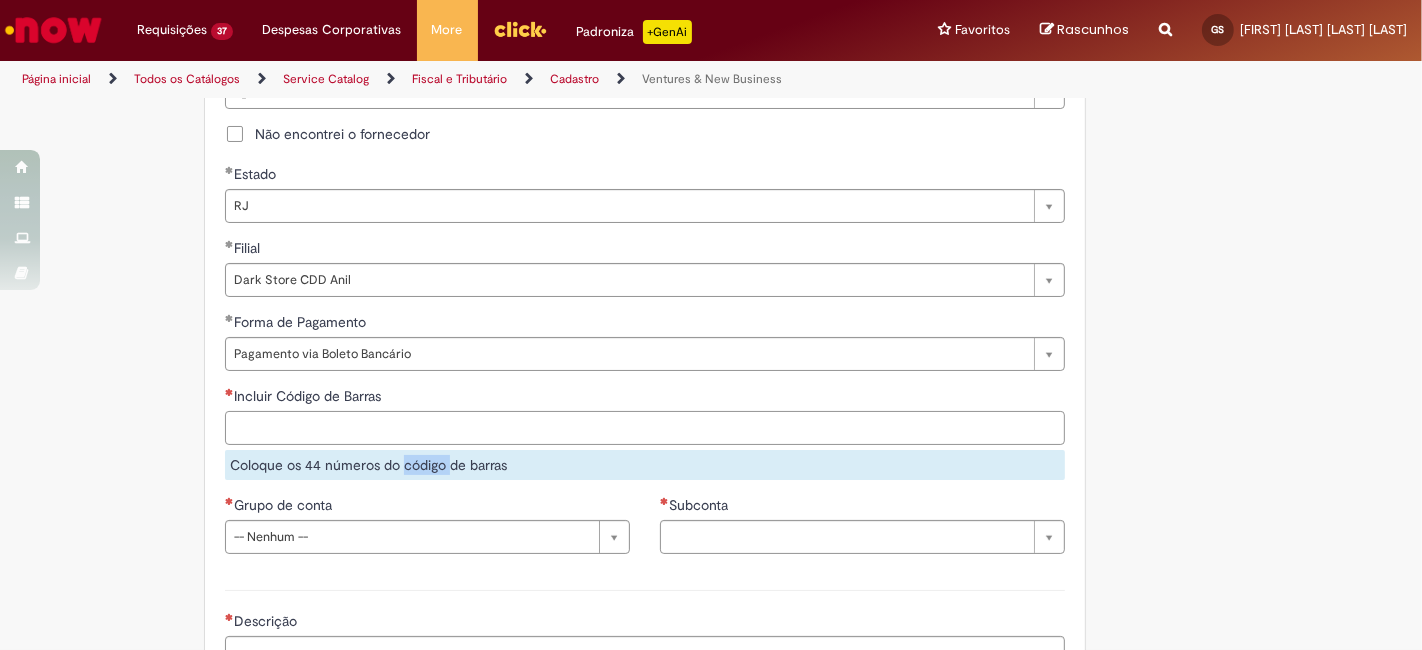 click on "Incluir Código de Barras" at bounding box center [645, 428] 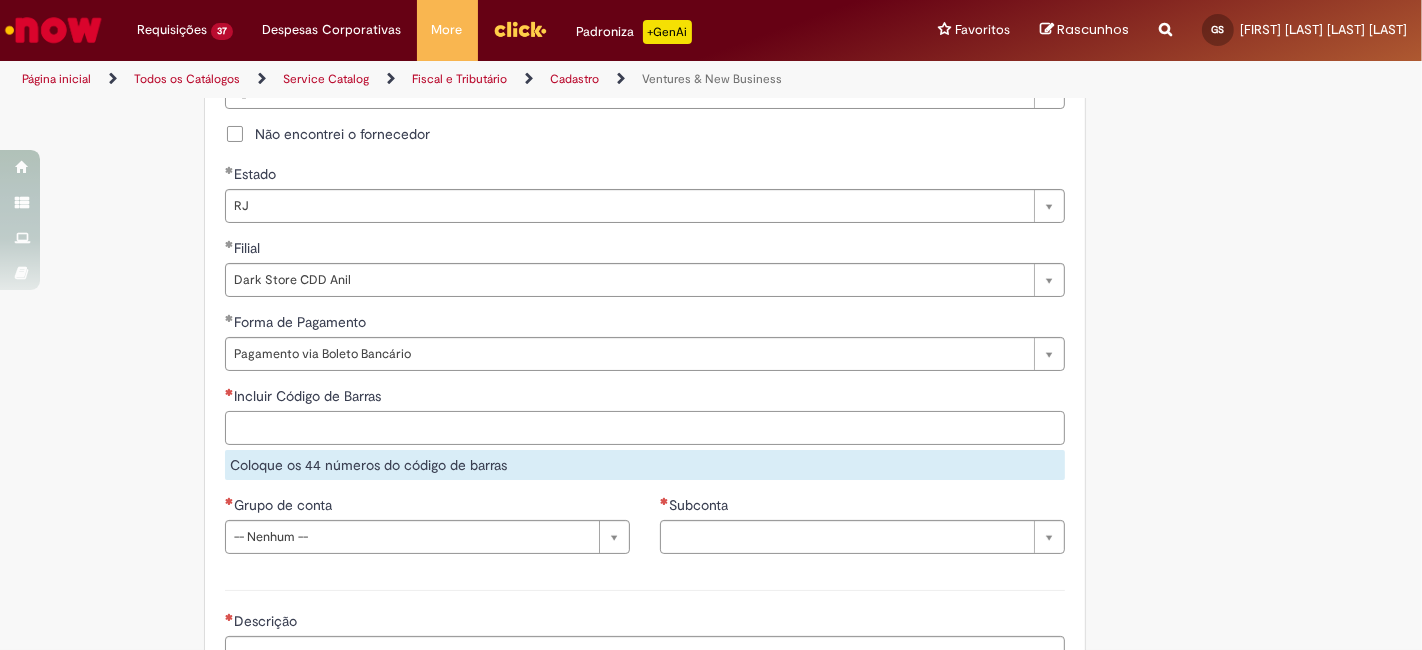 paste on "**********" 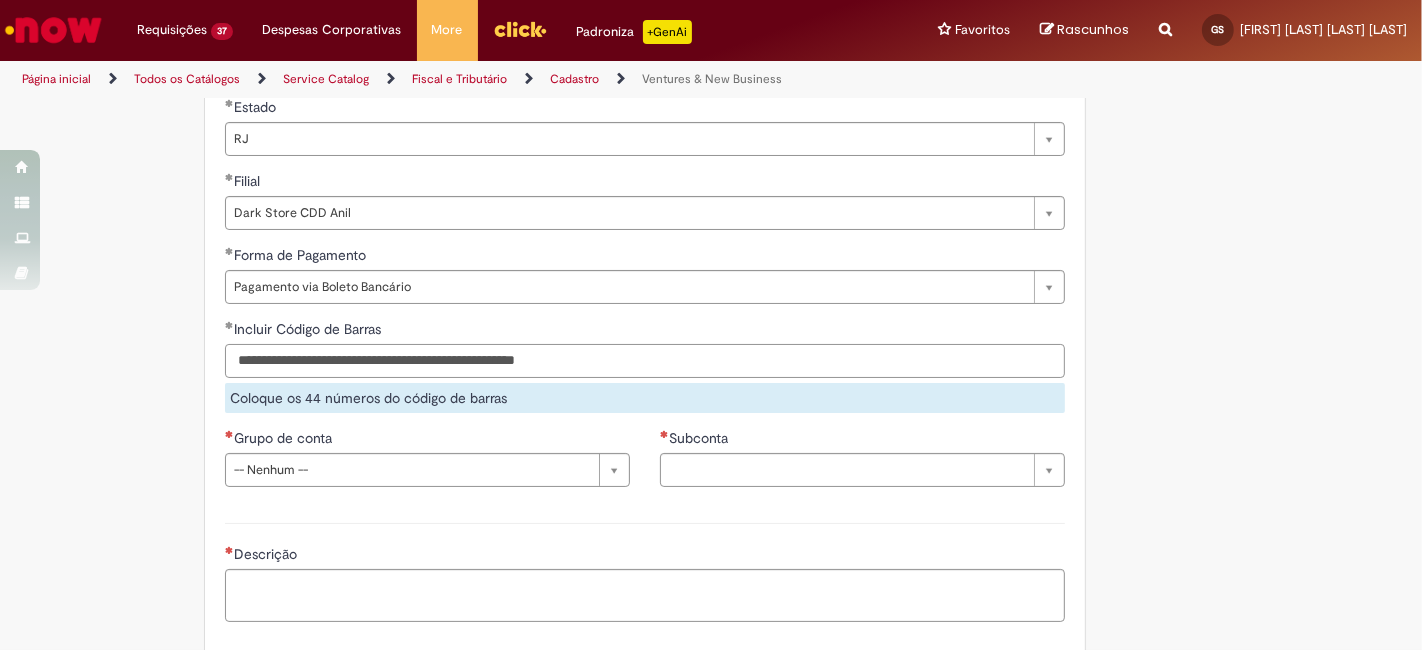 scroll, scrollTop: 1259, scrollLeft: 0, axis: vertical 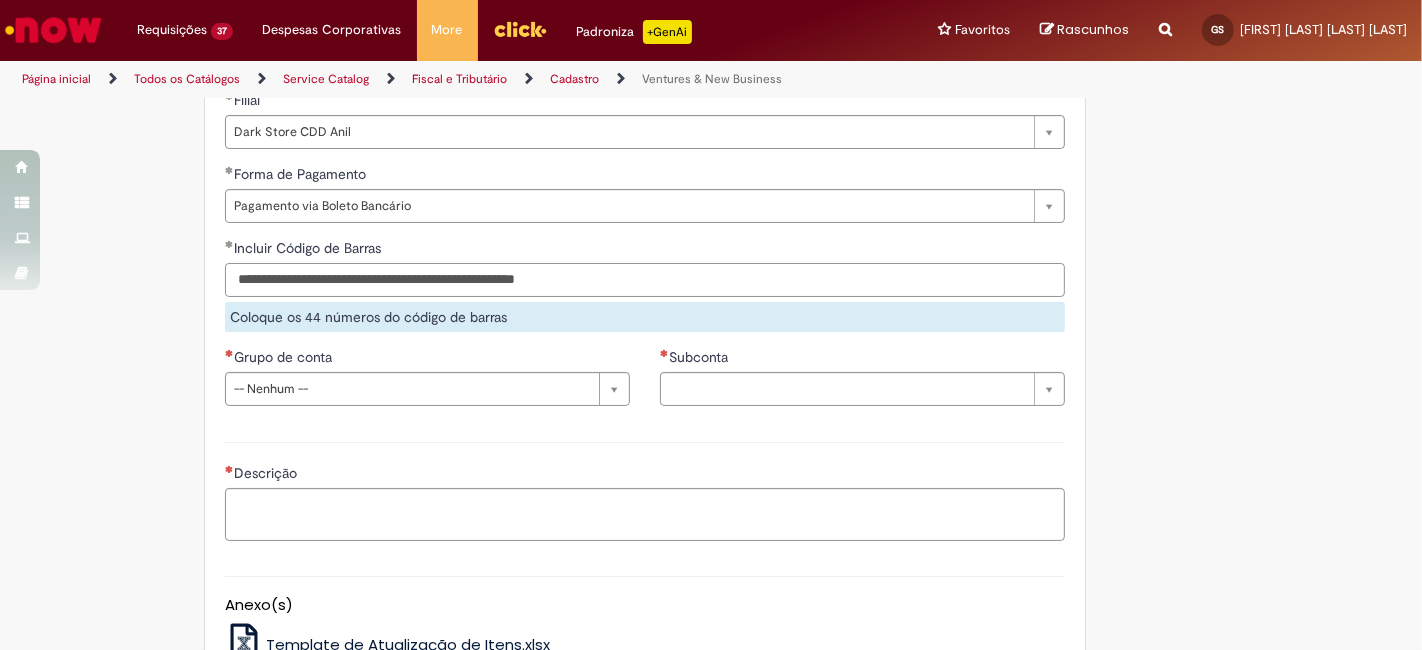 type on "**********" 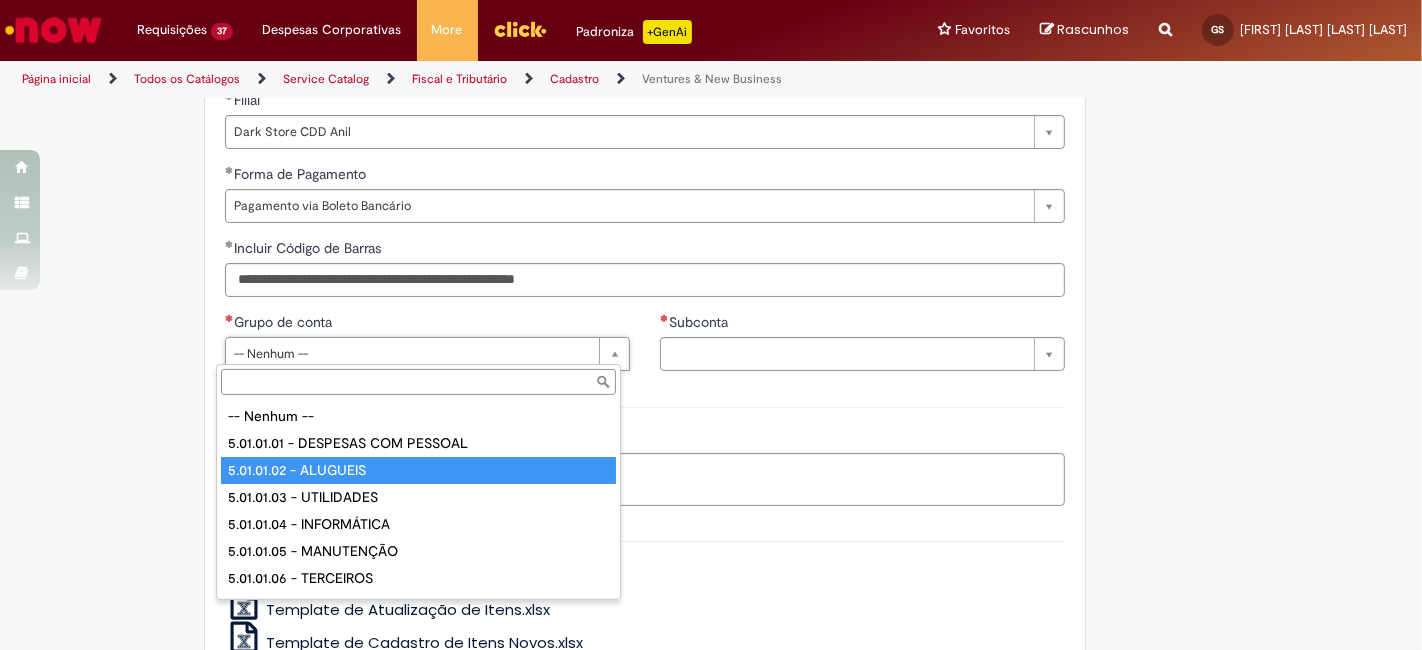 type on "**********" 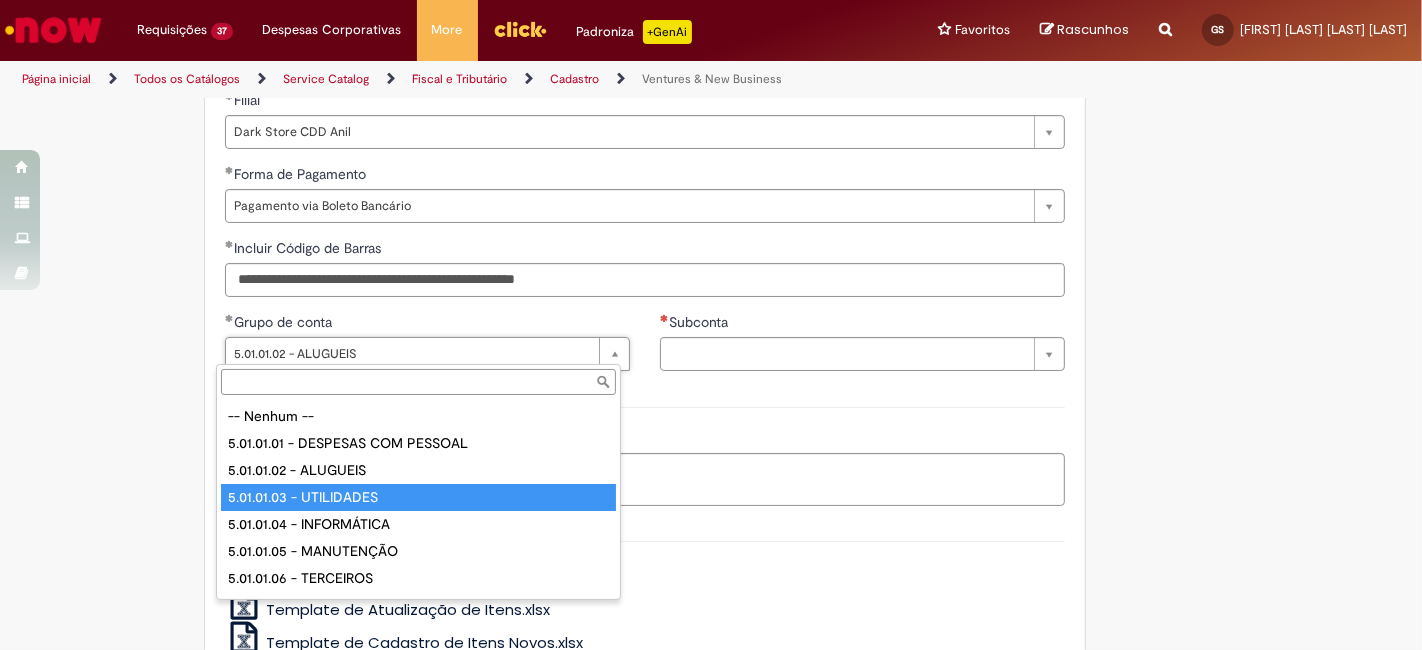 type on "**********" 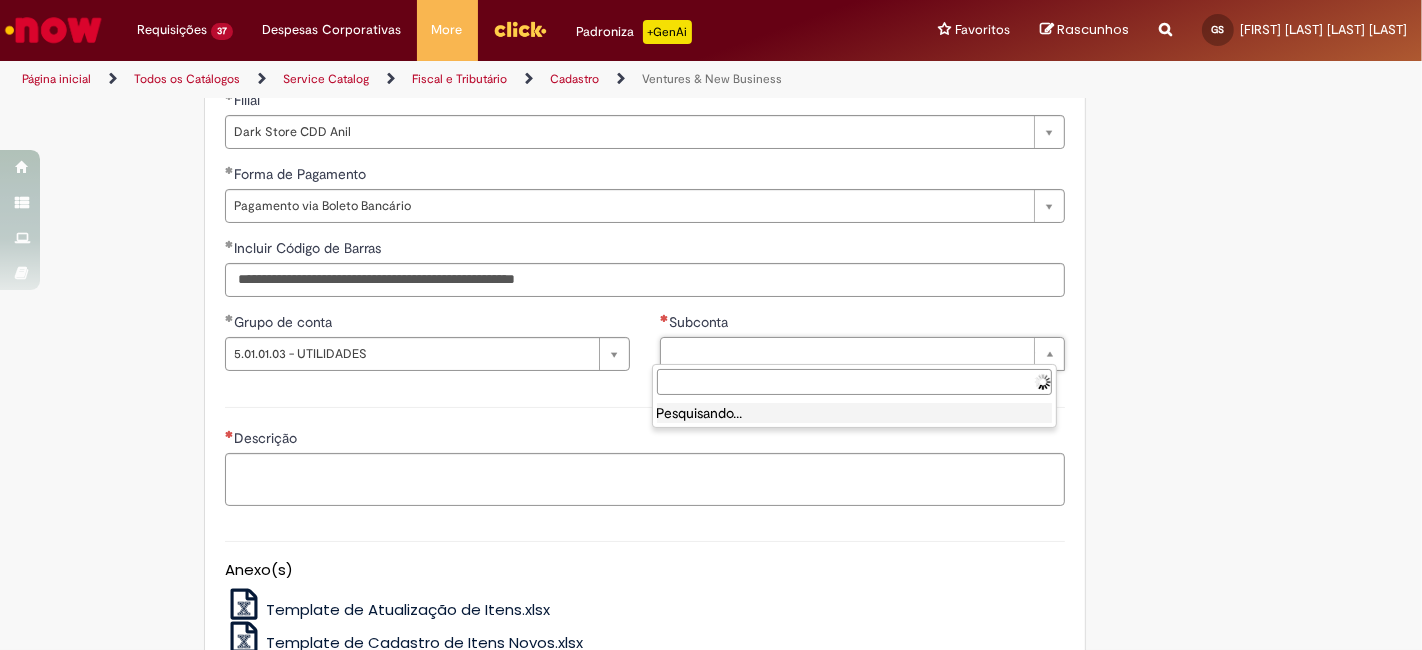 scroll, scrollTop: 0, scrollLeft: 0, axis: both 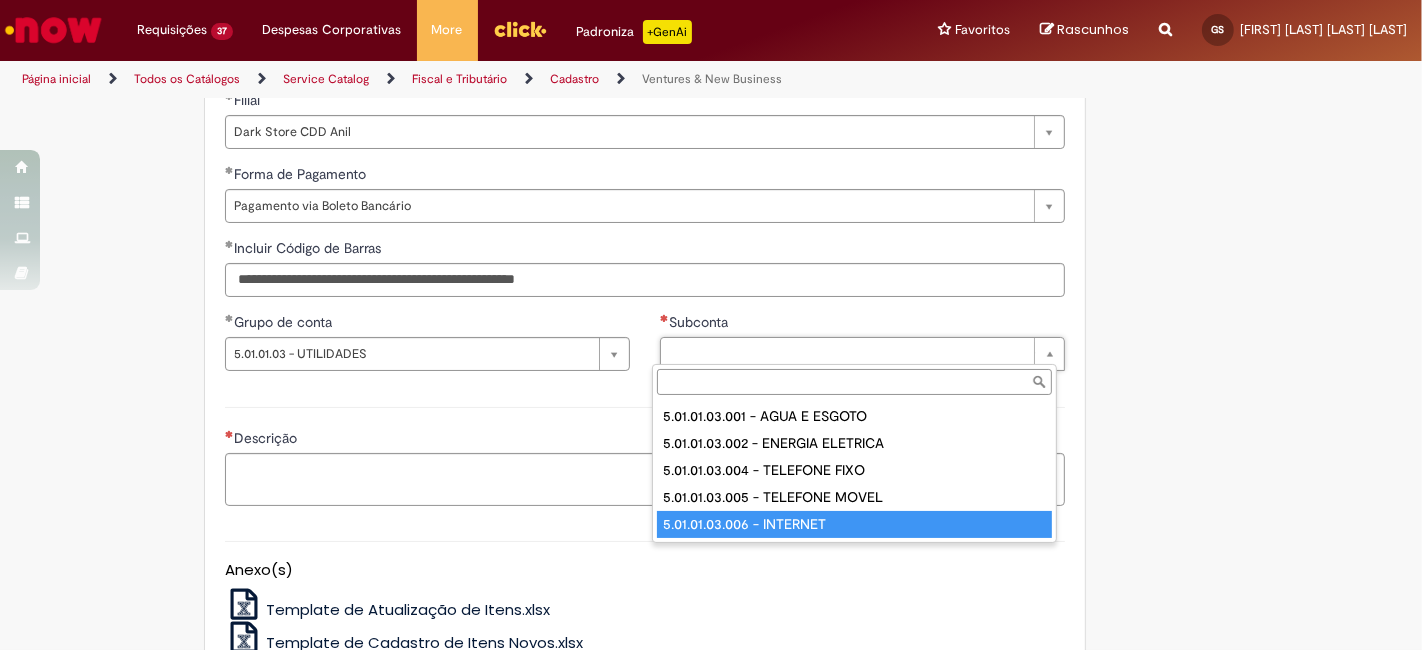 type on "**********" 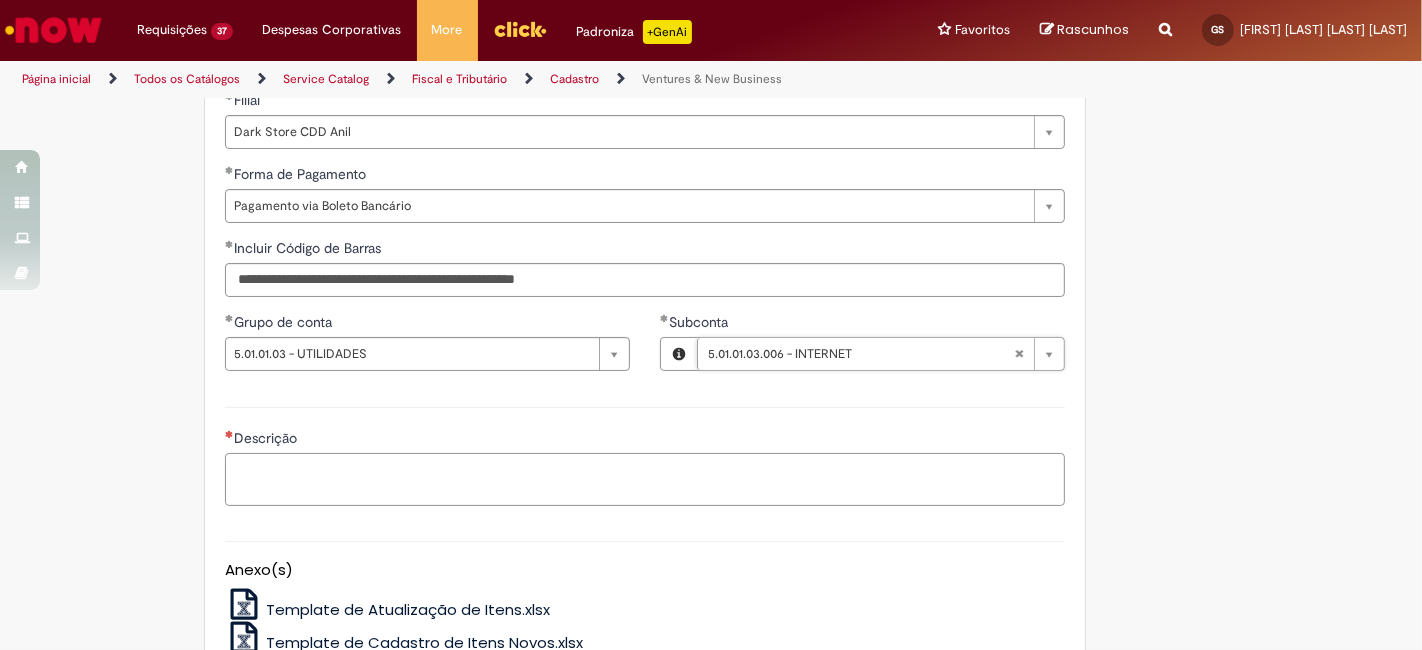 click on "Descrição" at bounding box center (645, 479) 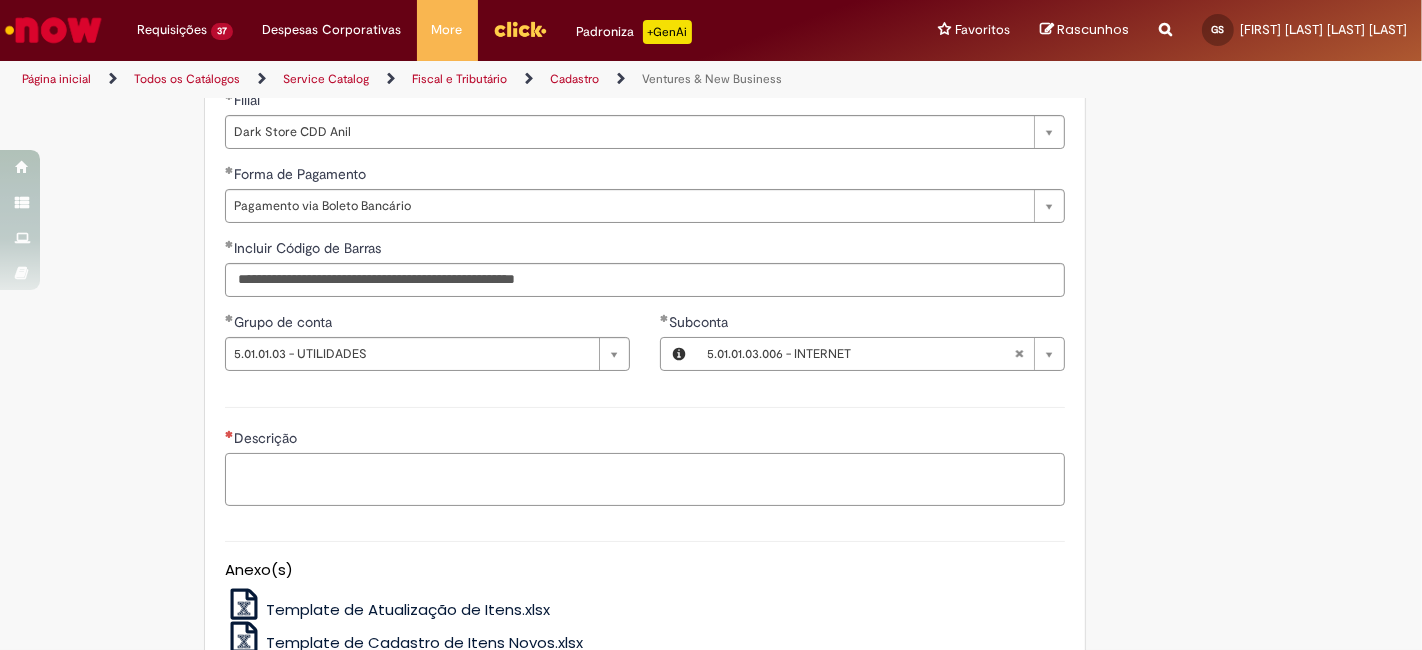 paste on "**********" 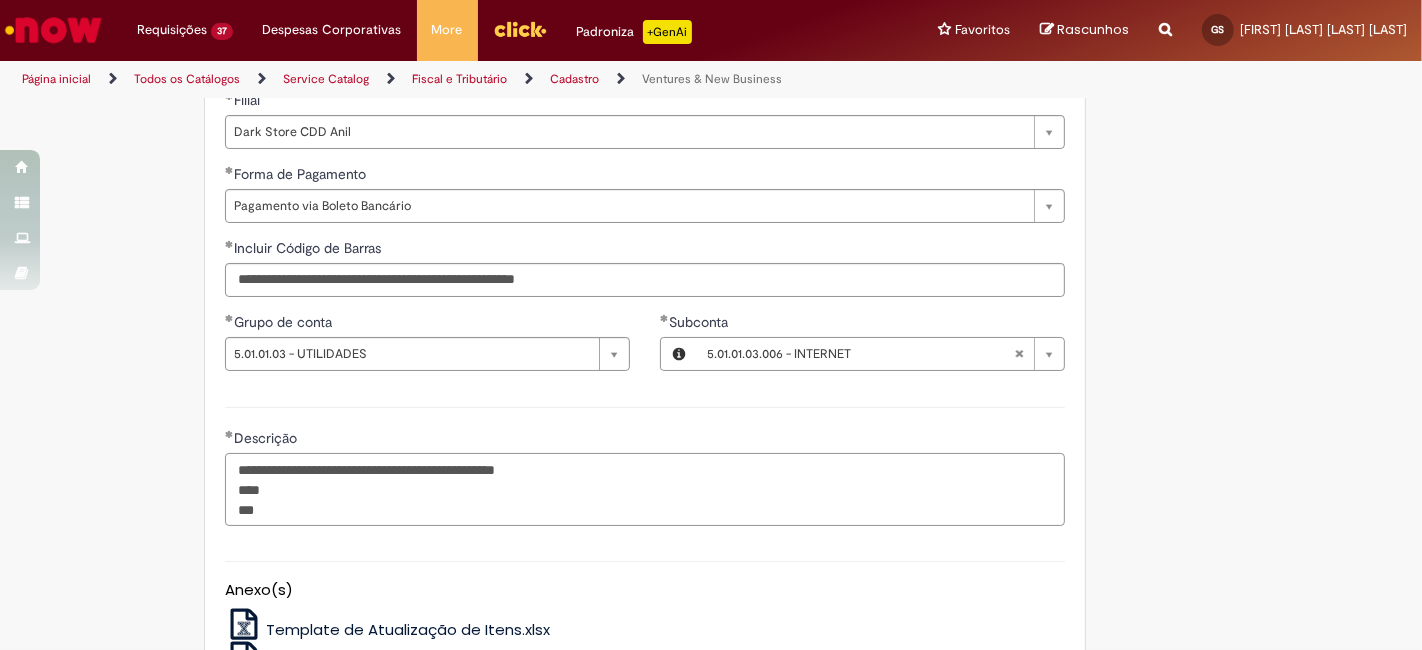 click on "**********" at bounding box center (645, 489) 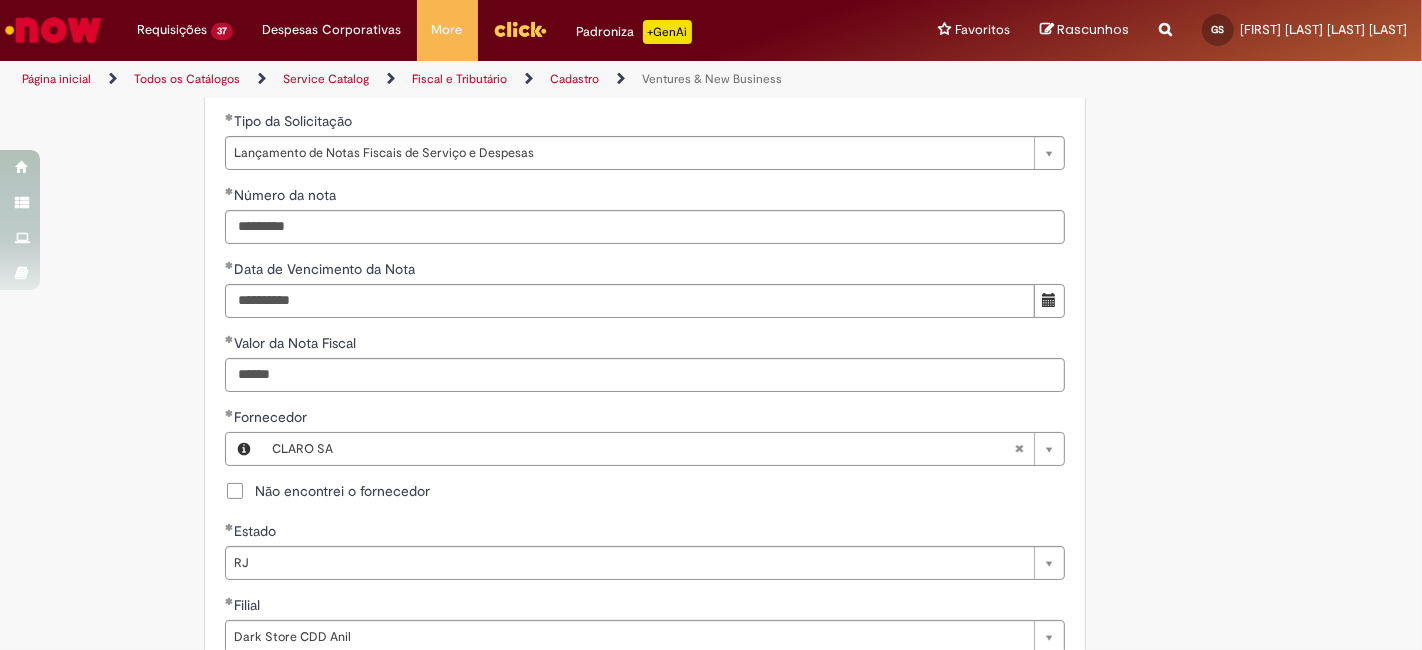 scroll, scrollTop: 740, scrollLeft: 0, axis: vertical 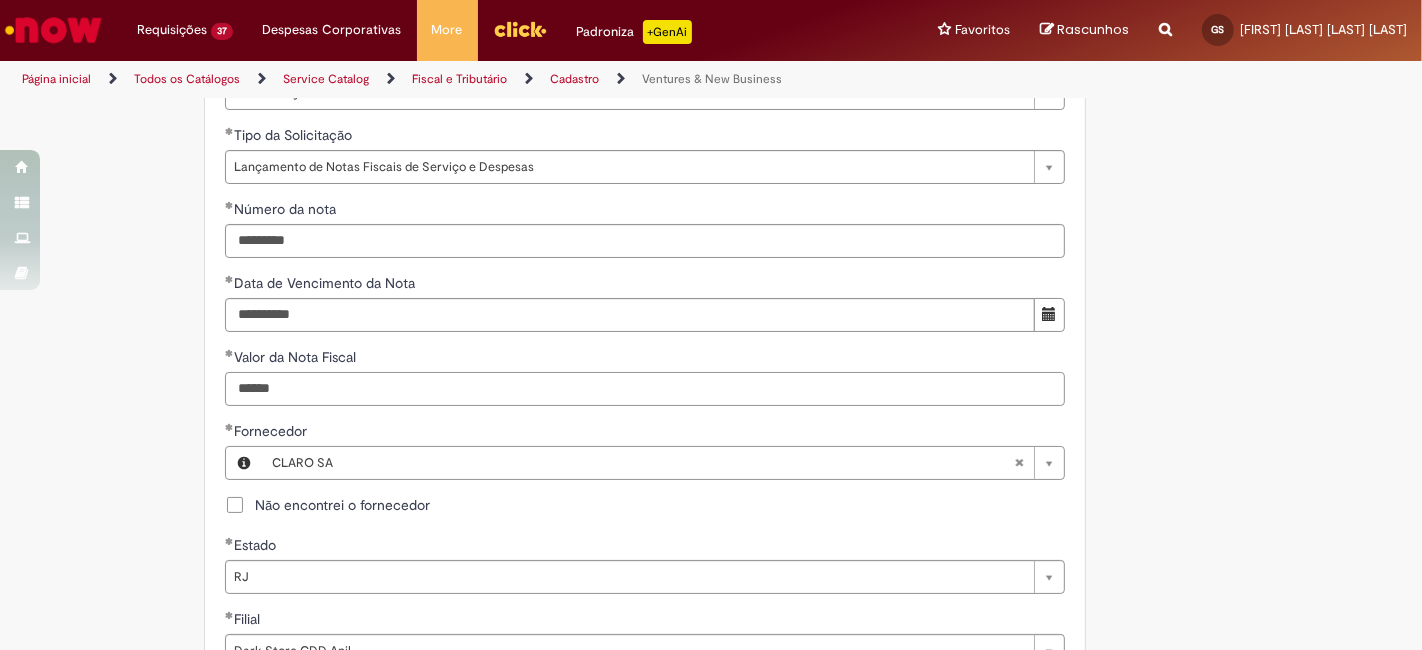 click on "******" at bounding box center [645, 389] 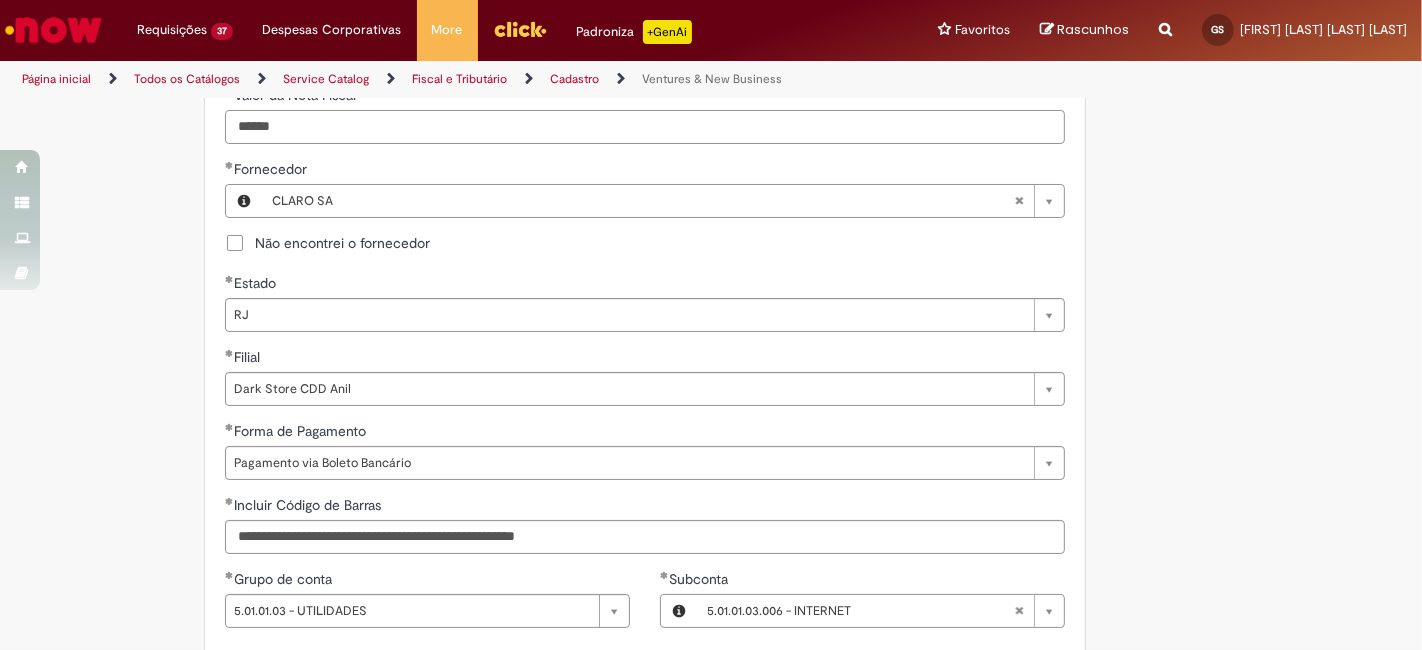scroll, scrollTop: 1185, scrollLeft: 0, axis: vertical 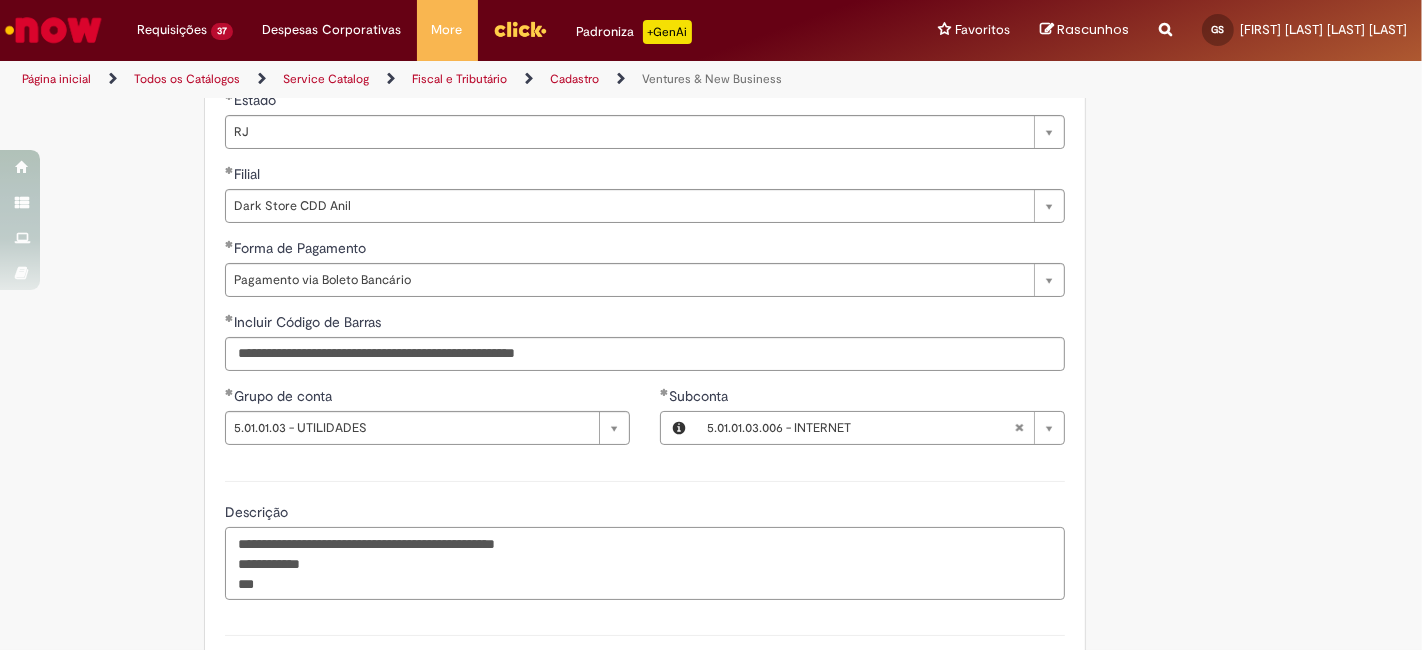 click on "**********" at bounding box center (645, 563) 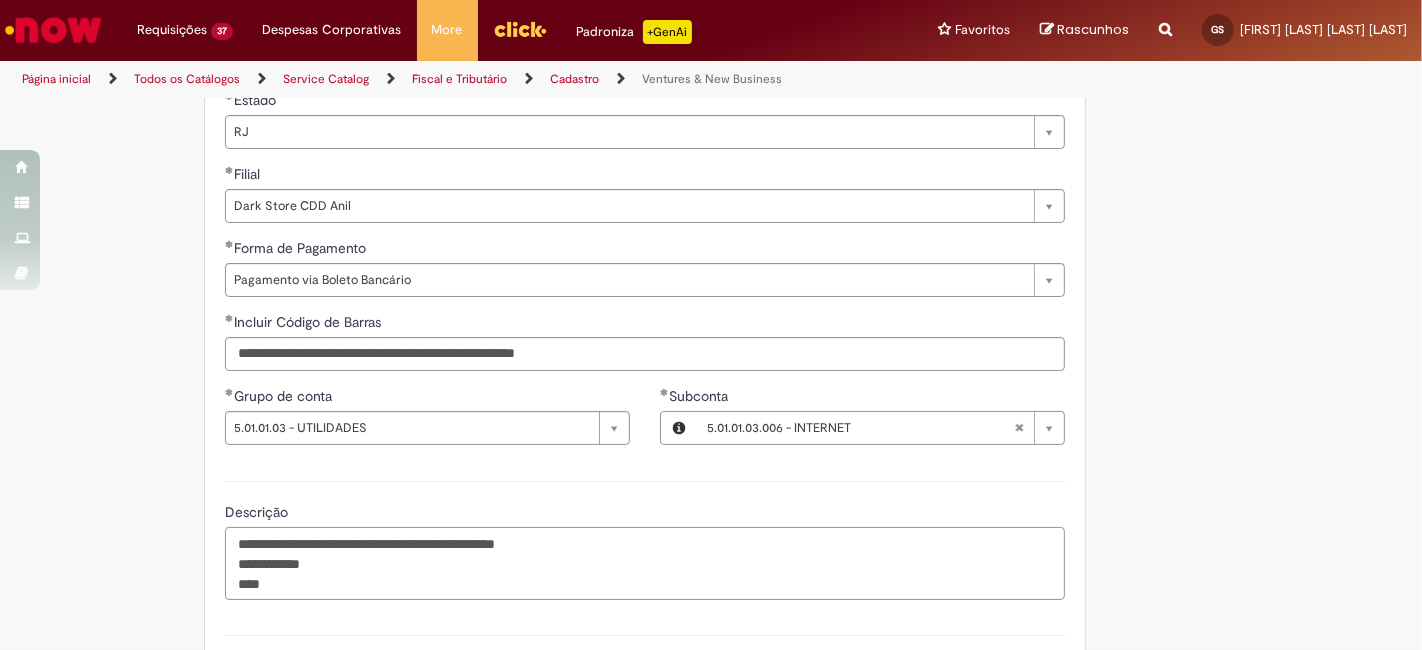 paste on "*******" 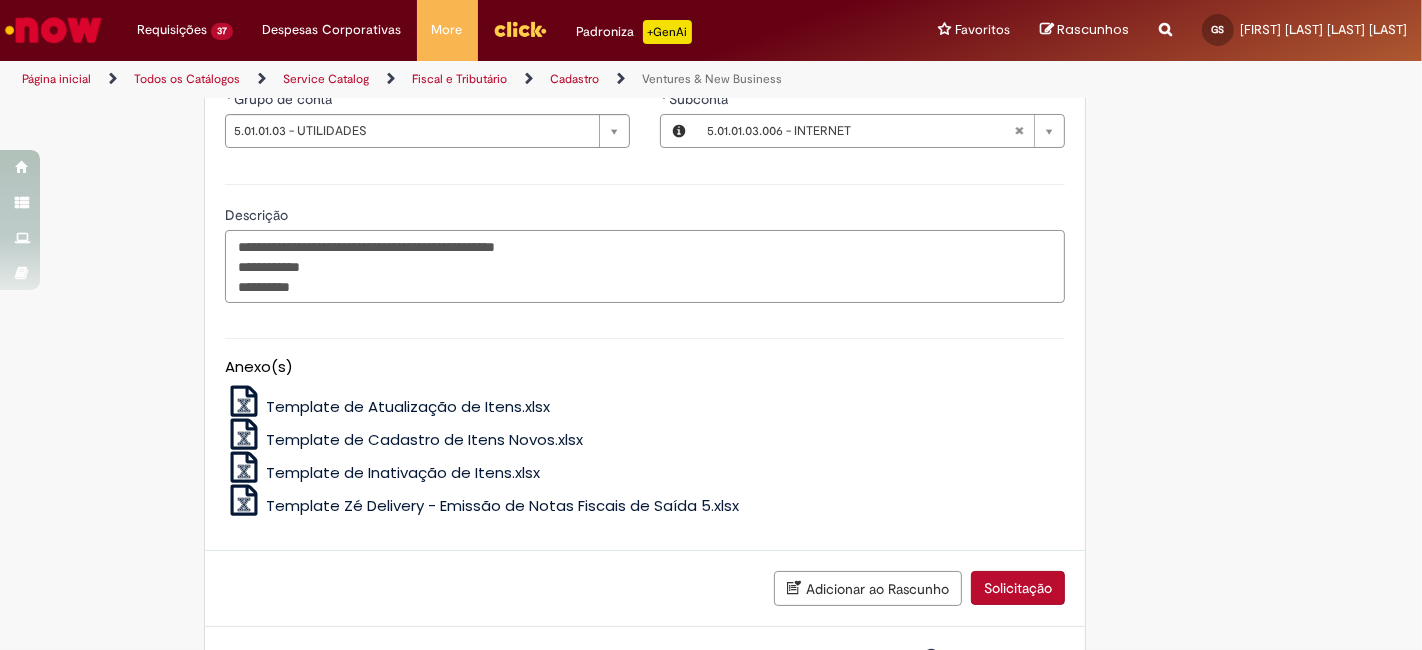 scroll, scrollTop: 1565, scrollLeft: 0, axis: vertical 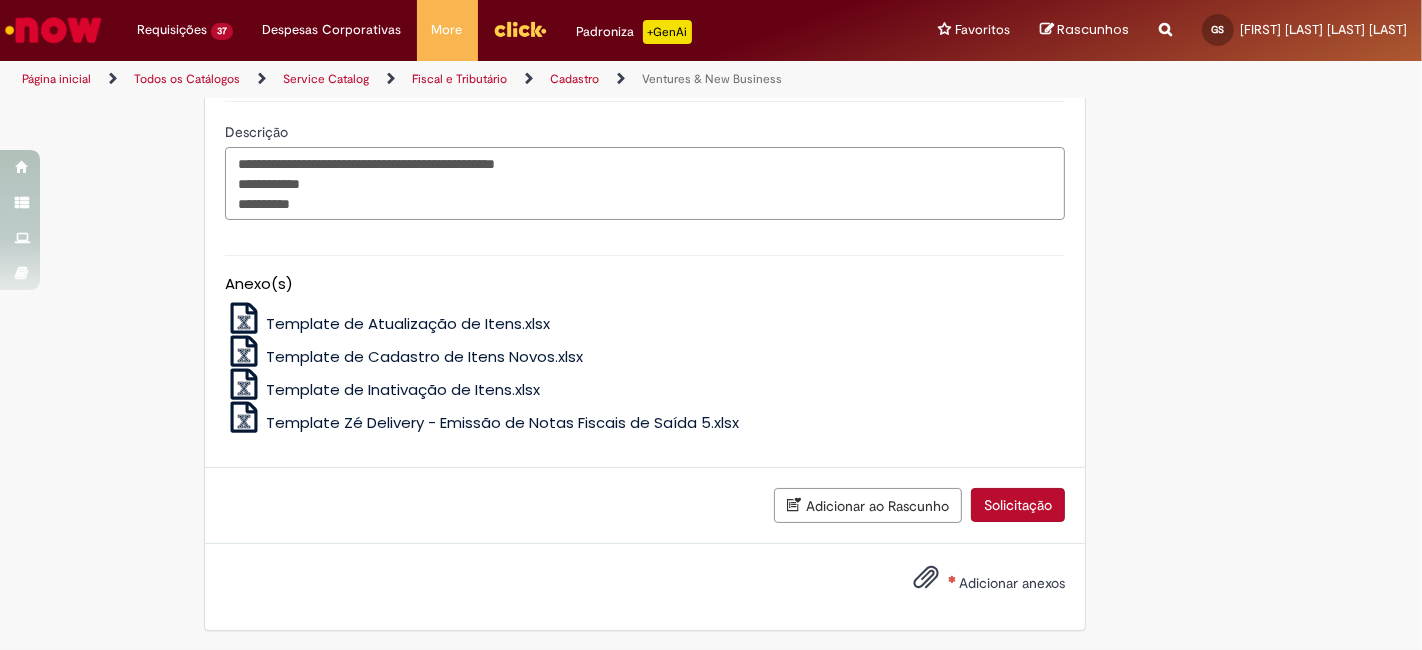 type on "**********" 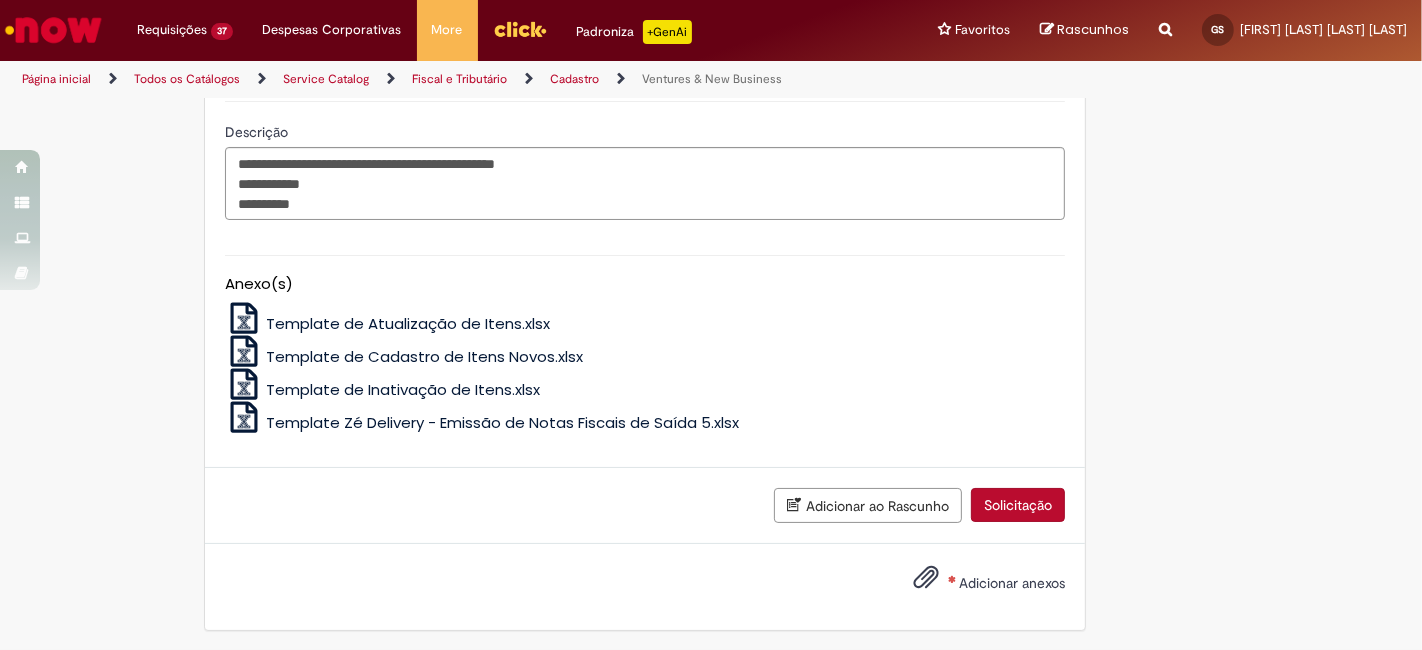 click on "Adicionar anexos" at bounding box center [974, 584] 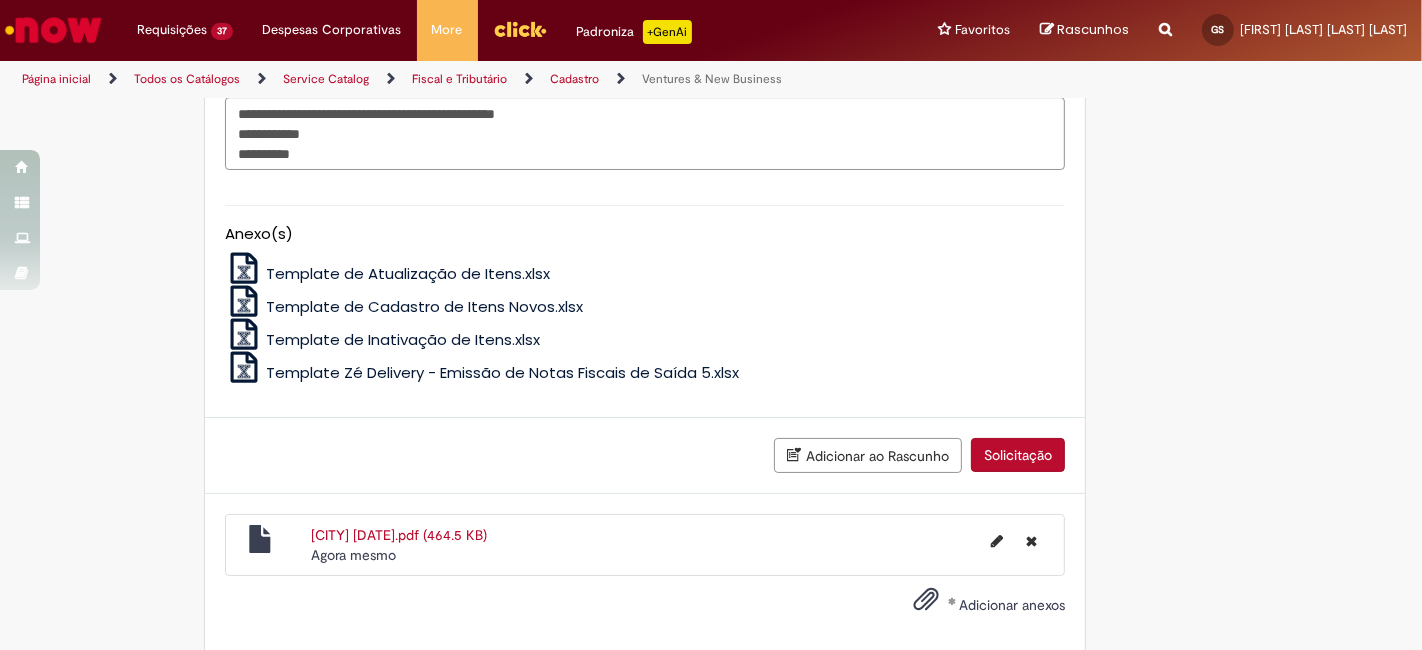 scroll, scrollTop: 1637, scrollLeft: 0, axis: vertical 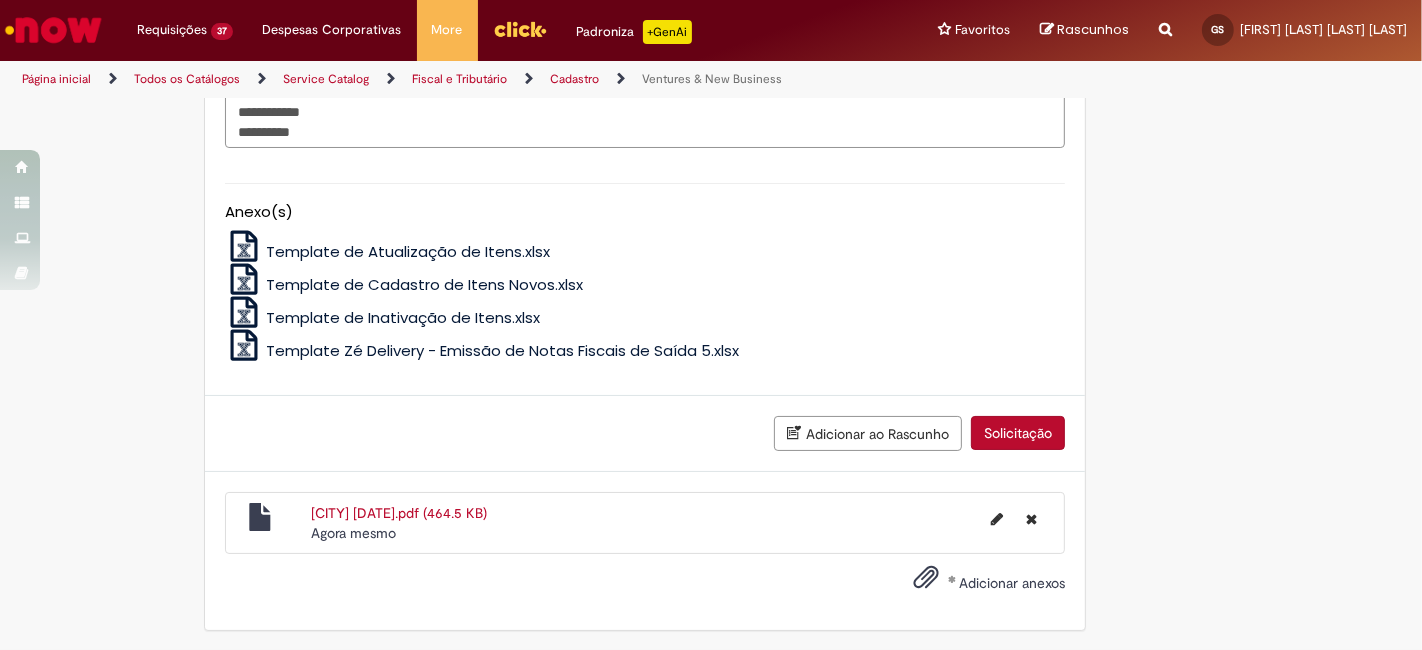 click on "Solicitação" at bounding box center (1018, 433) 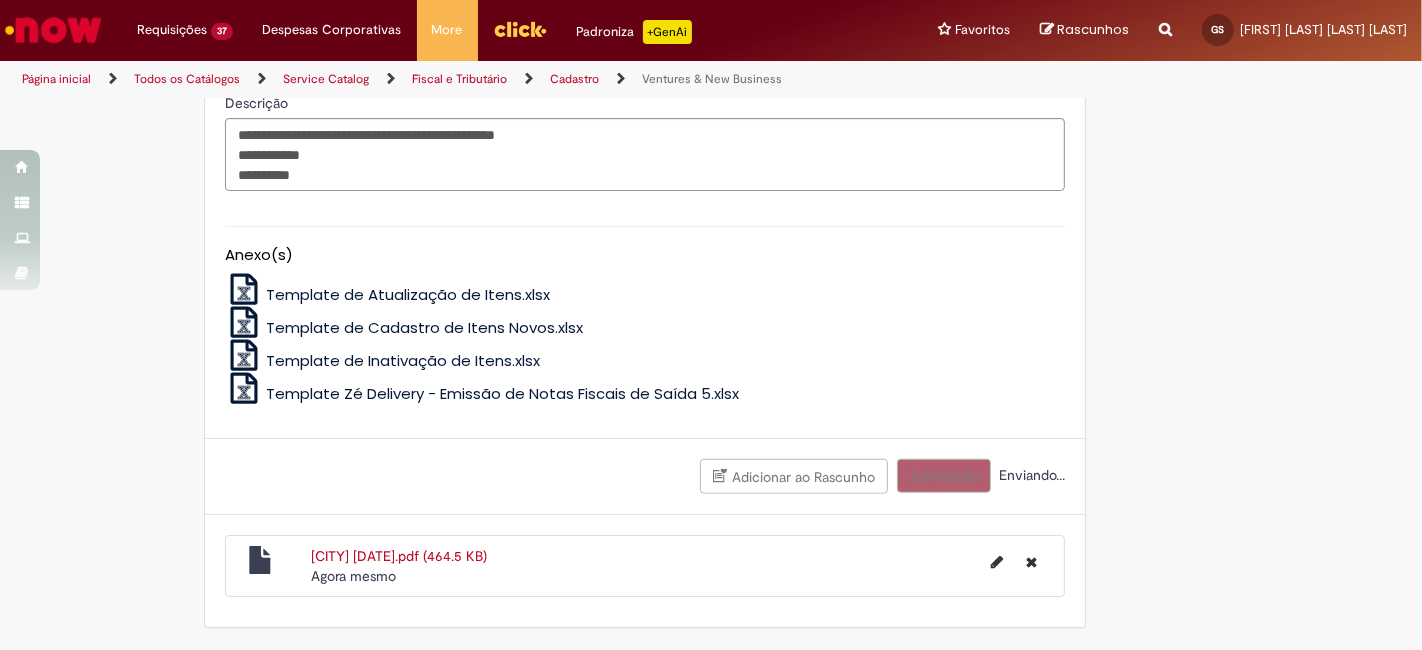 scroll, scrollTop: 1591, scrollLeft: 0, axis: vertical 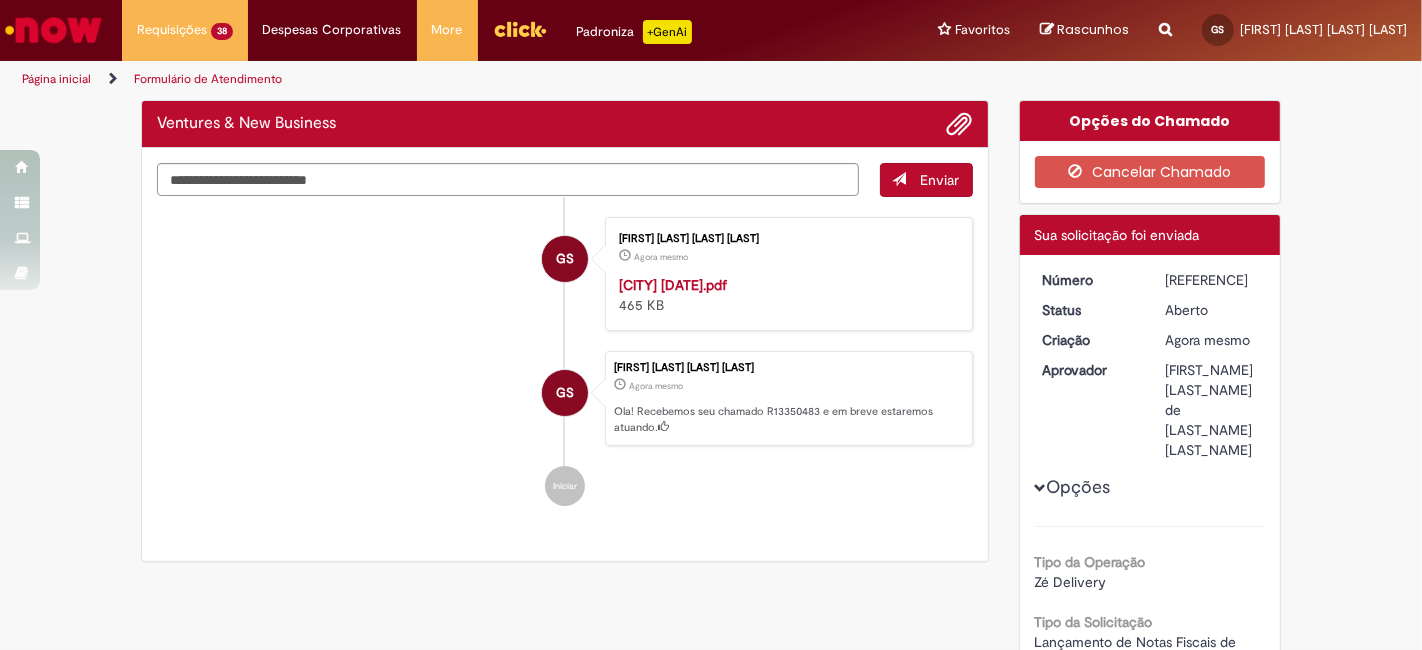 click on "[REFERENCE]" at bounding box center (1211, 280) 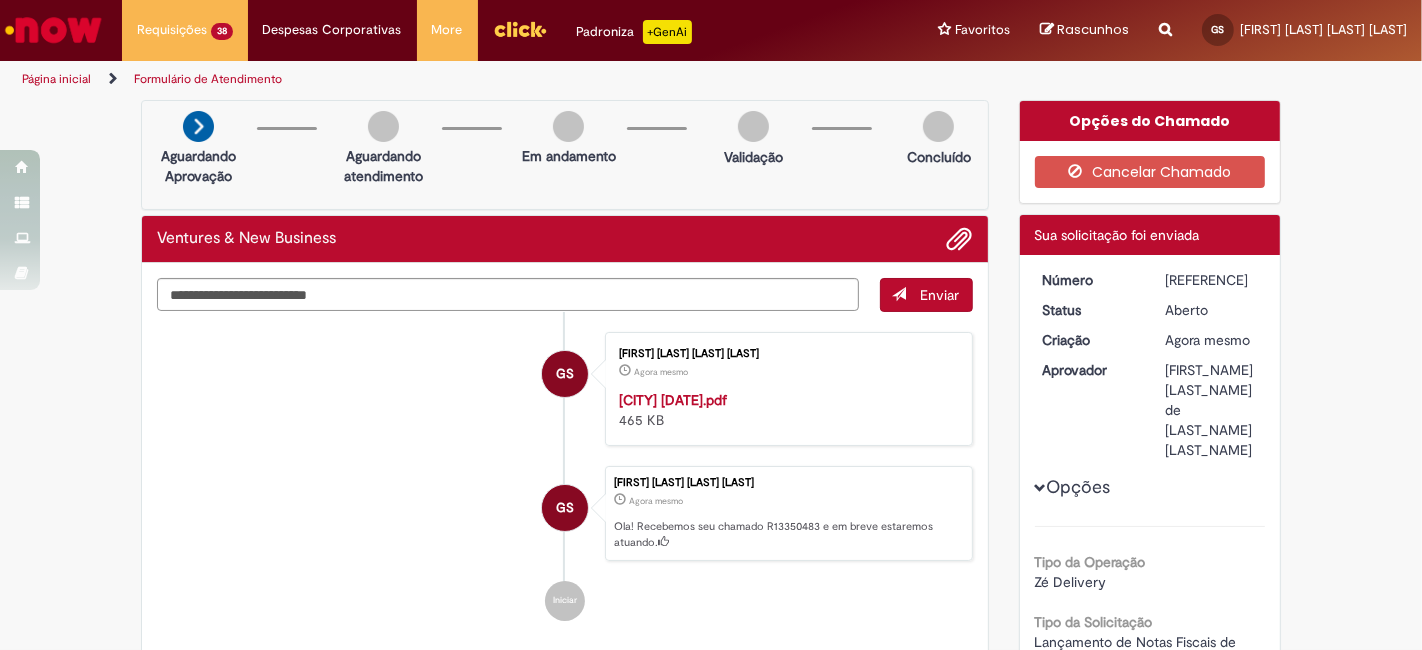 copy on "[REFERENCE]" 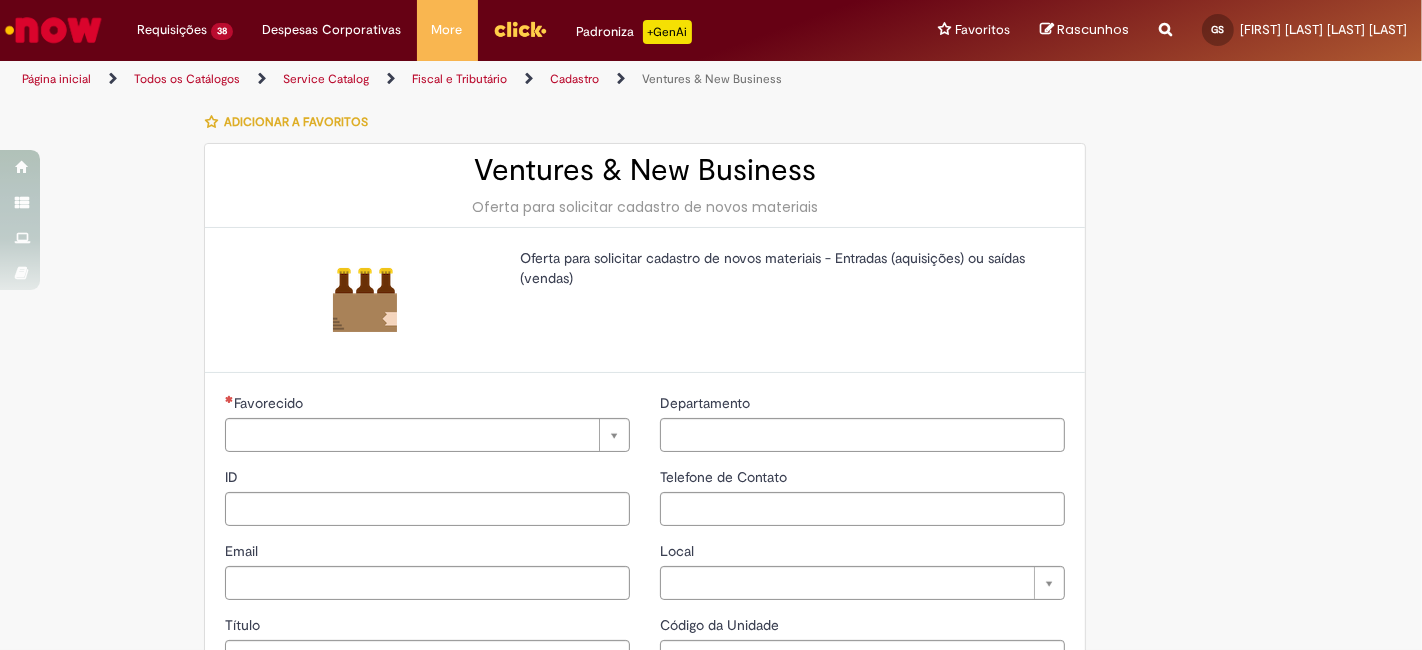 type on "********" 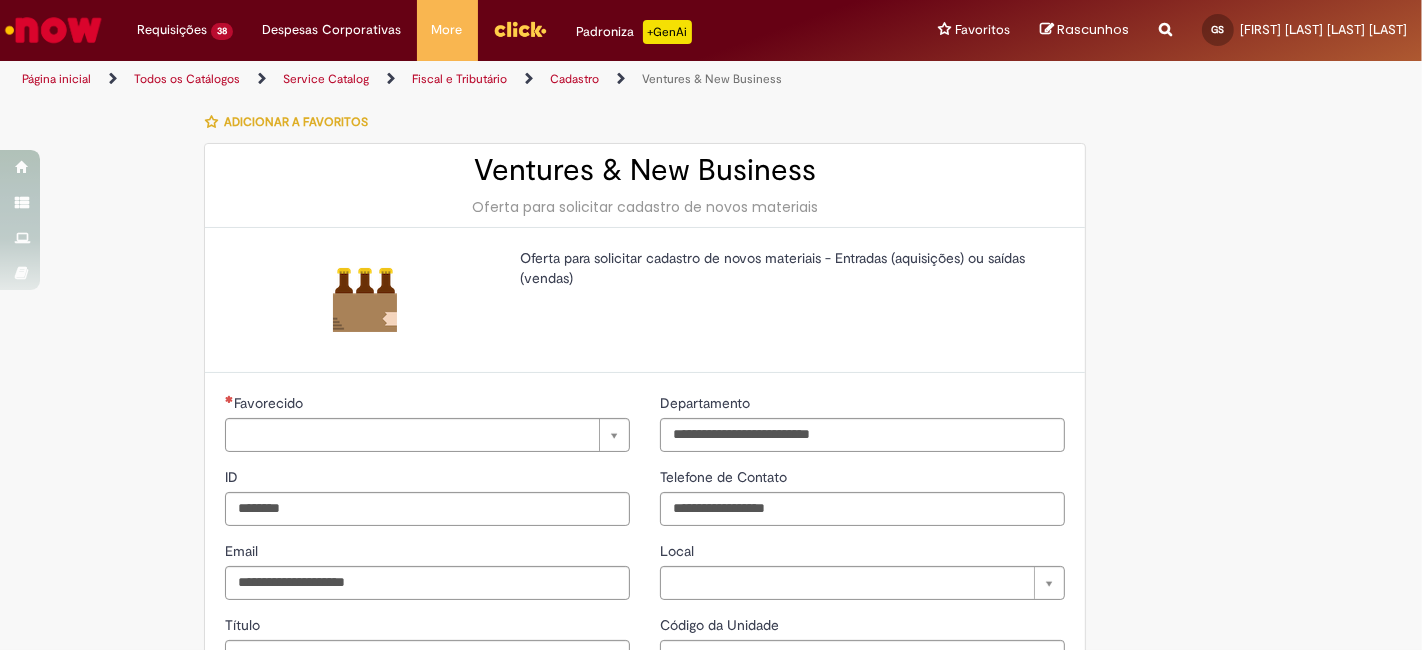 type on "**********" 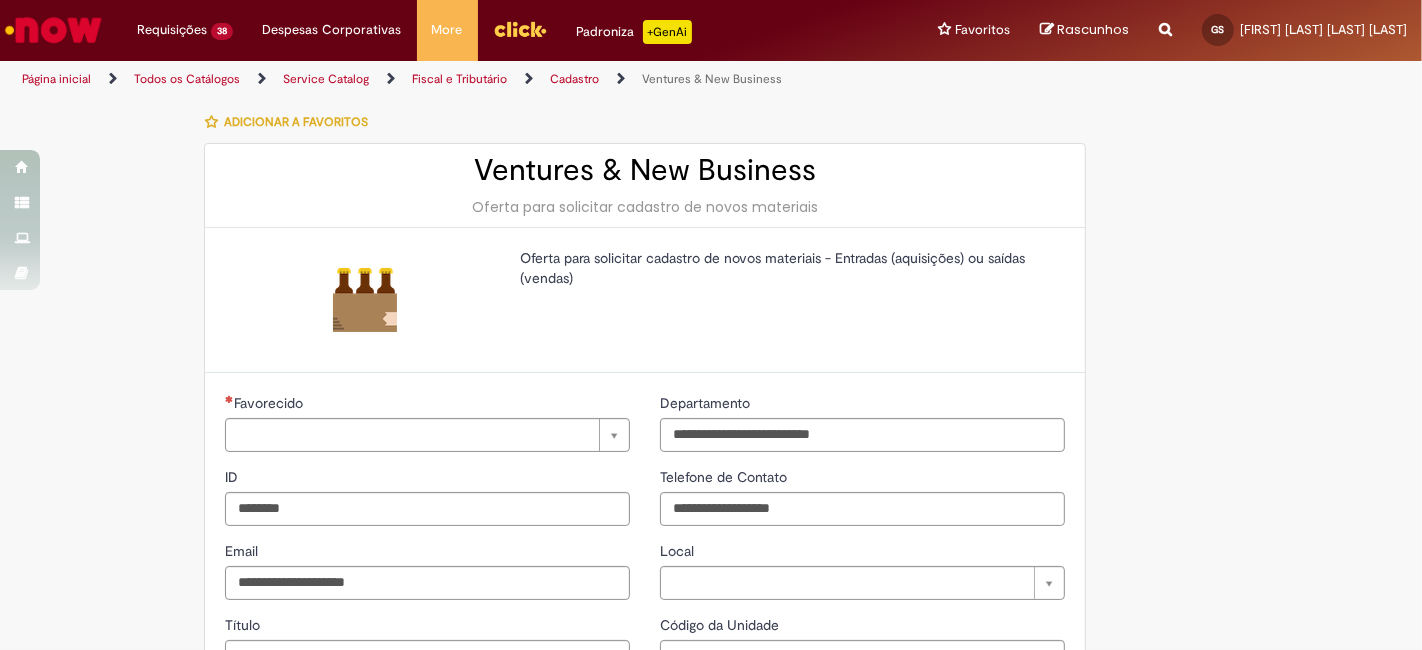 scroll, scrollTop: 370, scrollLeft: 0, axis: vertical 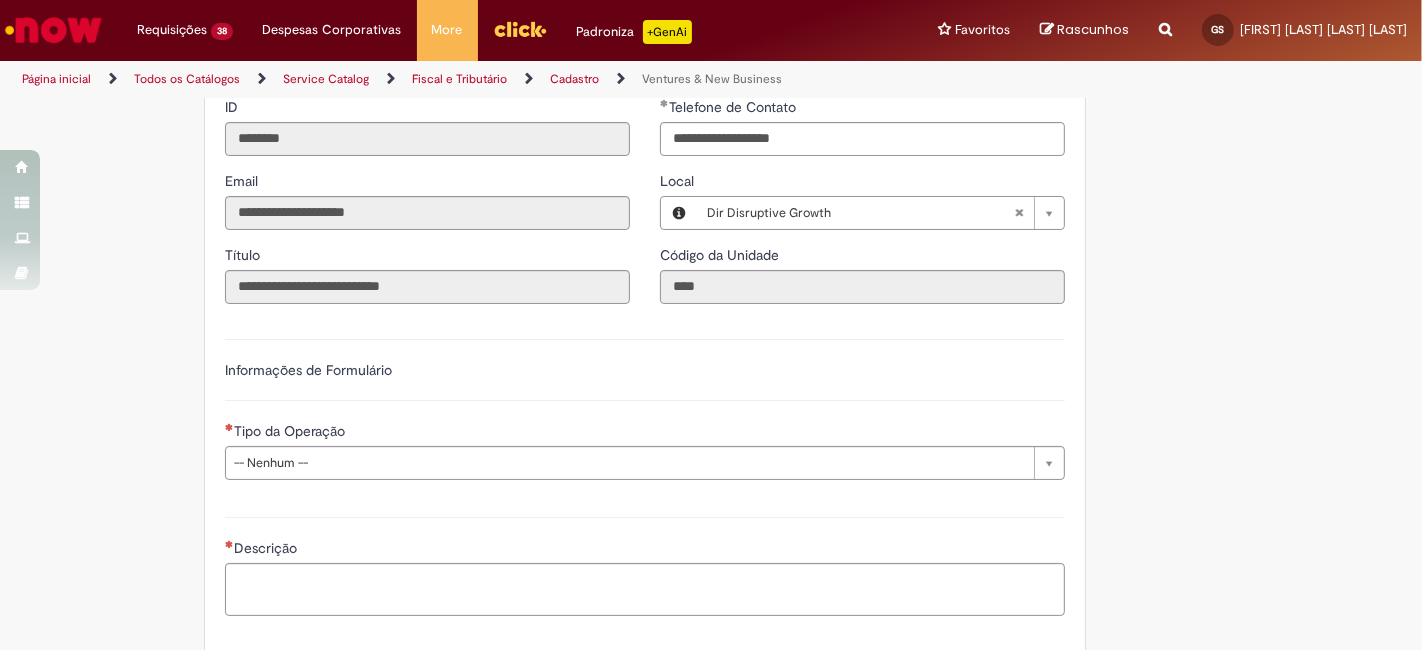 type on "**********" 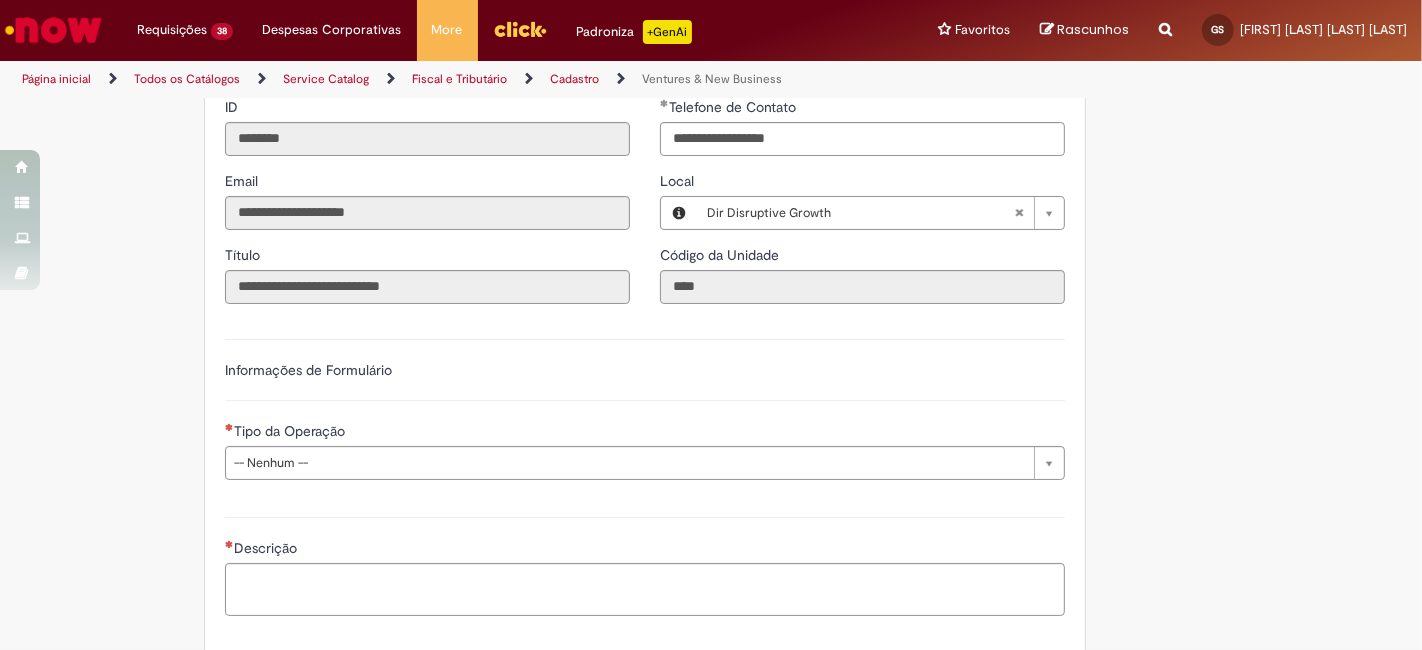 type on "**********" 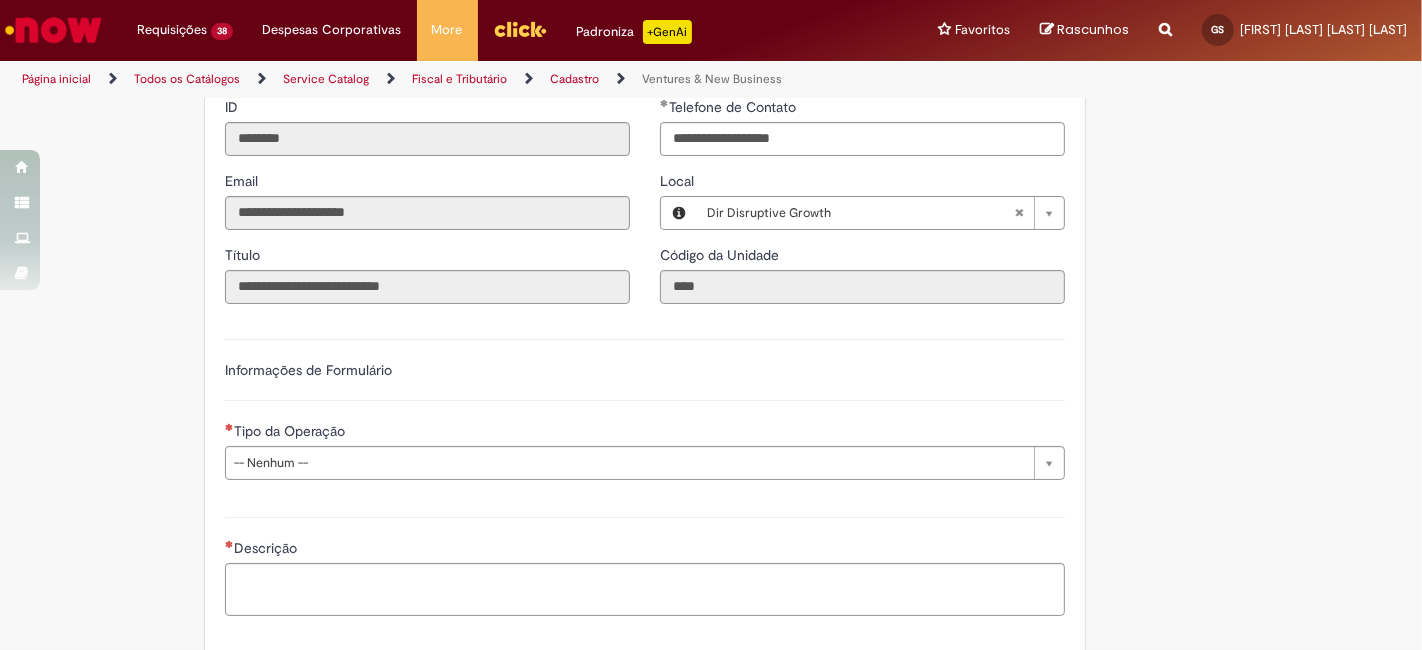 type 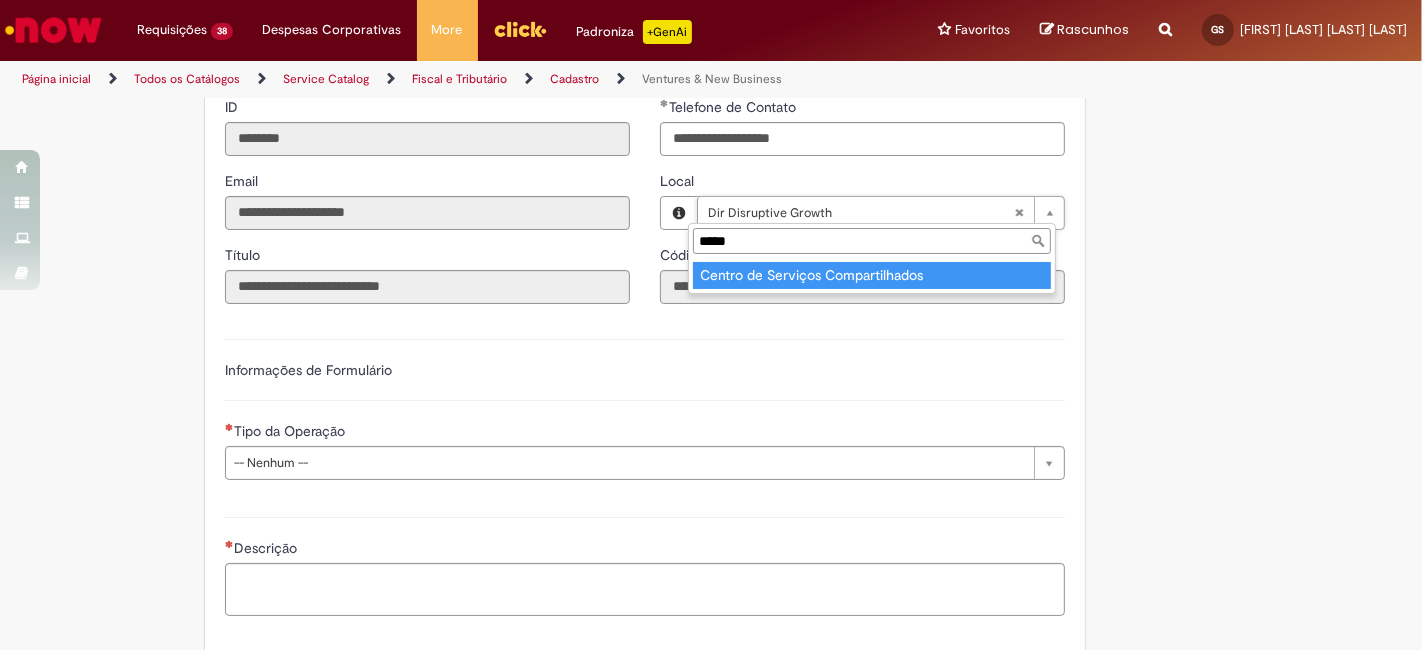 type on "*****" 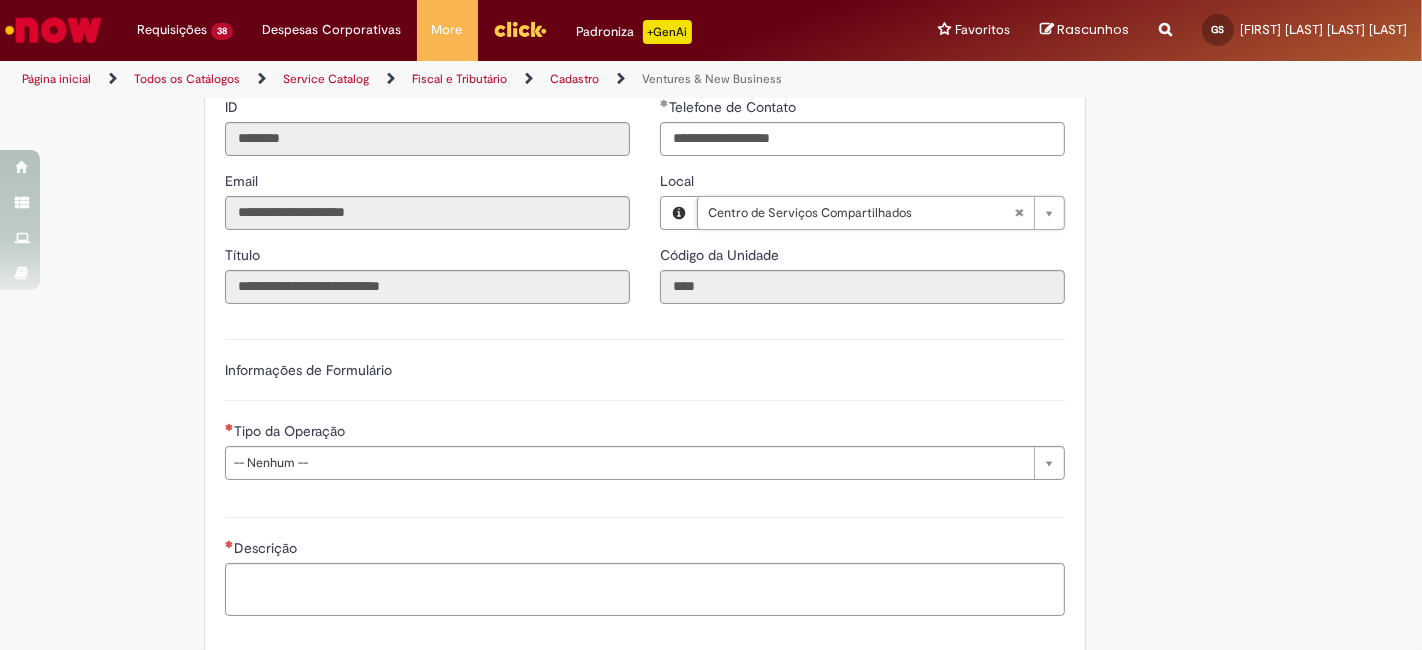 type on "****" 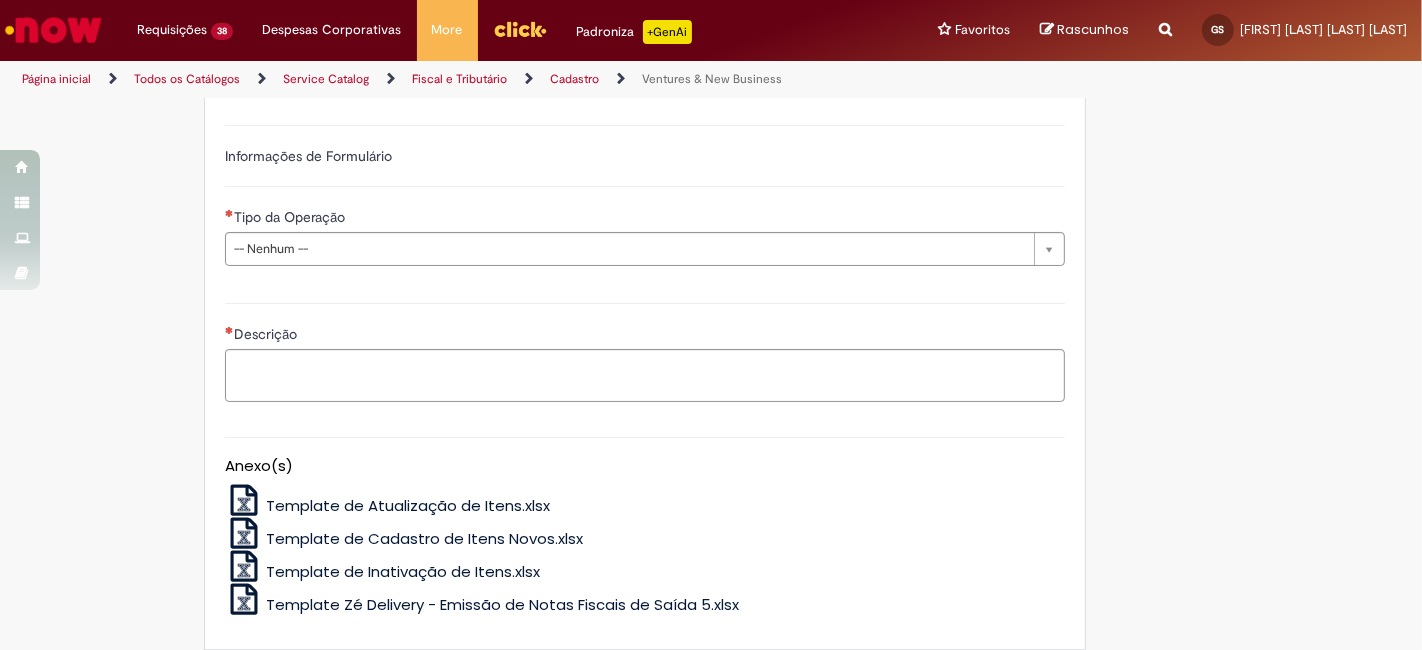 scroll, scrollTop: 592, scrollLeft: 0, axis: vertical 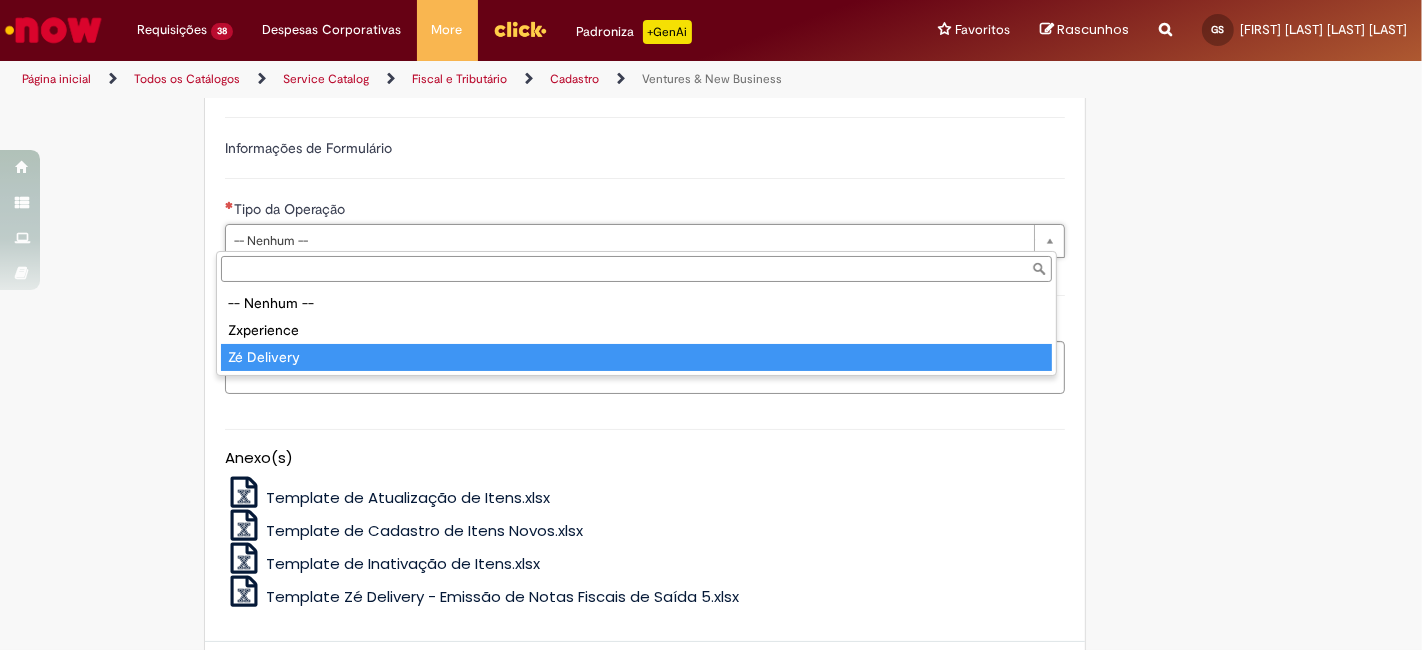 type on "**********" 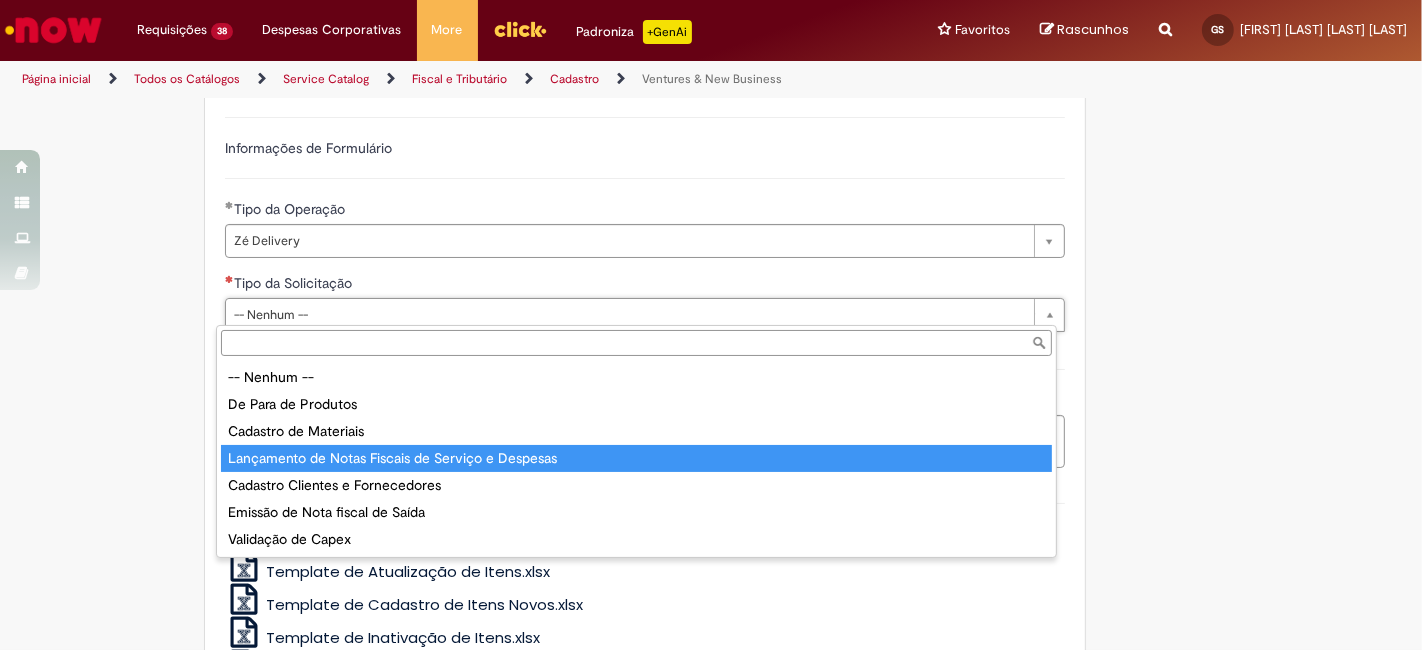 type on "**********" 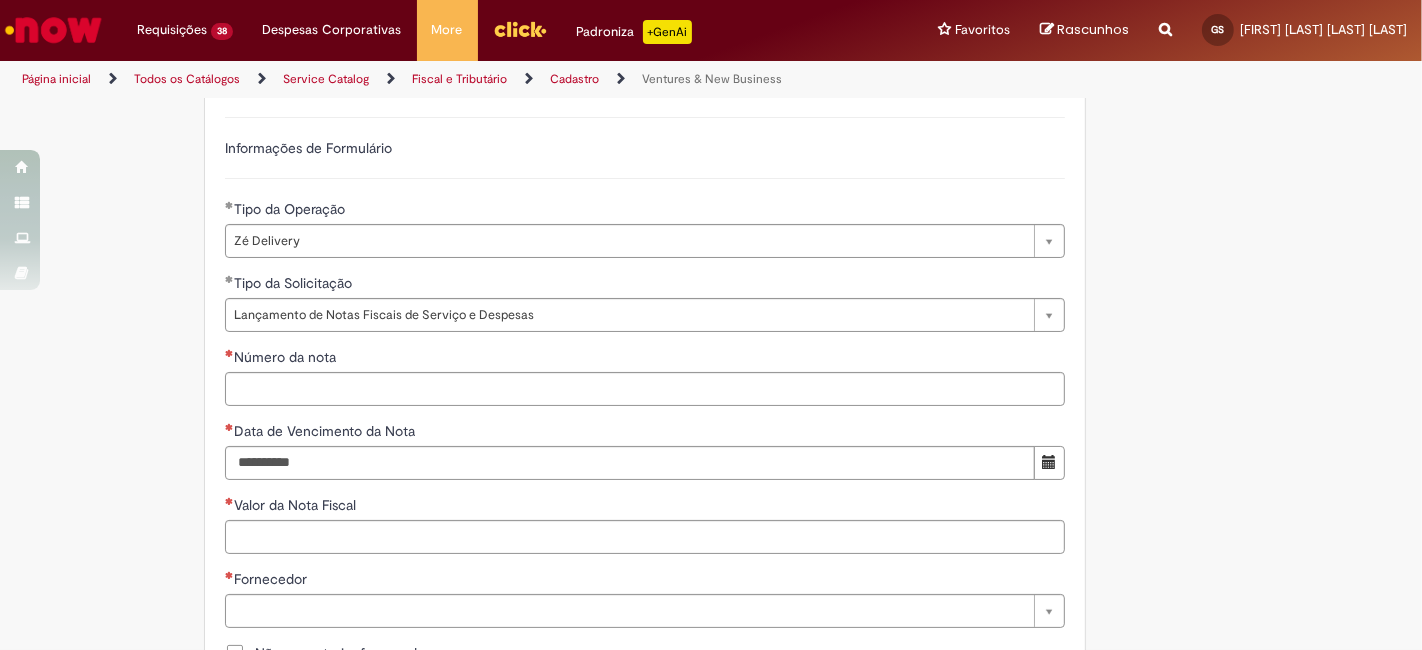 click on "Número da nota" at bounding box center (645, 359) 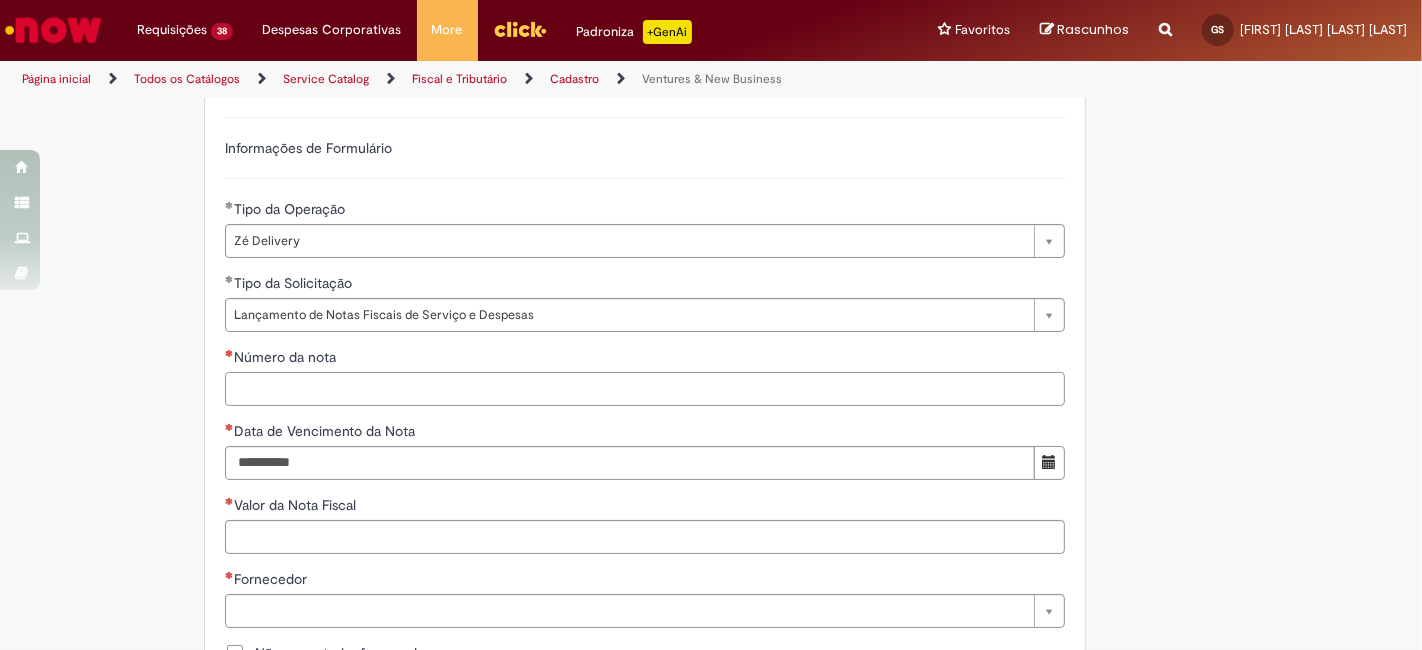 click on "Número da nota" at bounding box center (645, 389) 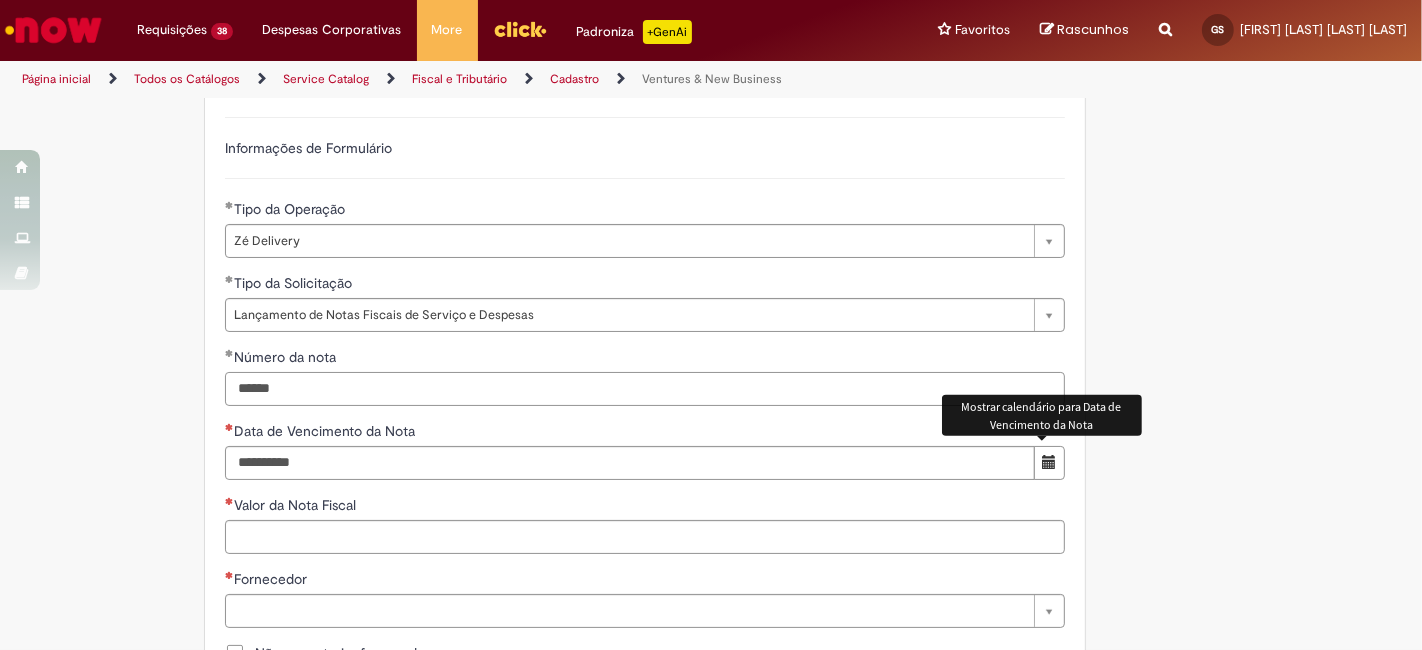 type on "******" 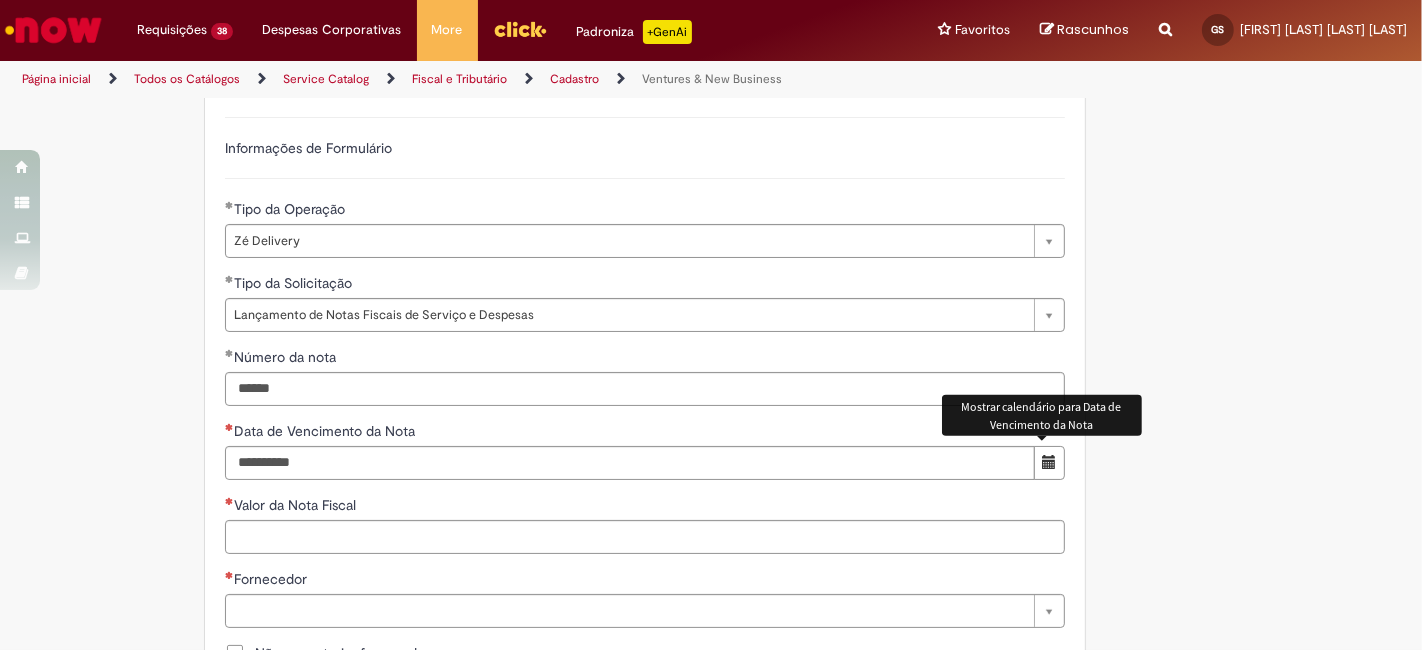 click at bounding box center [1049, 462] 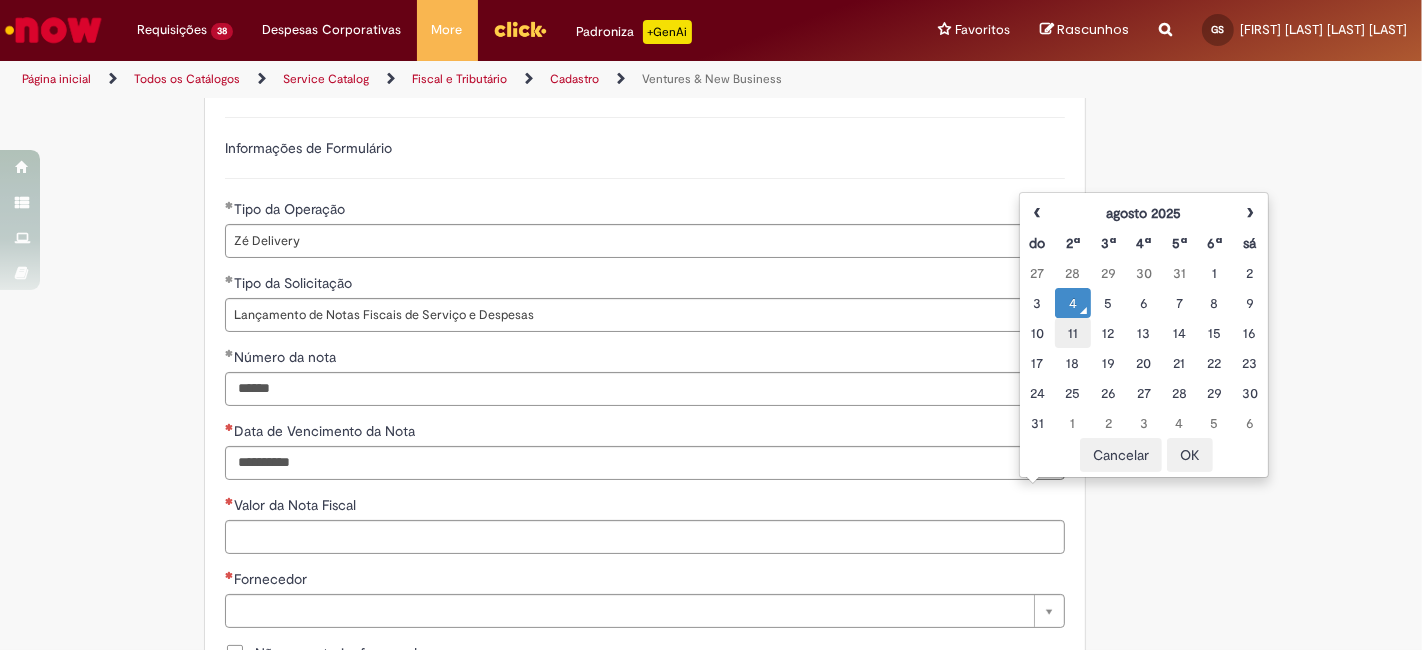 click on "11" at bounding box center [1072, 333] 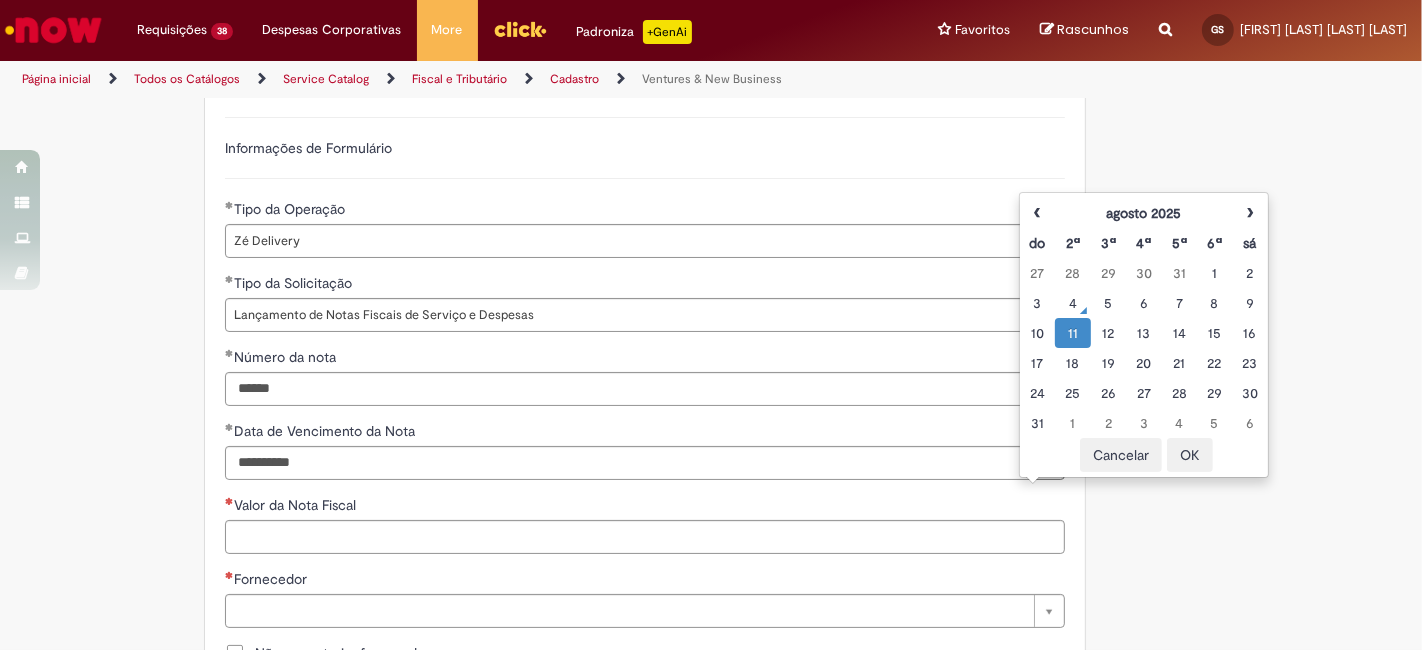 click on "OK" at bounding box center (1190, 455) 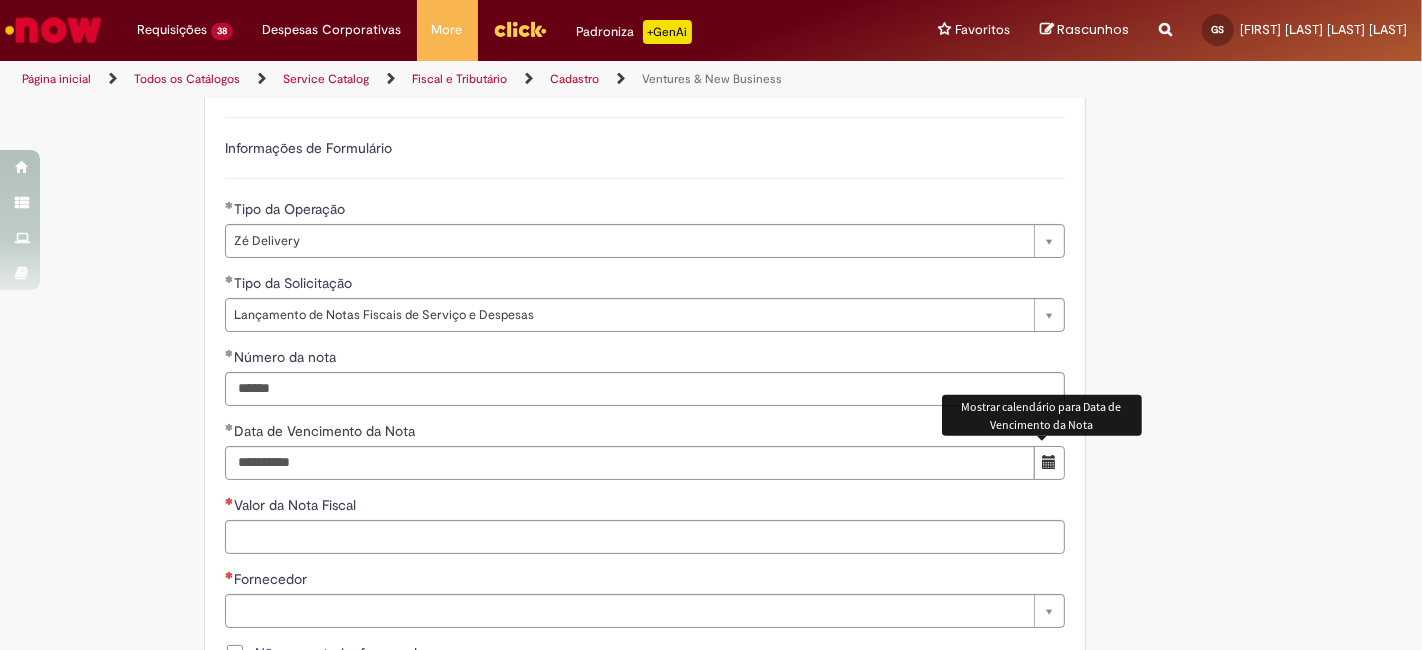 type 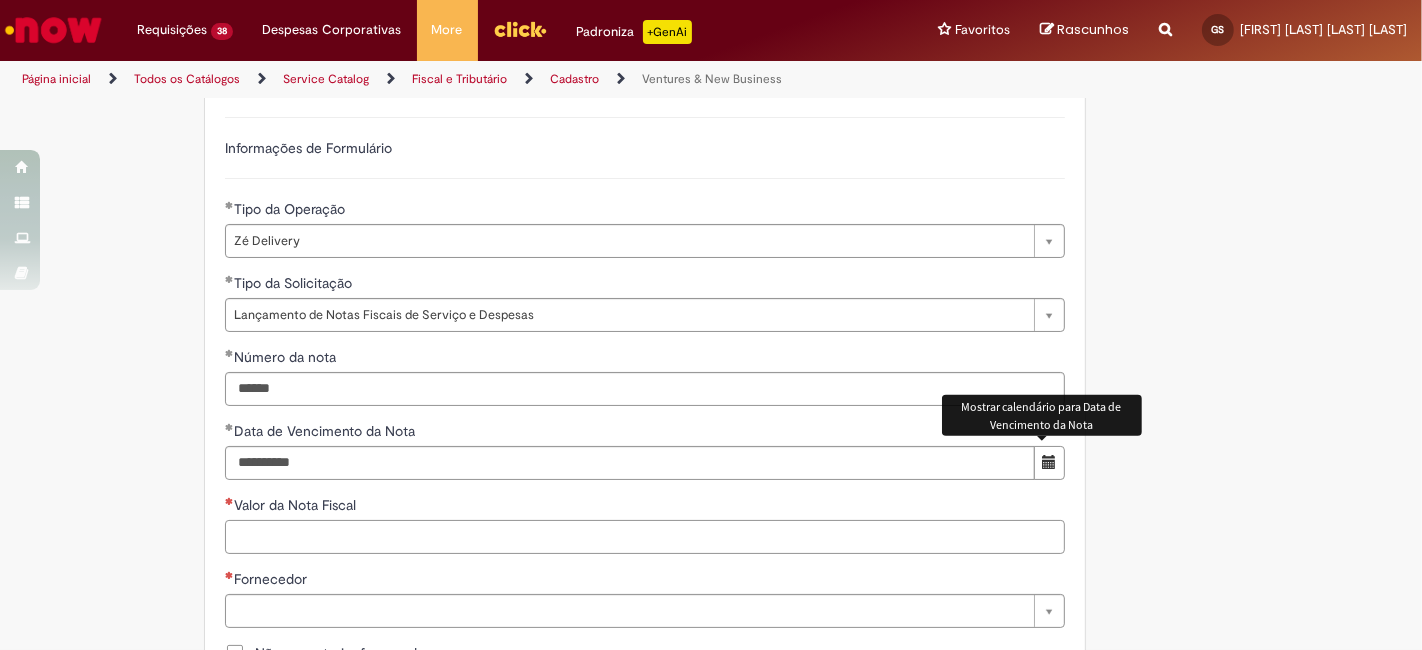 click on "Valor da Nota Fiscal" at bounding box center (645, 537) 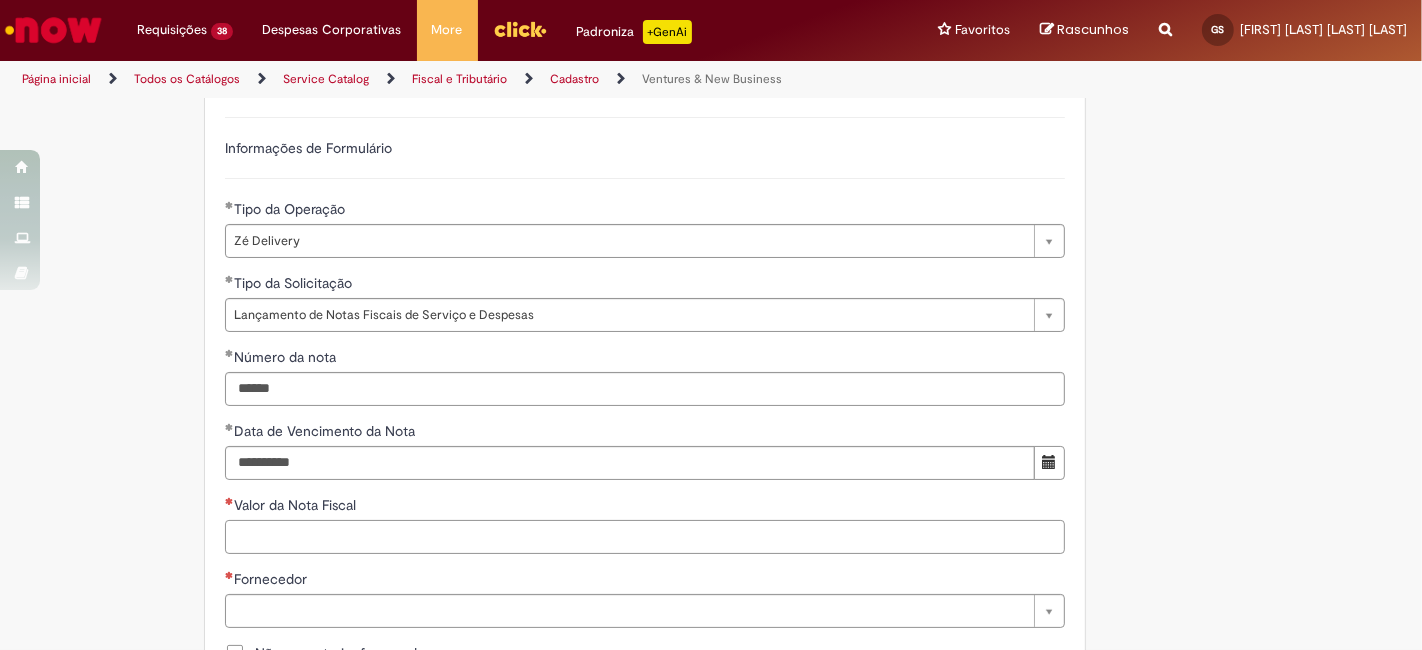 paste on "******" 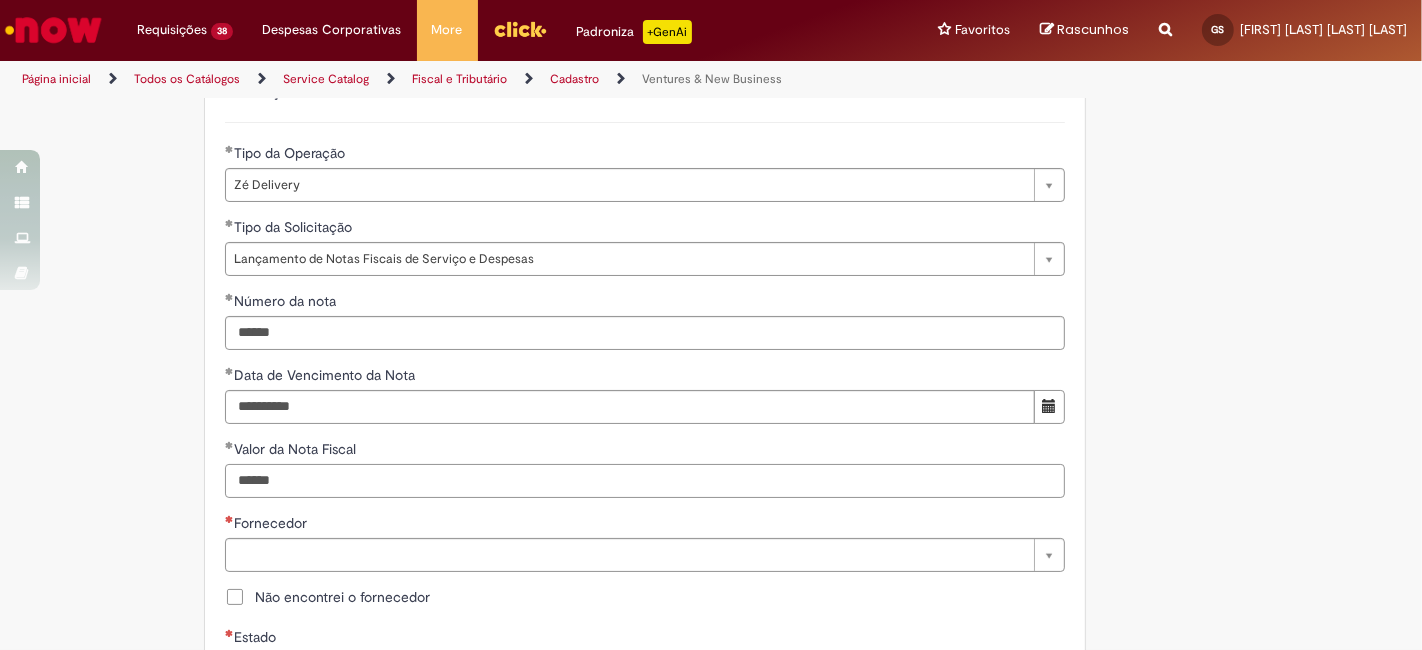 scroll, scrollTop: 814, scrollLeft: 0, axis: vertical 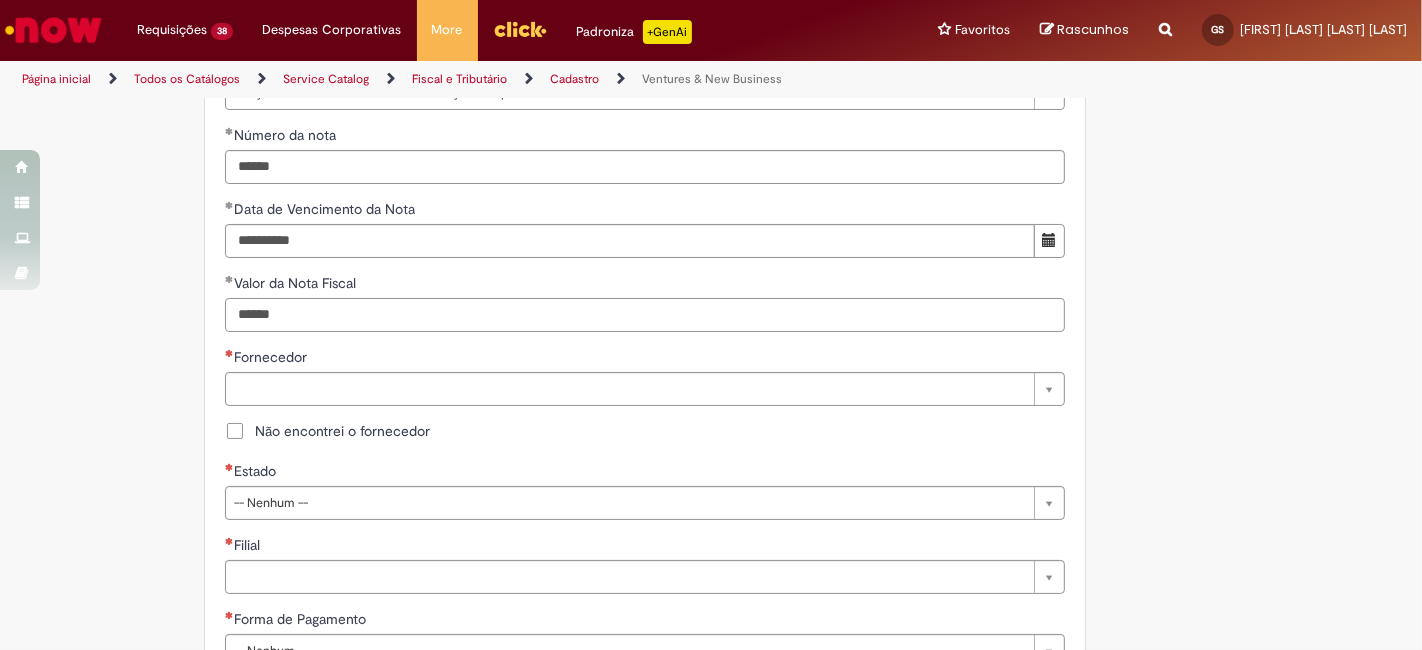 type 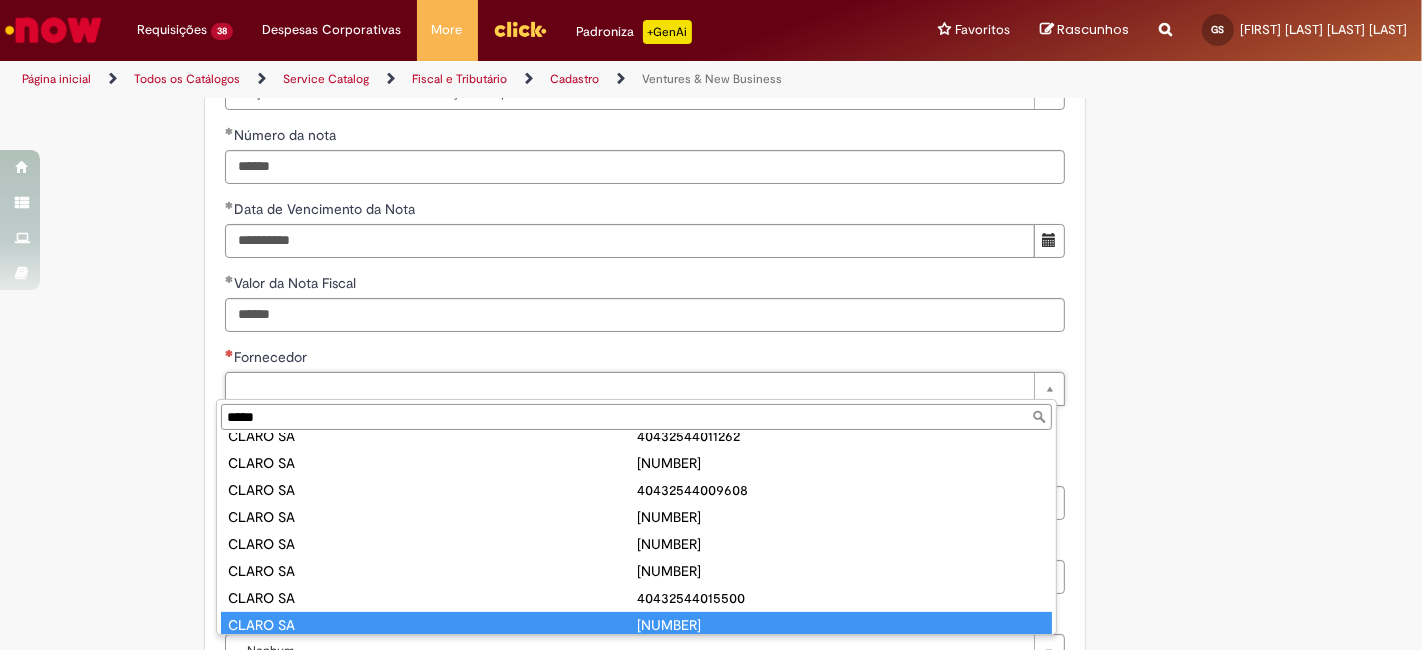 scroll, scrollTop: 582, scrollLeft: 0, axis: vertical 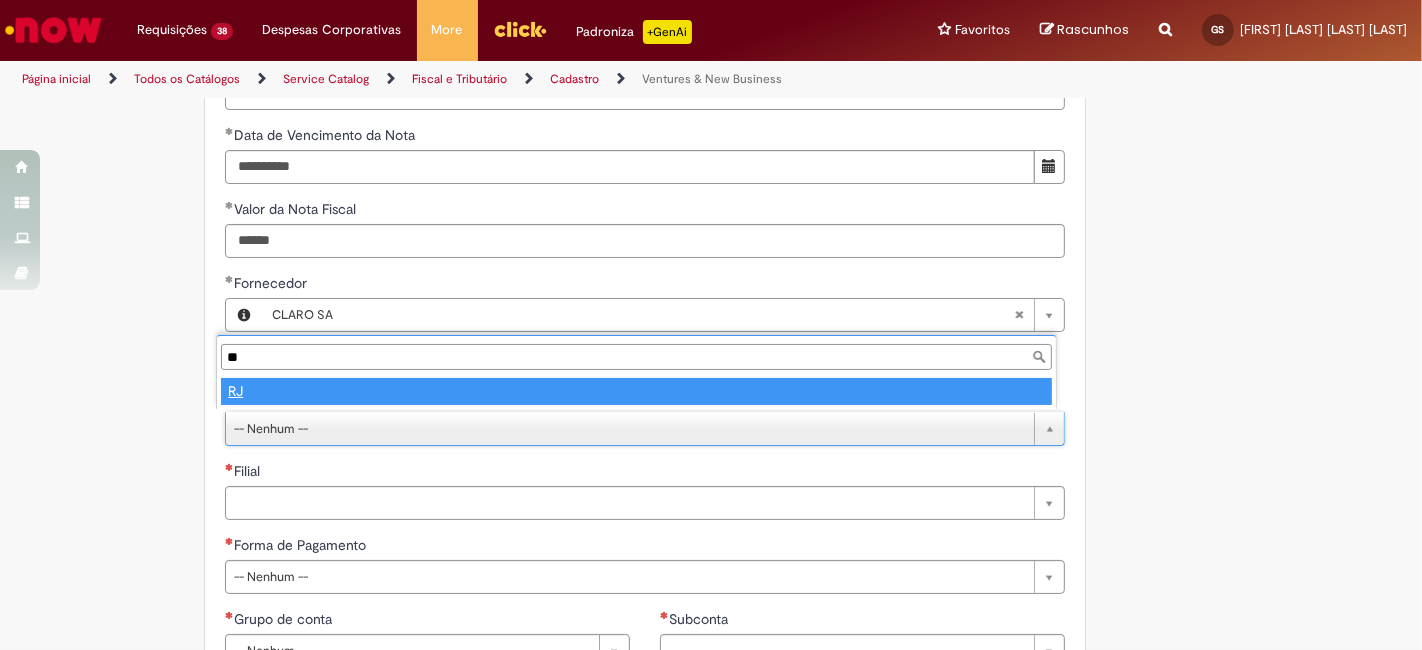 drag, startPoint x: 380, startPoint y: 389, endPoint x: 382, endPoint y: 404, distance: 15.132746 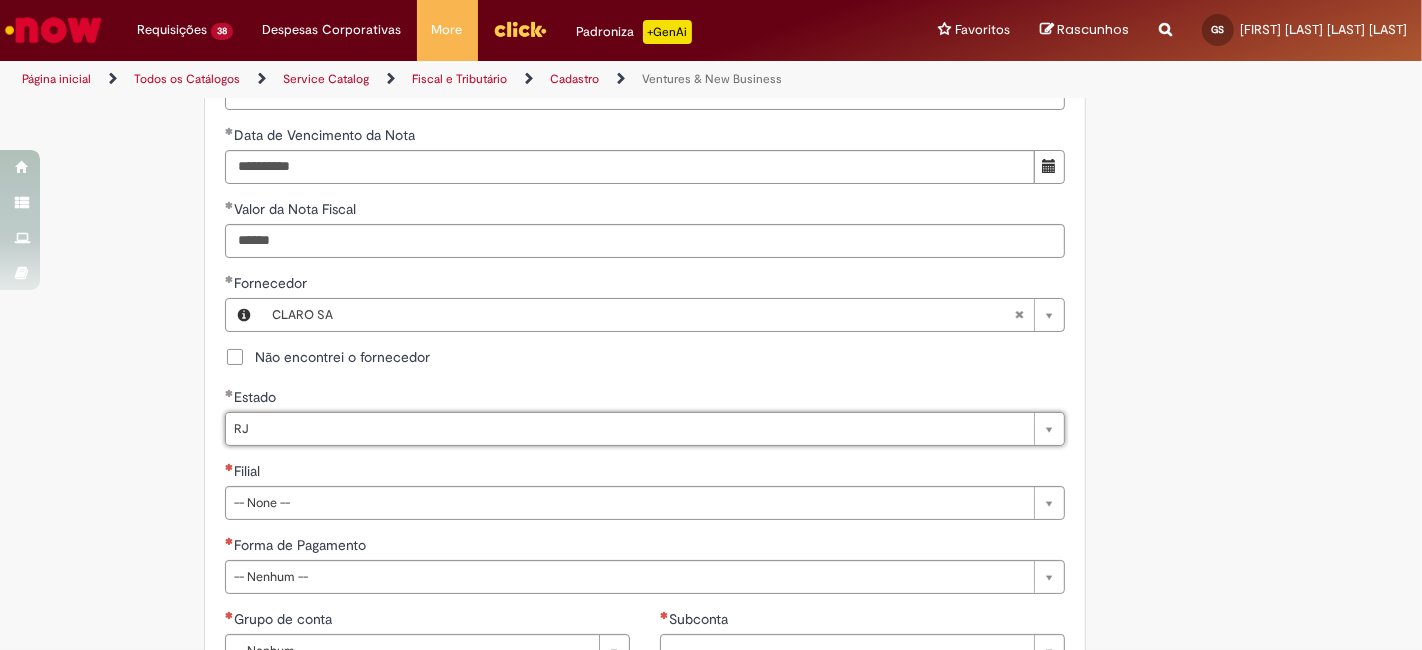 scroll, scrollTop: 151, scrollLeft: 0, axis: vertical 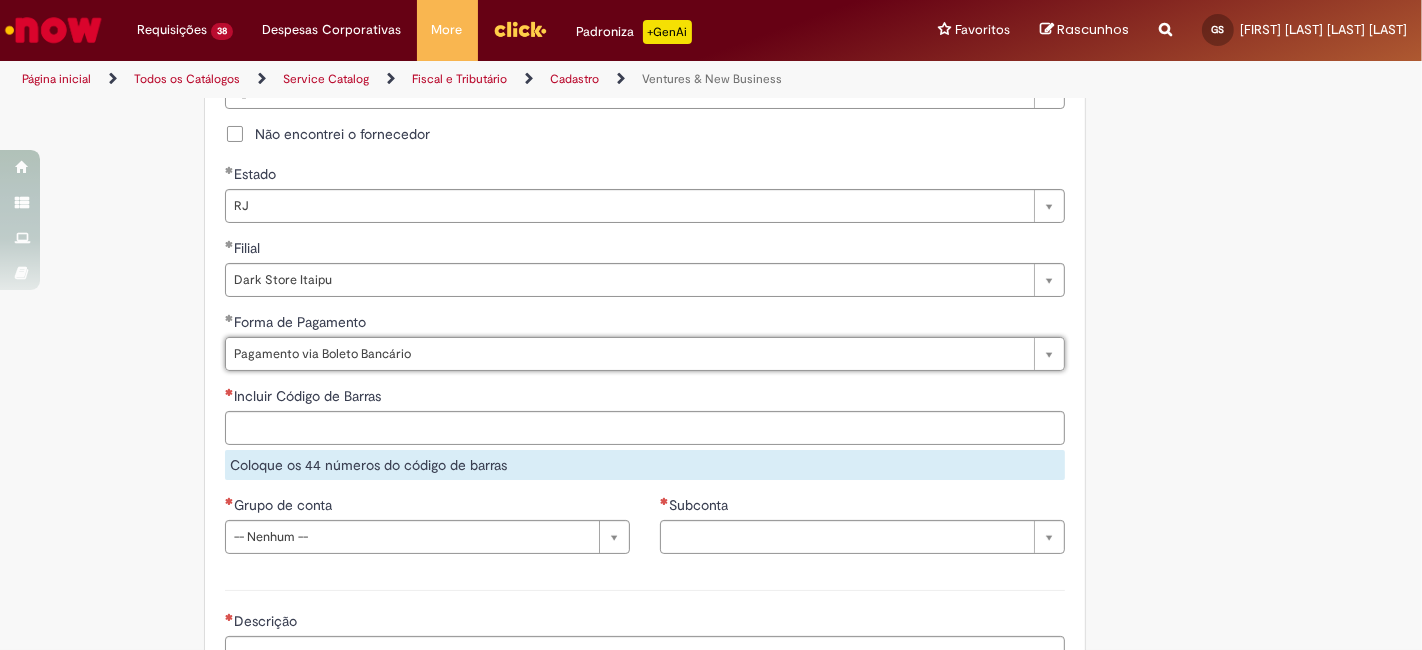 click on "Incluir Código de Barras" at bounding box center (645, 398) 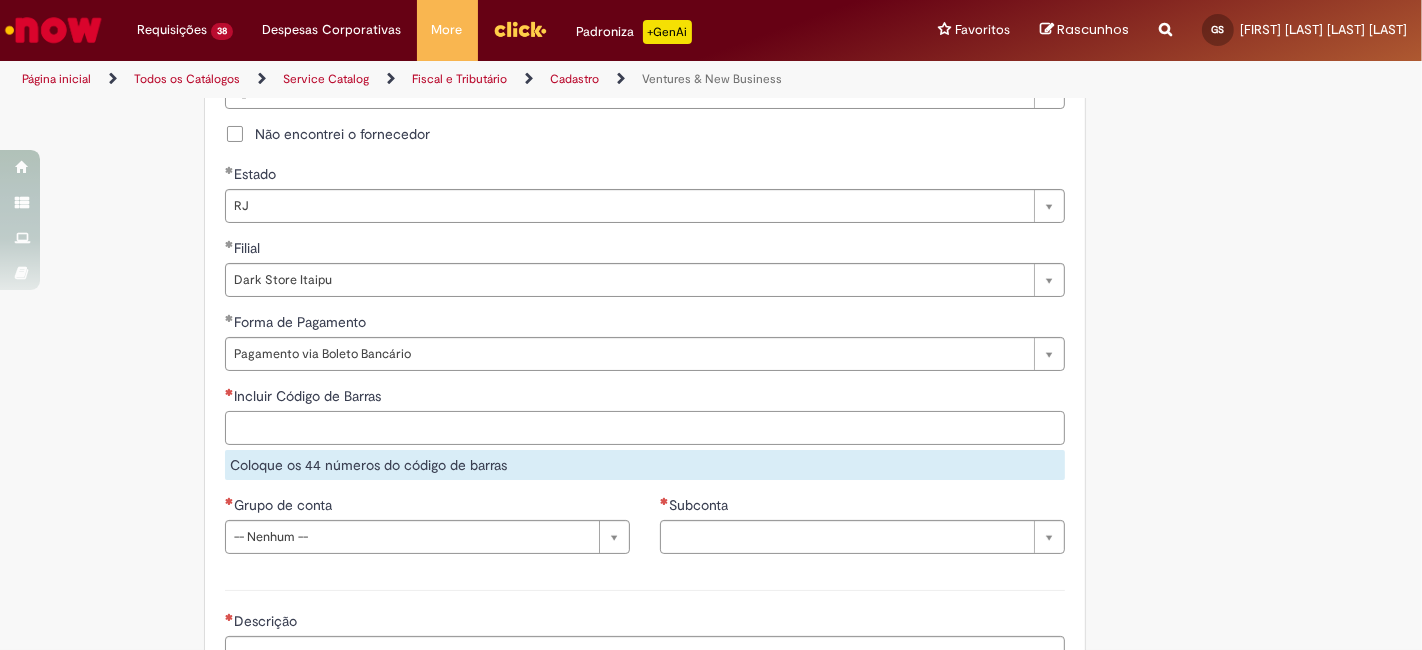 click on "Incluir Código de Barras" at bounding box center [645, 428] 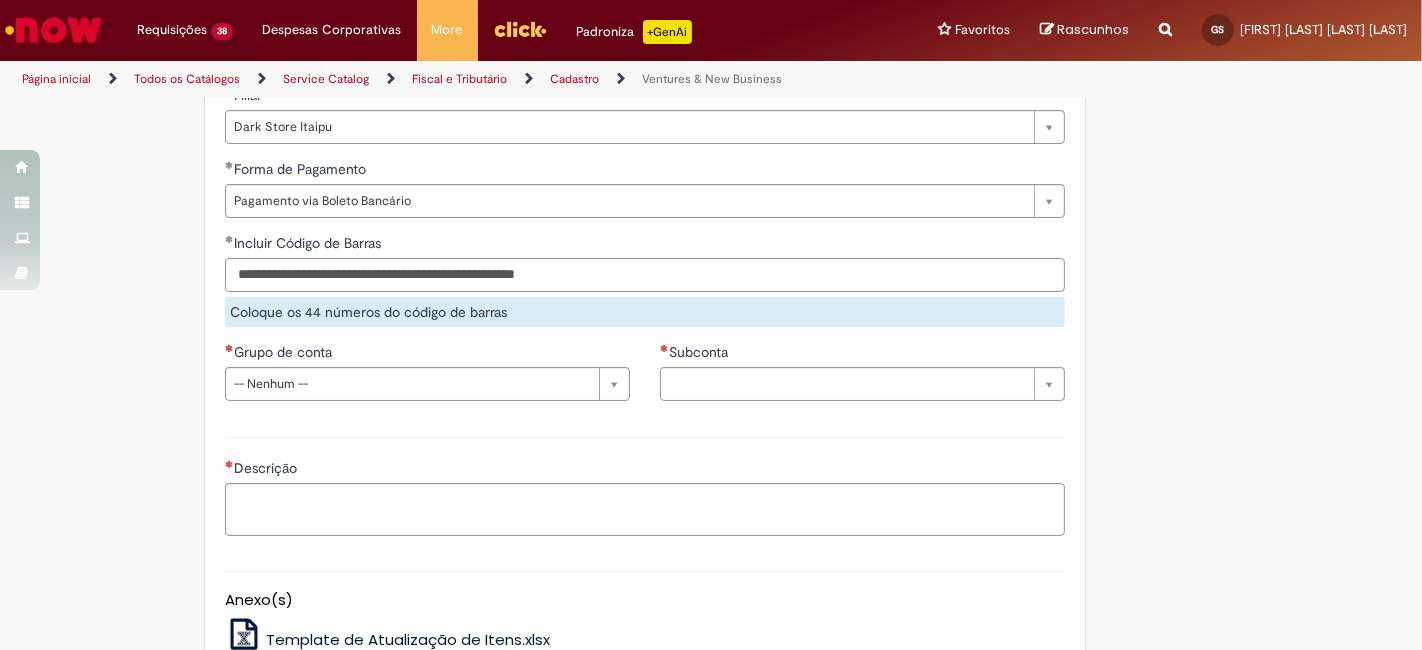 scroll, scrollTop: 1333, scrollLeft: 0, axis: vertical 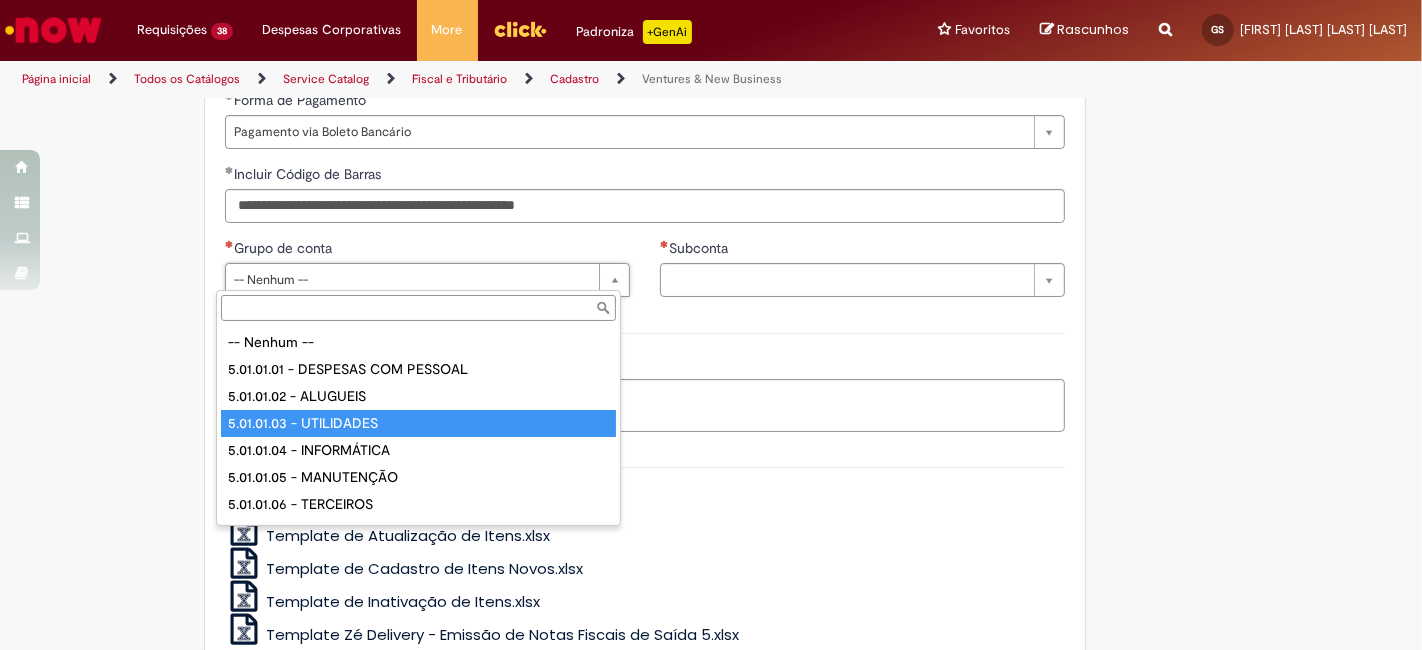 drag, startPoint x: 434, startPoint y: 415, endPoint x: 551, endPoint y: 362, distance: 128.44453 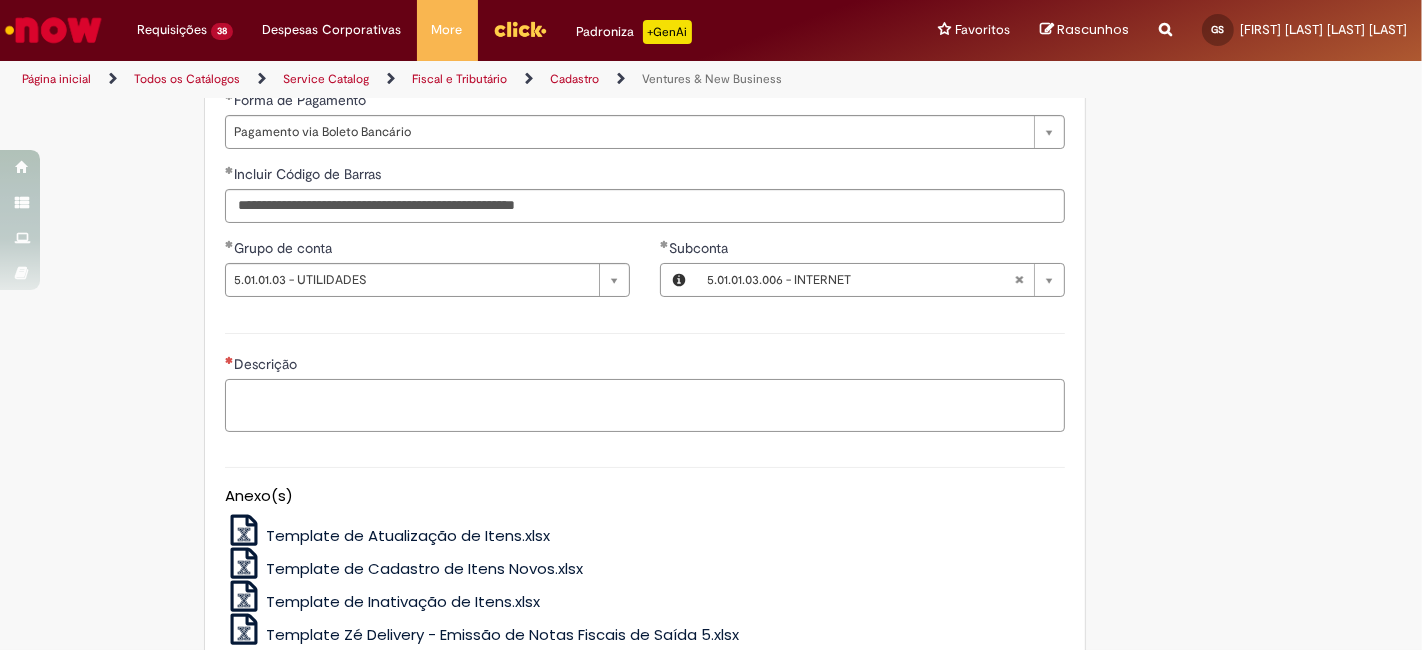 click on "Descrição" at bounding box center (645, 405) 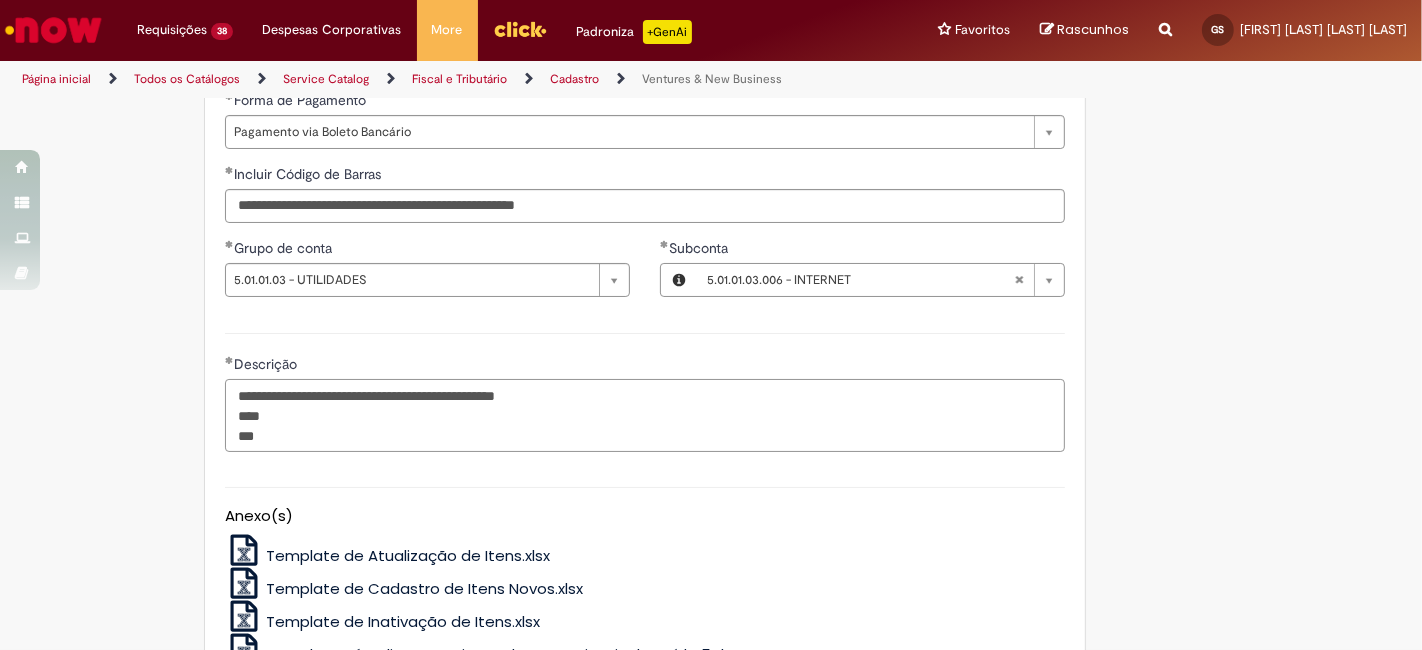 click on "**********" at bounding box center (645, 415) 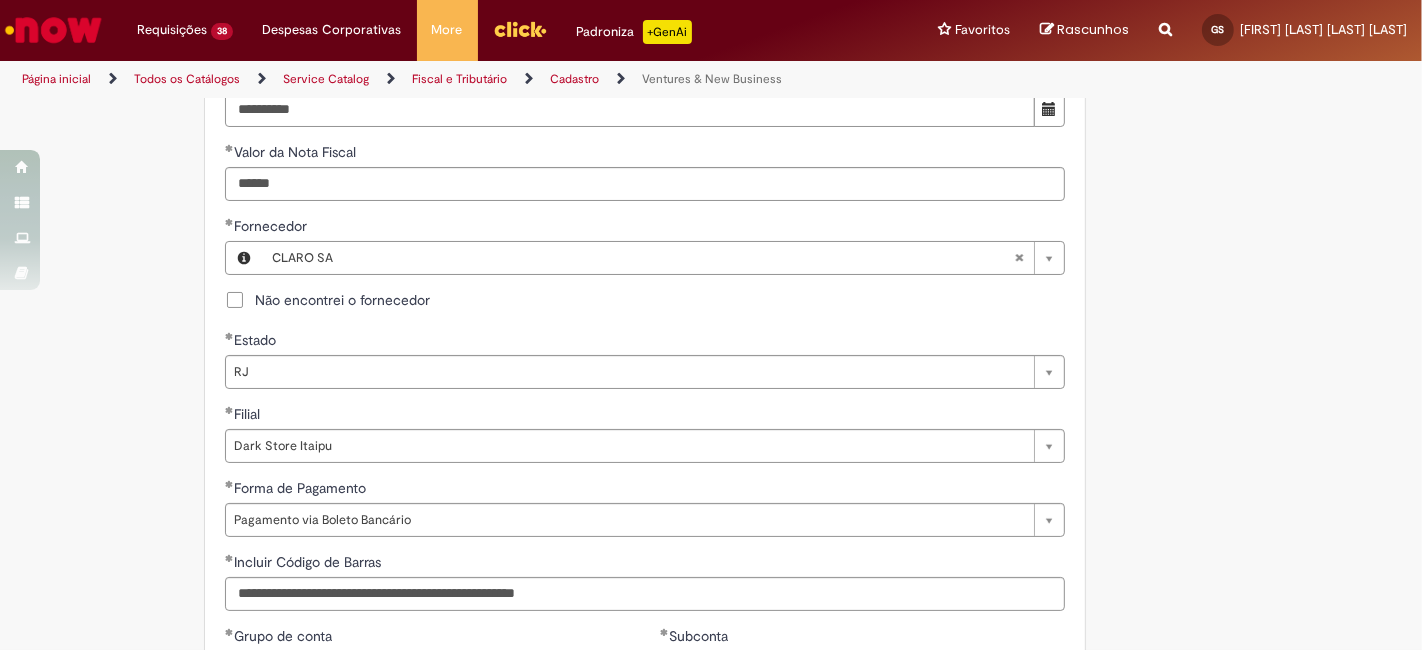 scroll, scrollTop: 814, scrollLeft: 0, axis: vertical 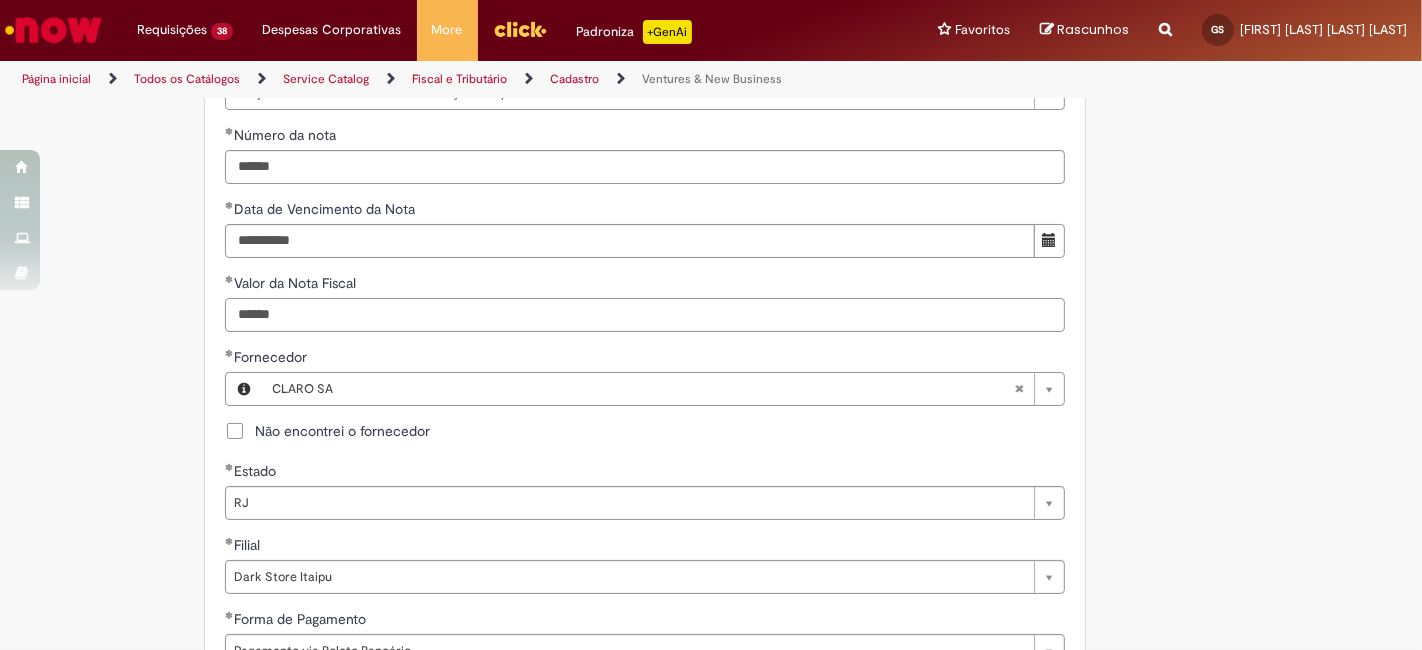 click on "******" at bounding box center [645, 315] 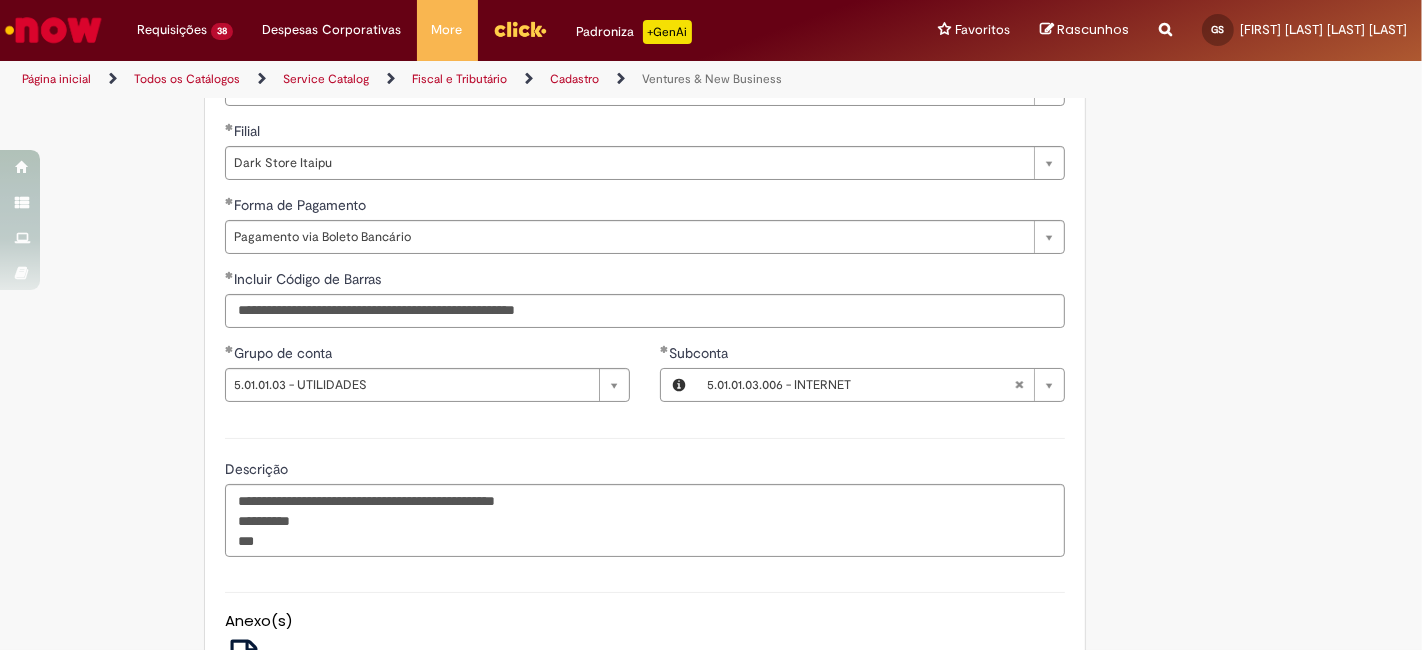 scroll, scrollTop: 1333, scrollLeft: 0, axis: vertical 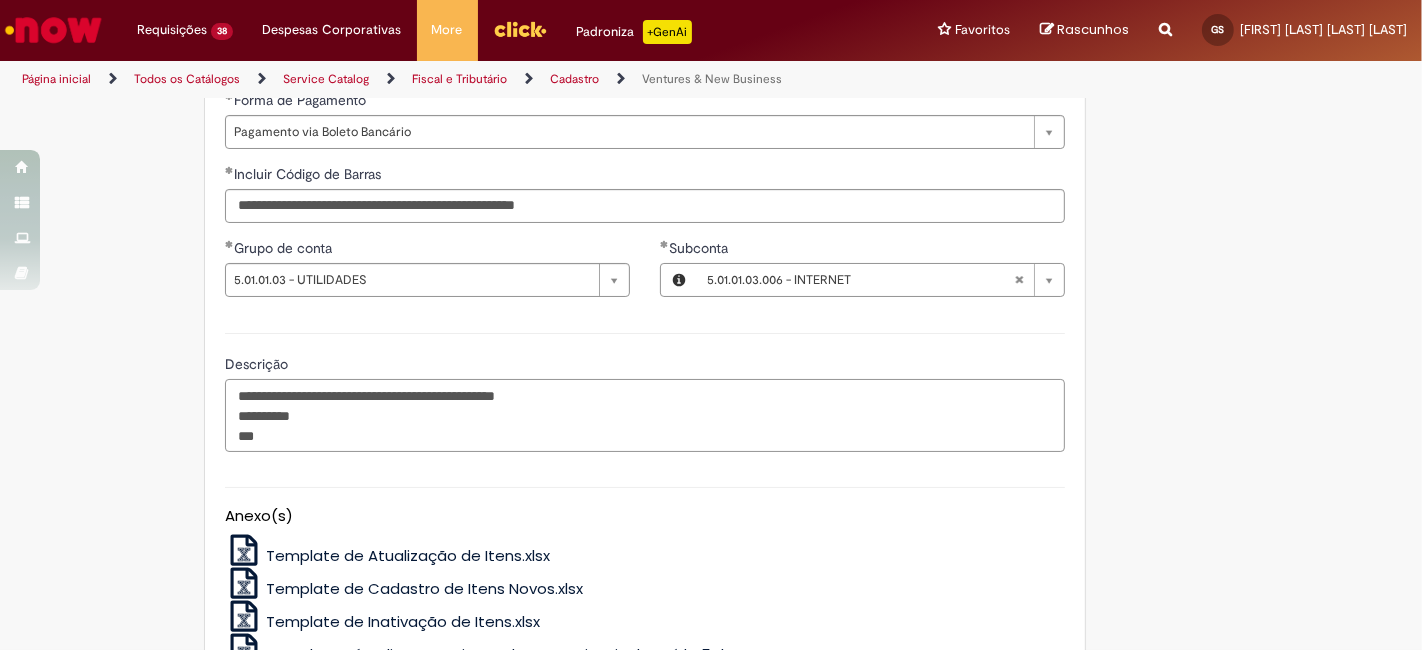 click on "**********" at bounding box center [645, 415] 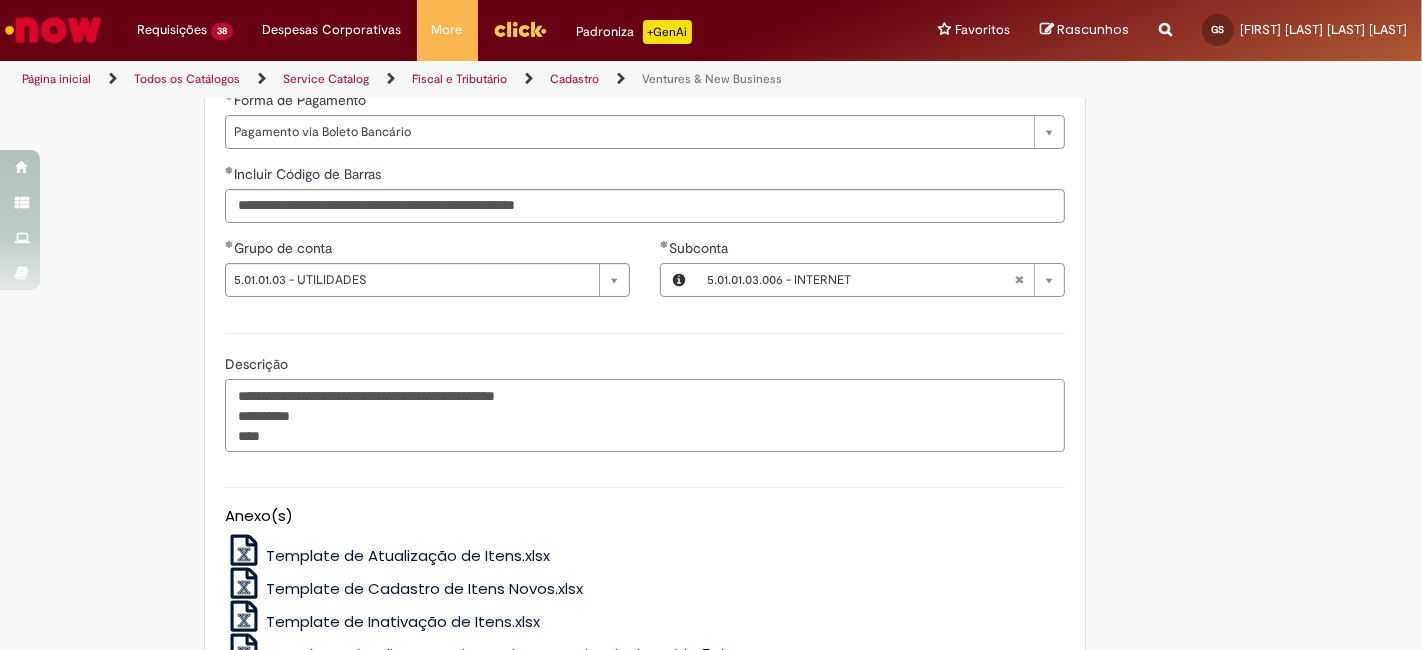 paste on "*******" 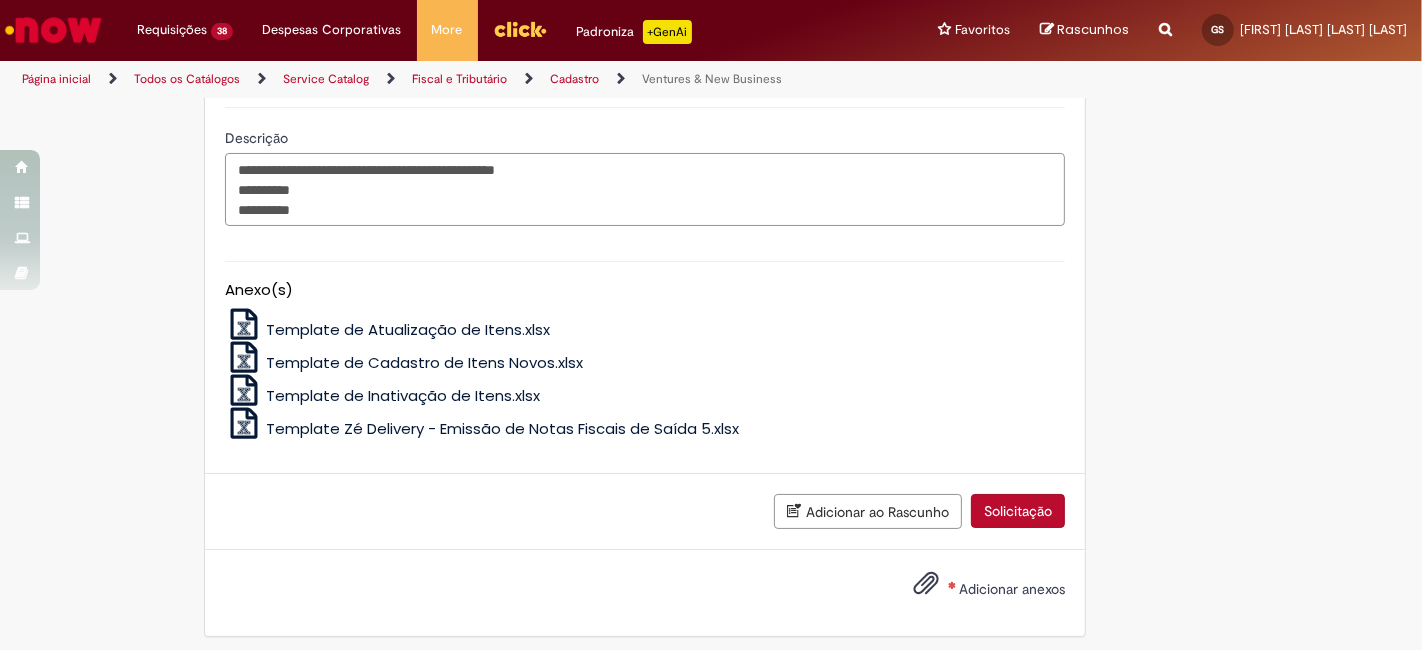 scroll, scrollTop: 1565, scrollLeft: 0, axis: vertical 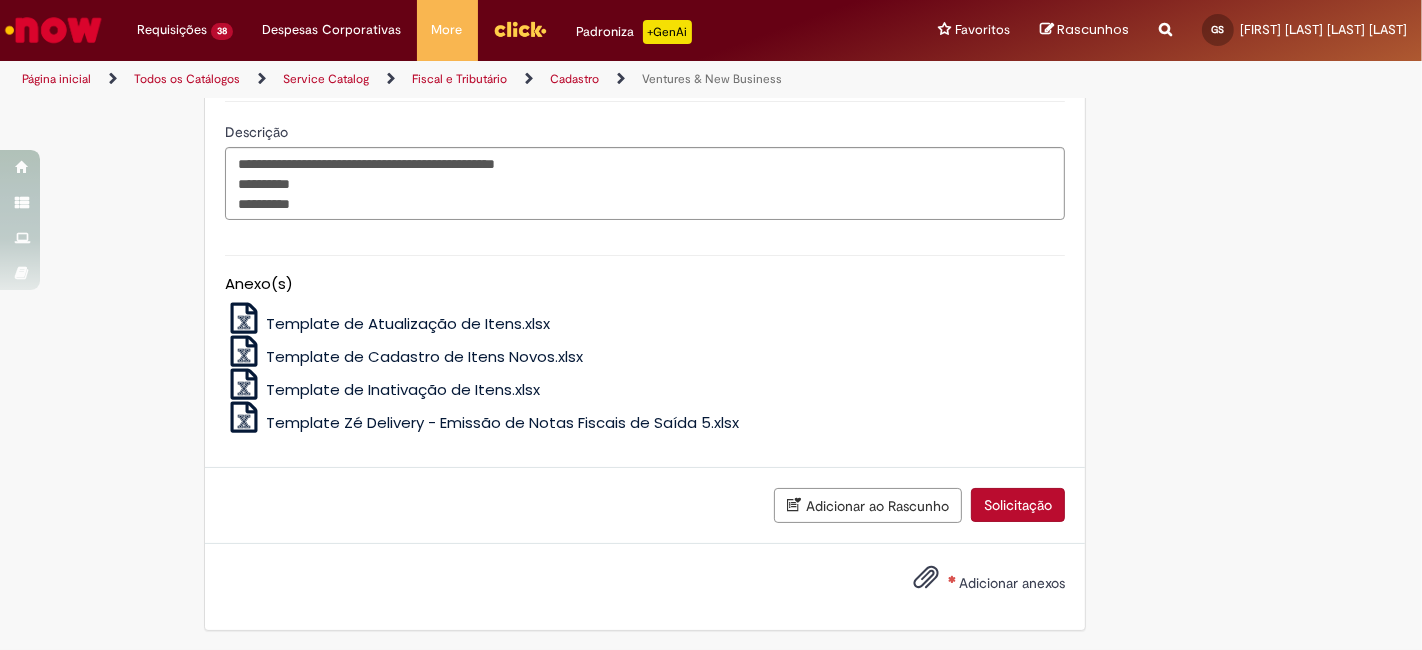 click on "Adicionar anexos" at bounding box center (1012, 583) 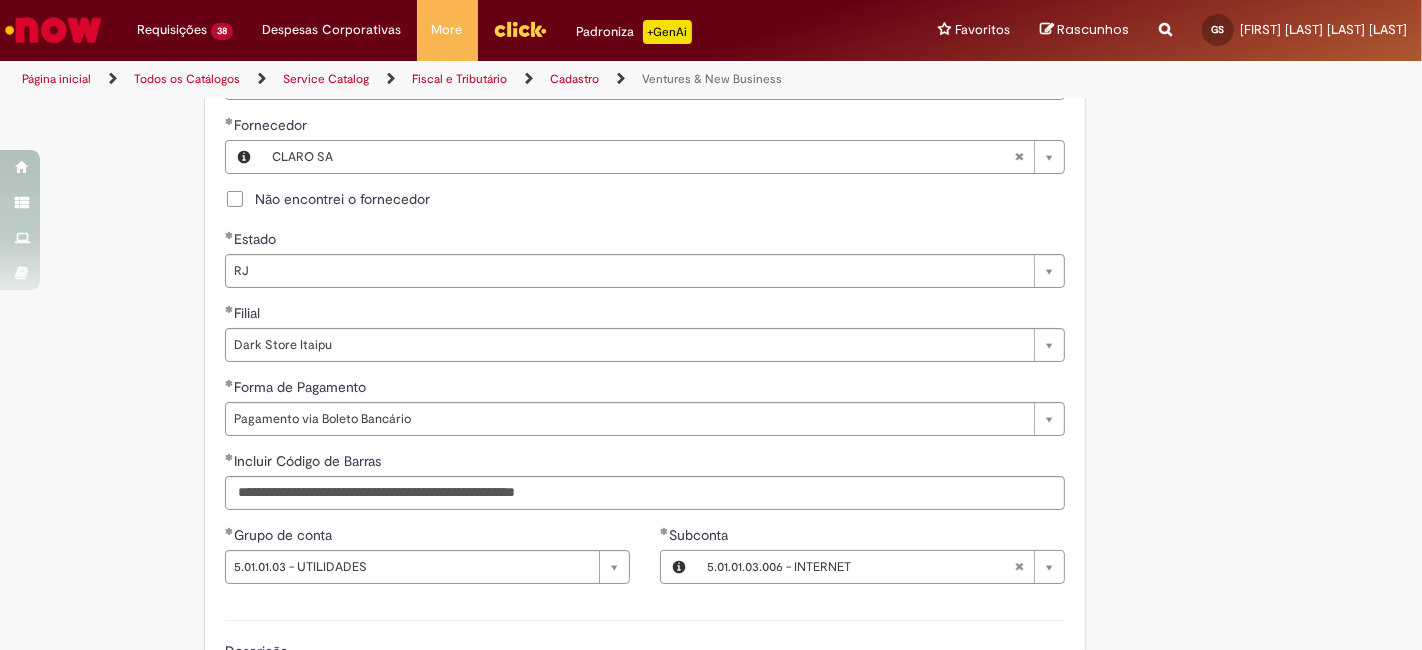 scroll, scrollTop: 1047, scrollLeft: 0, axis: vertical 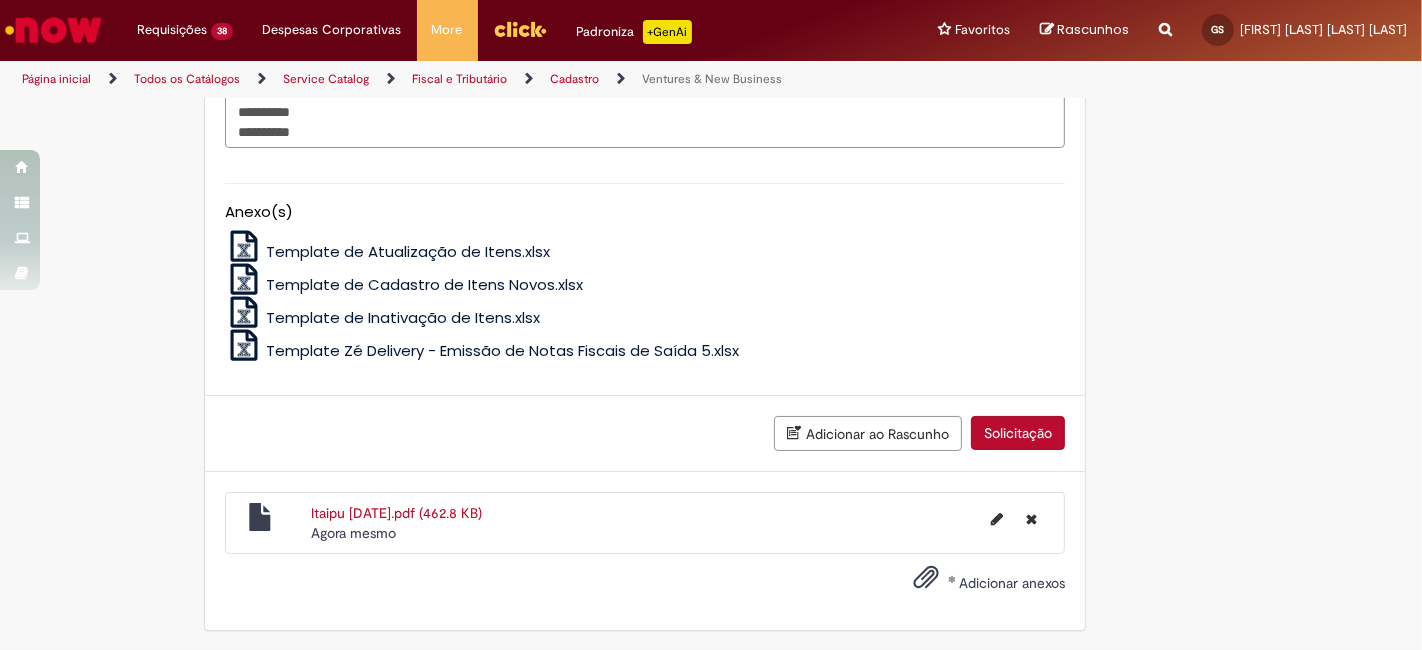 click on "Solicitação" at bounding box center [1018, 433] 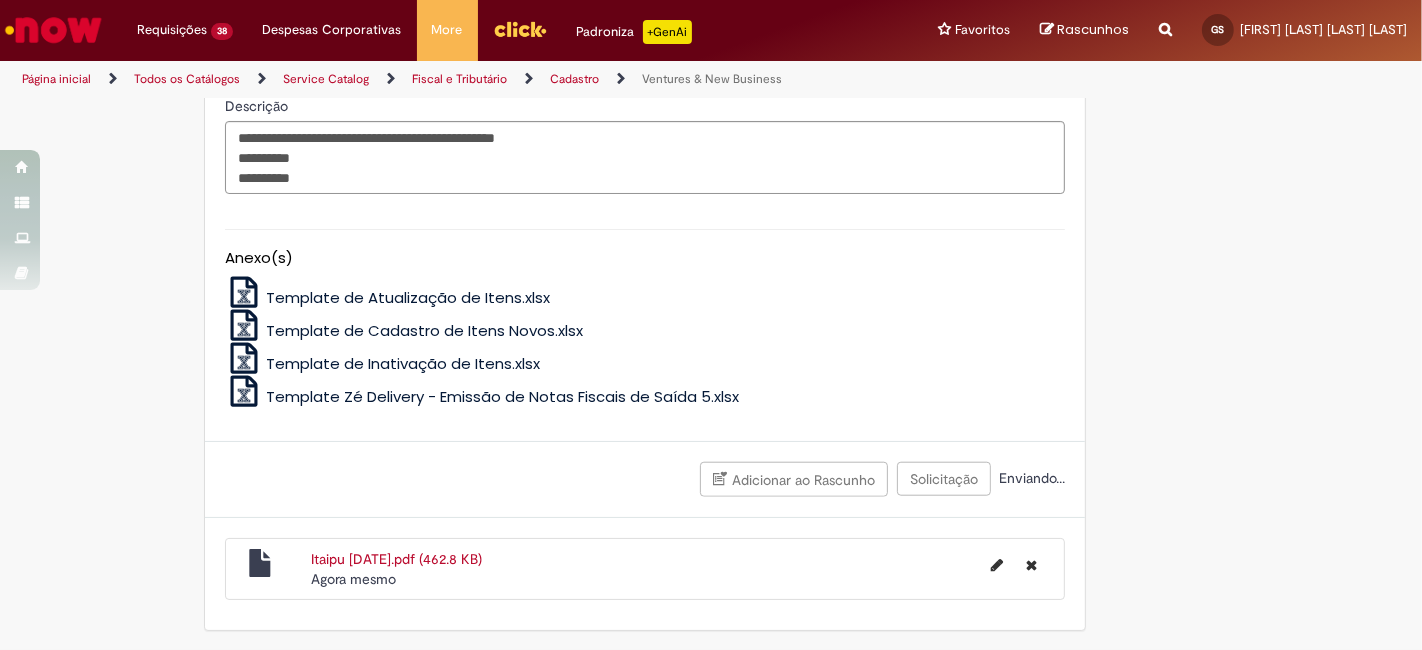scroll, scrollTop: 1369, scrollLeft: 0, axis: vertical 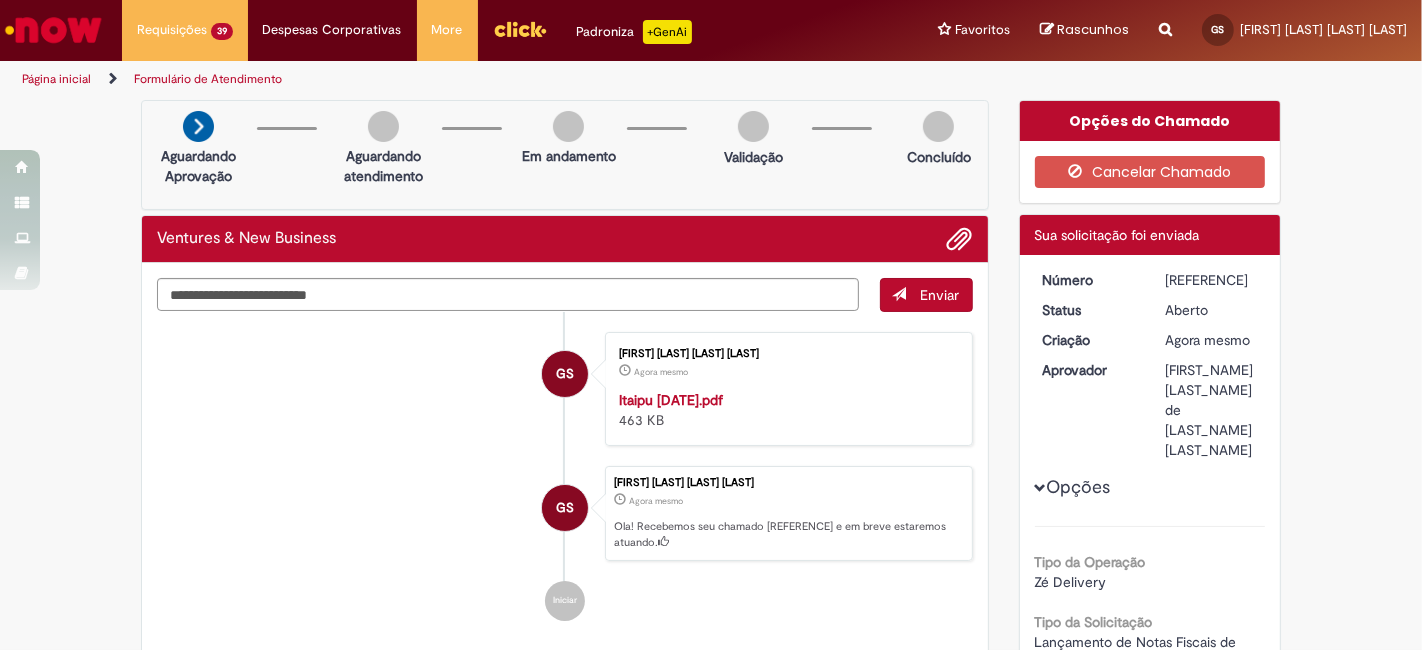 click on "[REFERENCE]" at bounding box center [1211, 280] 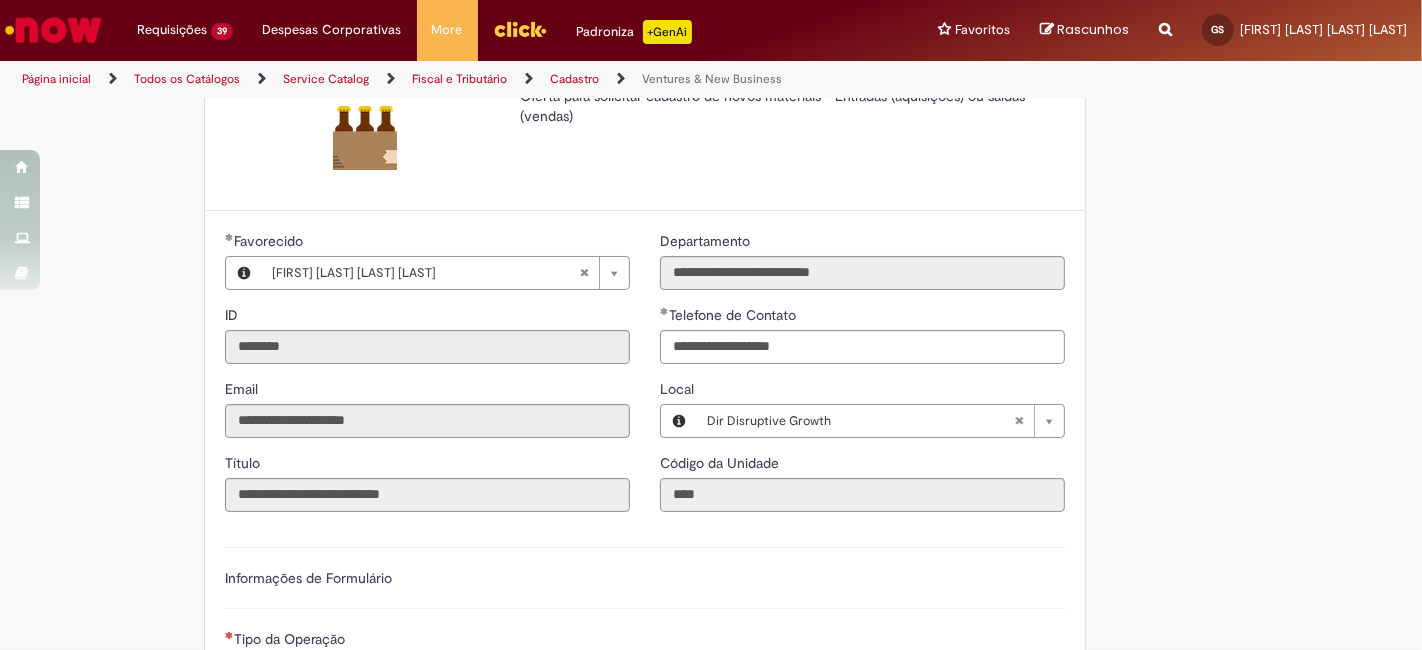 scroll, scrollTop: 222, scrollLeft: 0, axis: vertical 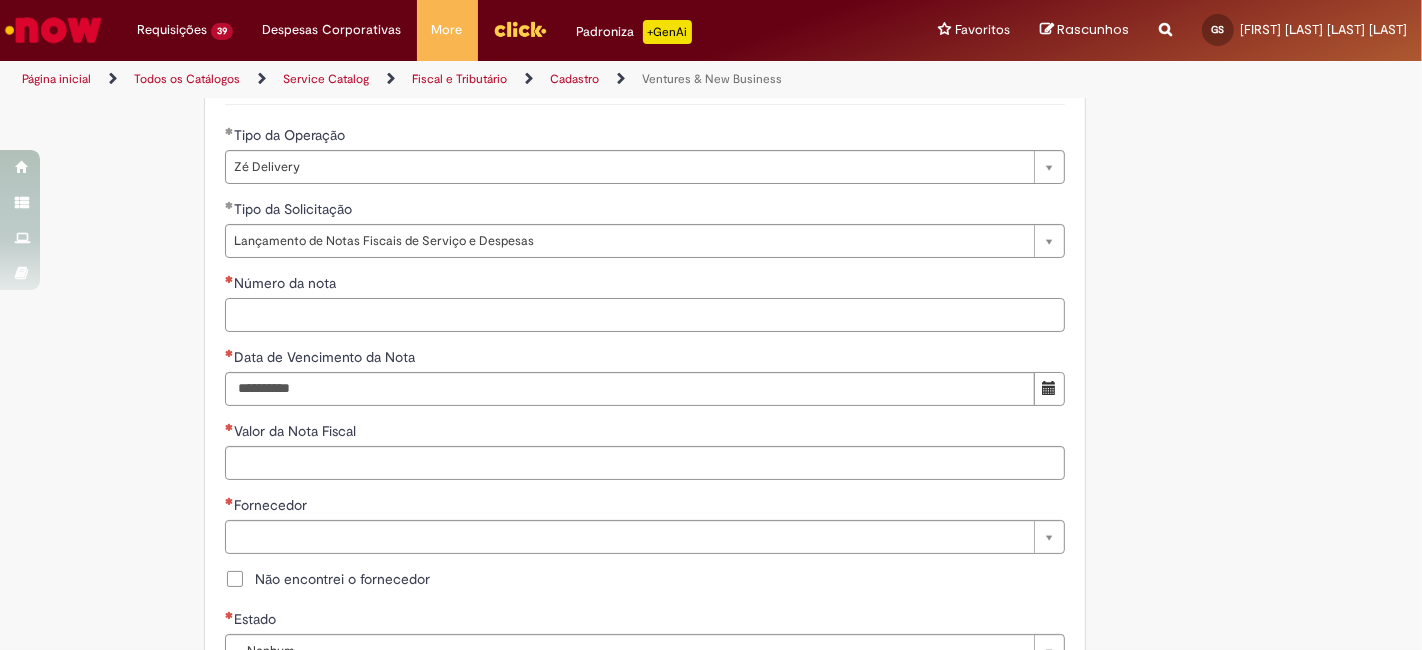 click on "Número da nota" at bounding box center (645, 315) 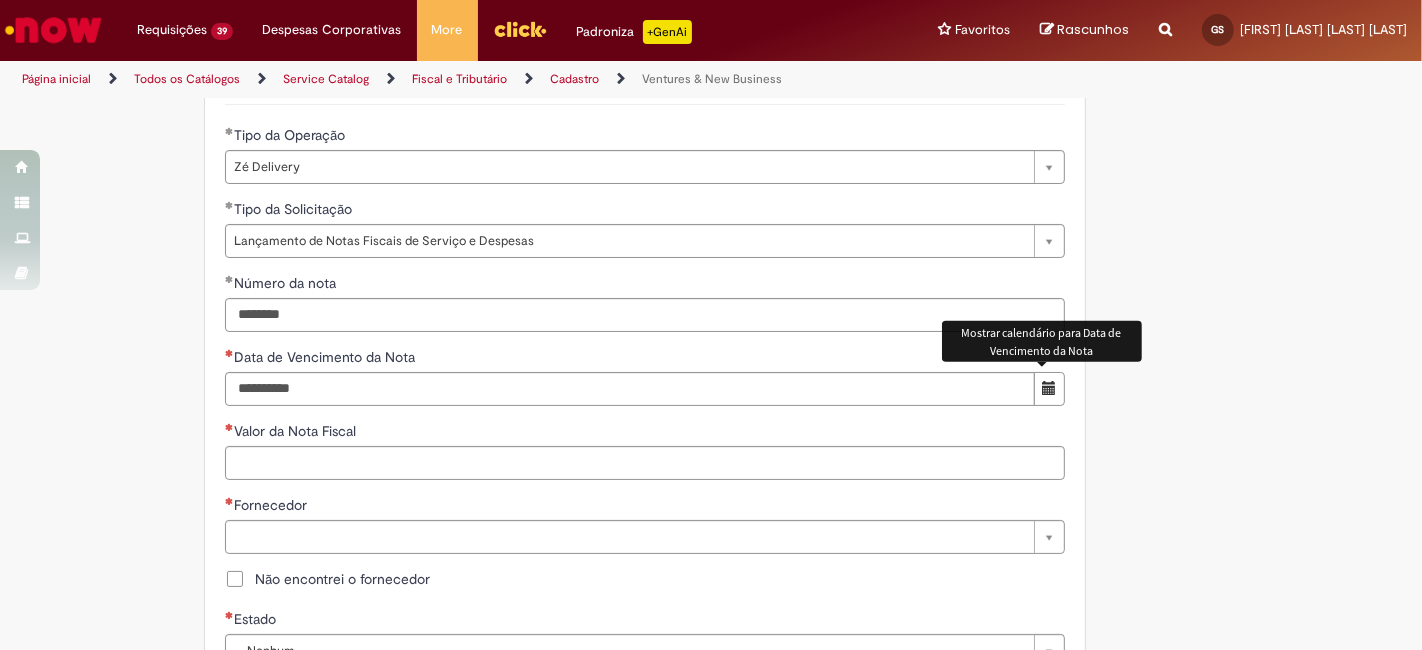 click at bounding box center (1049, 388) 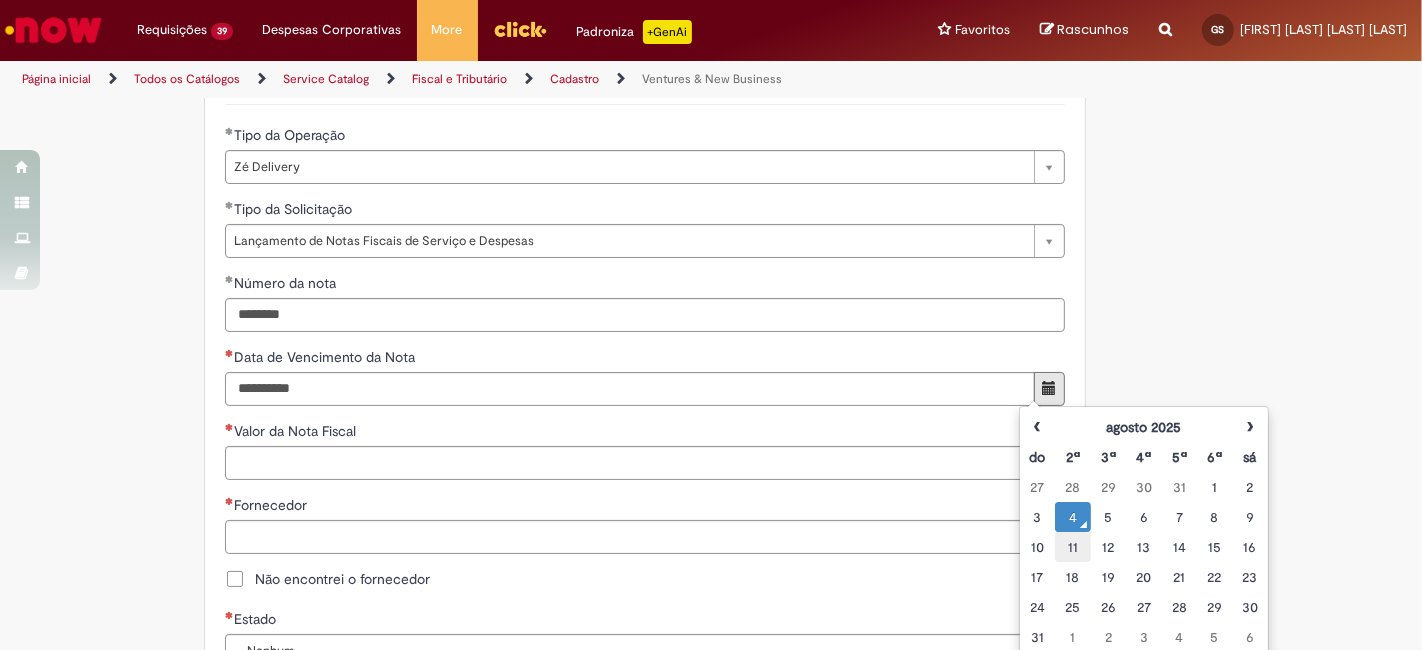 click on "11" at bounding box center [1072, 547] 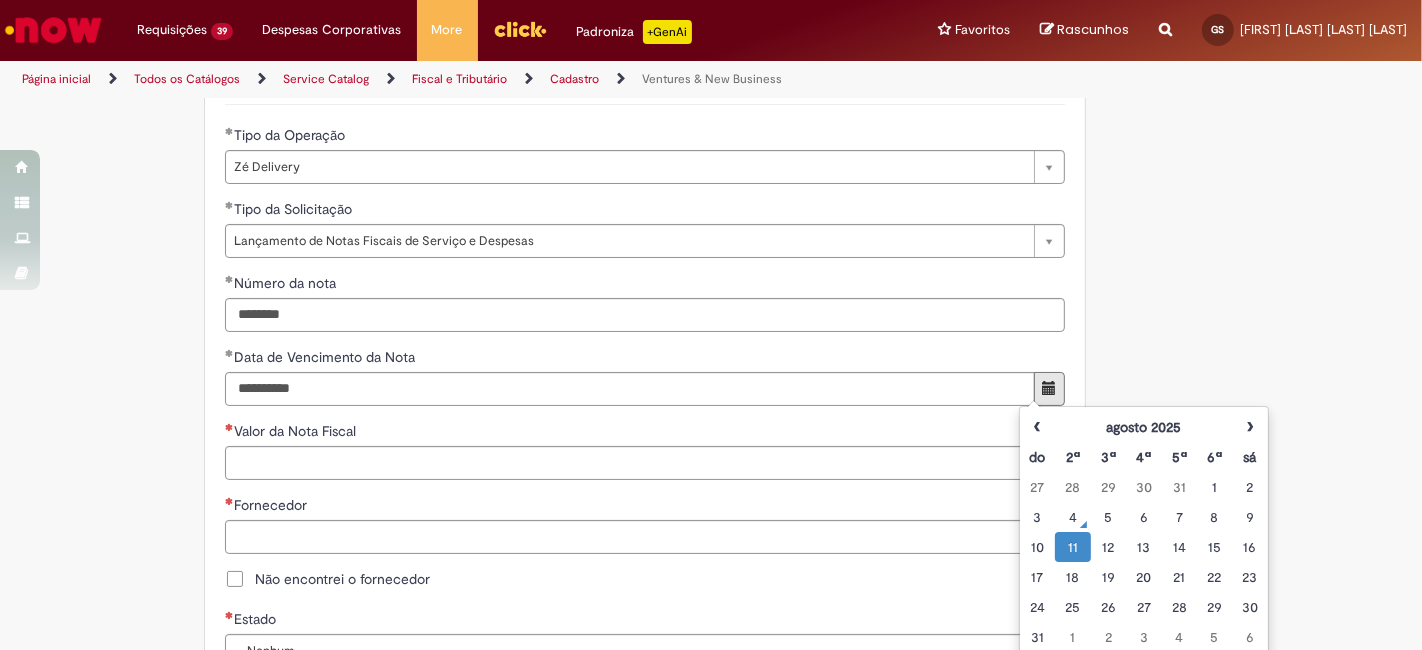click on "**********" at bounding box center (711, 445) 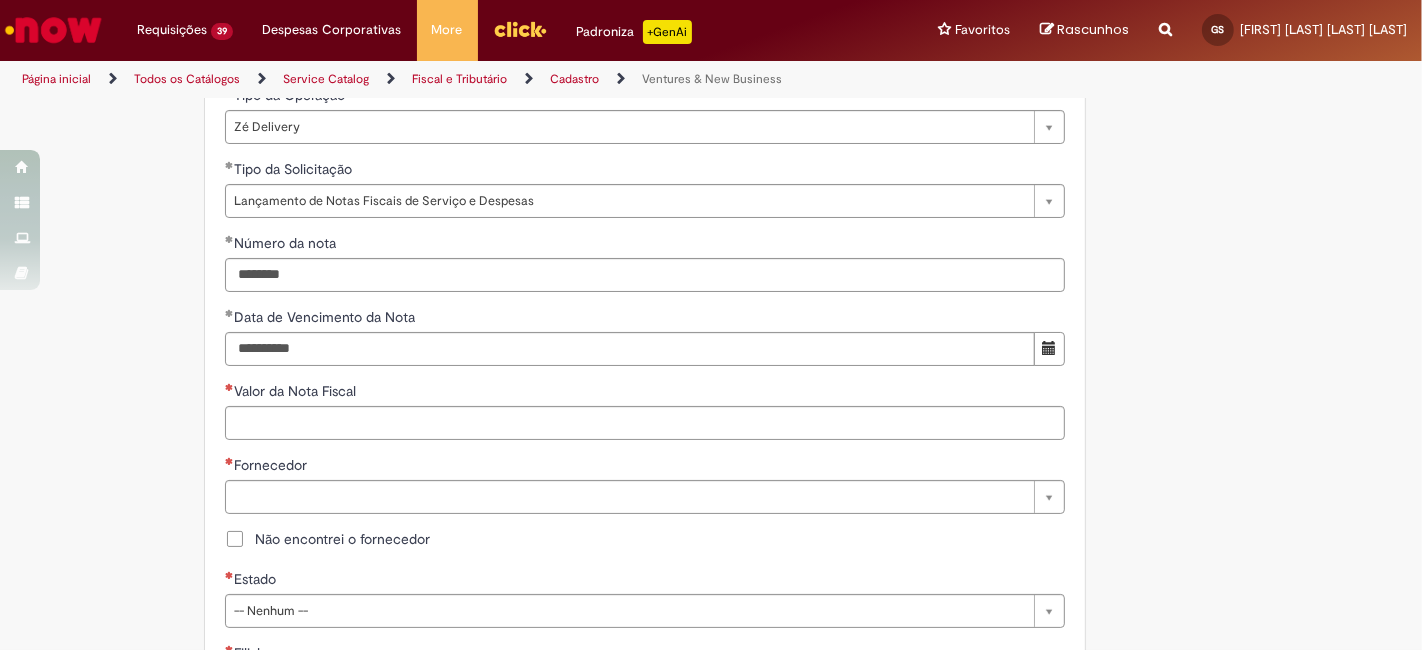 scroll, scrollTop: 740, scrollLeft: 0, axis: vertical 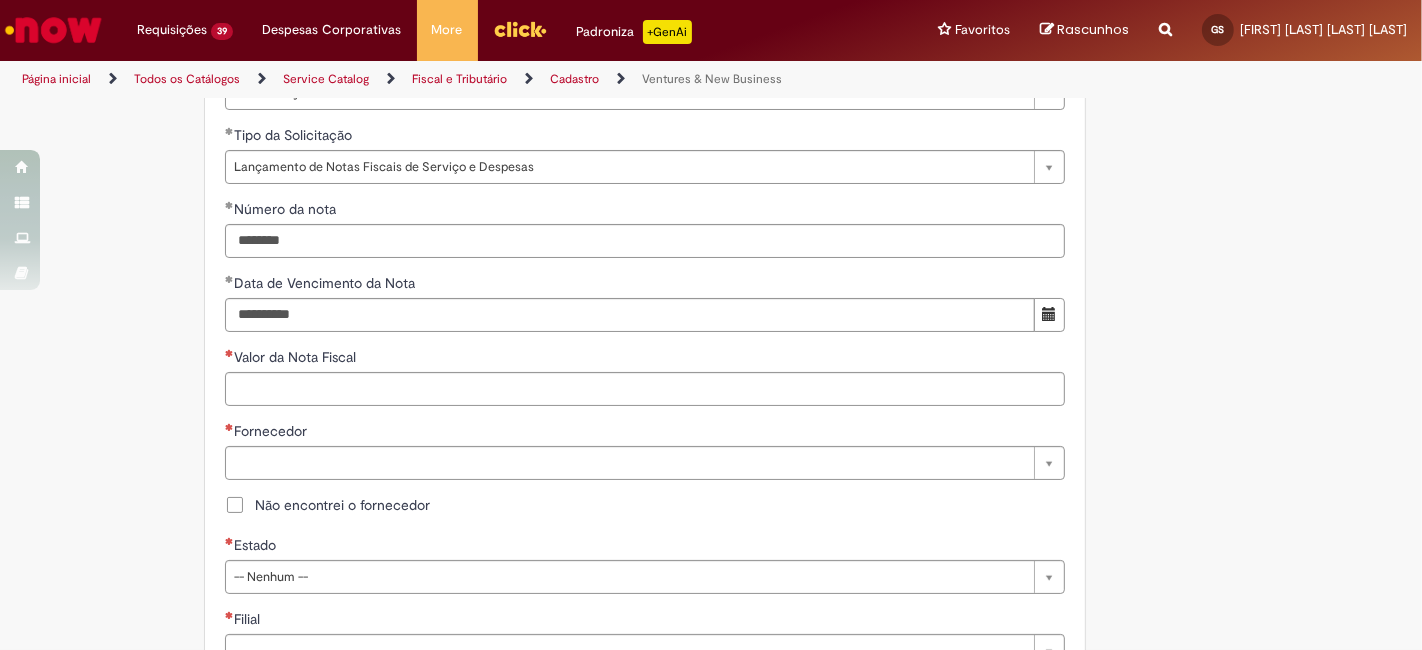 click on "Valor da Nota Fiscal" at bounding box center (645, 359) 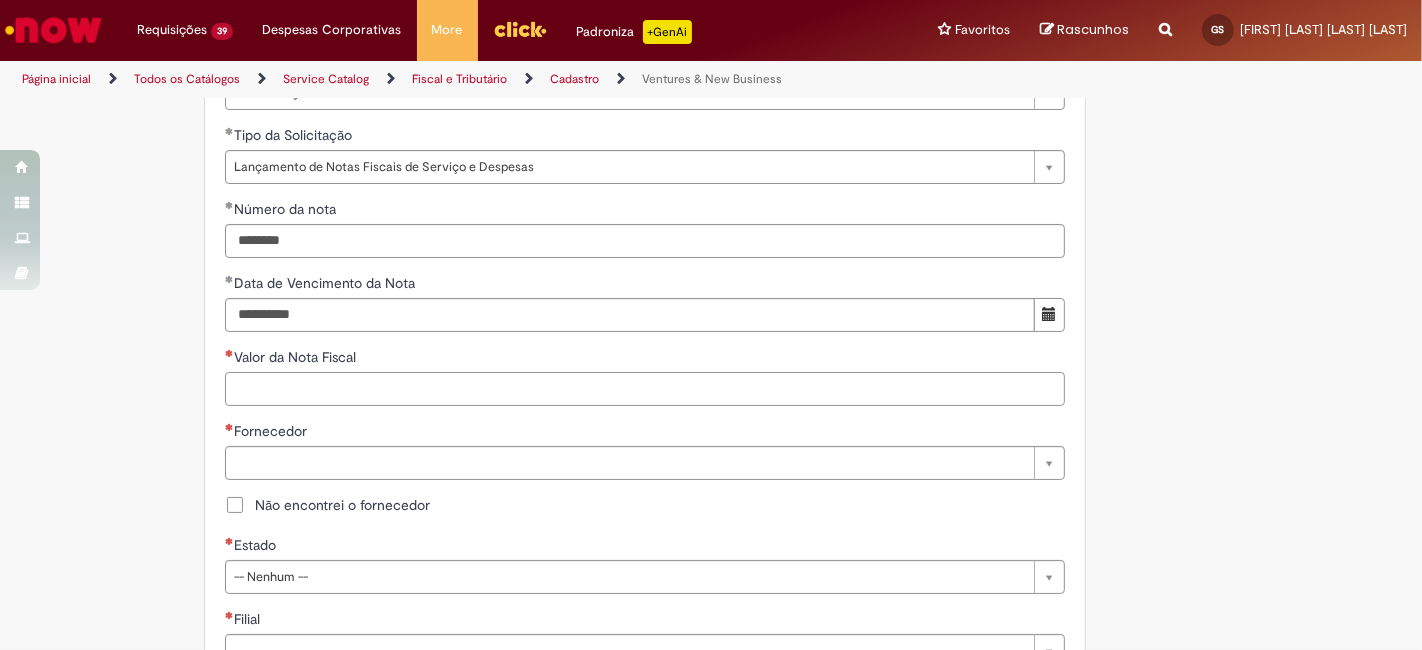 click on "Valor da Nota Fiscal" at bounding box center [645, 389] 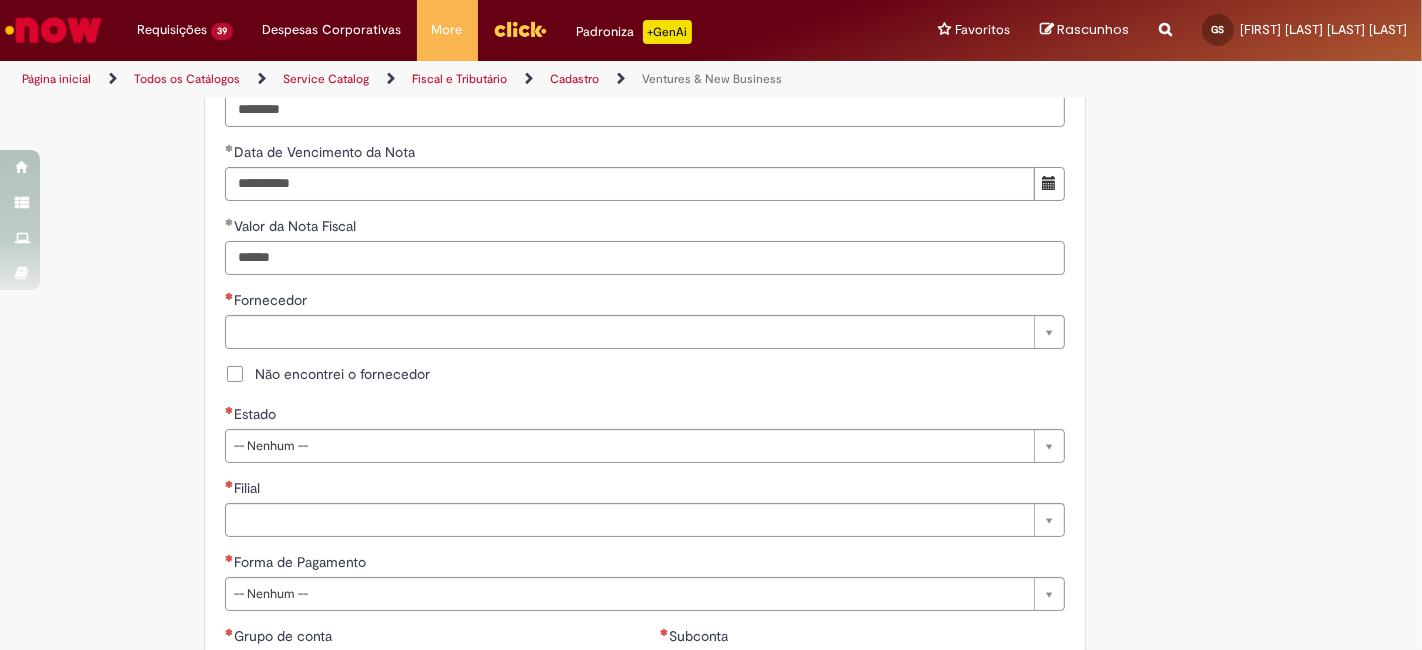scroll, scrollTop: 888, scrollLeft: 0, axis: vertical 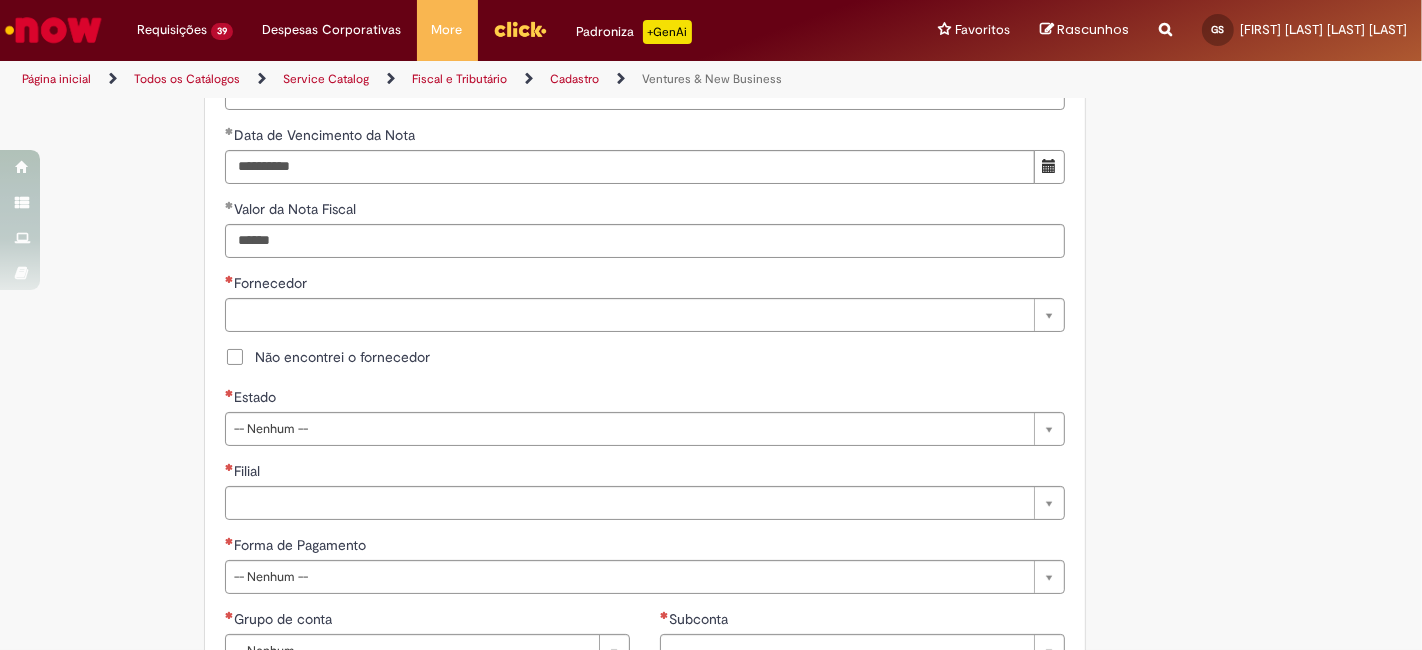 click on "Não encontrei o fornecedor" at bounding box center [645, 359] 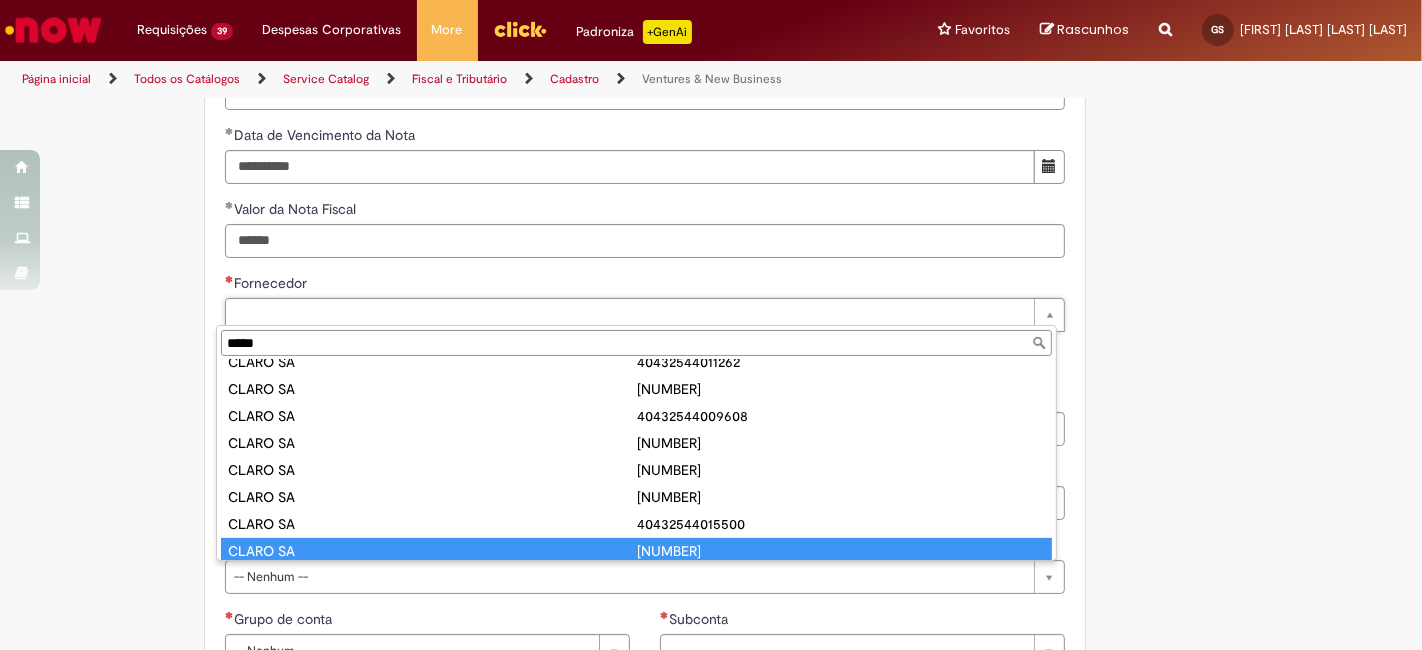 scroll, scrollTop: 582, scrollLeft: 0, axis: vertical 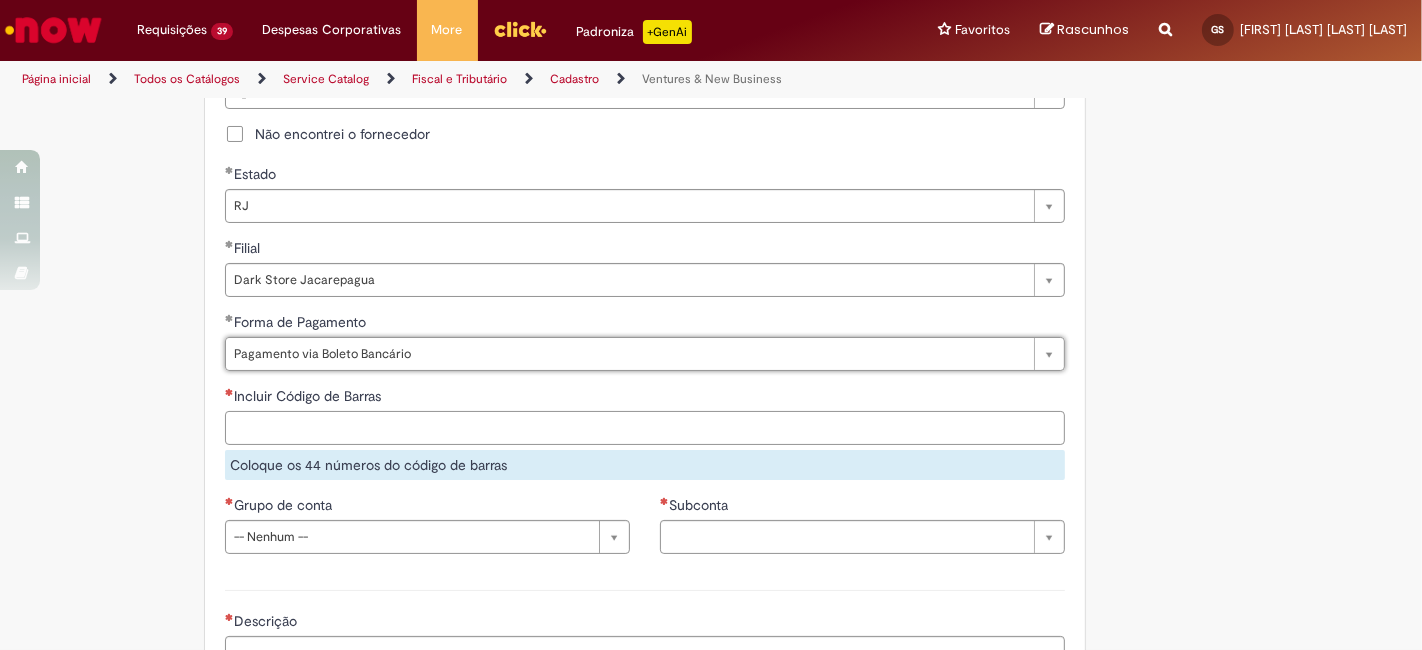 click on "Incluir Código de Barras" at bounding box center (645, 428) 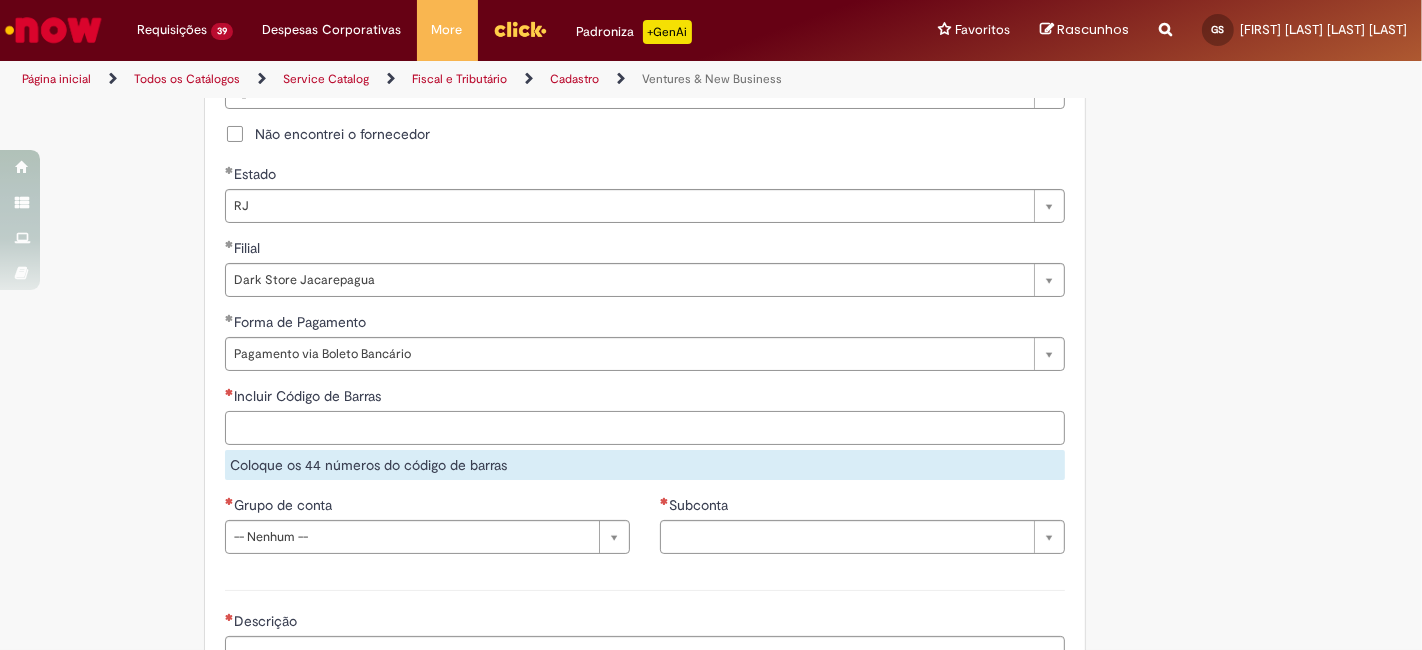 paste on "**********" 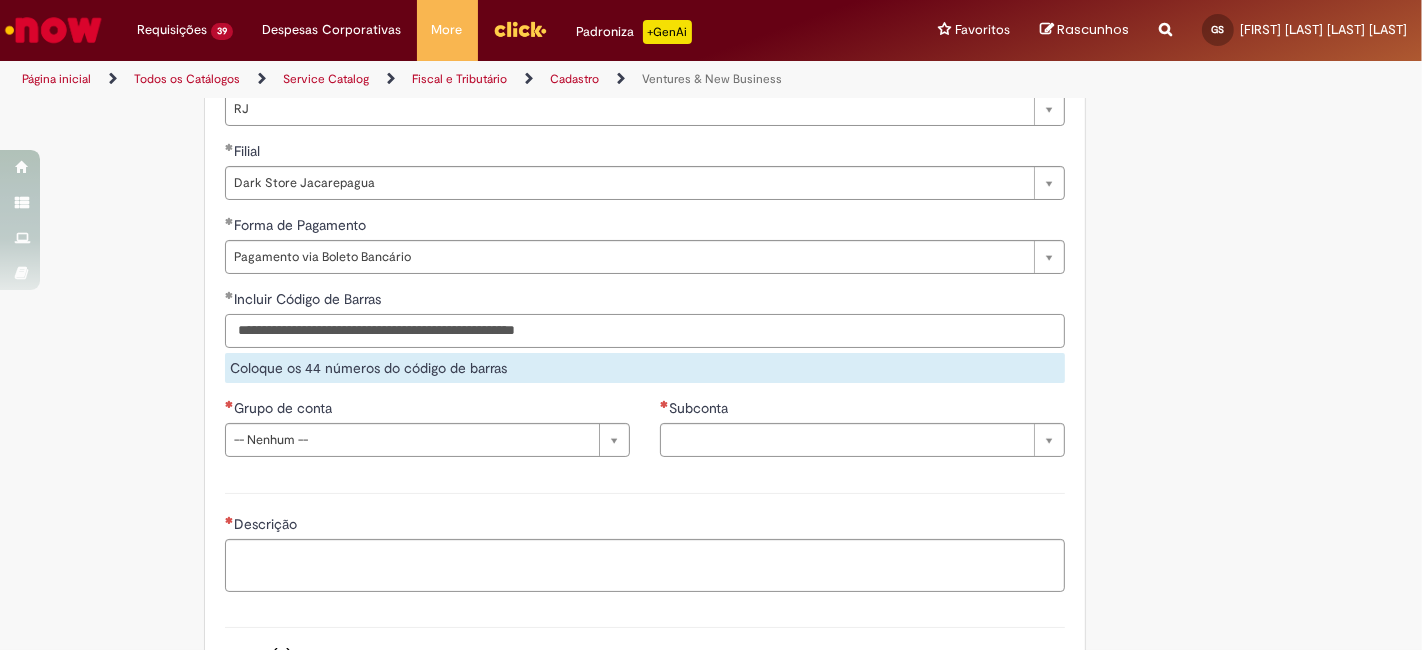 scroll, scrollTop: 1259, scrollLeft: 0, axis: vertical 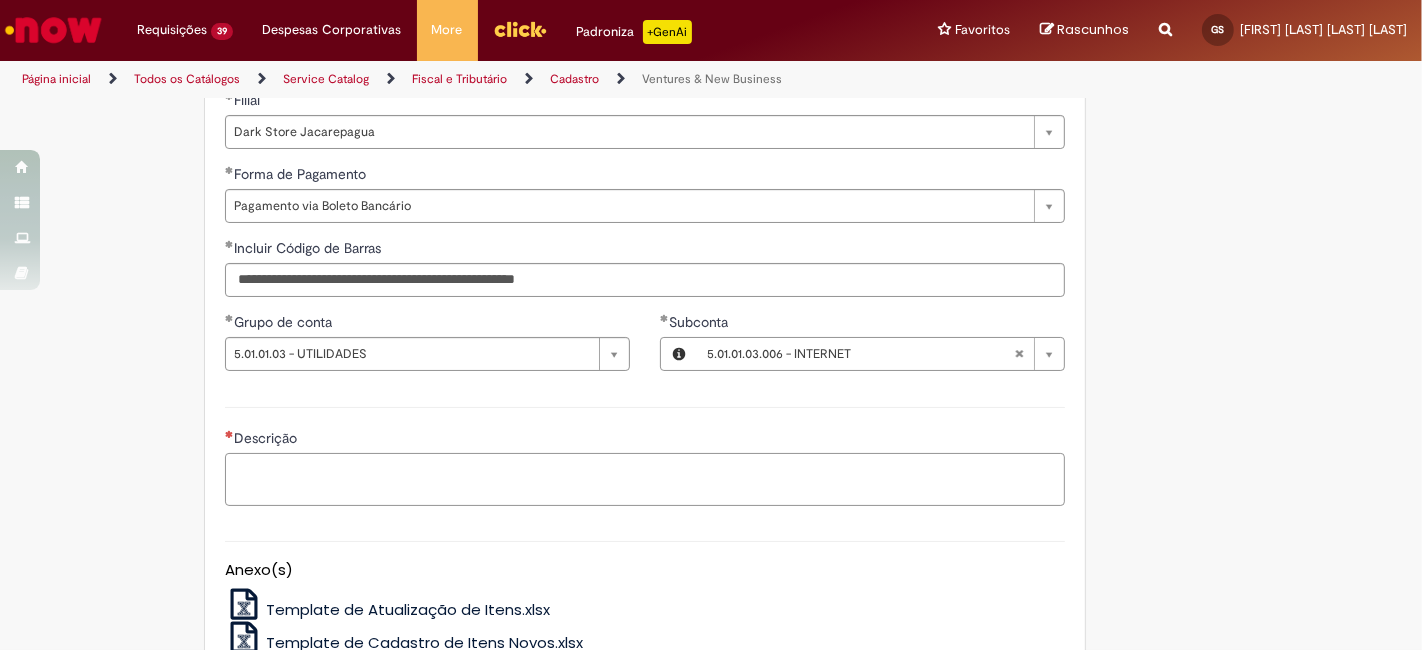 click on "Descrição" at bounding box center (645, 479) 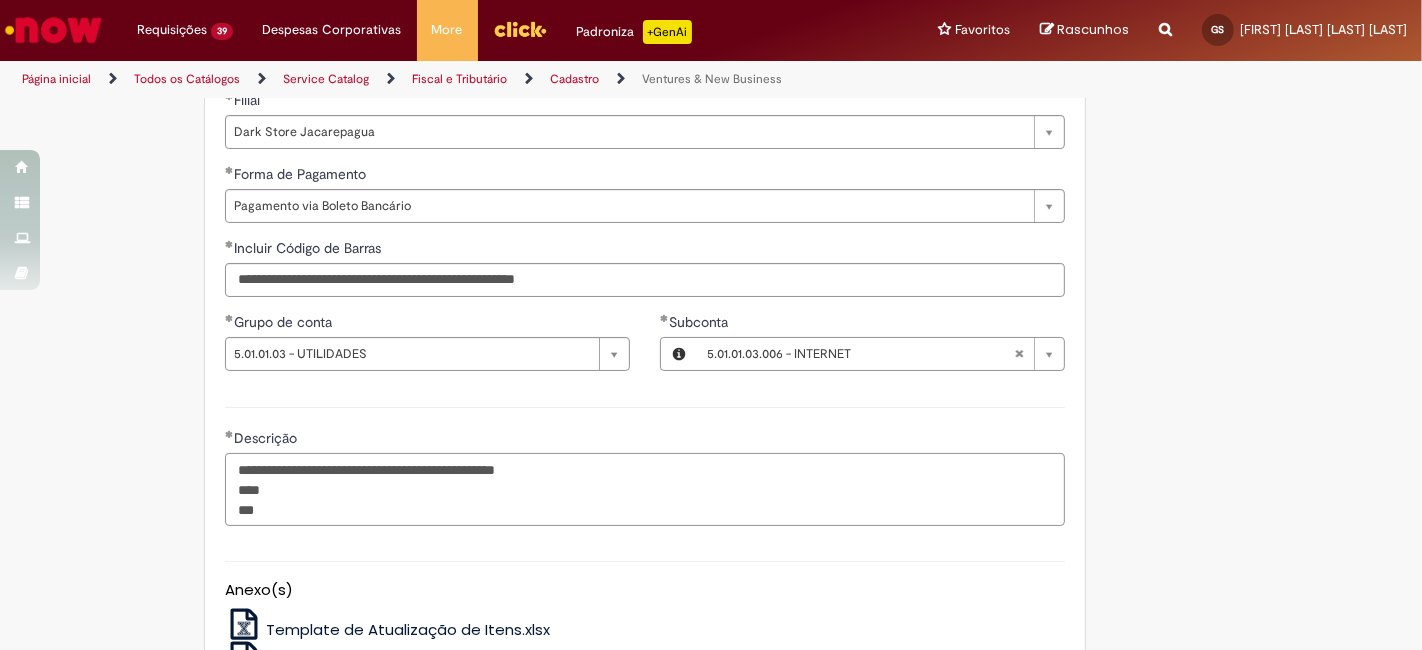 click on "**********" at bounding box center [645, 489] 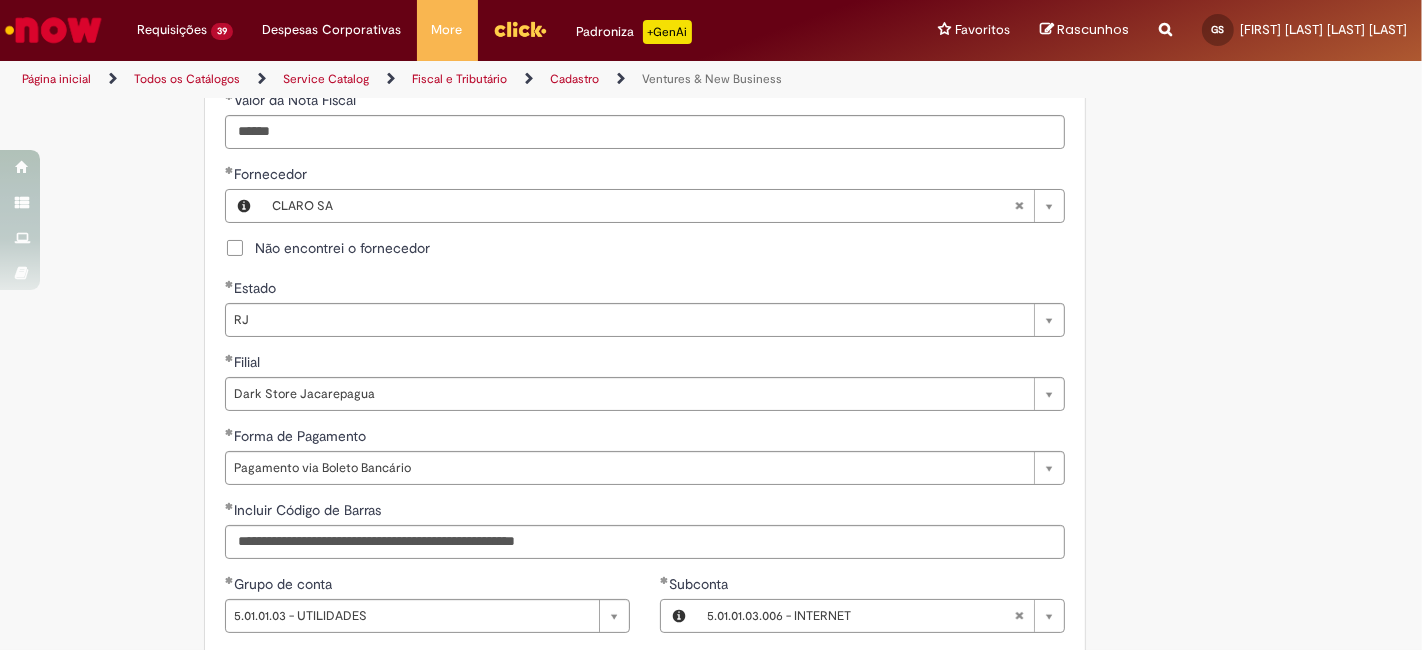 scroll, scrollTop: 962, scrollLeft: 0, axis: vertical 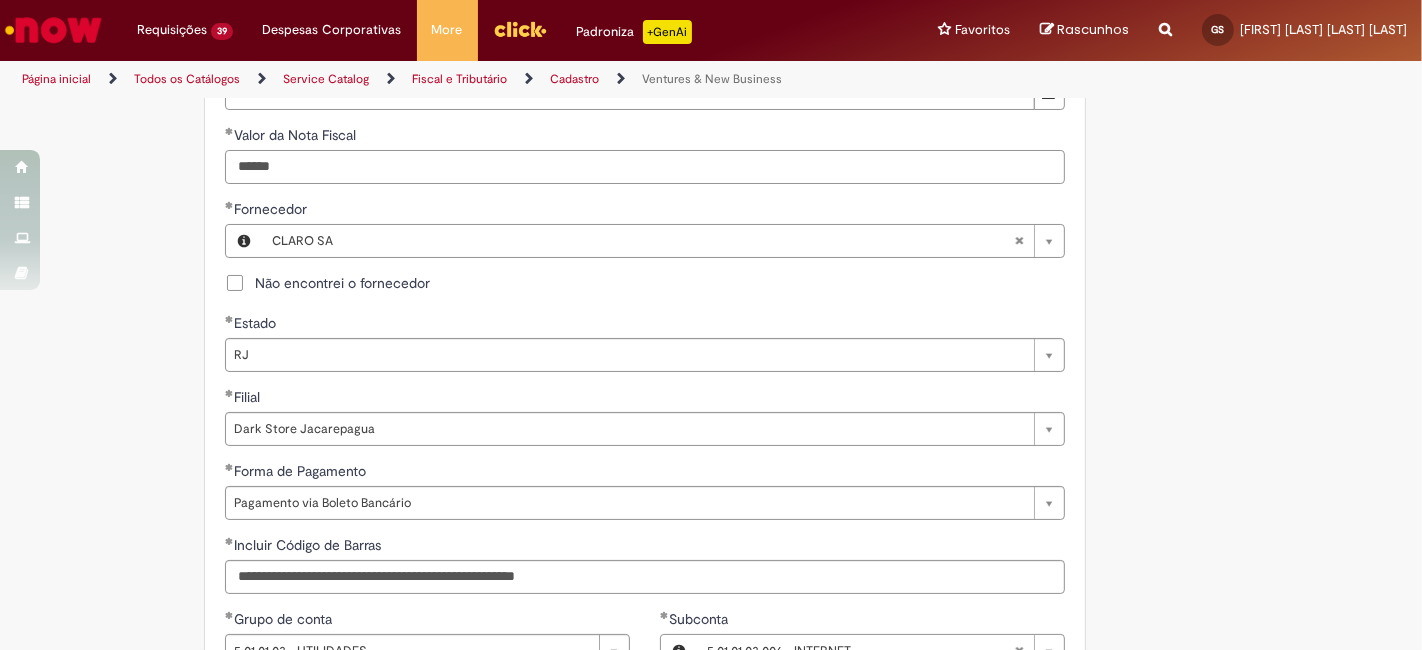 click on "******" at bounding box center (645, 167) 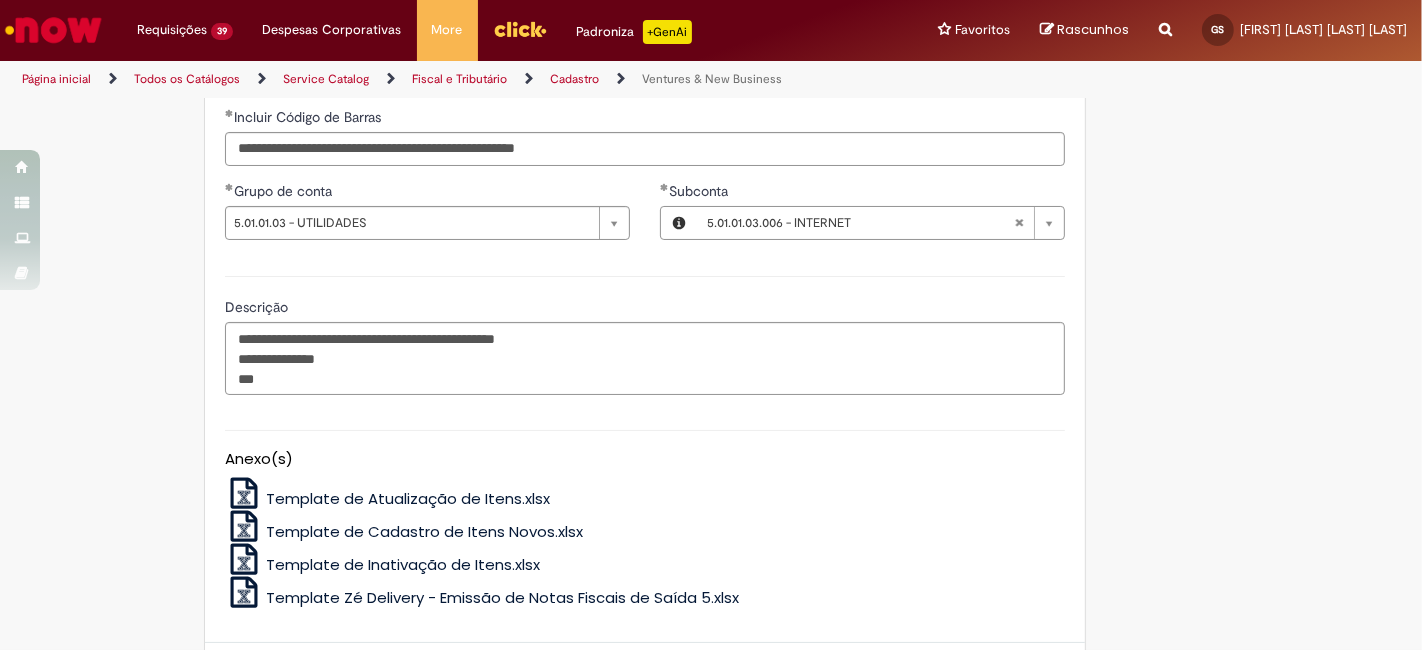 scroll, scrollTop: 1407, scrollLeft: 0, axis: vertical 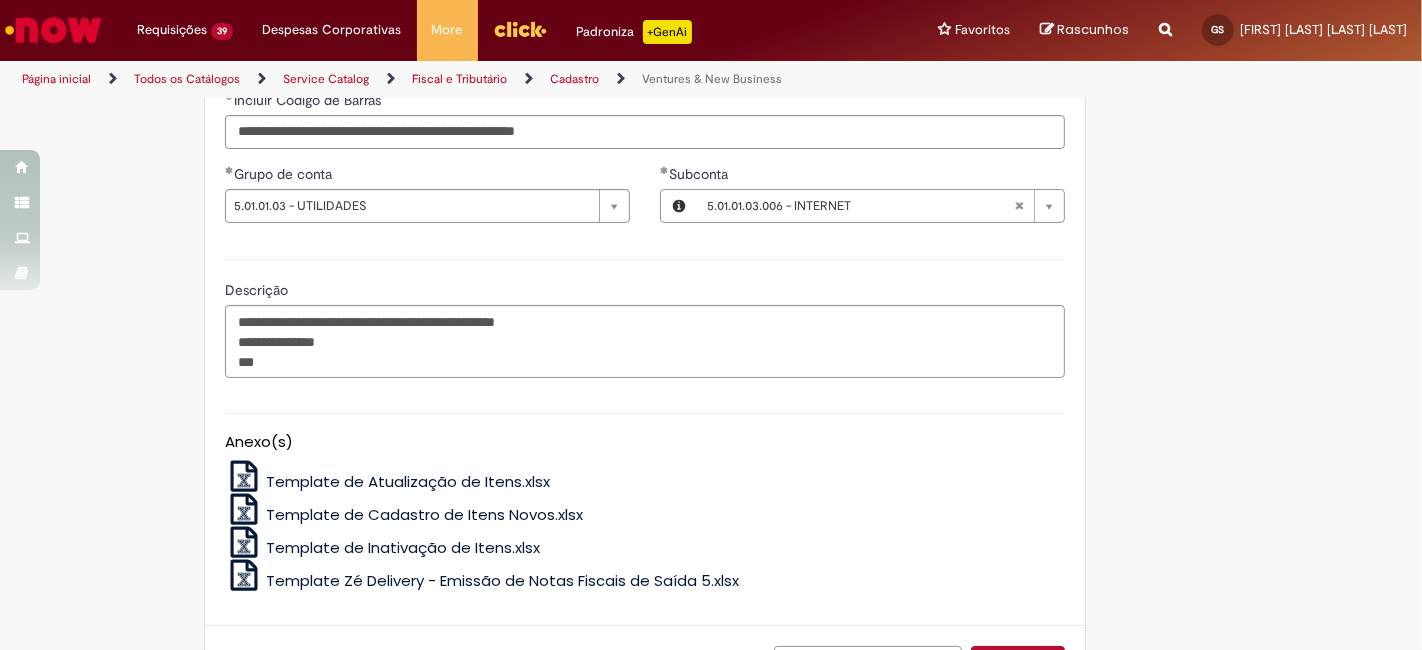 drag, startPoint x: 314, startPoint y: 378, endPoint x: 308, endPoint y: 355, distance: 23.769728 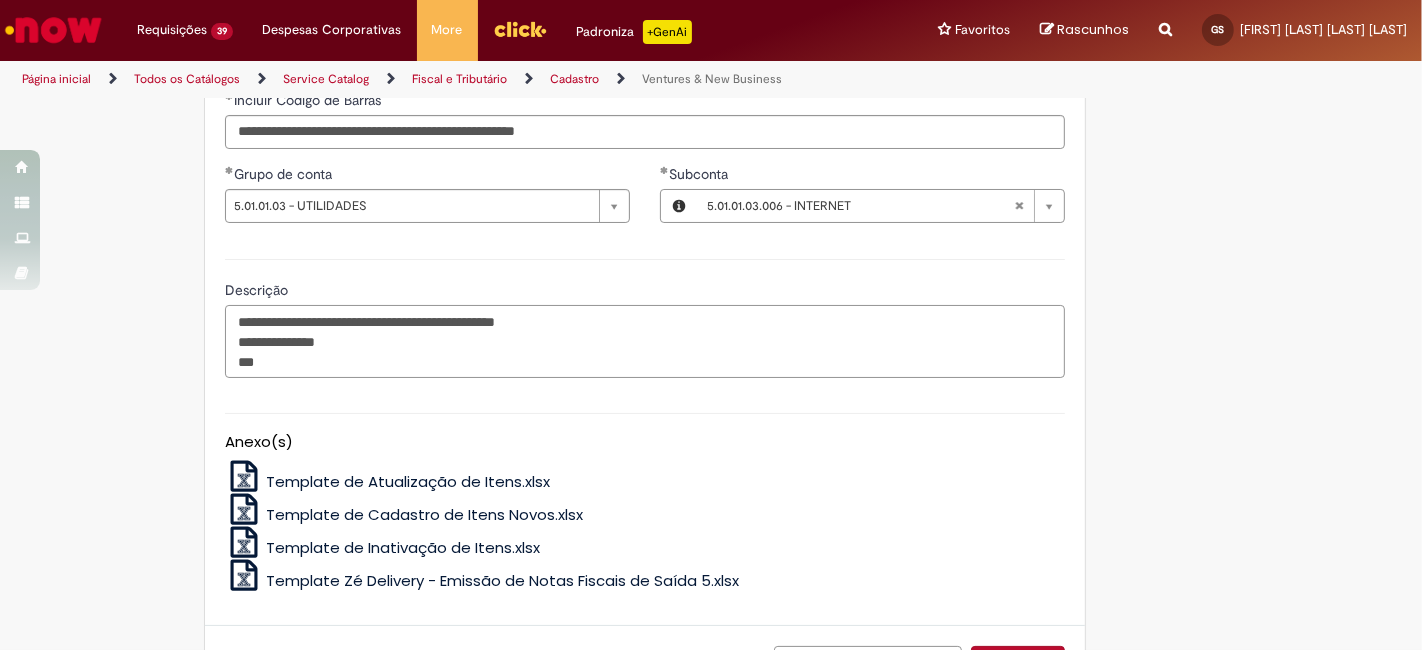 click on "**********" at bounding box center [645, 341] 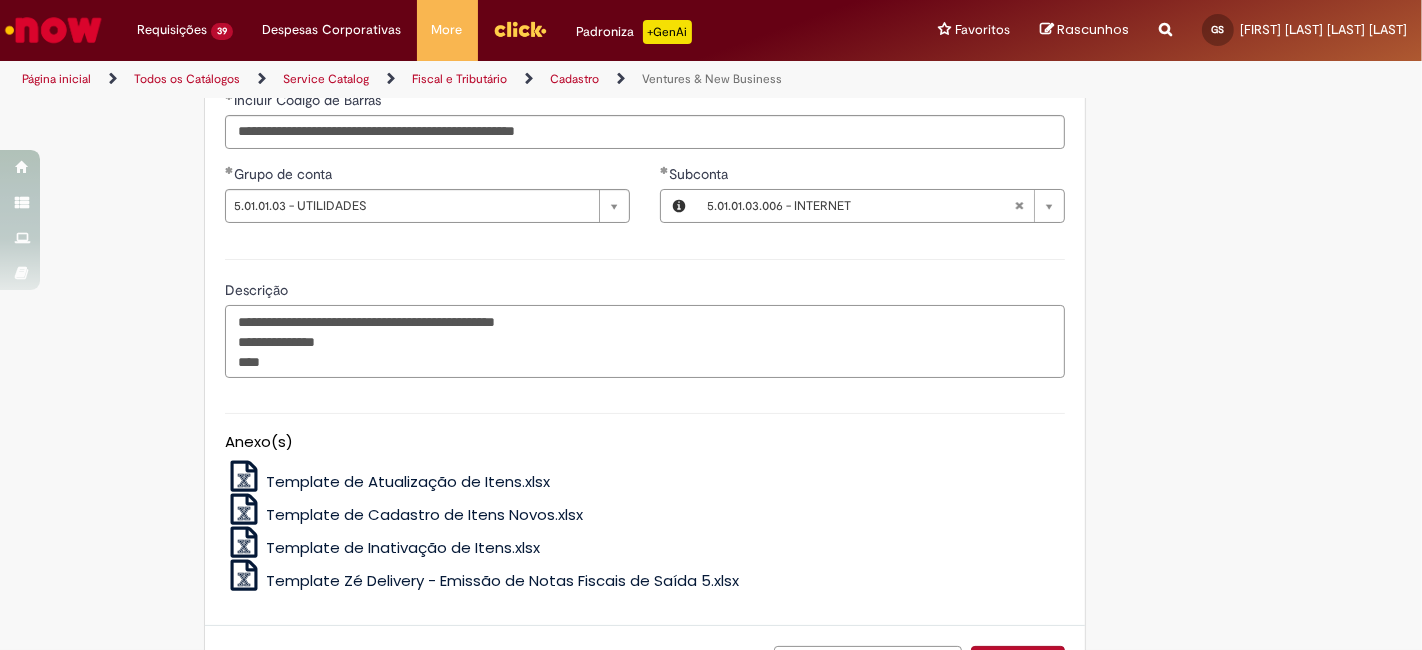 paste on "*******" 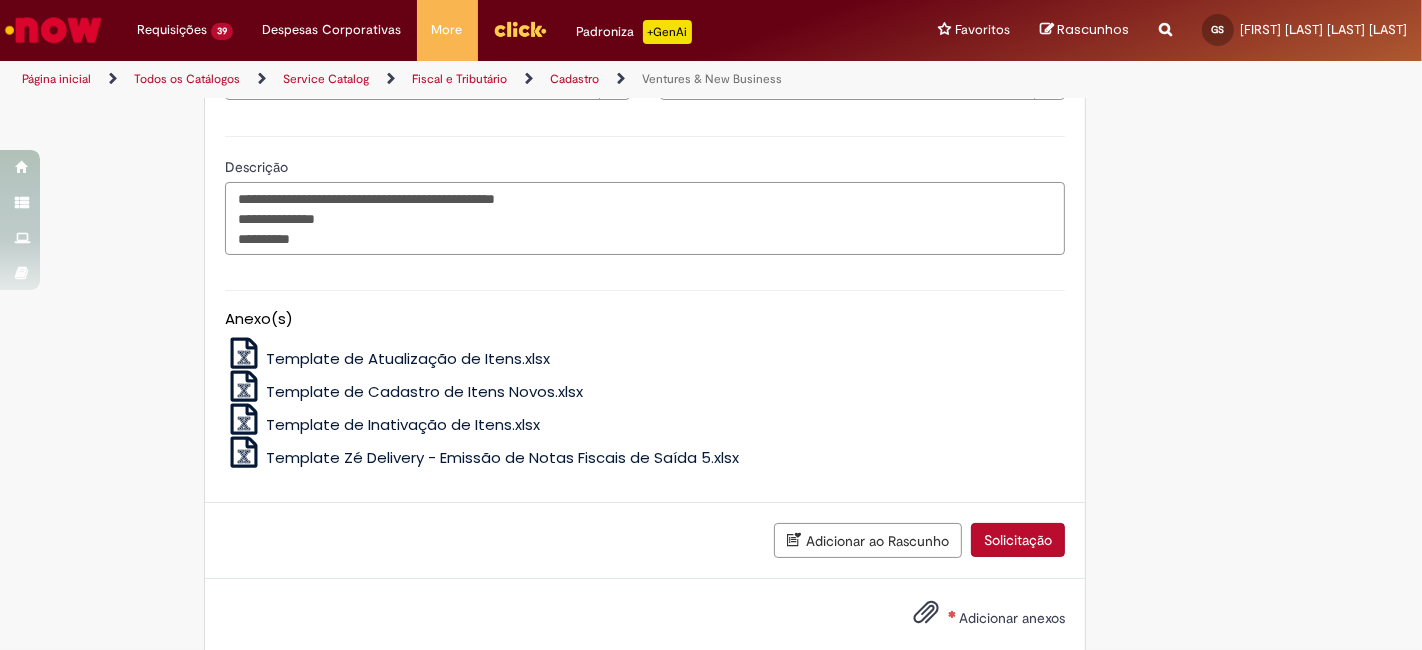 scroll, scrollTop: 1565, scrollLeft: 0, axis: vertical 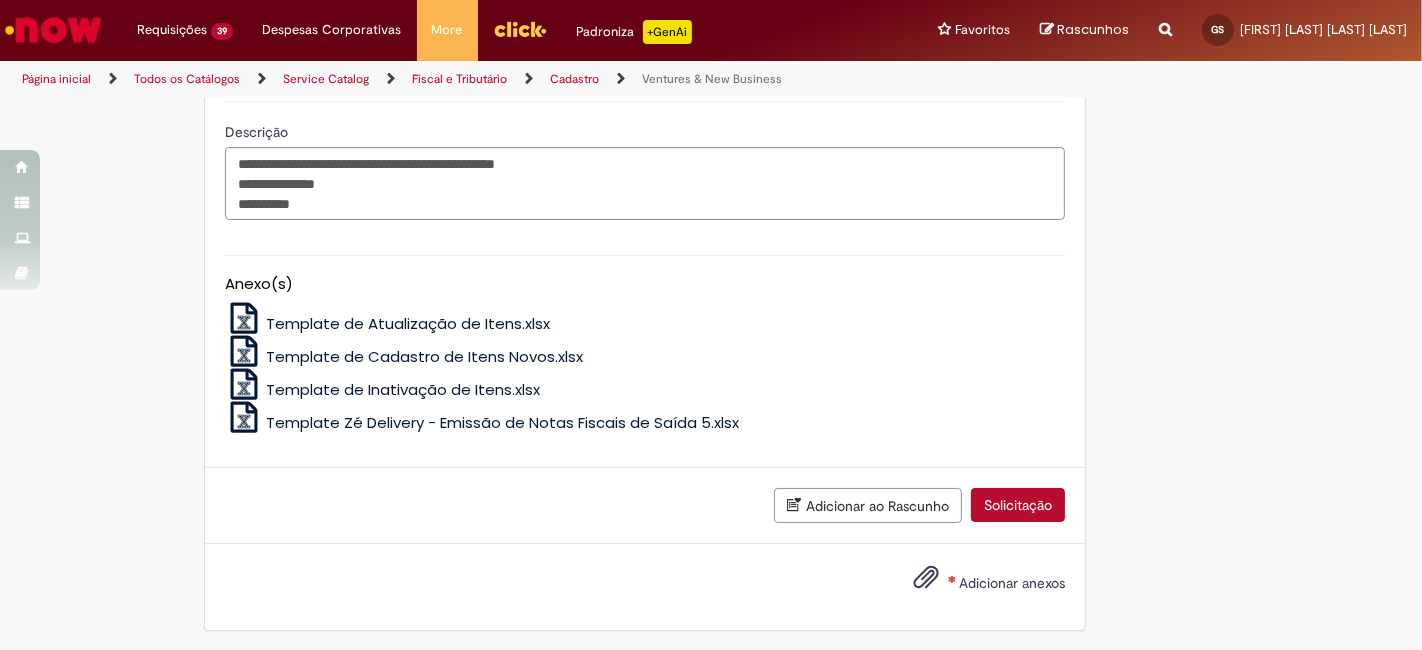 click on "Adicionar anexos" at bounding box center (974, 584) 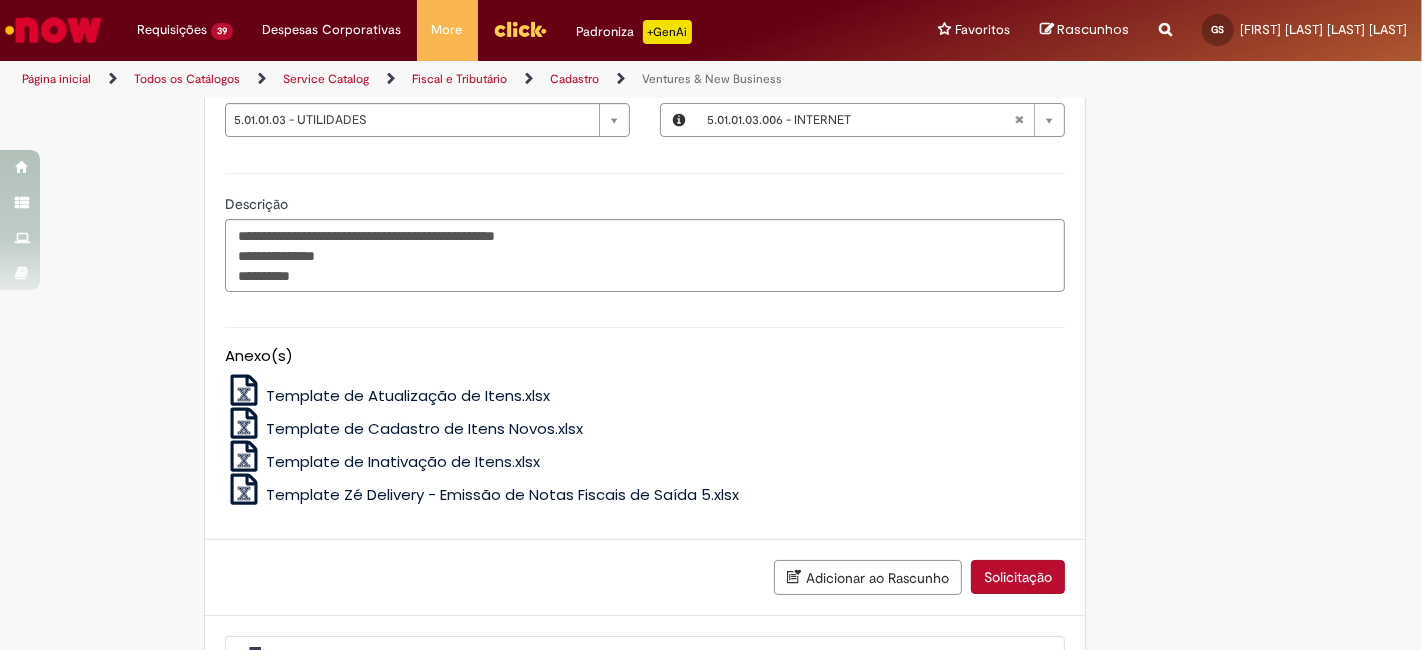 scroll, scrollTop: 1637, scrollLeft: 0, axis: vertical 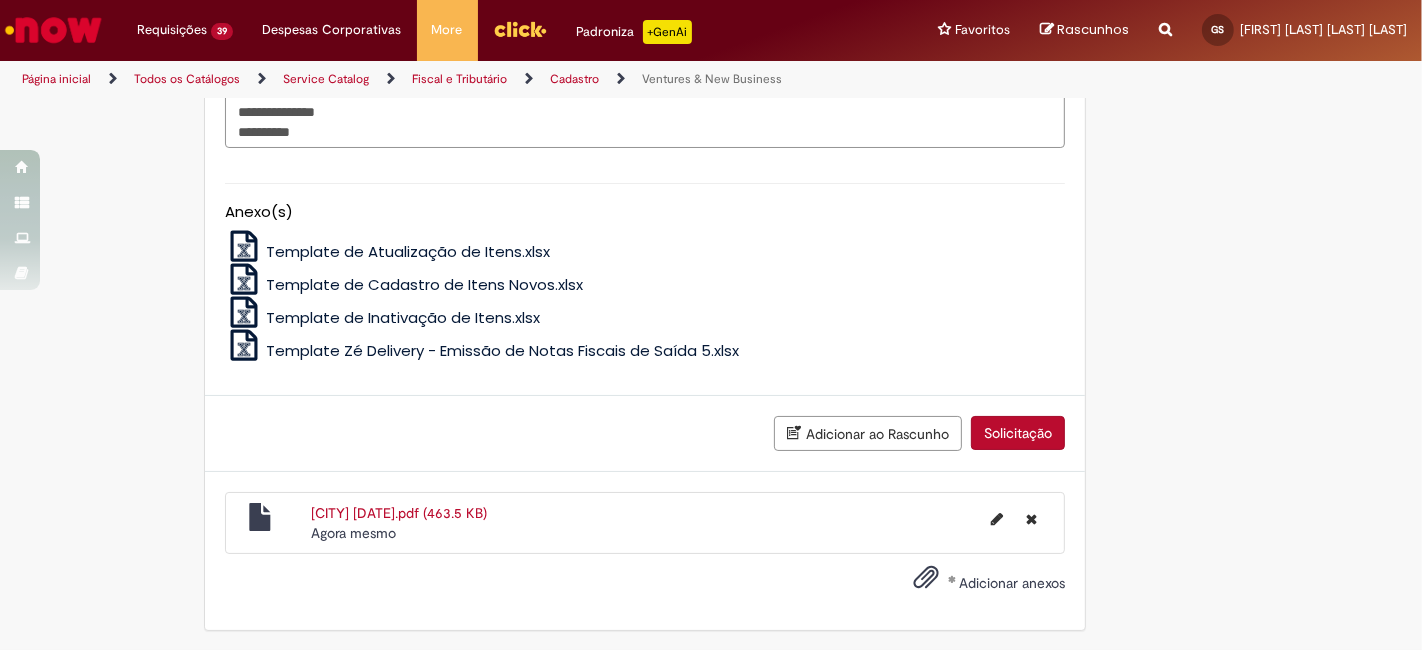 click on "Solicitação" at bounding box center [1018, 433] 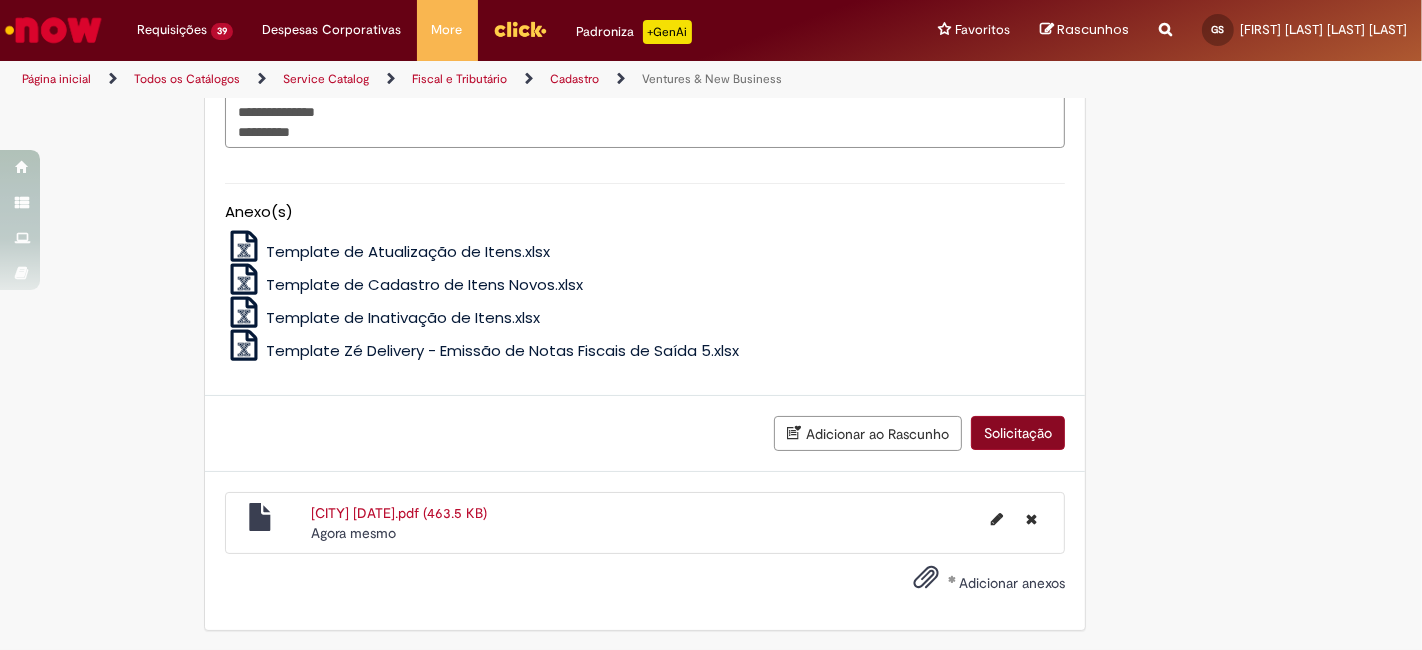 scroll, scrollTop: 1591, scrollLeft: 0, axis: vertical 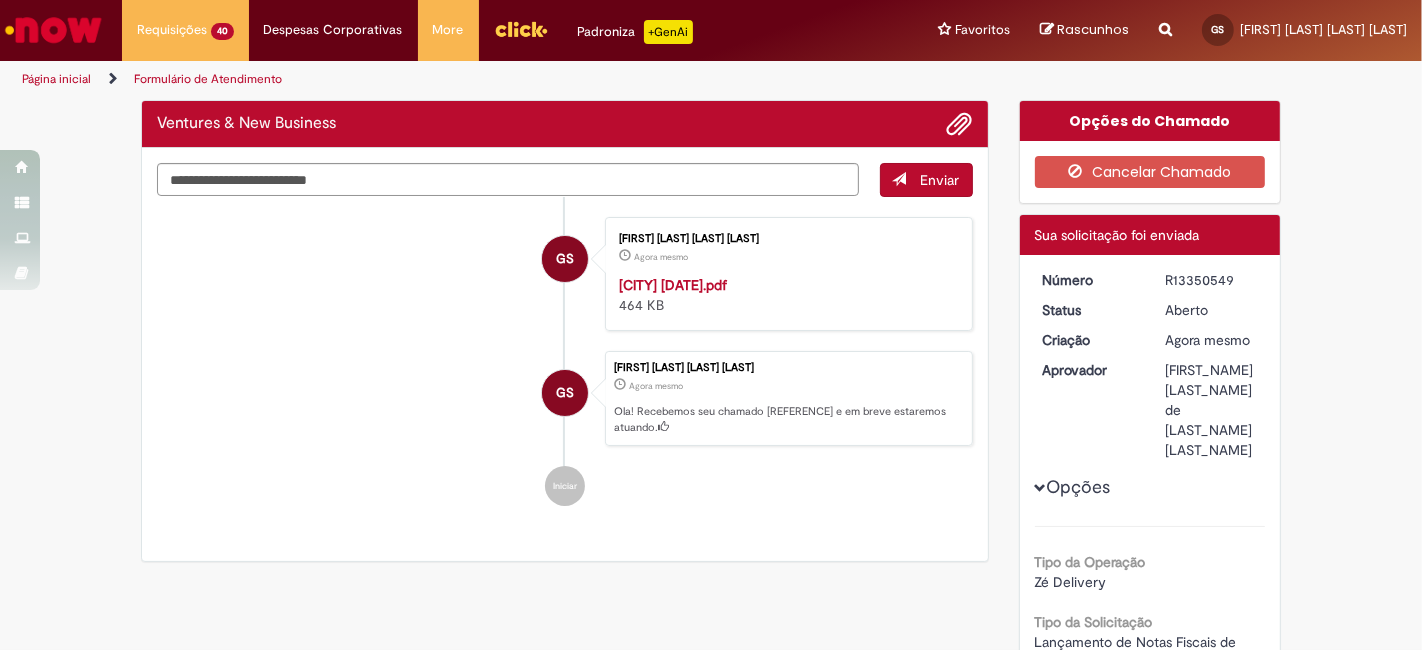 click on "R13350549" at bounding box center [1211, 280] 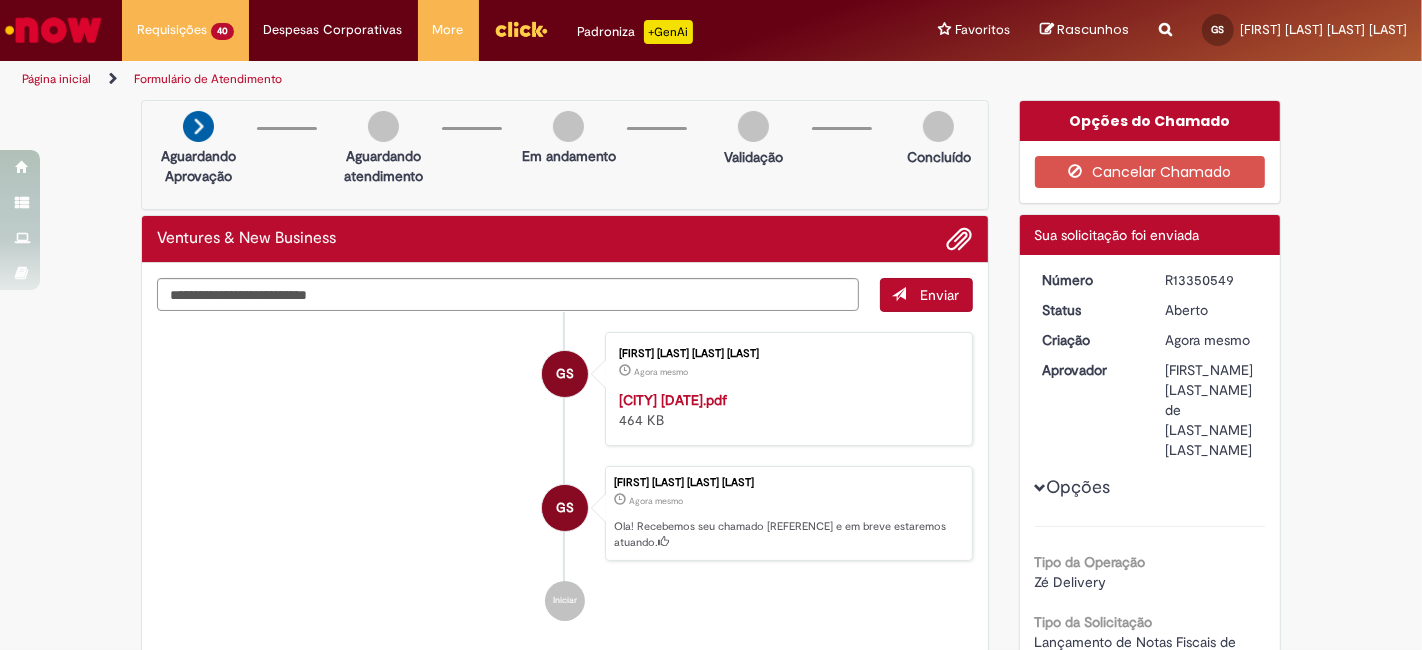 copy on "R13350549" 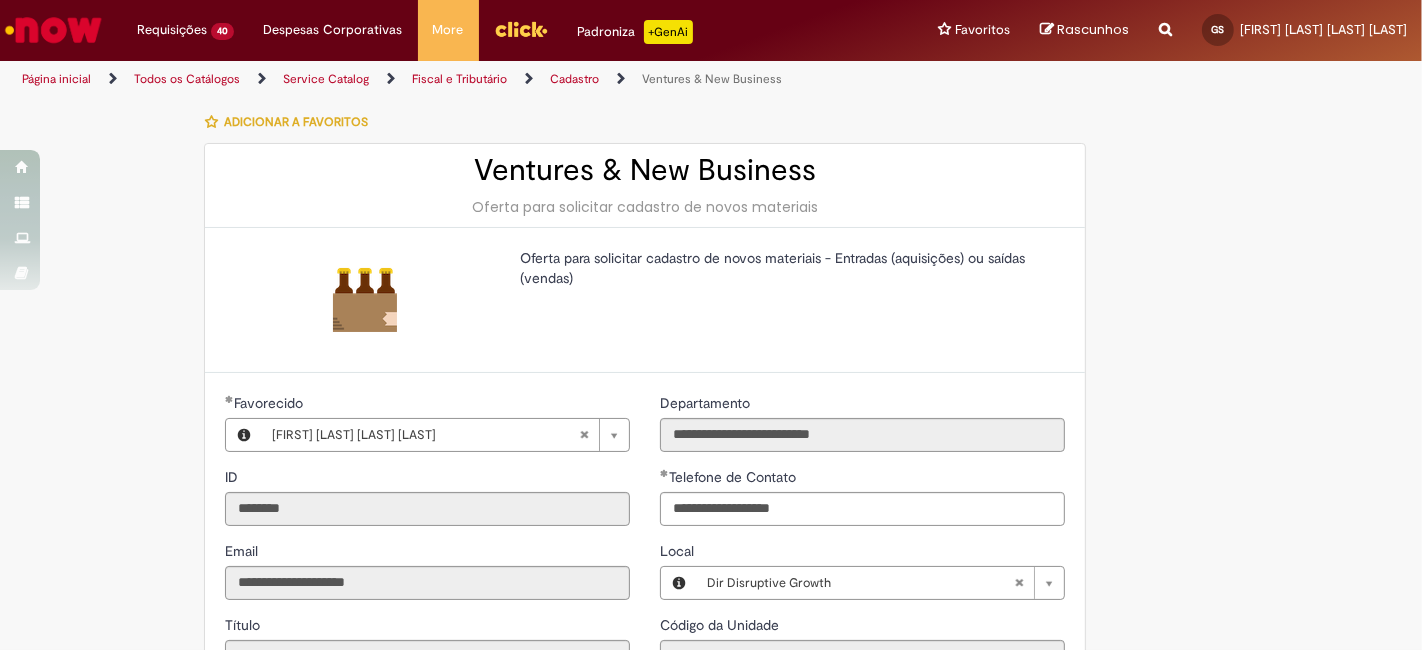 scroll, scrollTop: 148, scrollLeft: 0, axis: vertical 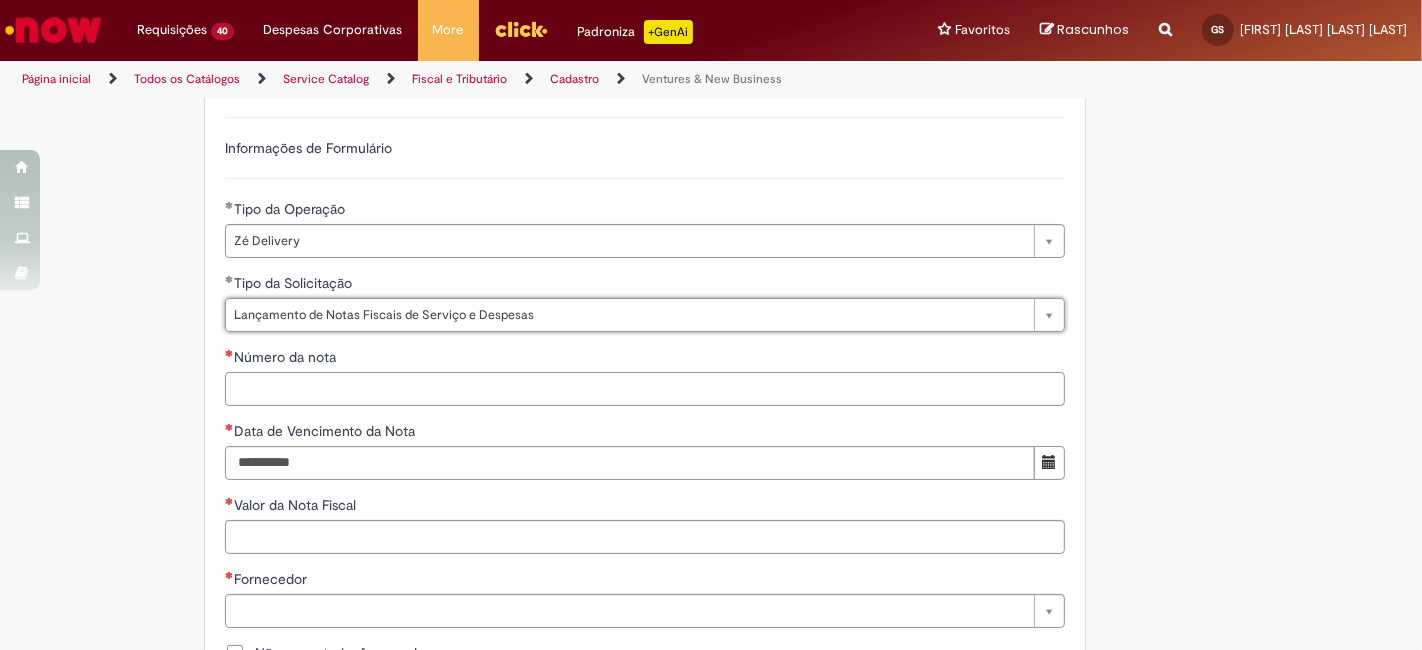 click on "Número da nota" at bounding box center (645, 389) 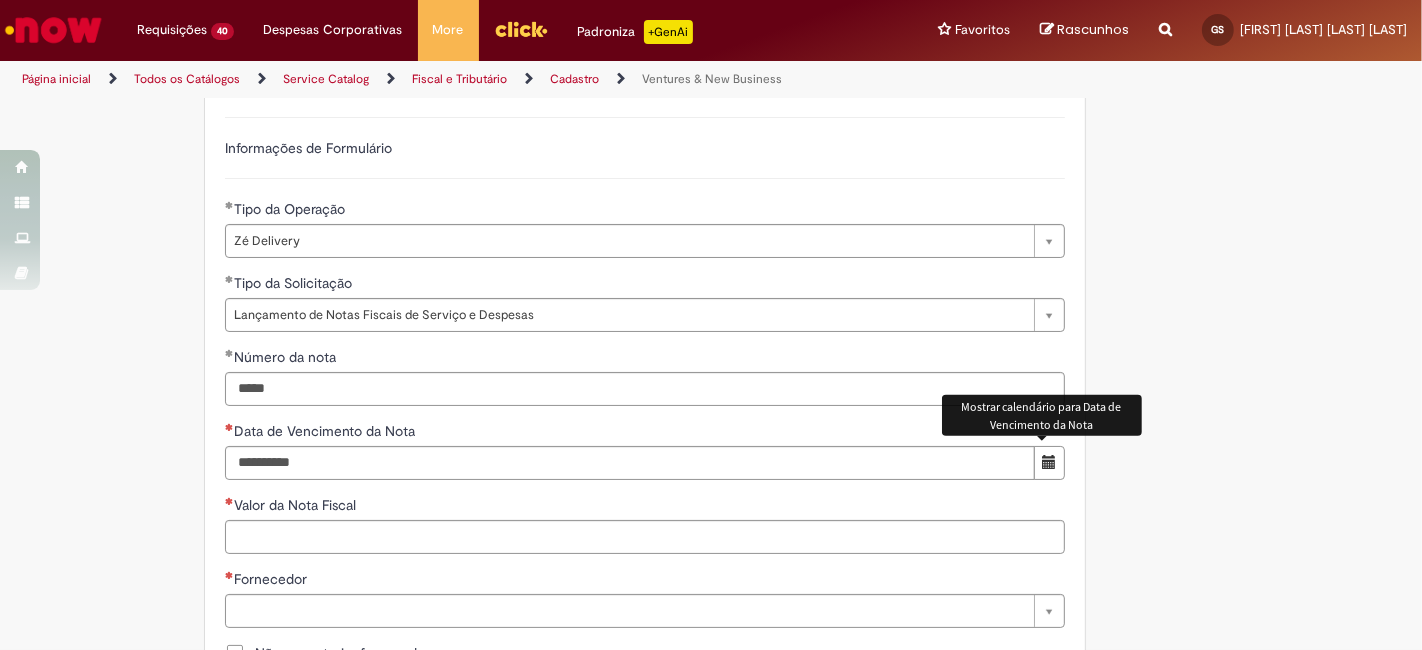 click at bounding box center (1049, 462) 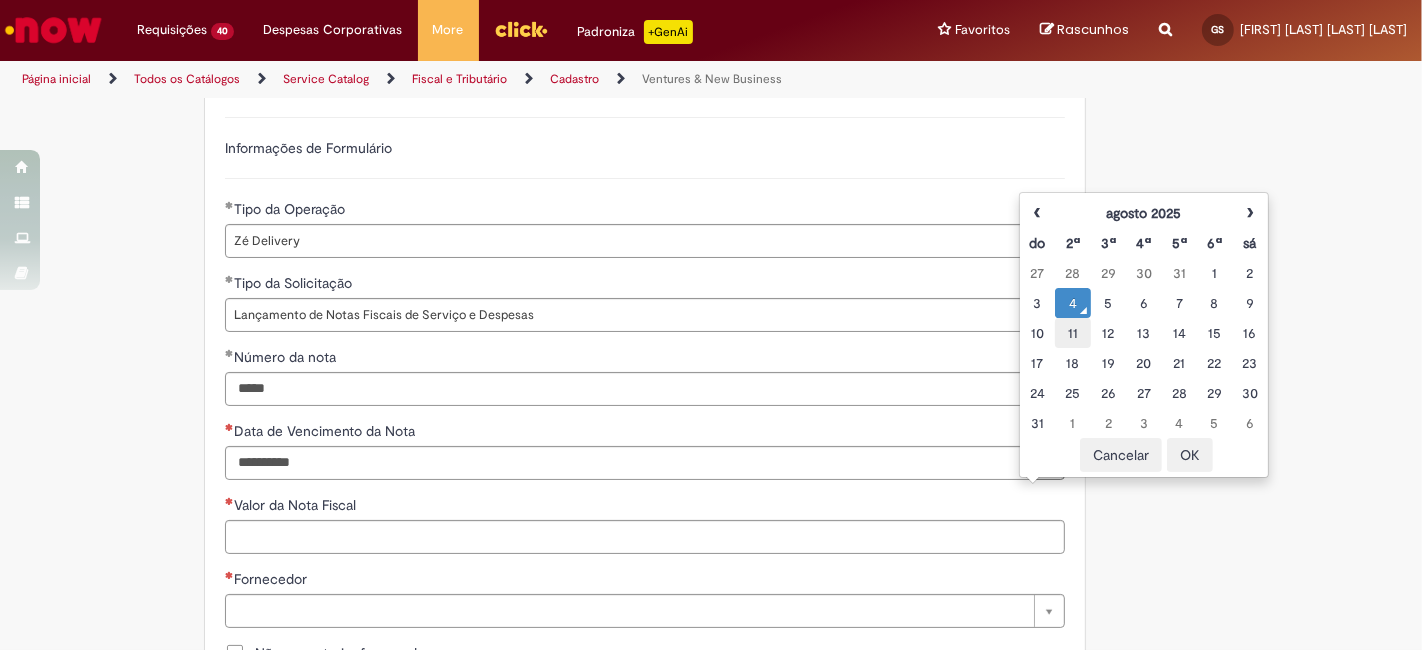 click on "11" at bounding box center [1072, 333] 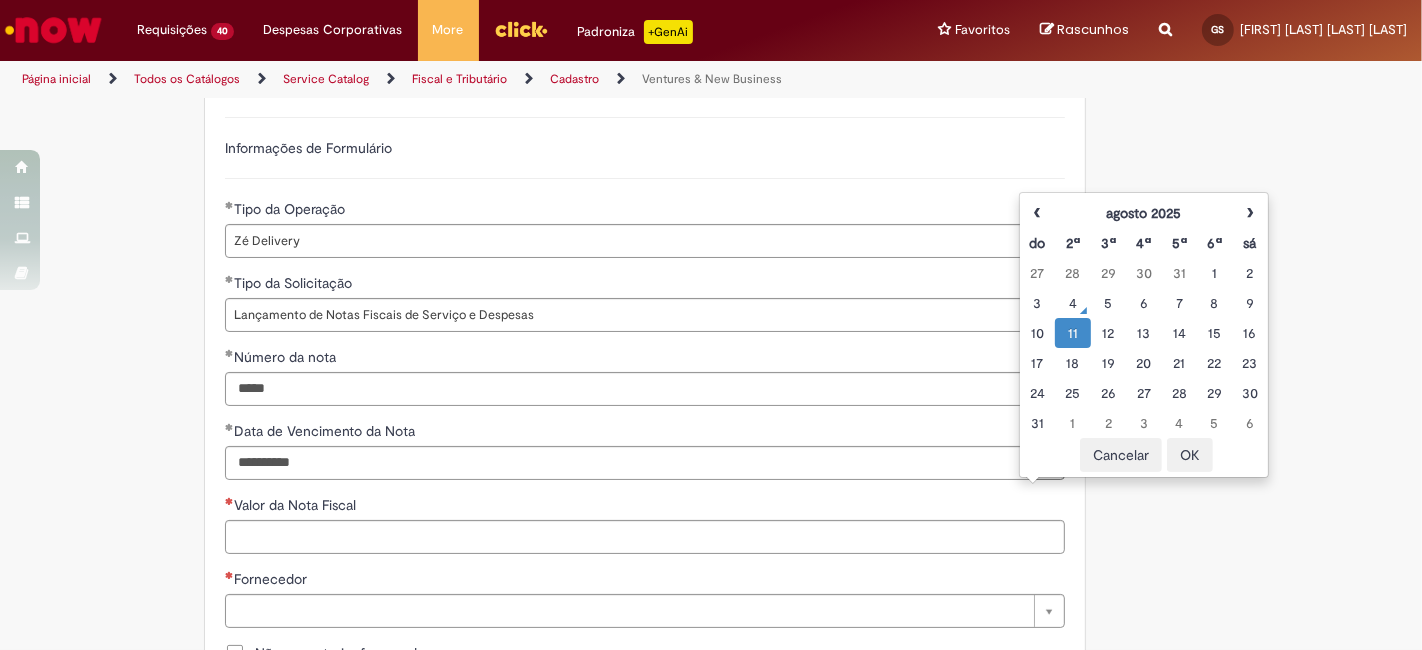 click on "OK" at bounding box center [1190, 455] 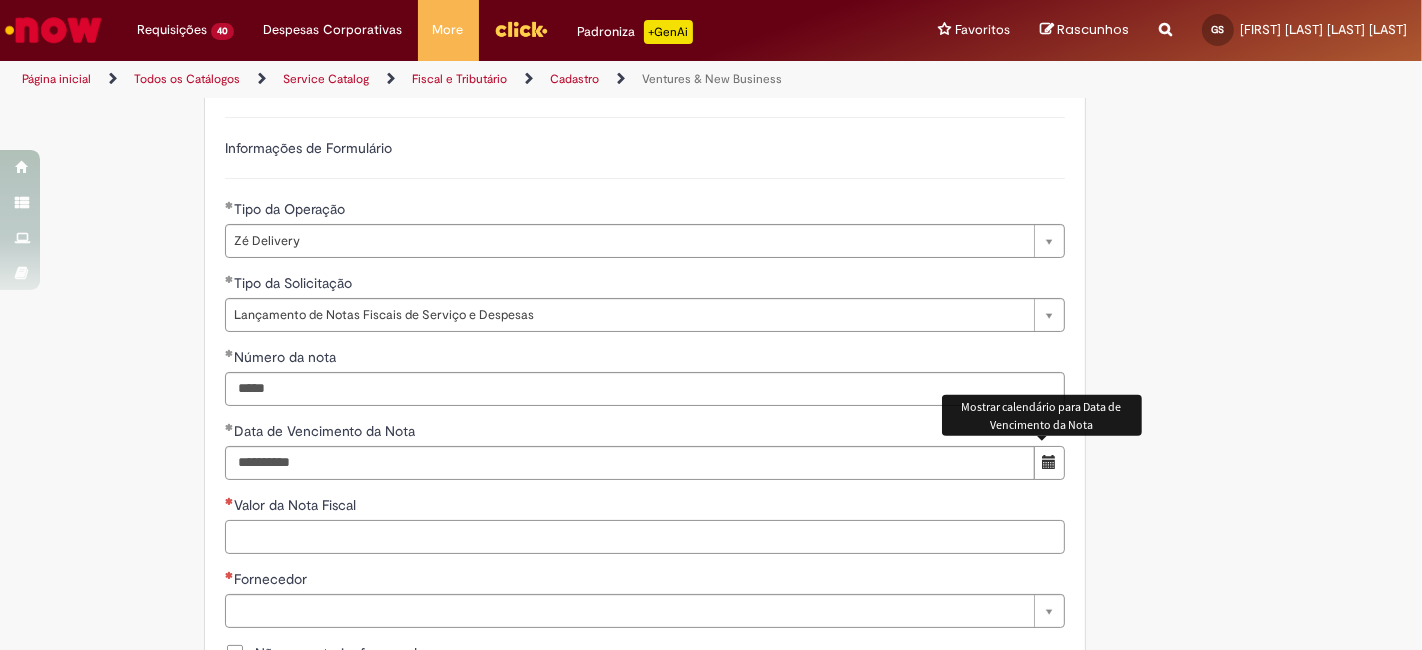 click on "Valor da Nota Fiscal" at bounding box center (645, 537) 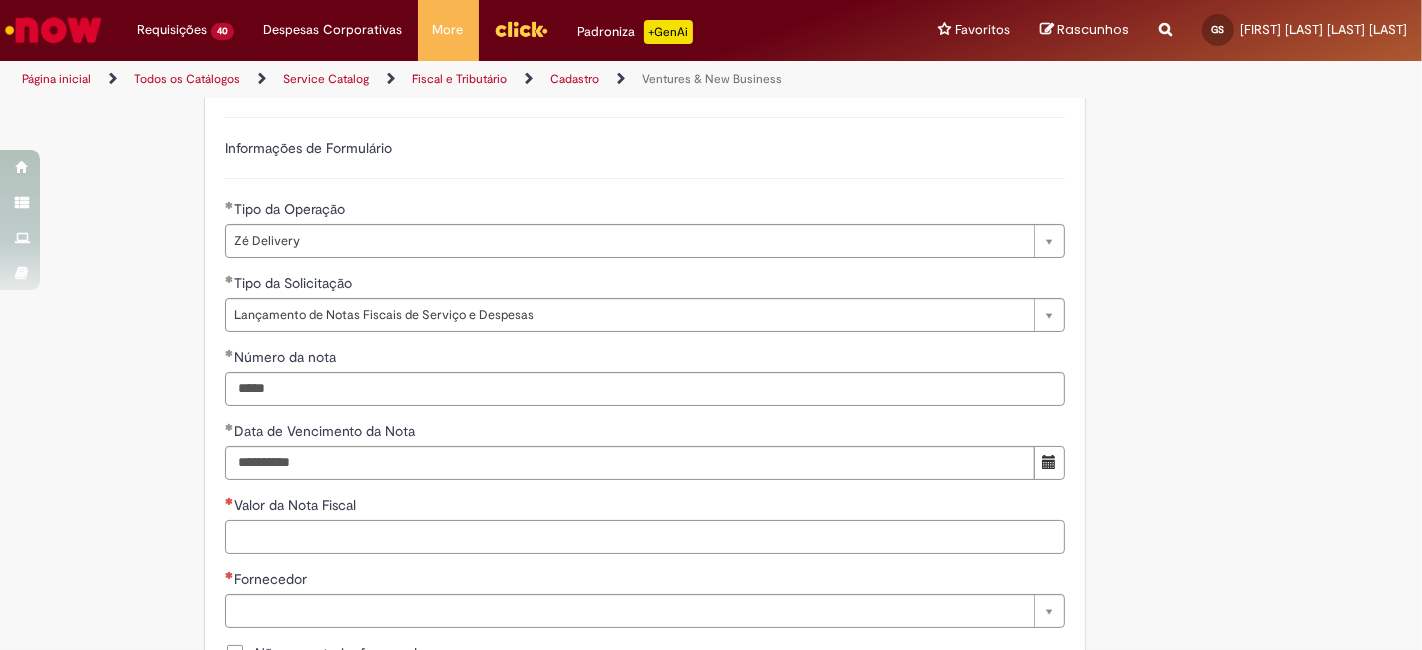 paste on "******" 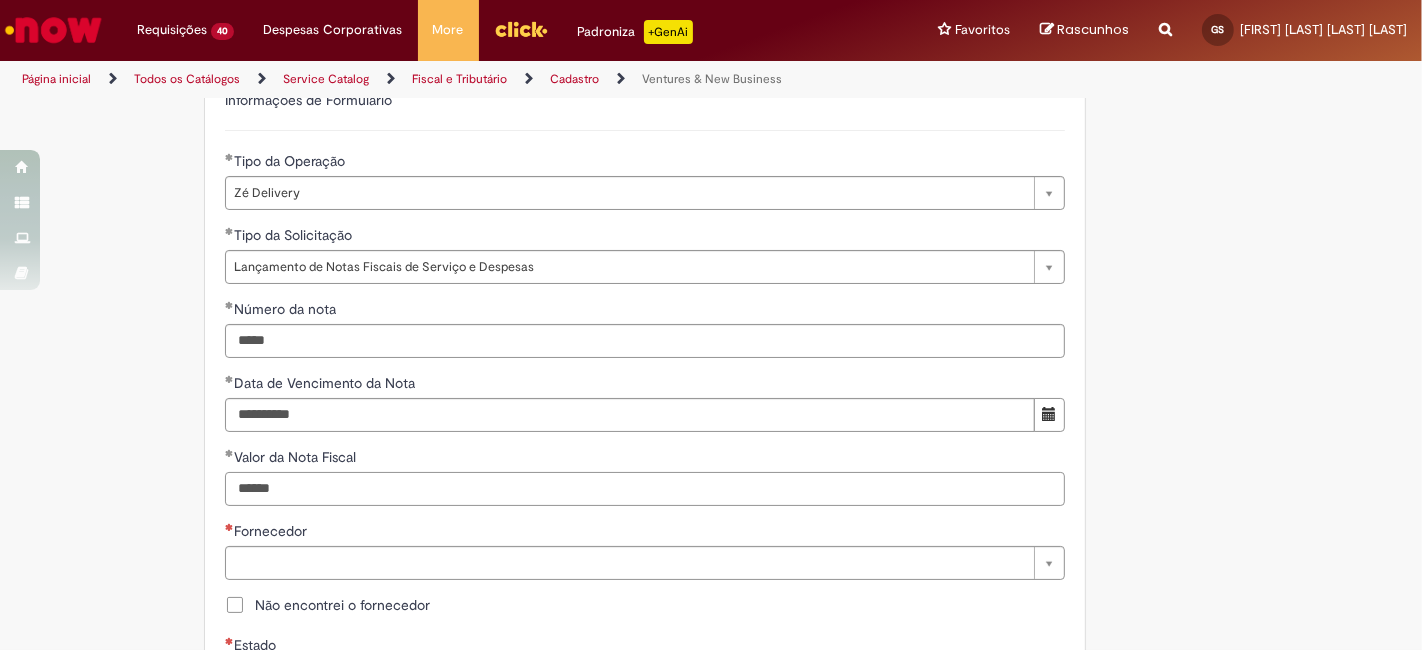 scroll, scrollTop: 666, scrollLeft: 0, axis: vertical 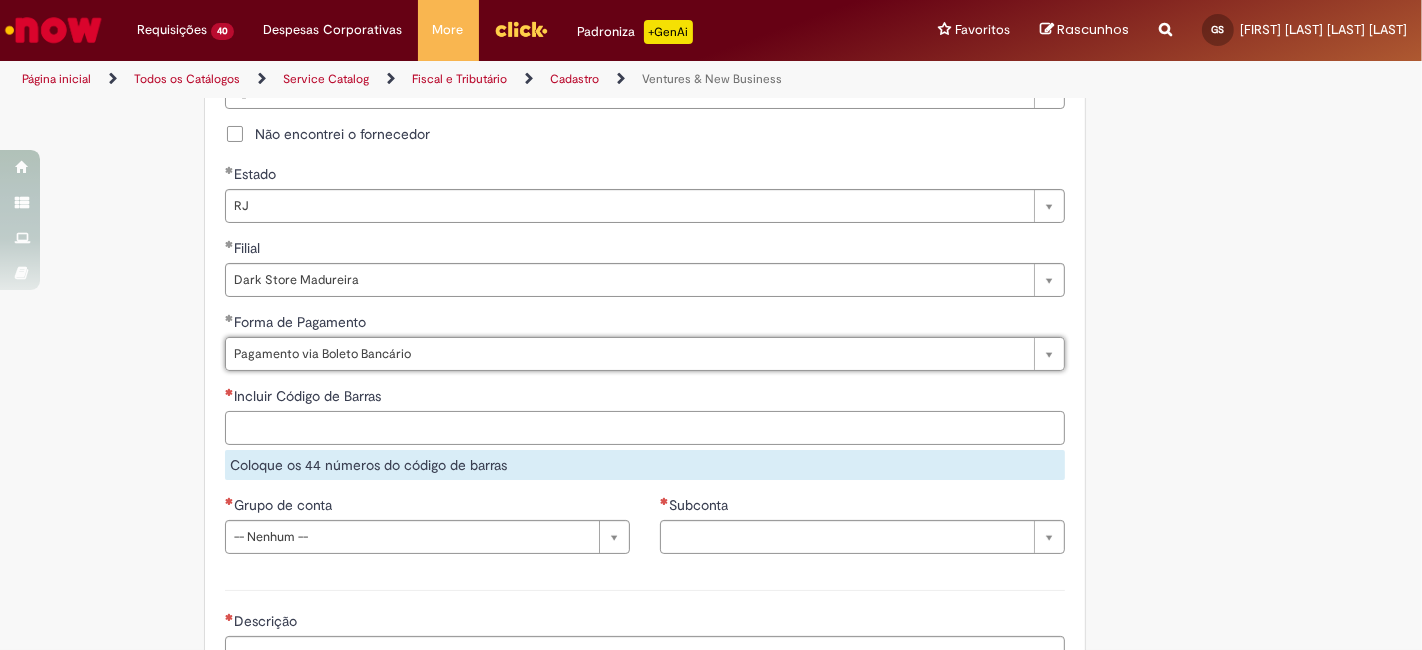 click on "Incluir Código de Barras" at bounding box center [645, 428] 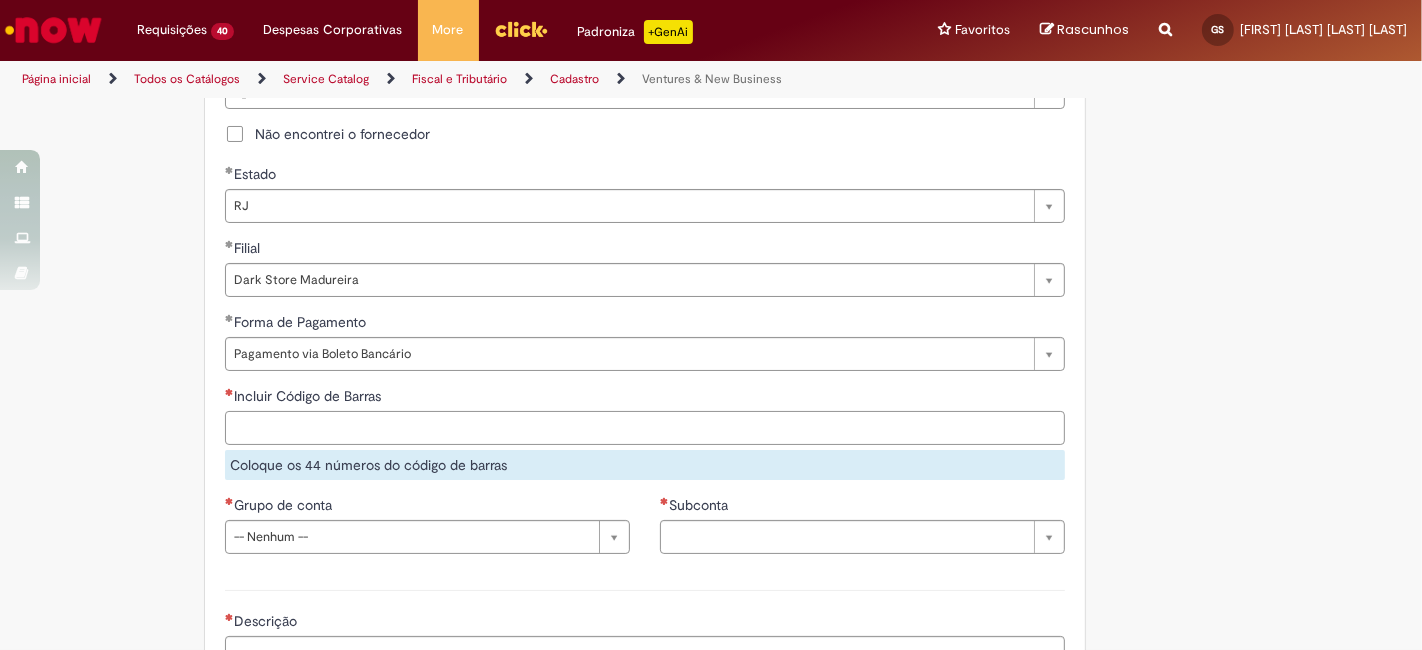 paste on "**********" 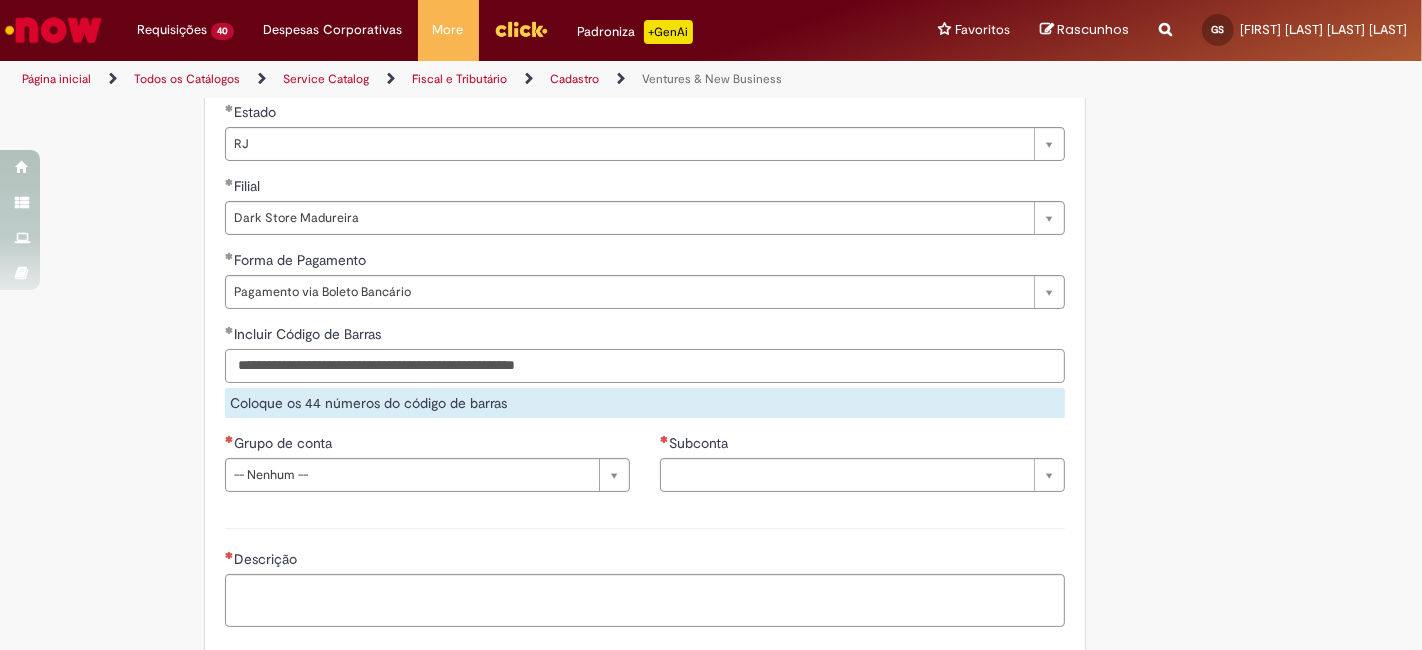 scroll, scrollTop: 1259, scrollLeft: 0, axis: vertical 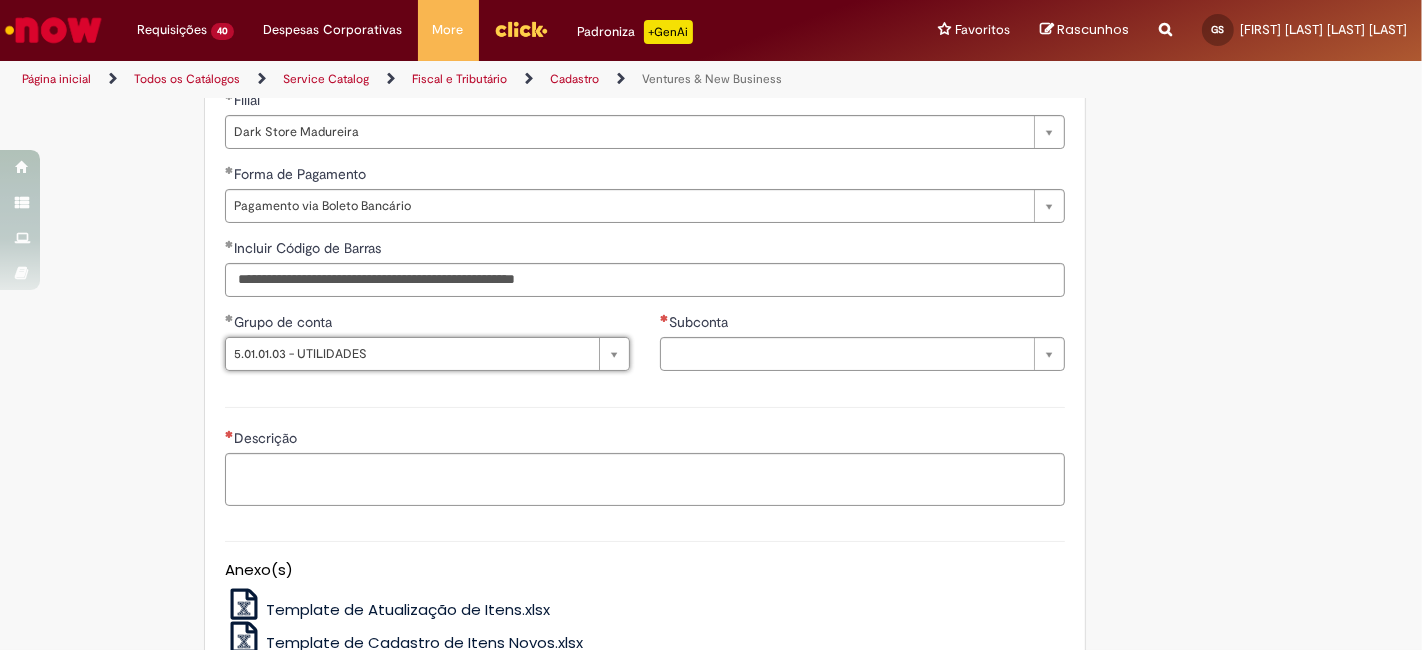 click on "Agencia CNPJ da Conta Subconta          Pesquisar usando lista                 Subconta" at bounding box center [862, 349] 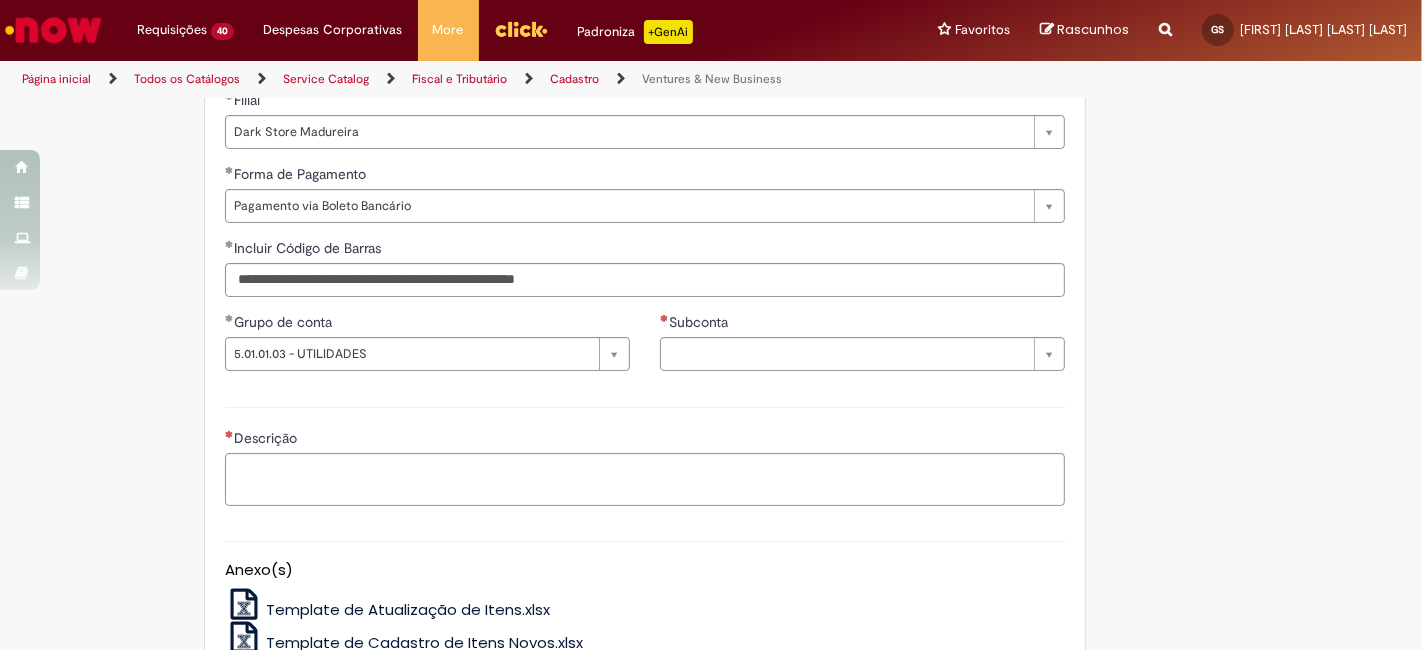 click on "Agencia CNPJ da Conta Subconta          Pesquisar usando lista                 Subconta" at bounding box center (862, 349) 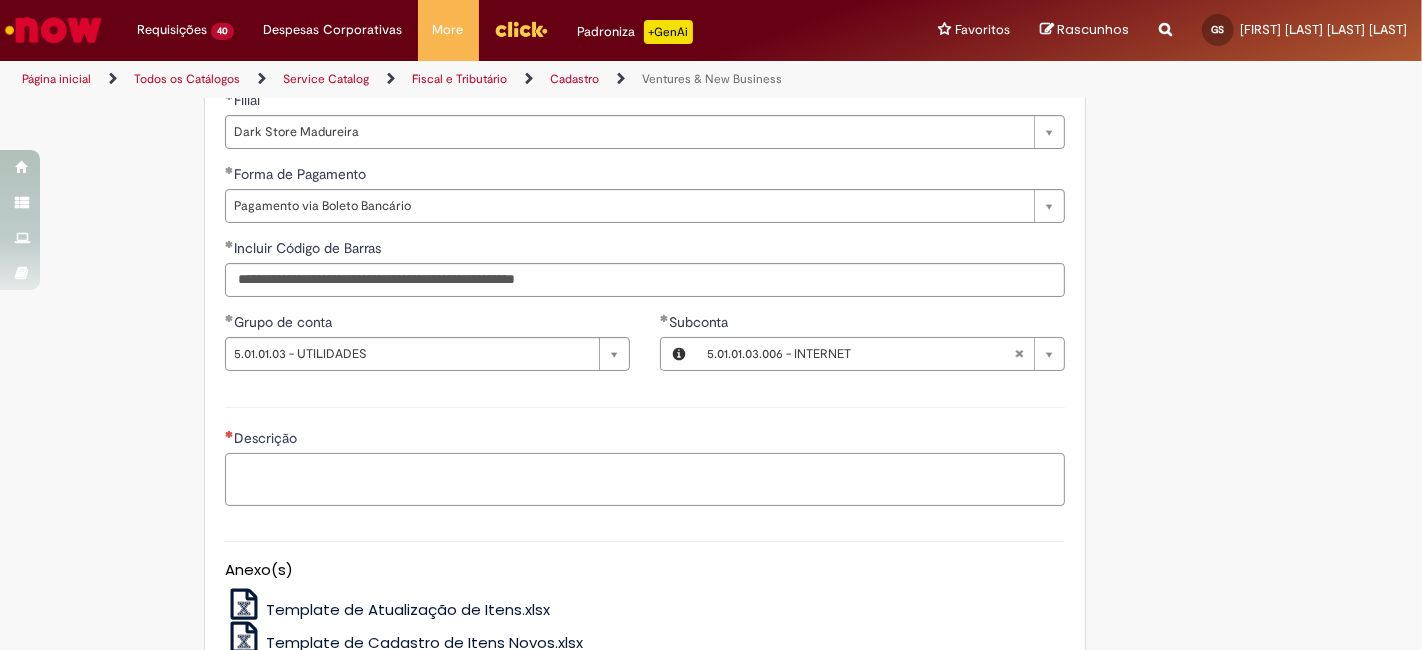 click on "Descrição" at bounding box center (645, 479) 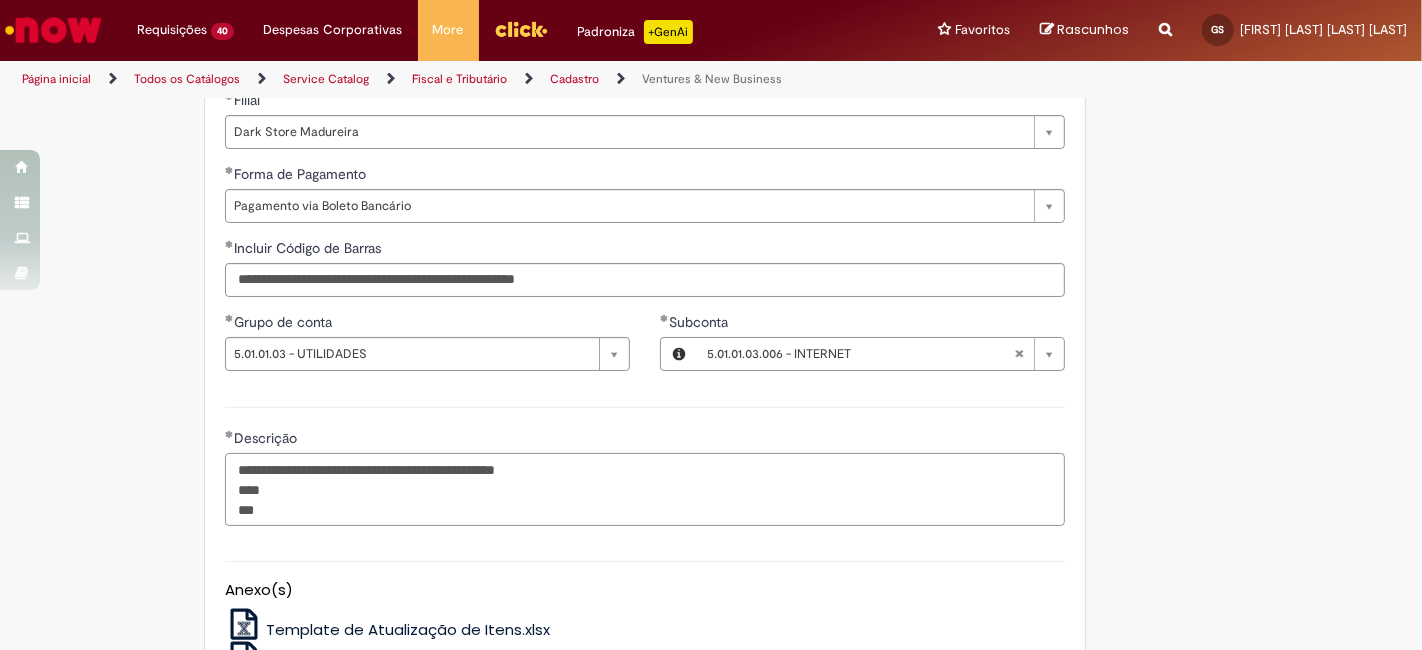 click on "**********" at bounding box center (645, 489) 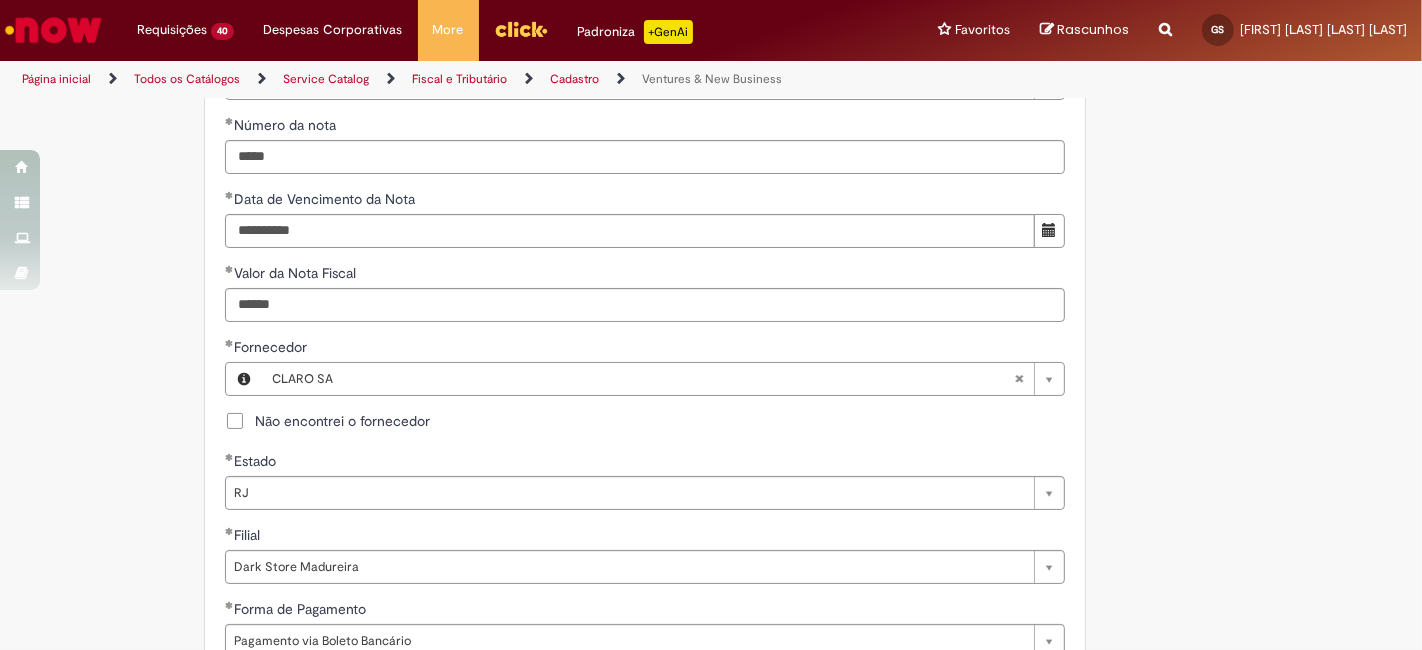 scroll, scrollTop: 814, scrollLeft: 0, axis: vertical 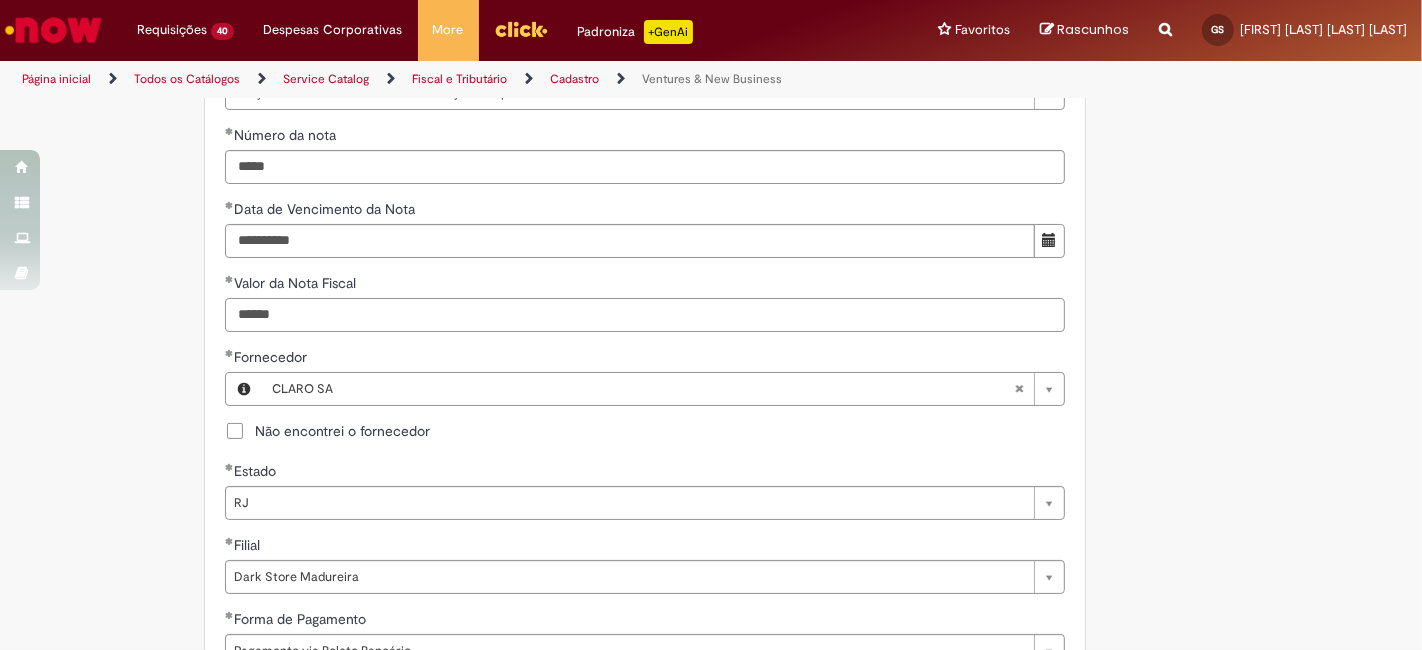 click on "******" at bounding box center [645, 315] 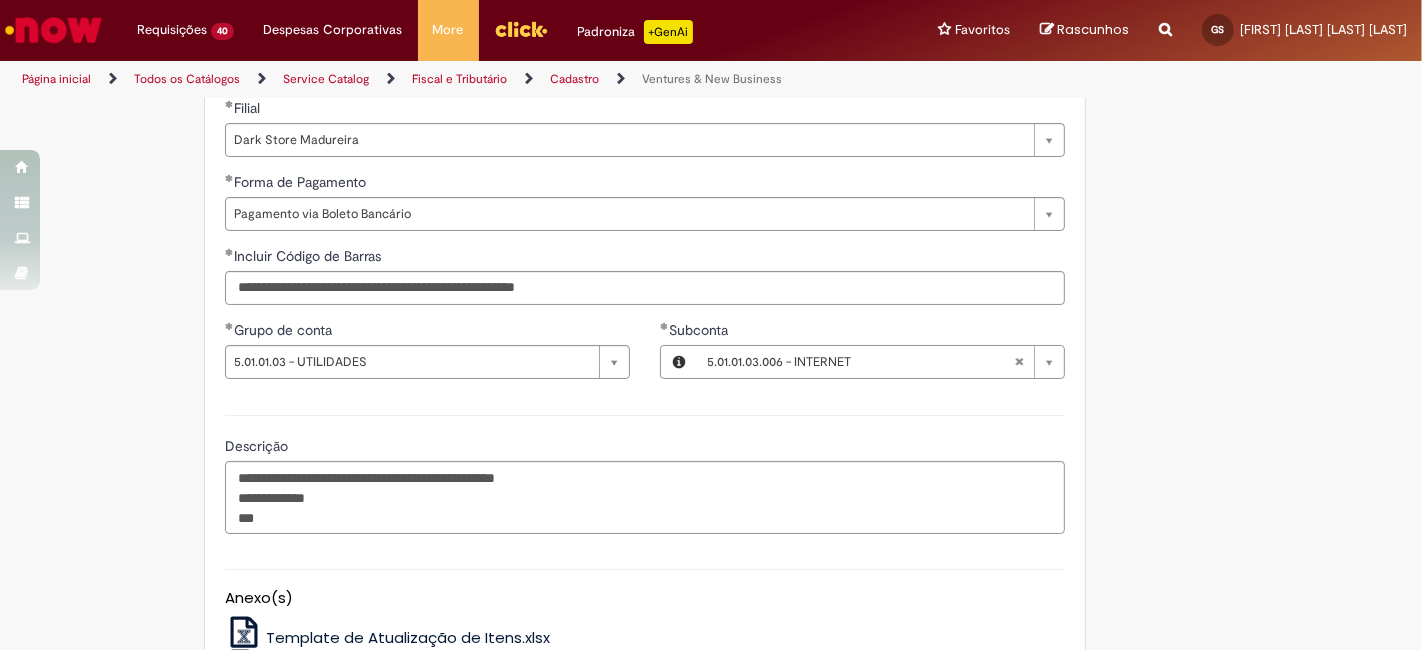 scroll, scrollTop: 1333, scrollLeft: 0, axis: vertical 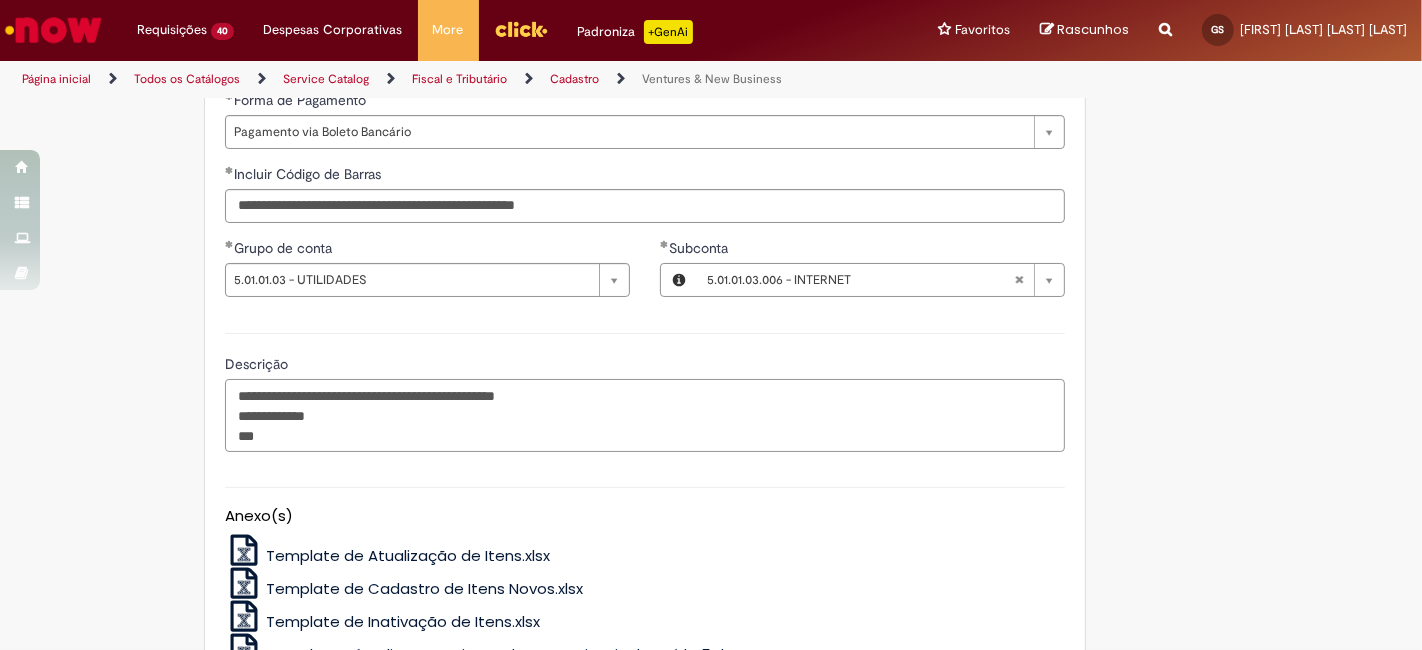 click on "**********" at bounding box center [645, 415] 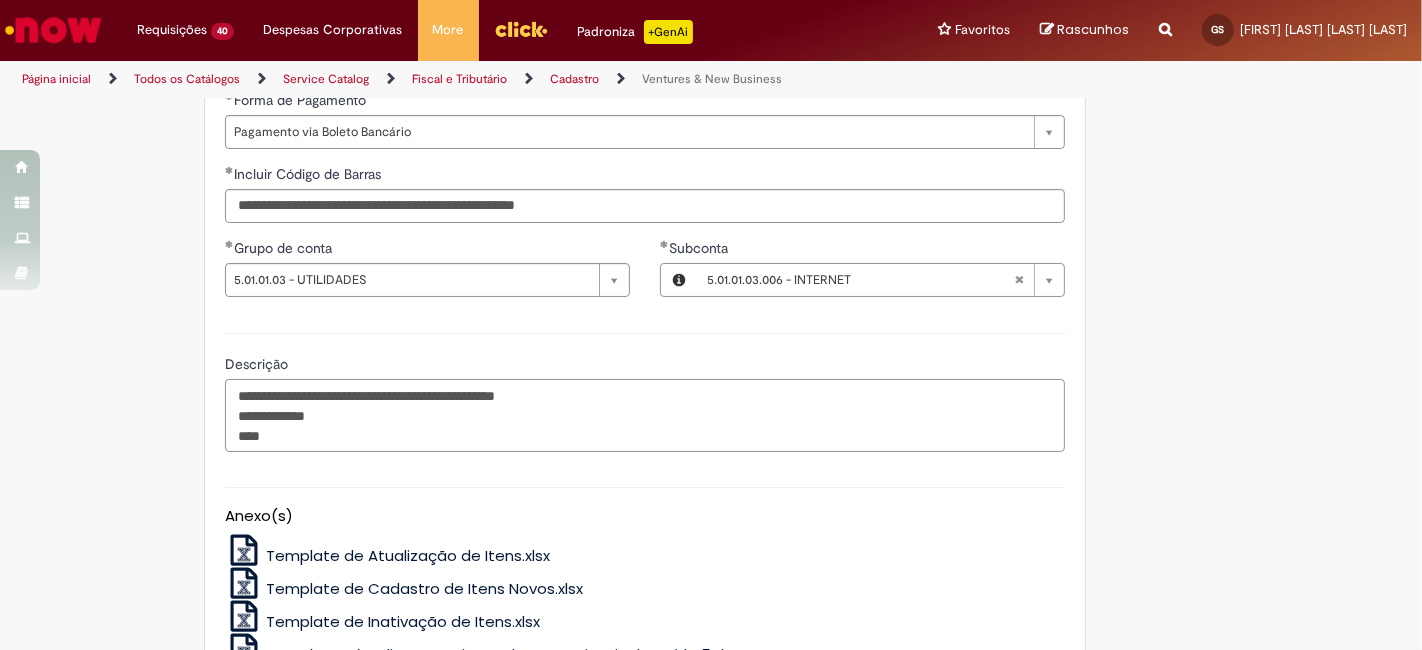 paste on "*******" 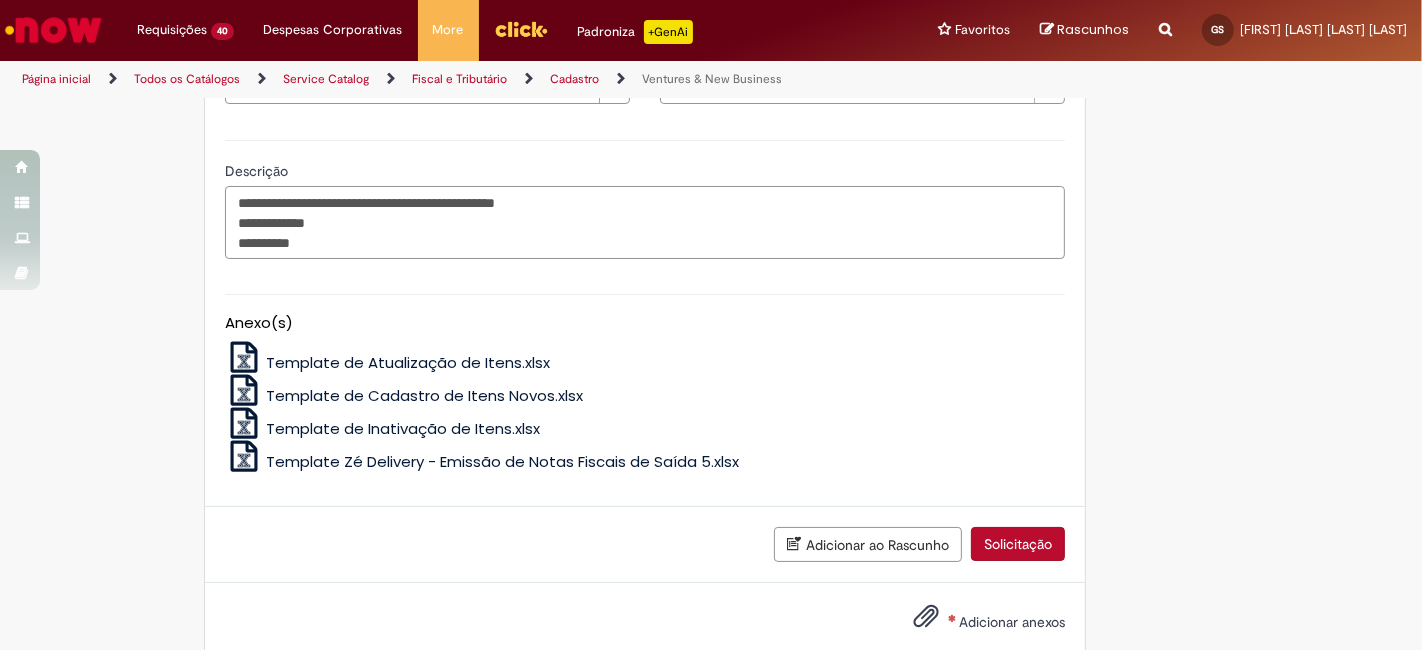 scroll, scrollTop: 1565, scrollLeft: 0, axis: vertical 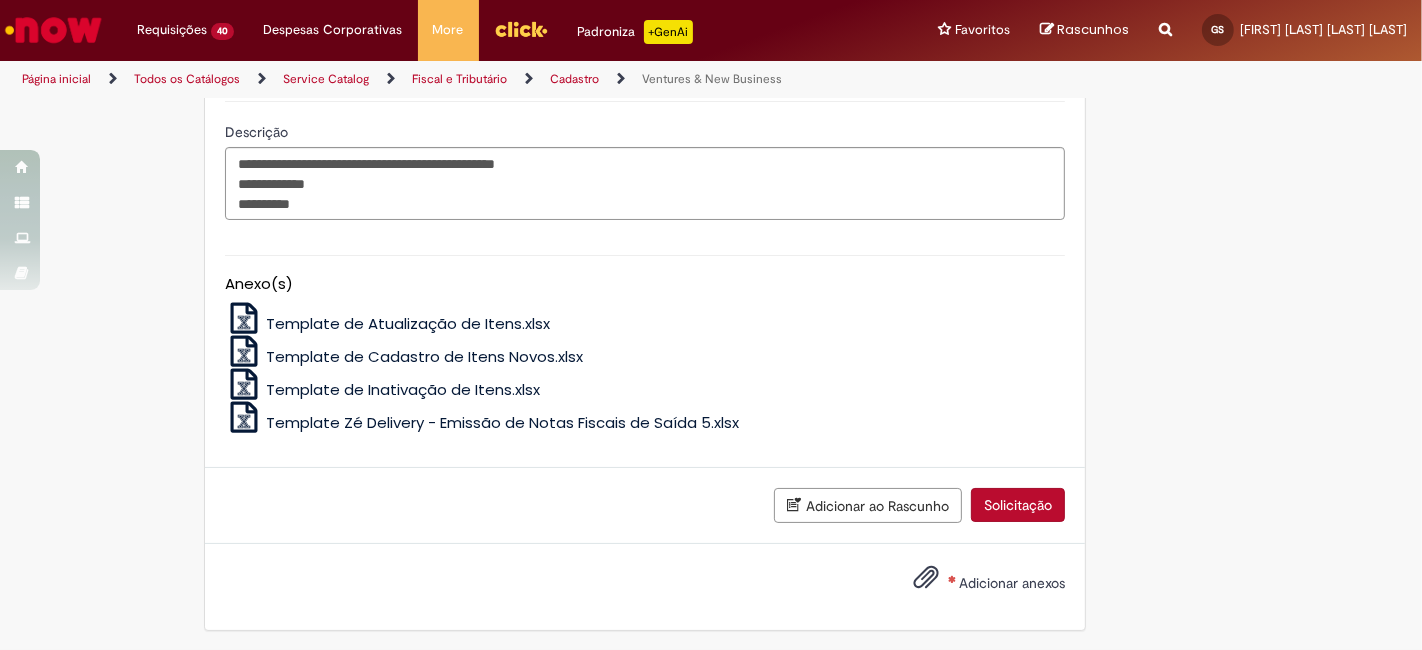 click on "Adicionar anexos" at bounding box center [1012, 583] 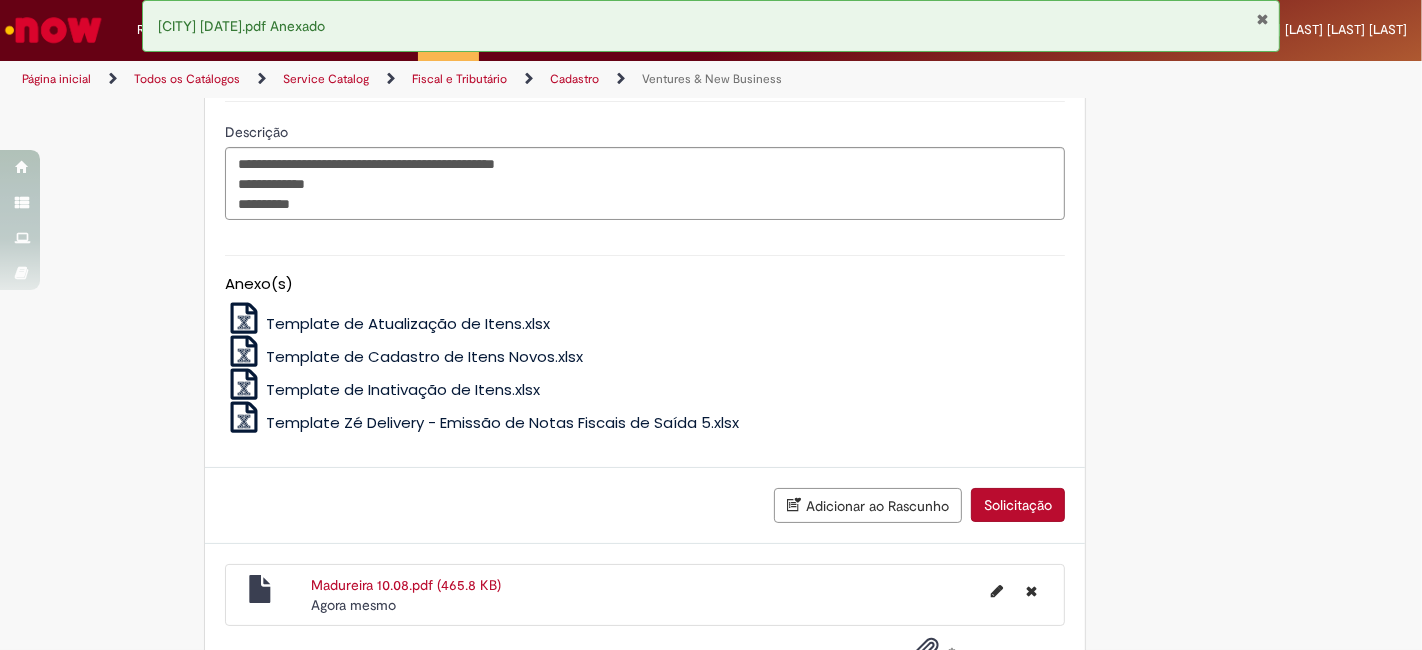 scroll, scrollTop: 1637, scrollLeft: 0, axis: vertical 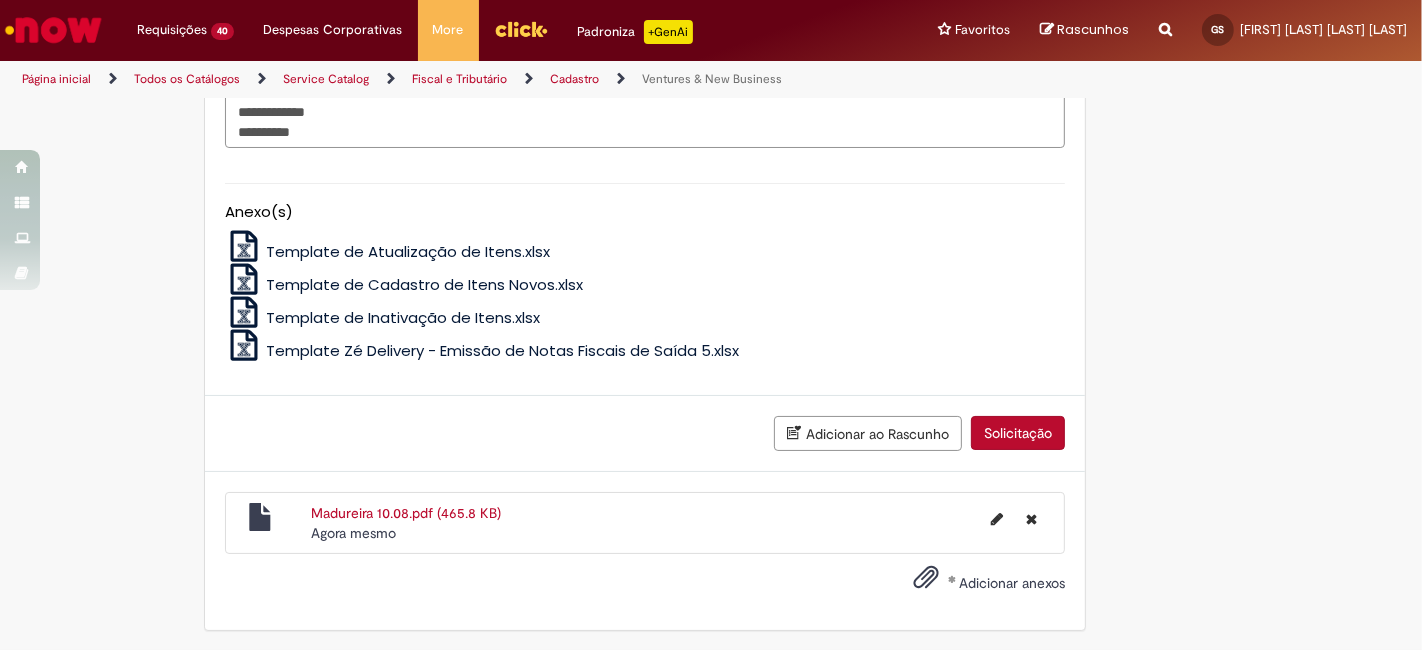 click on "Solicitação" at bounding box center [1018, 433] 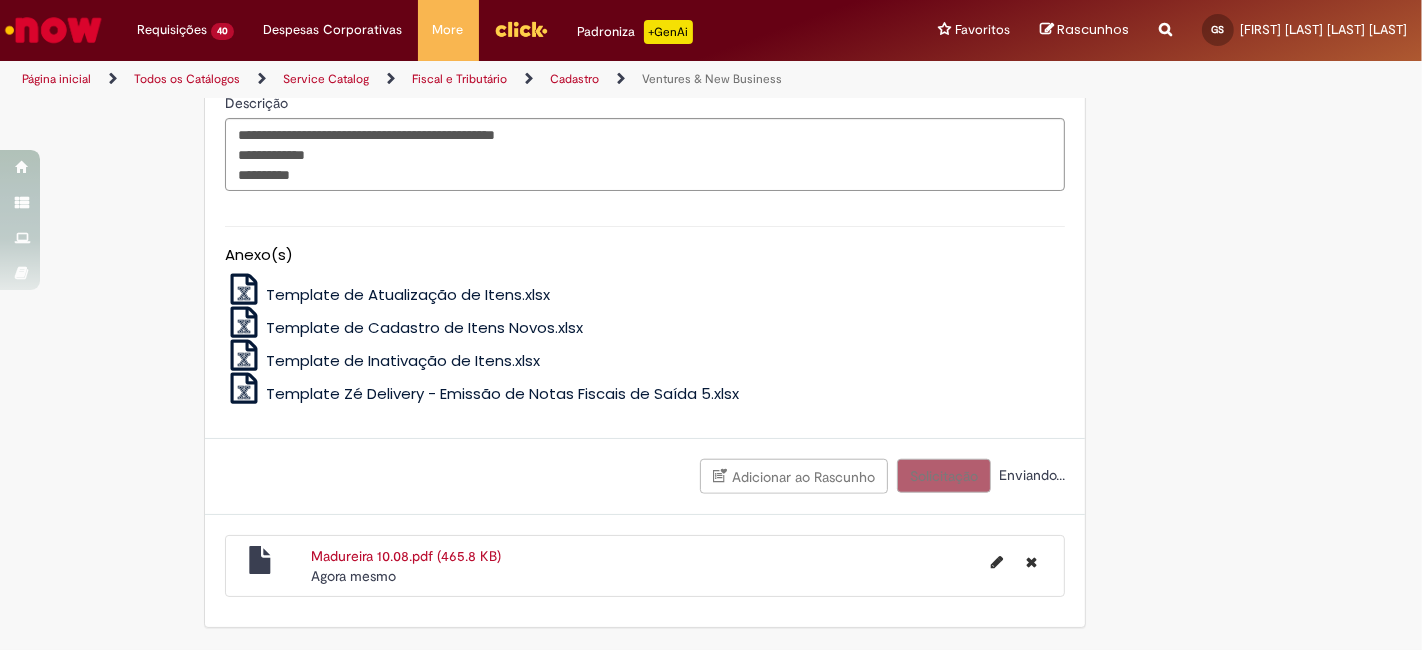 scroll, scrollTop: 1591, scrollLeft: 0, axis: vertical 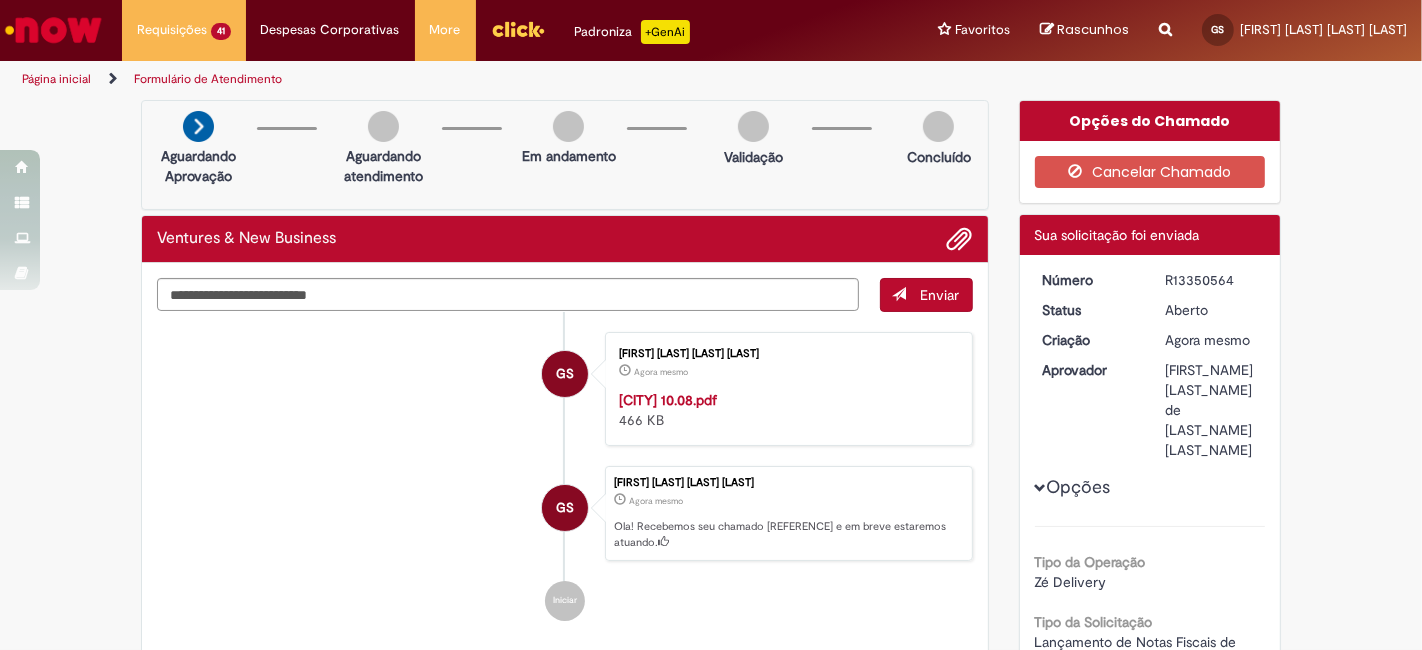 click on "R13350564" at bounding box center (1211, 280) 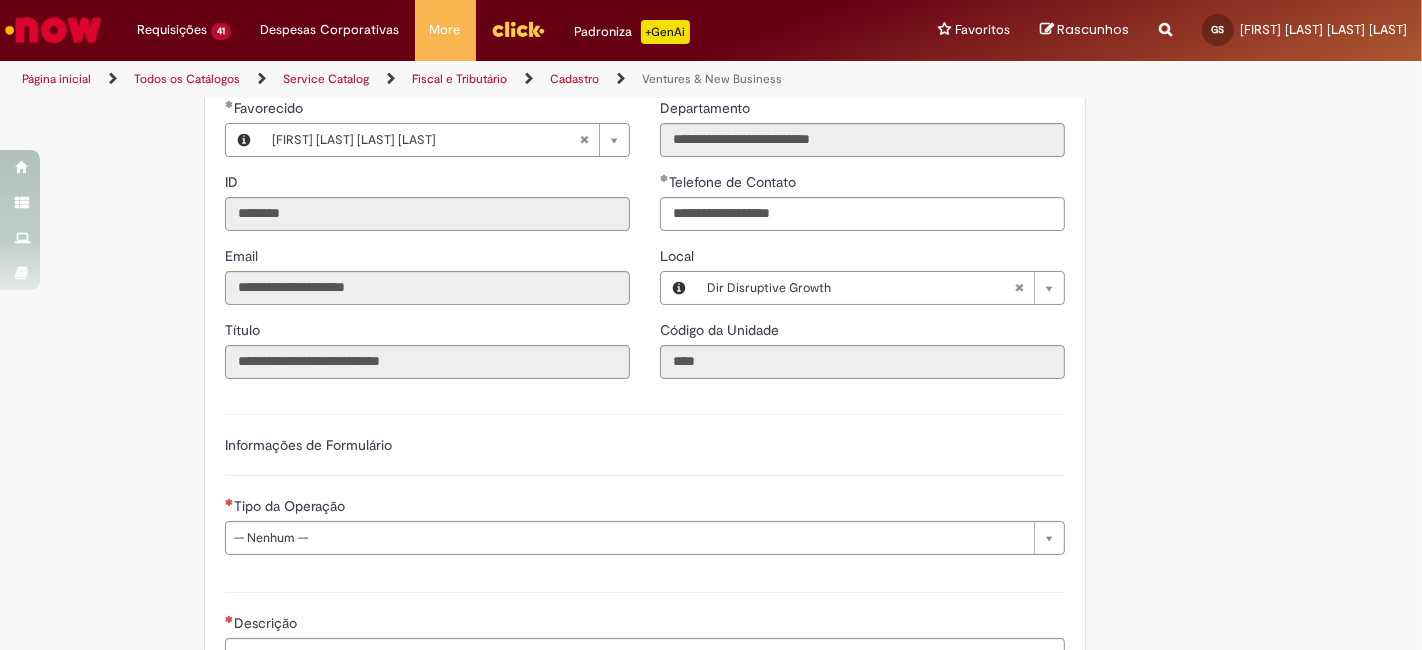 scroll, scrollTop: 296, scrollLeft: 0, axis: vertical 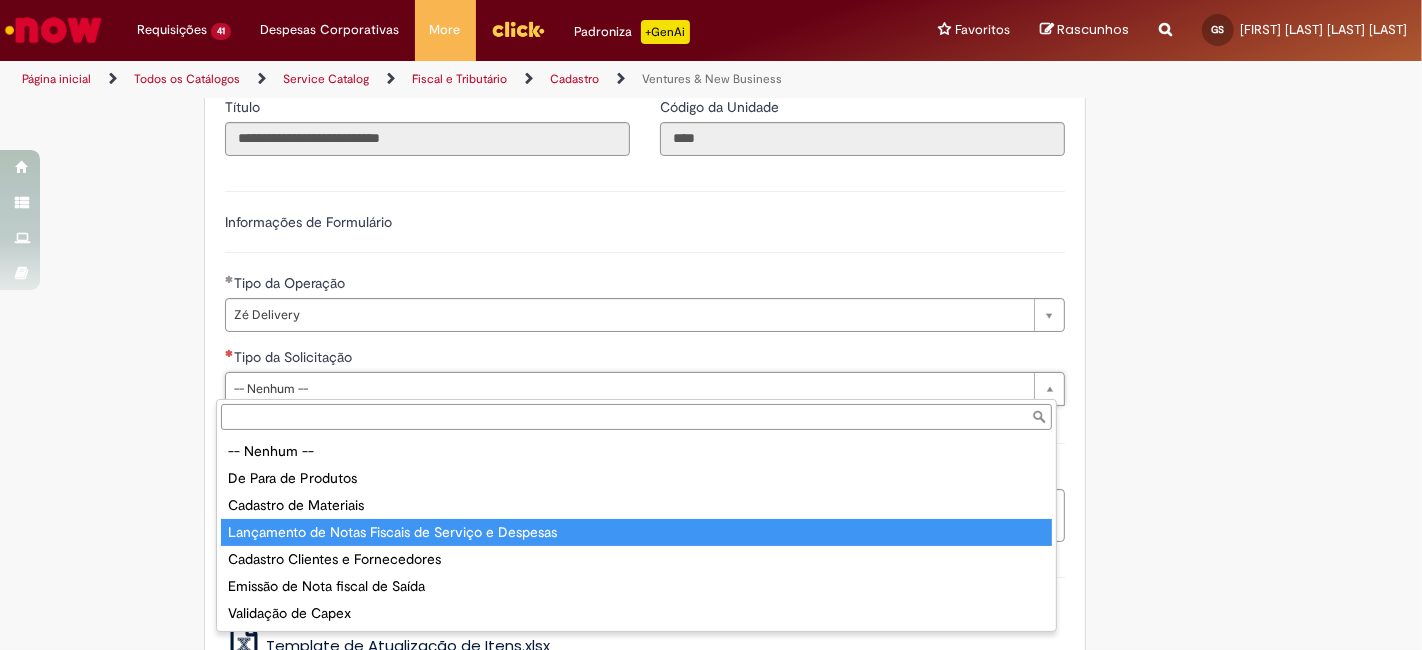 drag, startPoint x: 412, startPoint y: 525, endPoint x: 396, endPoint y: 485, distance: 43.081318 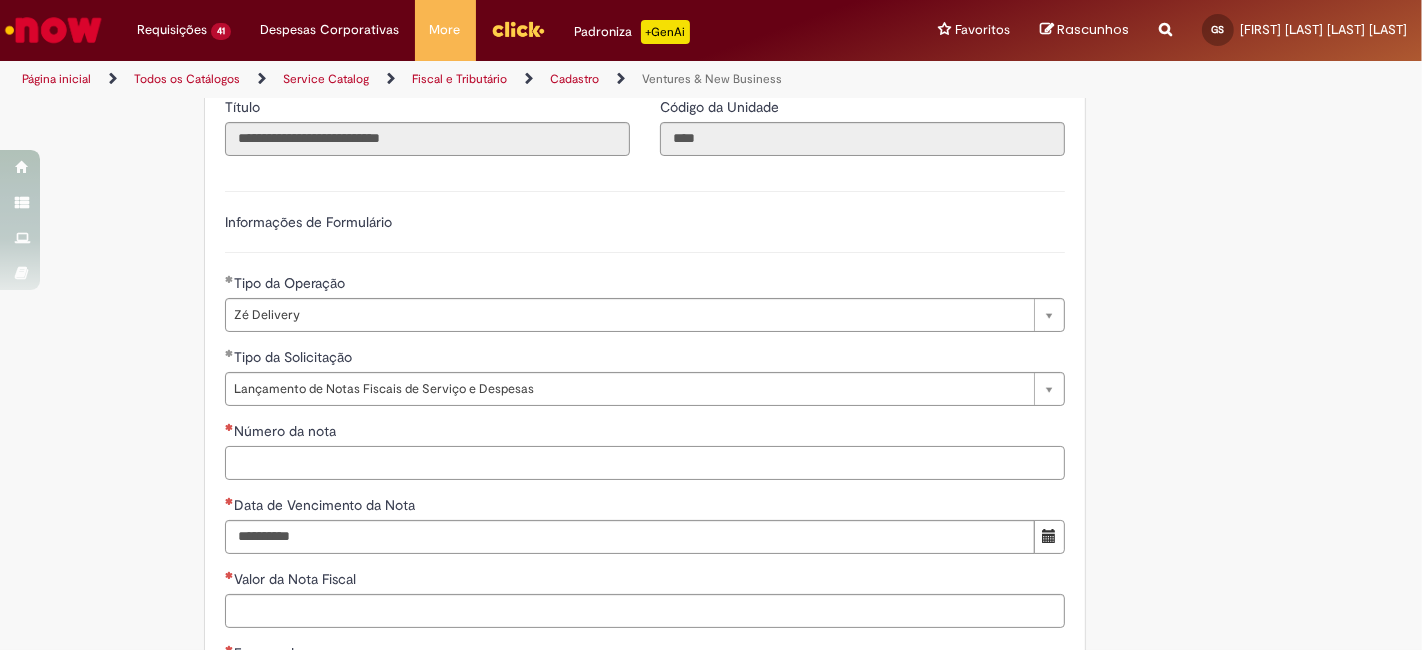click on "Número da nota" at bounding box center (645, 463) 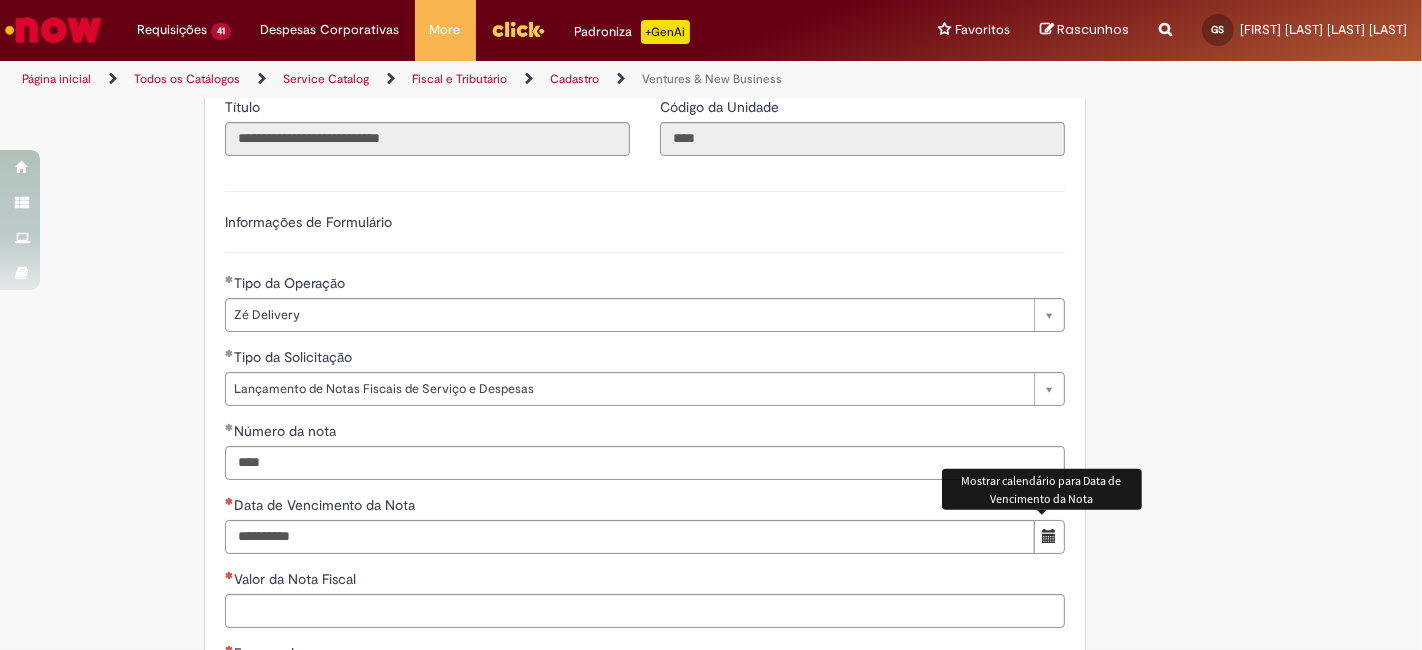 click at bounding box center [1049, 537] 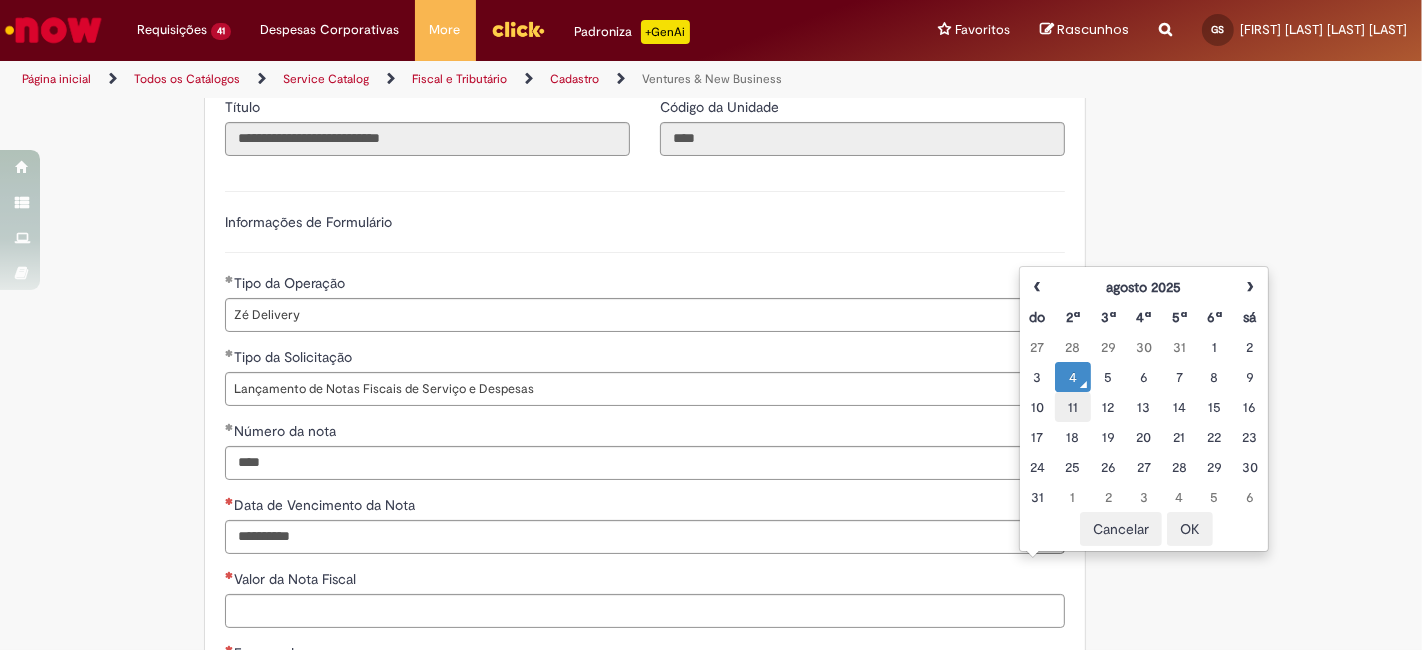 click on "11" at bounding box center [1072, 407] 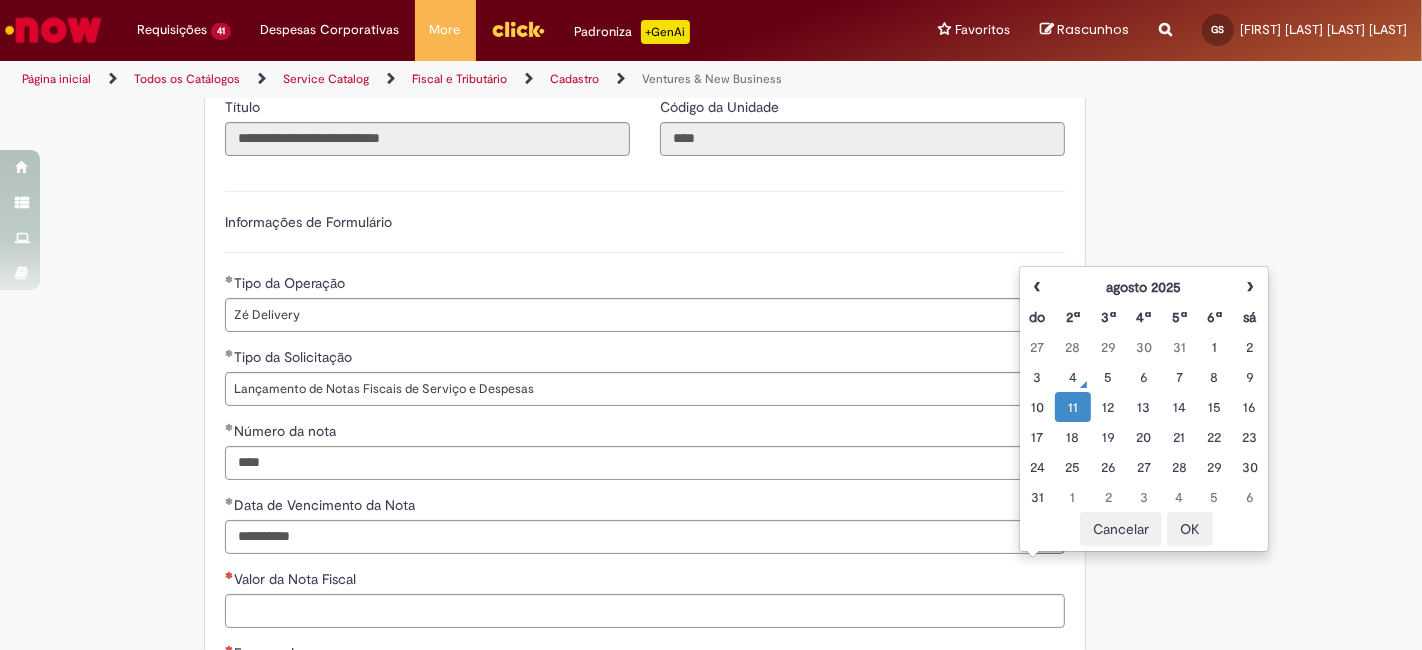 click on "OK" at bounding box center [1190, 529] 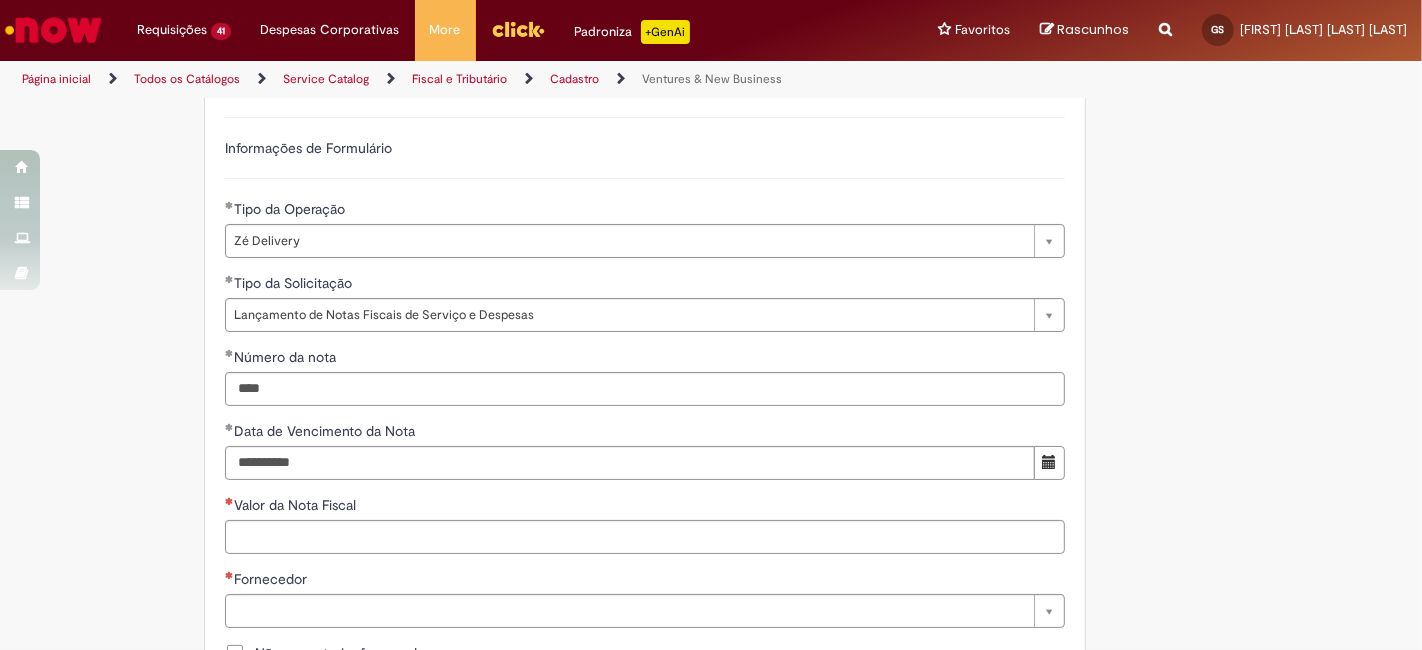 scroll, scrollTop: 666, scrollLeft: 0, axis: vertical 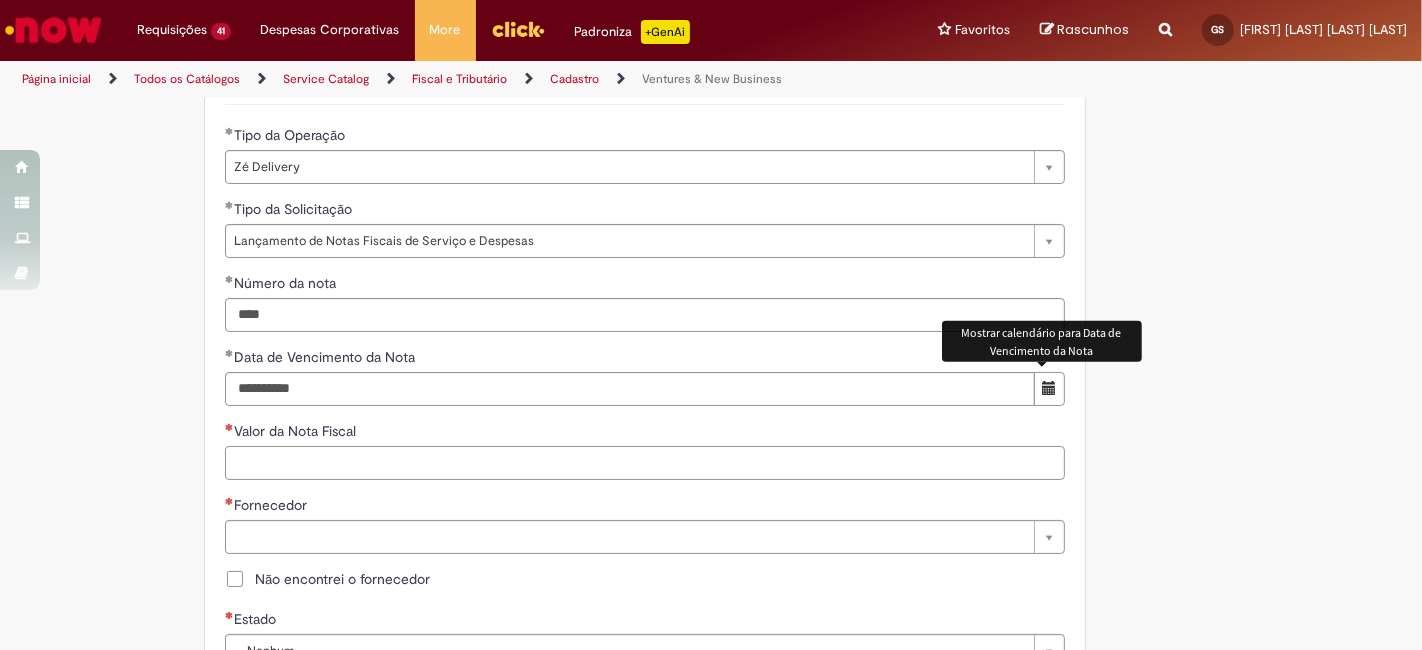 click on "Valor da Nota Fiscal" at bounding box center [645, 463] 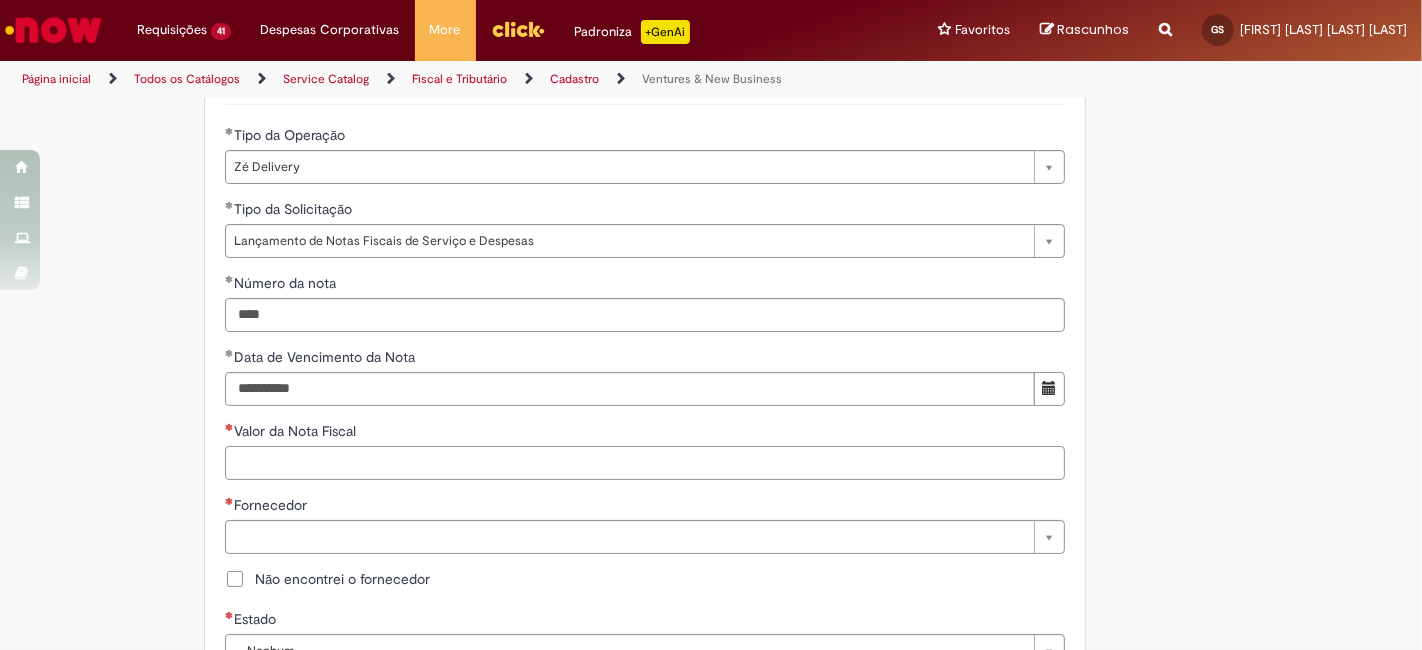 paste on "*****" 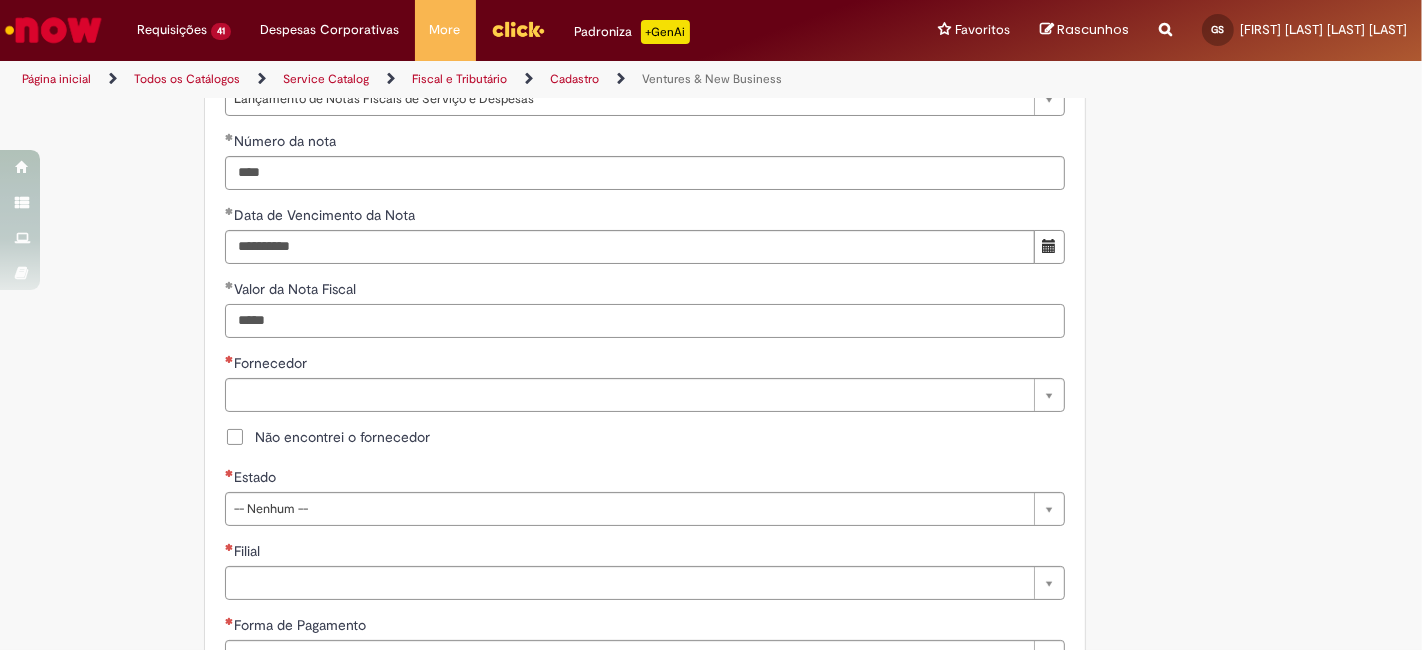 scroll, scrollTop: 814, scrollLeft: 0, axis: vertical 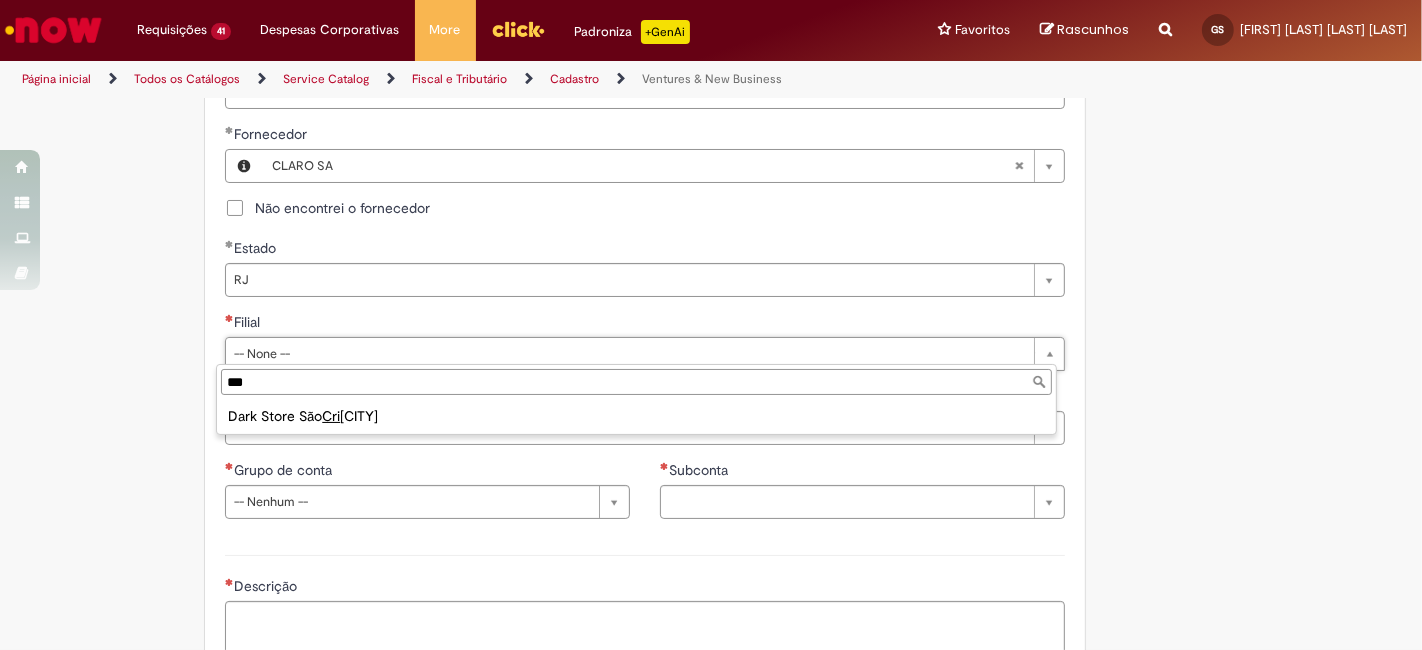 click on "Dark Store São  Cristovão" at bounding box center [636, 416] 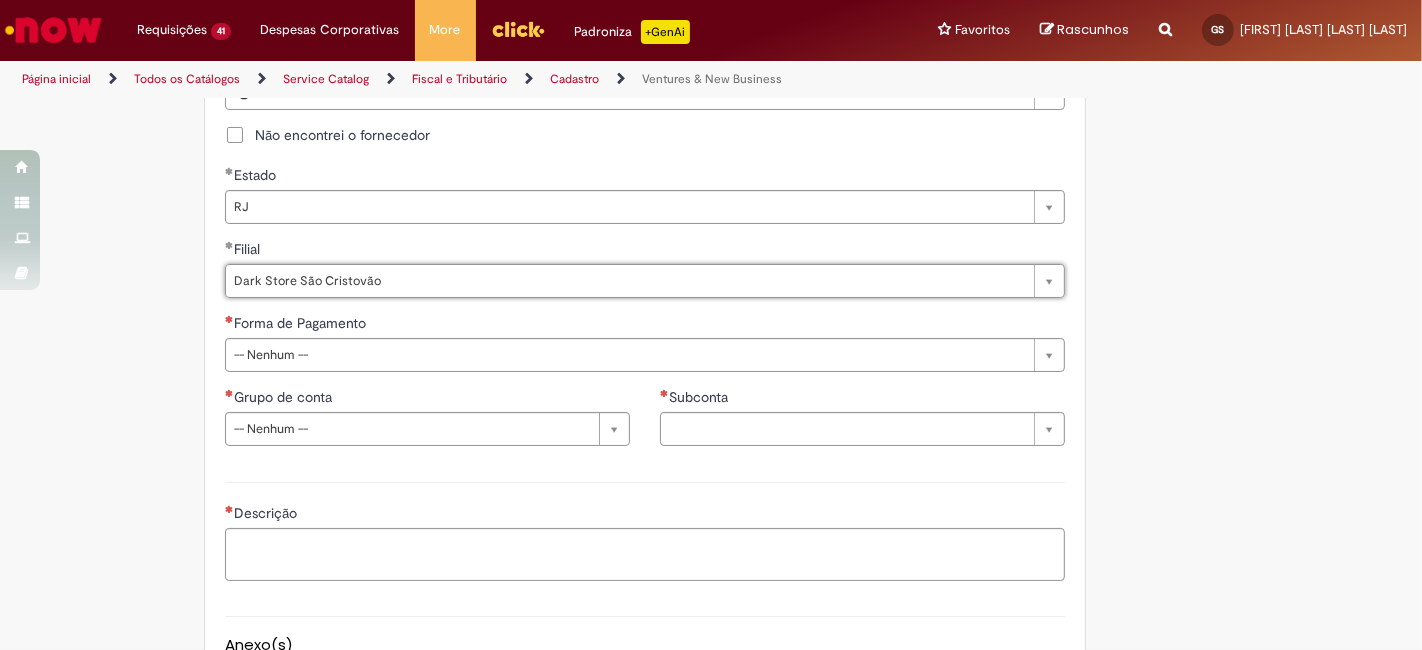 scroll, scrollTop: 1111, scrollLeft: 0, axis: vertical 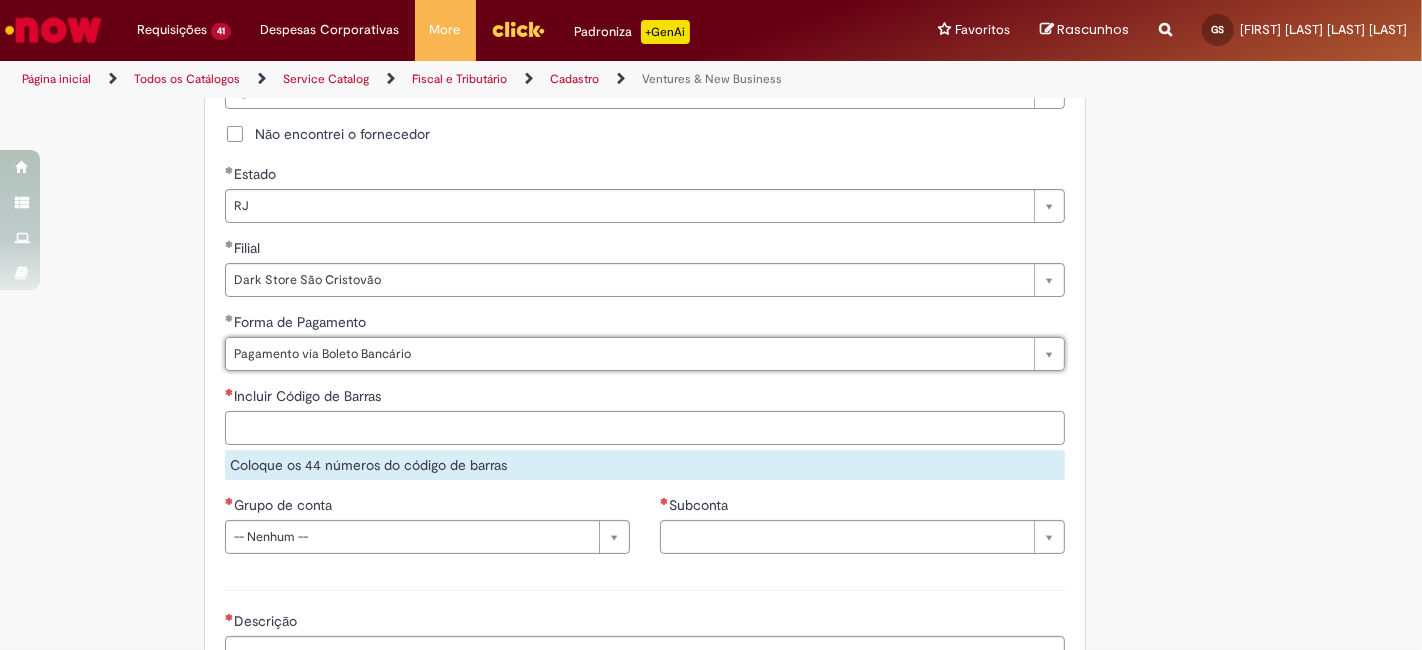 click on "Incluir Código de Barras" at bounding box center [645, 428] 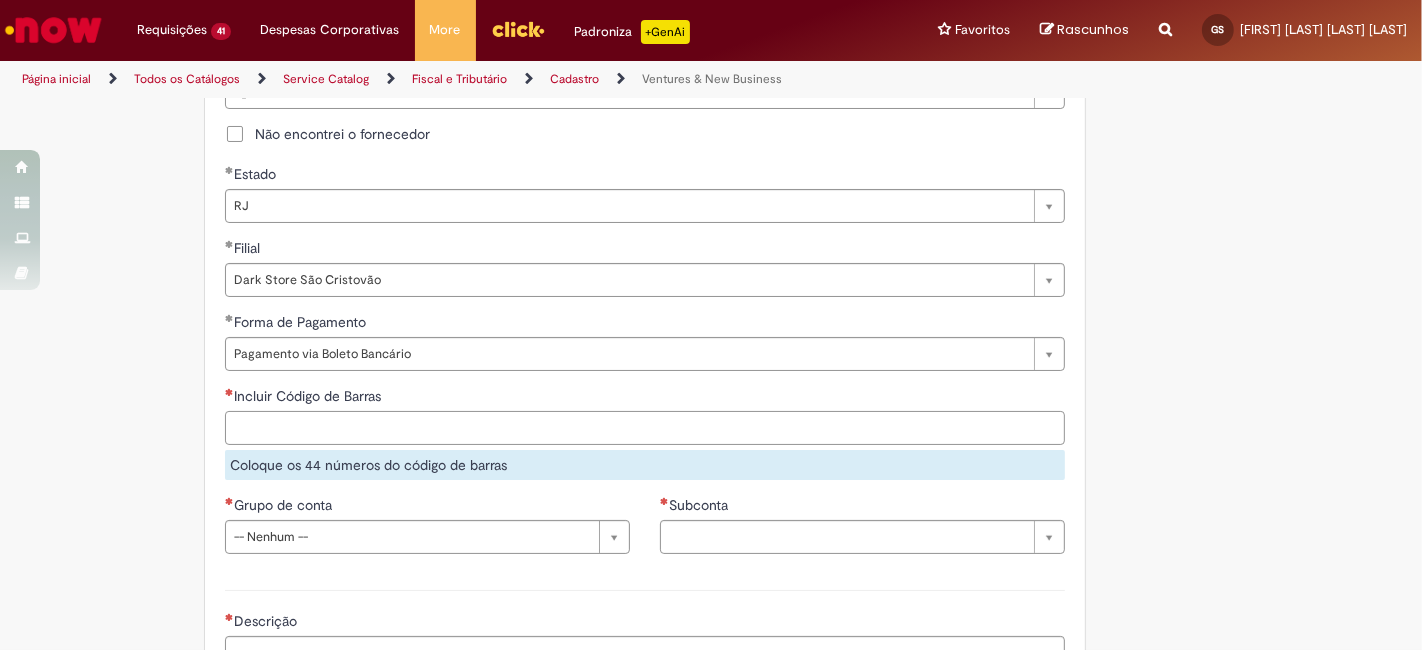 paste on "**********" 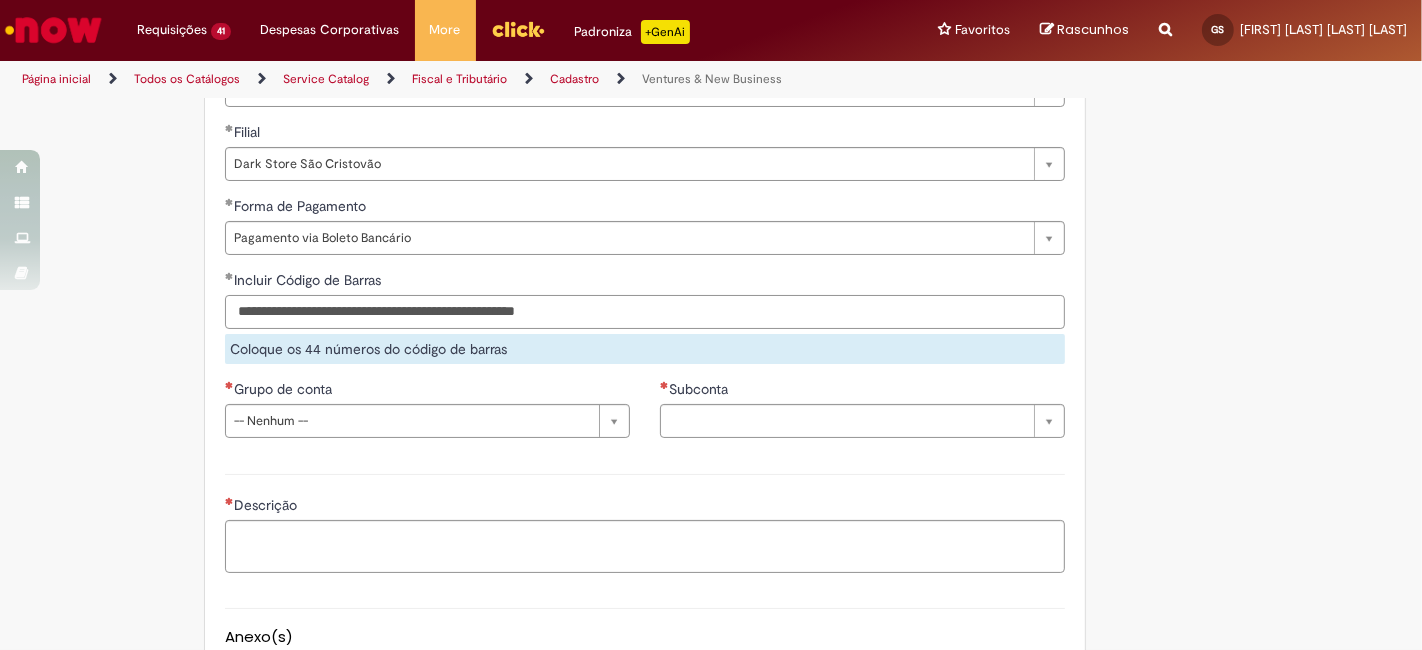 scroll, scrollTop: 1259, scrollLeft: 0, axis: vertical 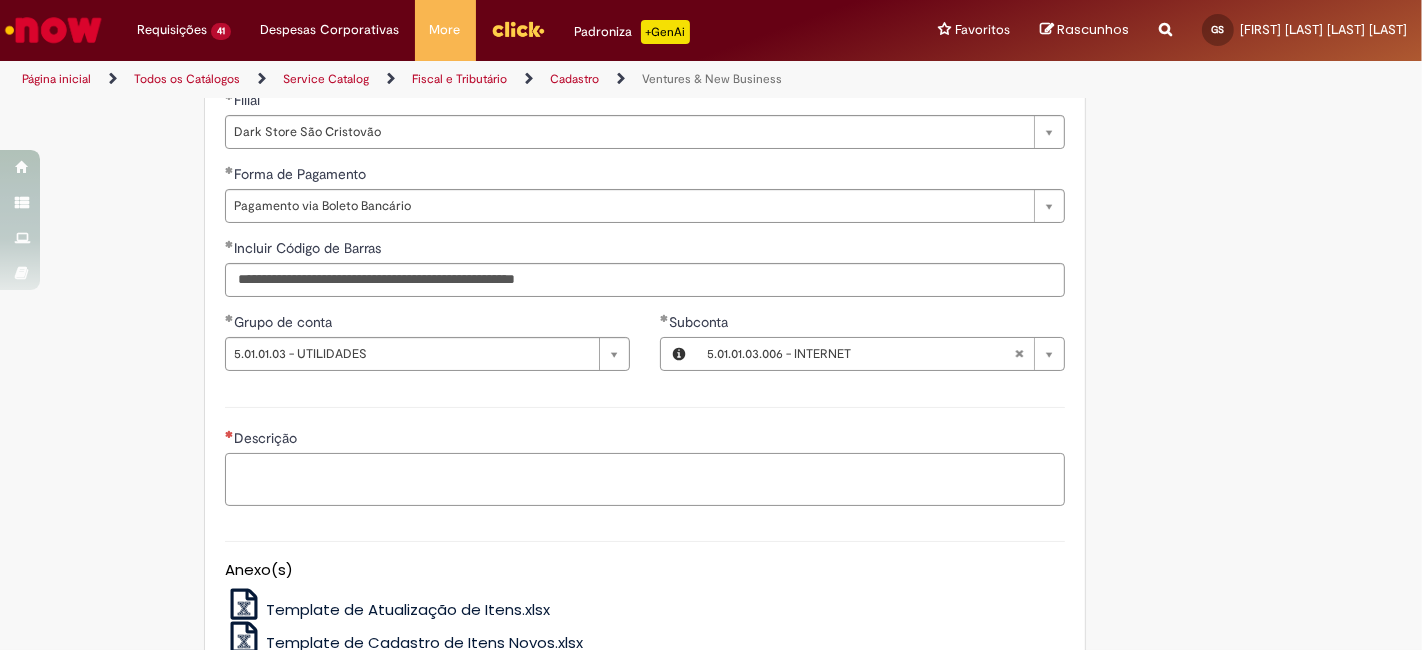 click on "Descrição" at bounding box center [645, 479] 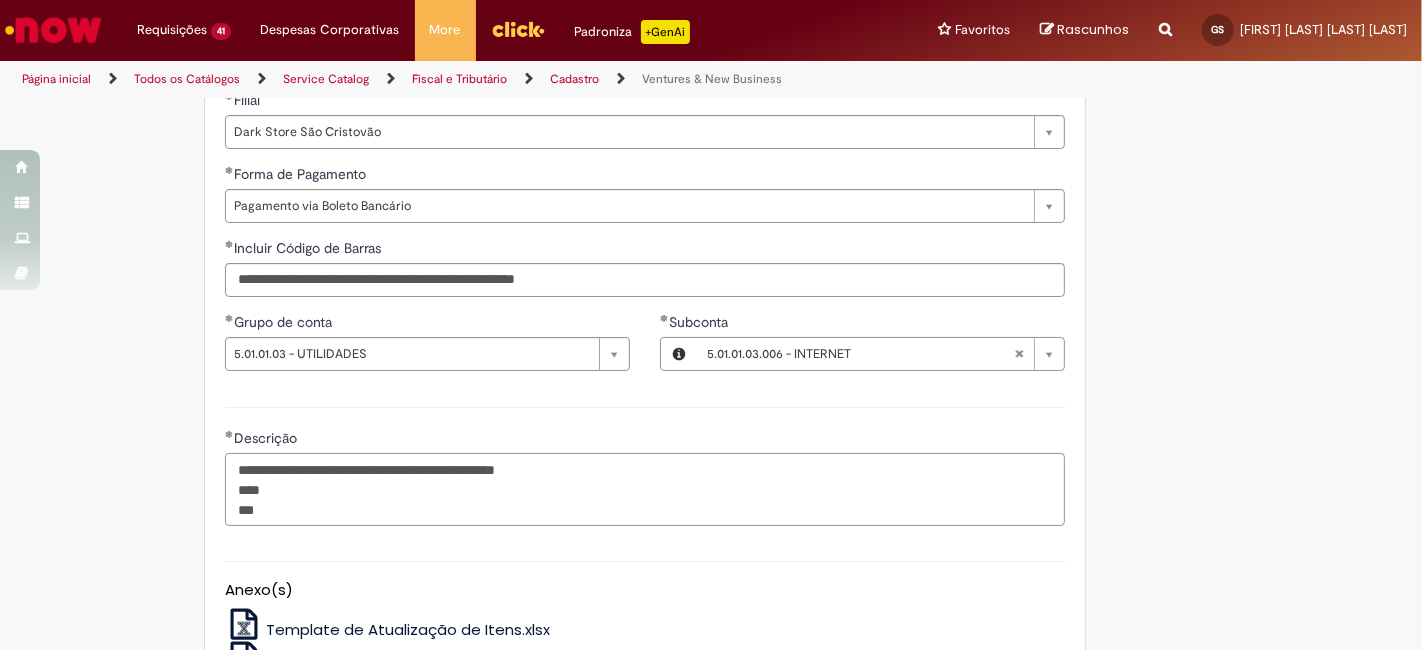 click on "**********" at bounding box center [645, 489] 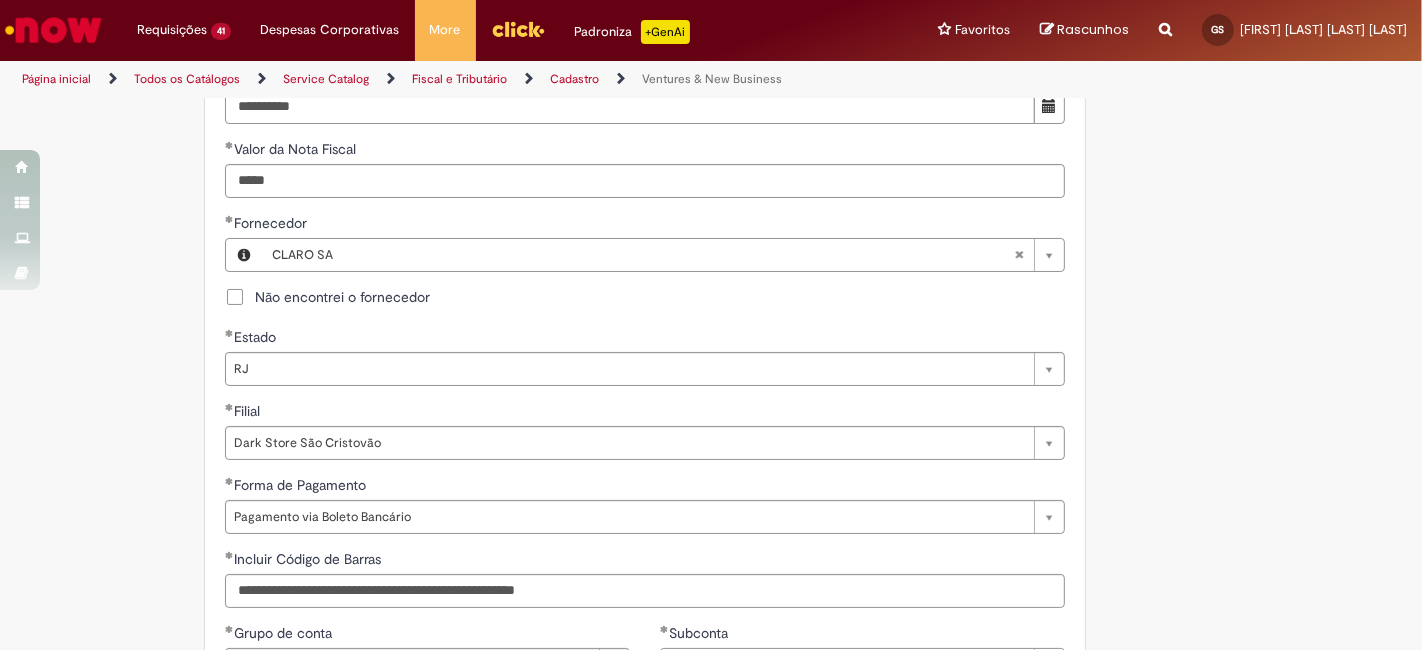 scroll, scrollTop: 814, scrollLeft: 0, axis: vertical 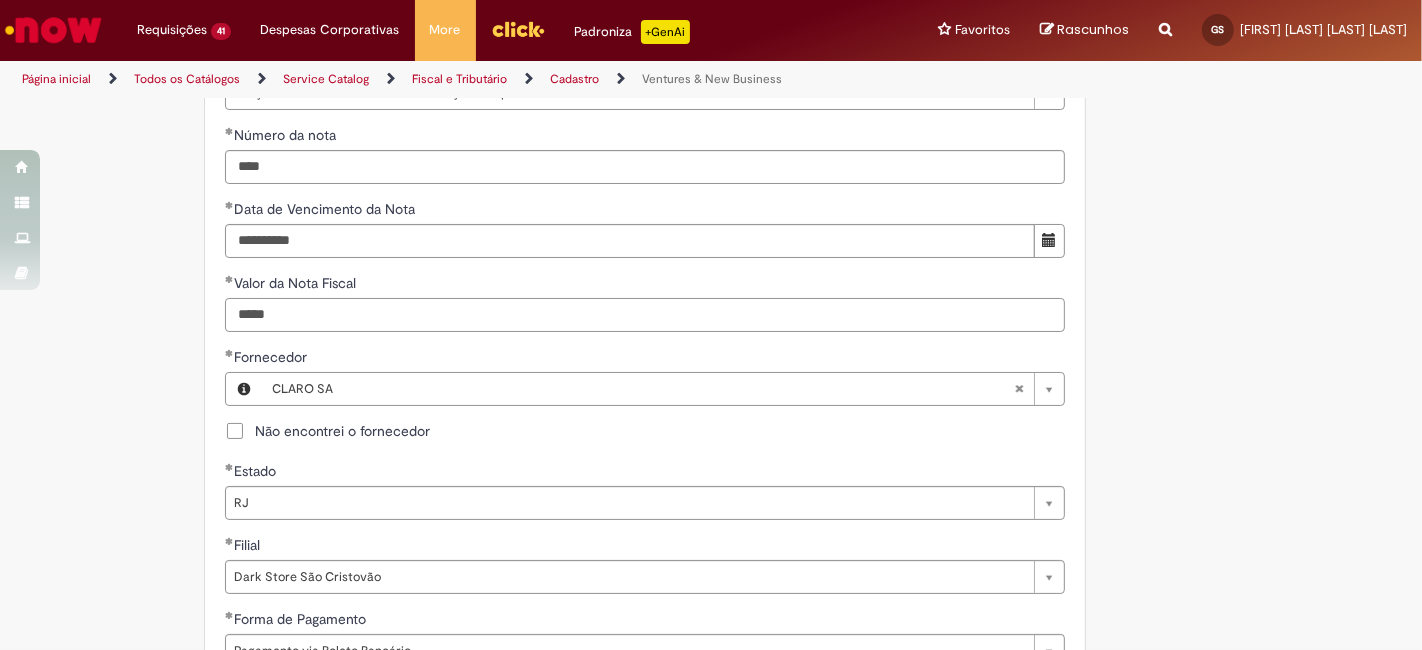 click on "*****" at bounding box center [645, 315] 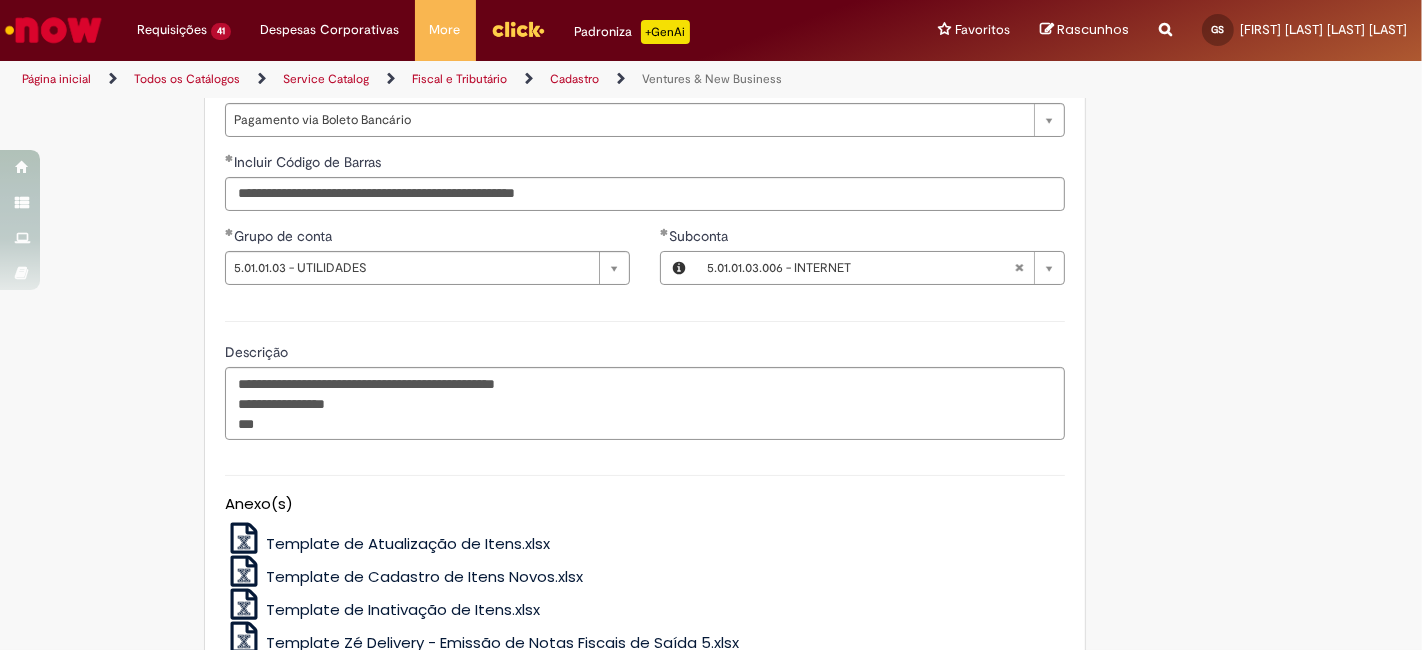 scroll, scrollTop: 1407, scrollLeft: 0, axis: vertical 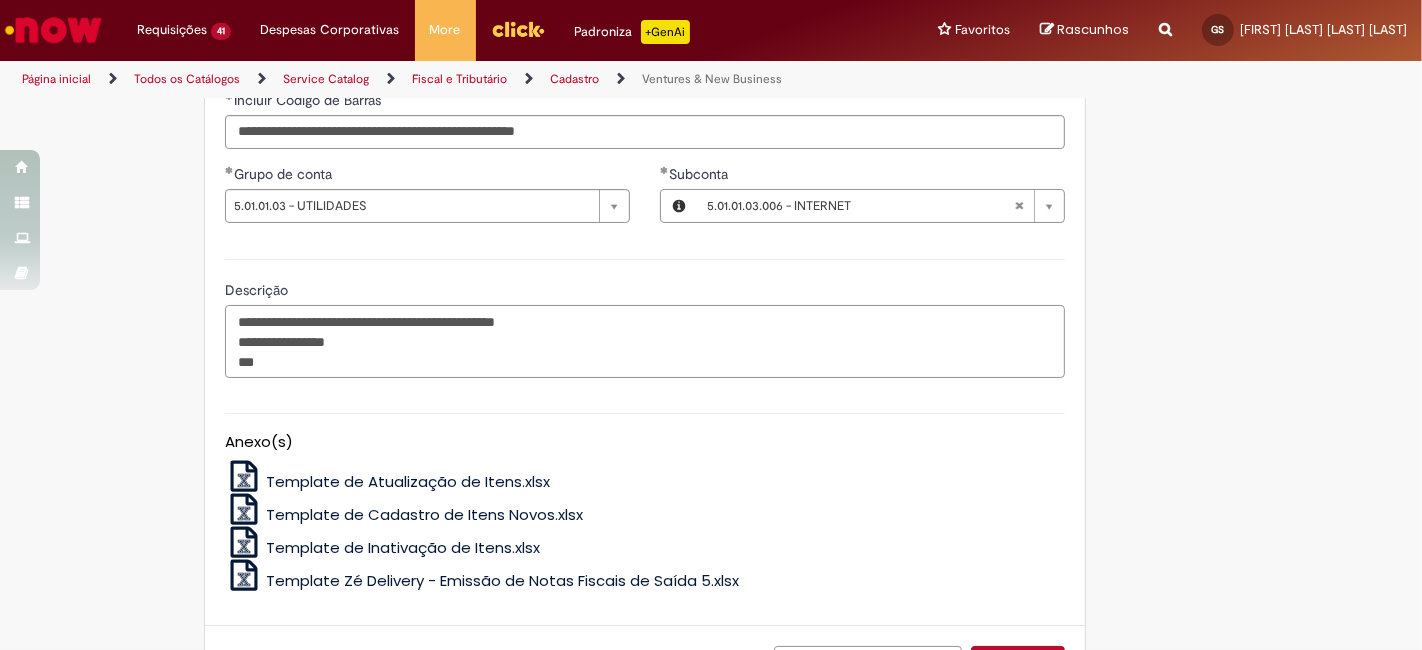 click on "**********" at bounding box center (645, 341) 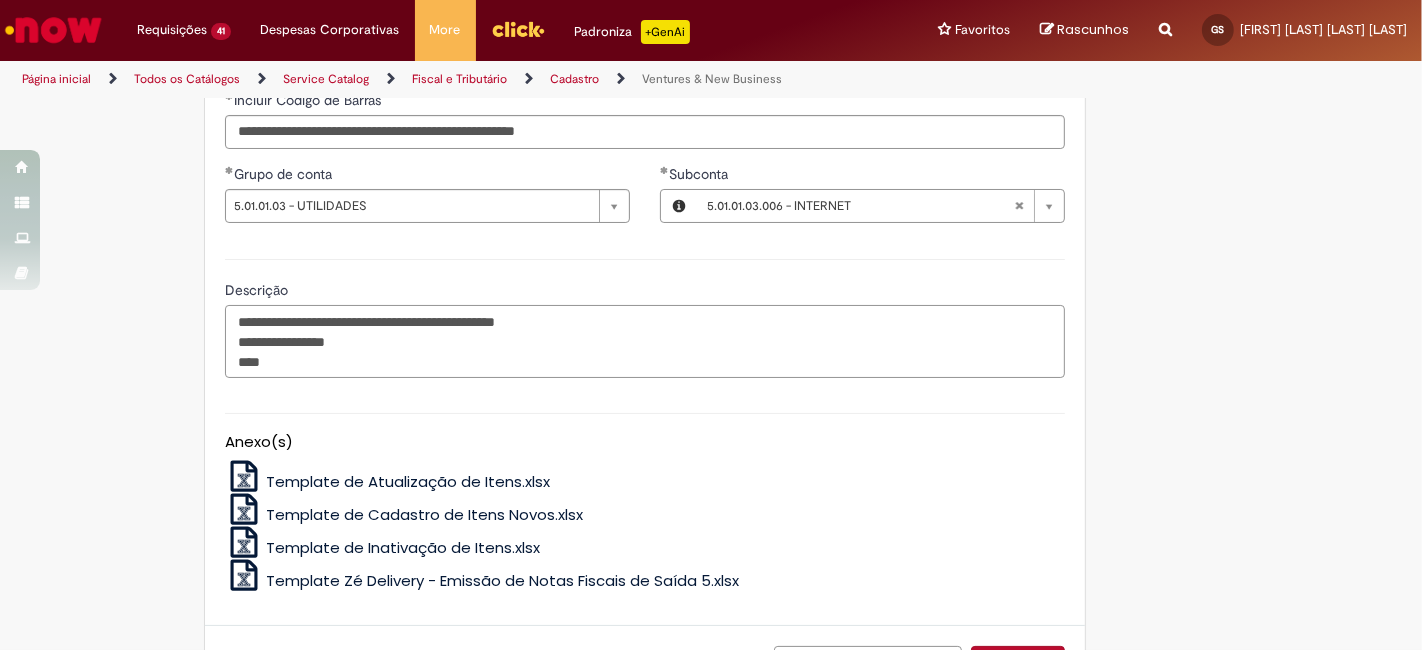 paste on "******" 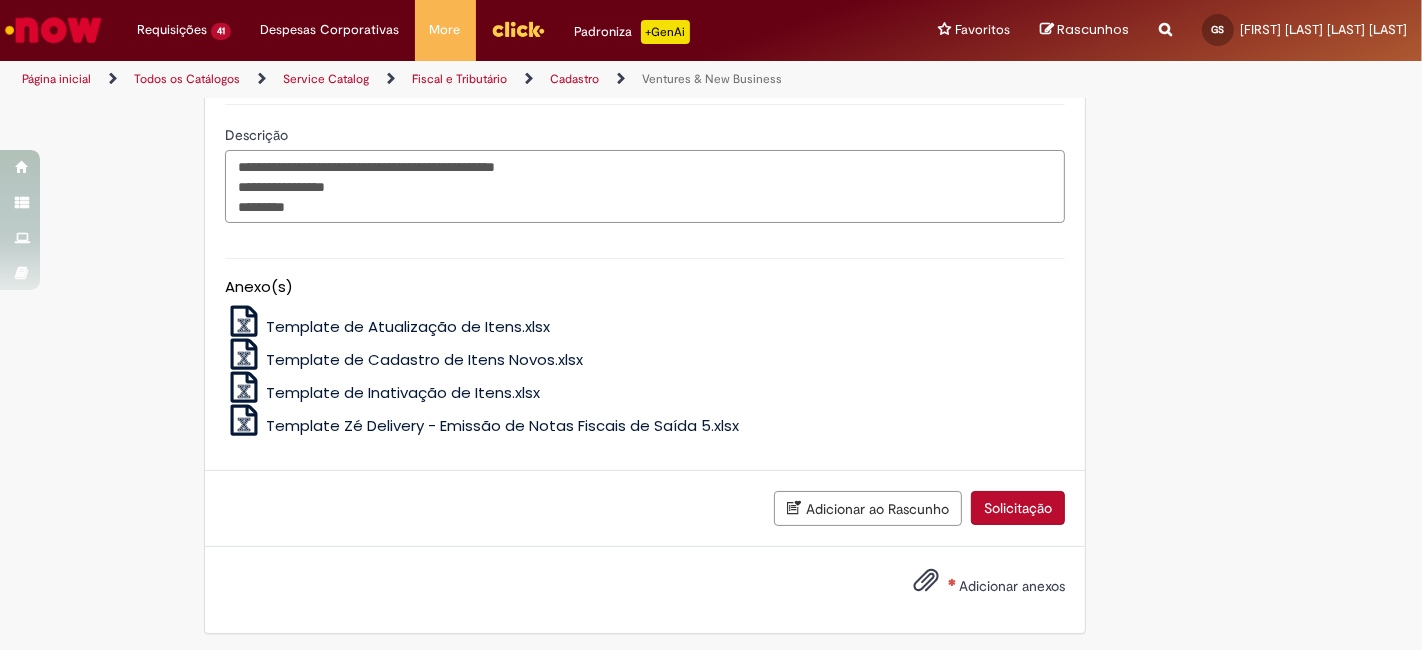 scroll, scrollTop: 1565, scrollLeft: 0, axis: vertical 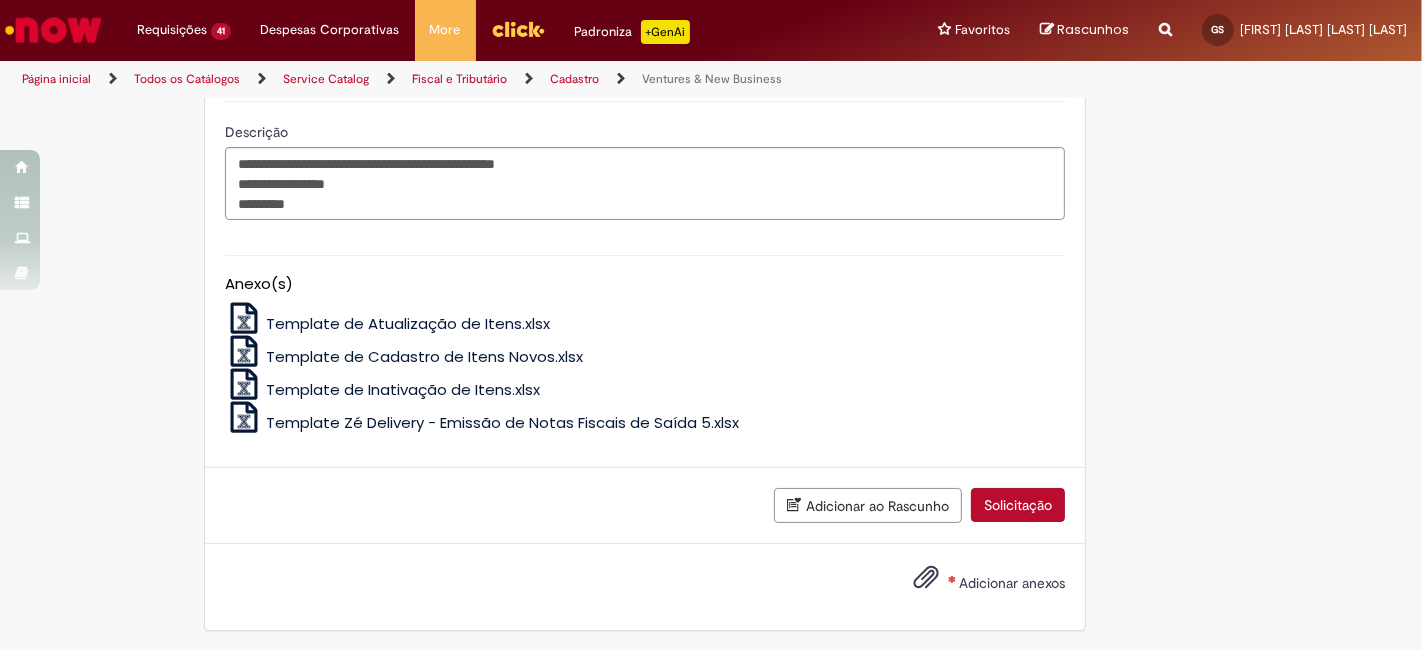 click on "Adicionar anexos" at bounding box center [1012, 583] 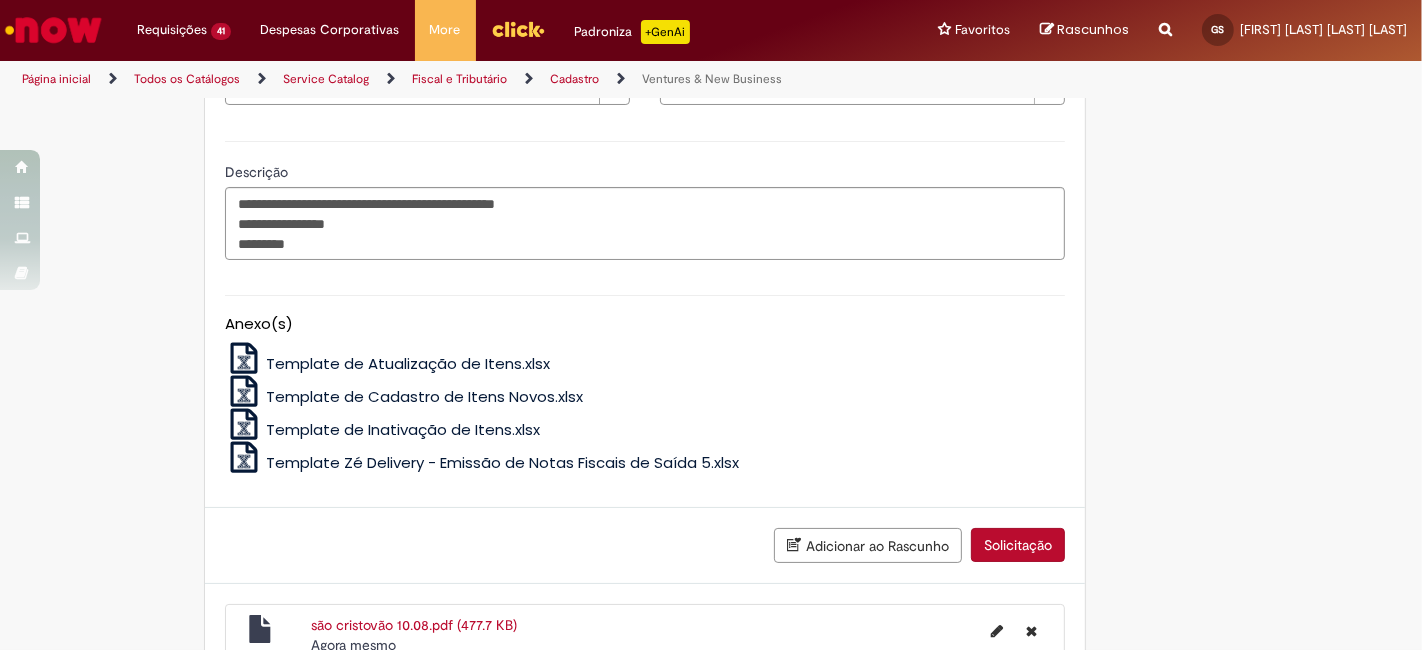 scroll, scrollTop: 1637, scrollLeft: 0, axis: vertical 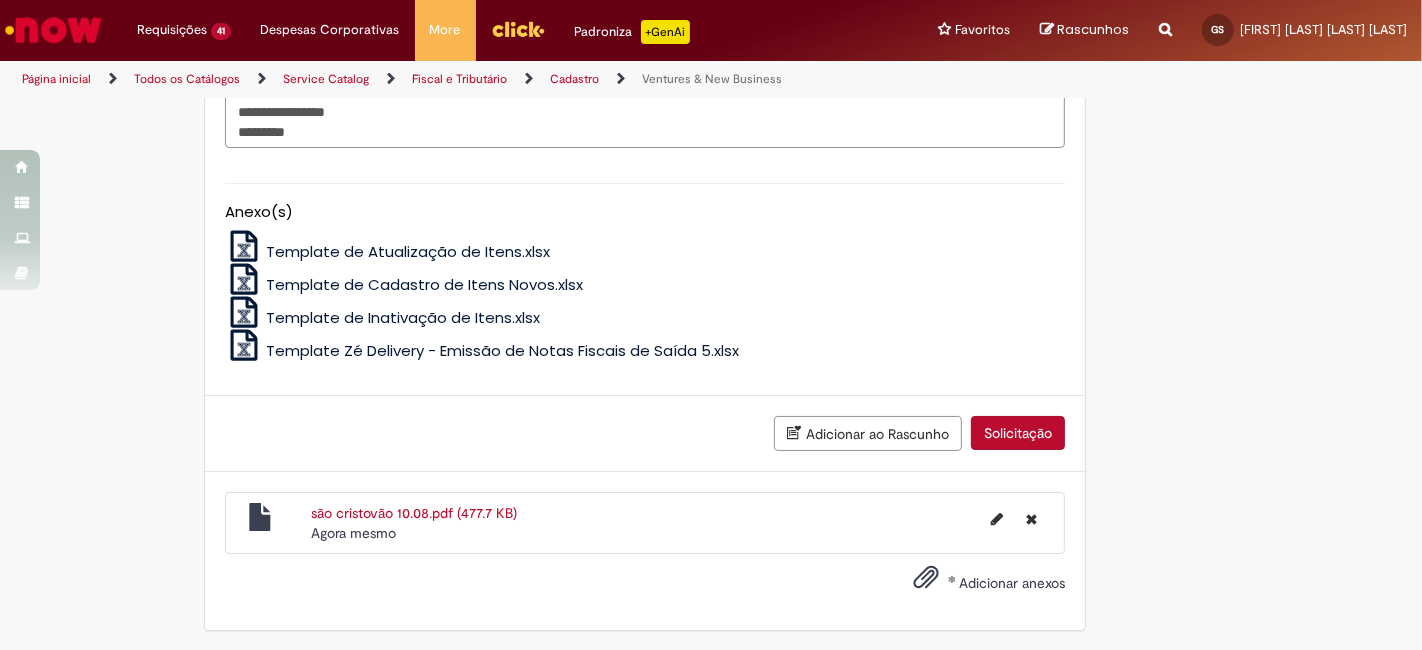 click on "Adicionar ao Rascunho        Solicitação" at bounding box center (645, 434) 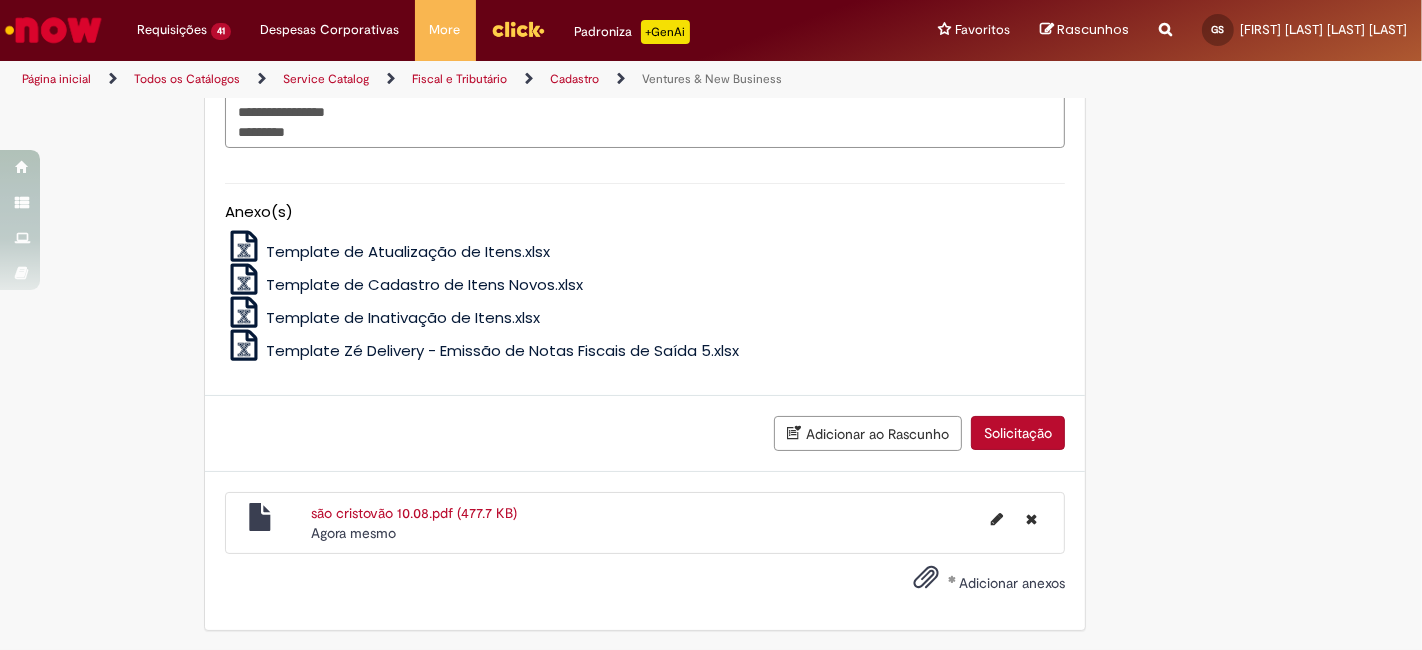 click on "Solicitação" at bounding box center [1018, 433] 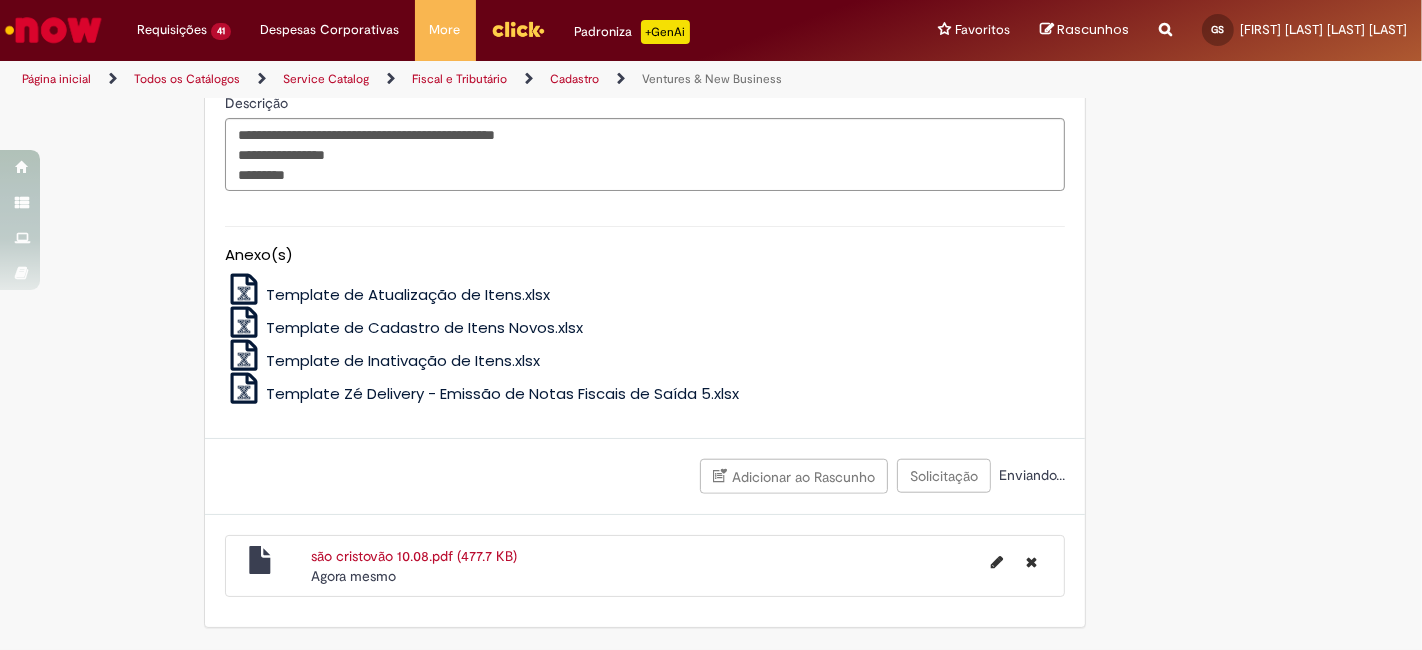 scroll, scrollTop: 1591, scrollLeft: 0, axis: vertical 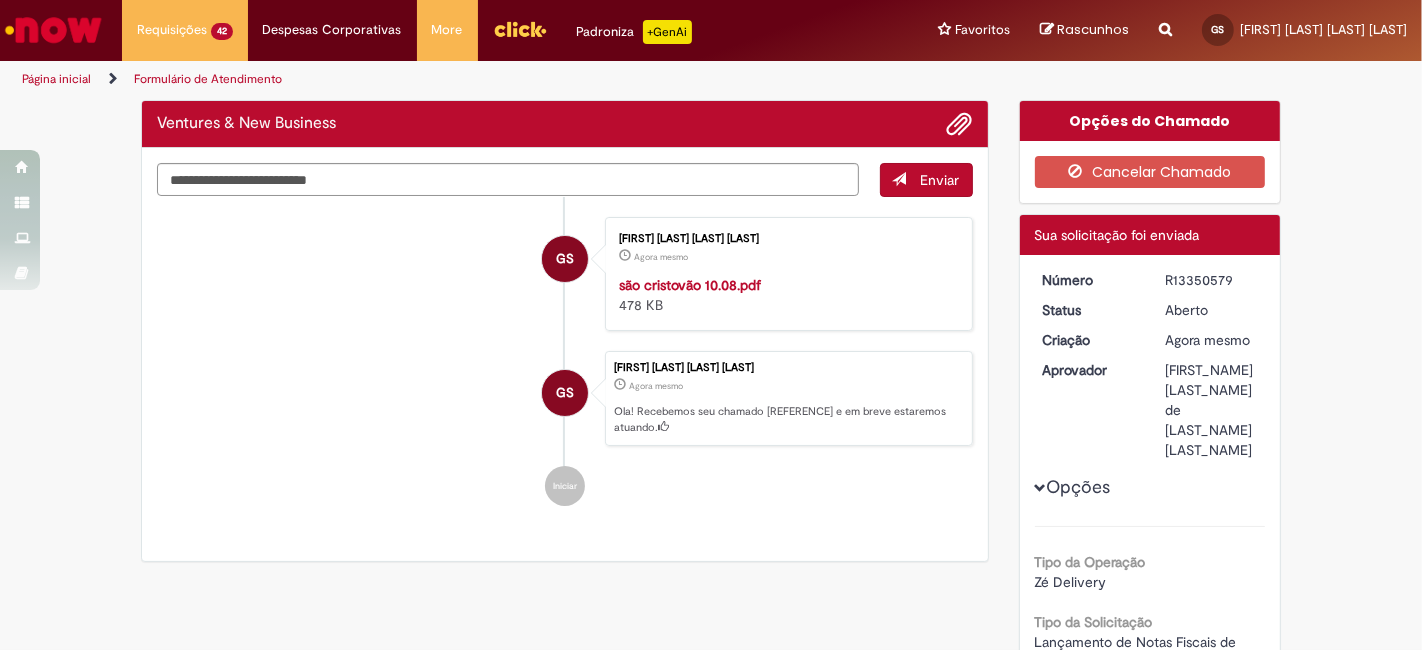 click on "R13350579" at bounding box center [1211, 280] 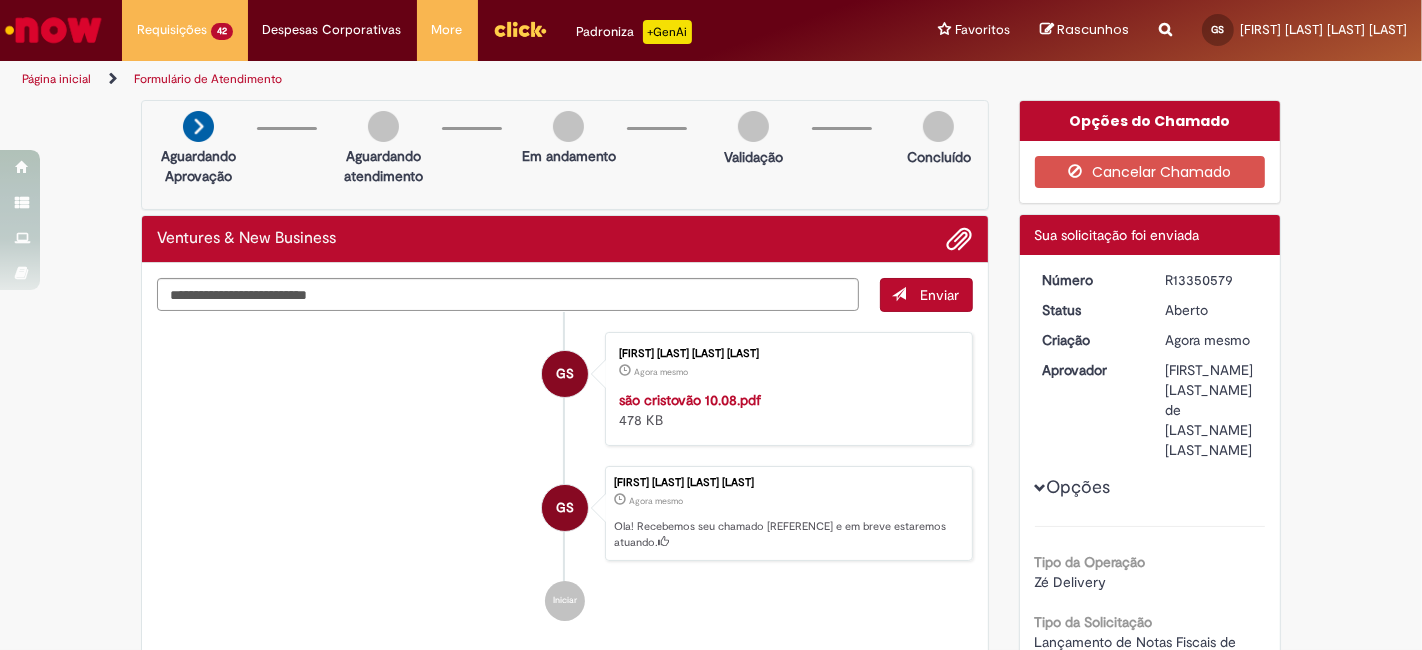 copy on "R13350579" 